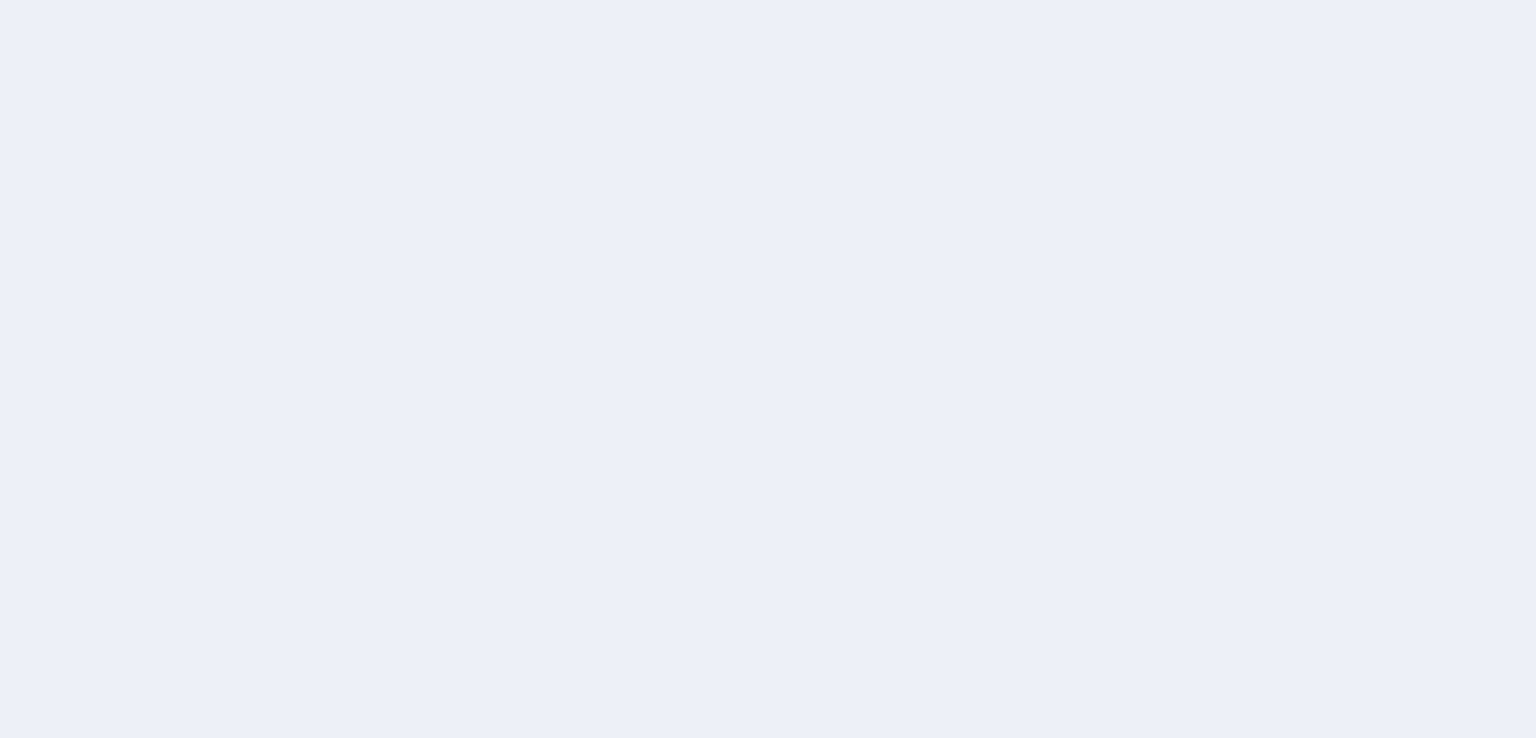 scroll, scrollTop: 0, scrollLeft: 0, axis: both 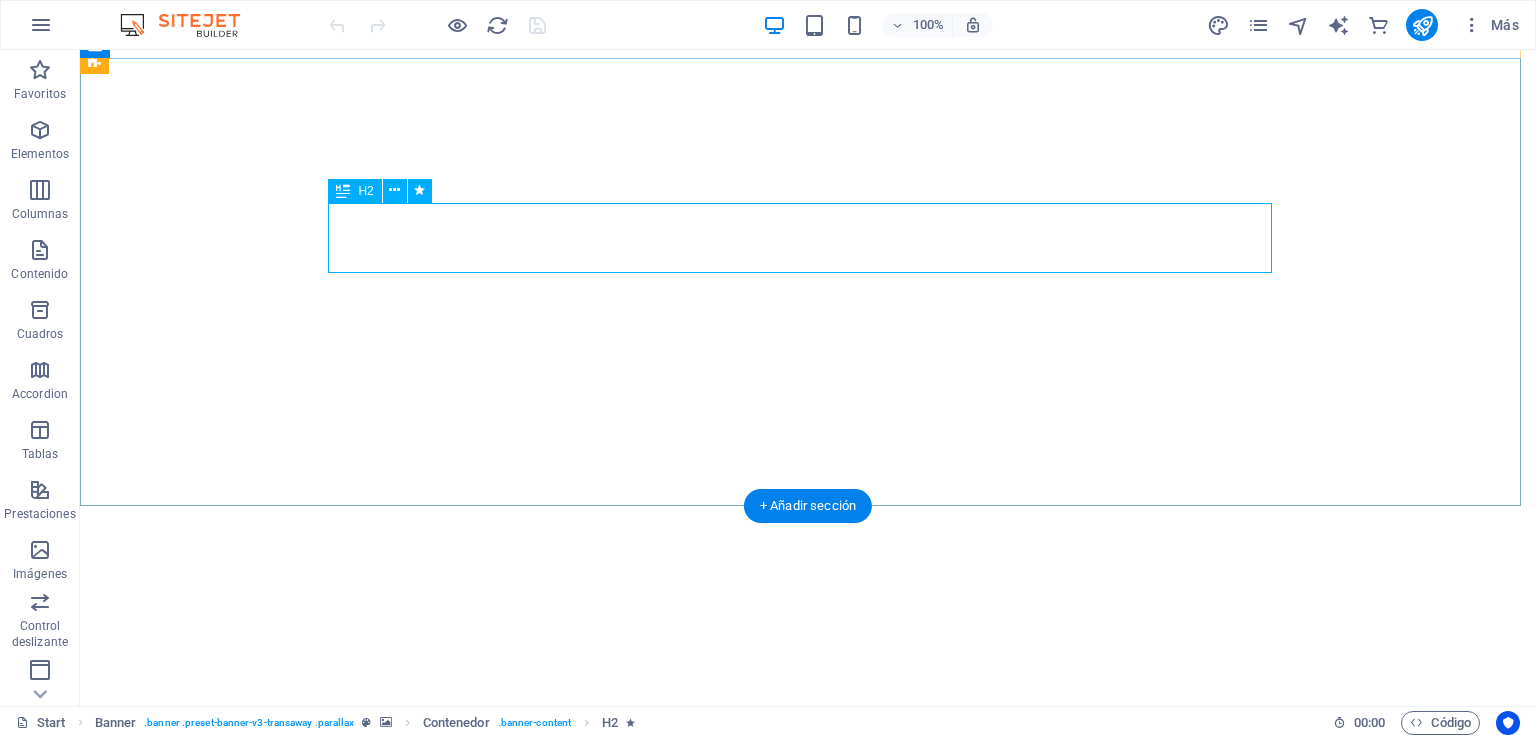 click on "VINCI  CHILE" at bounding box center [808, 1087] 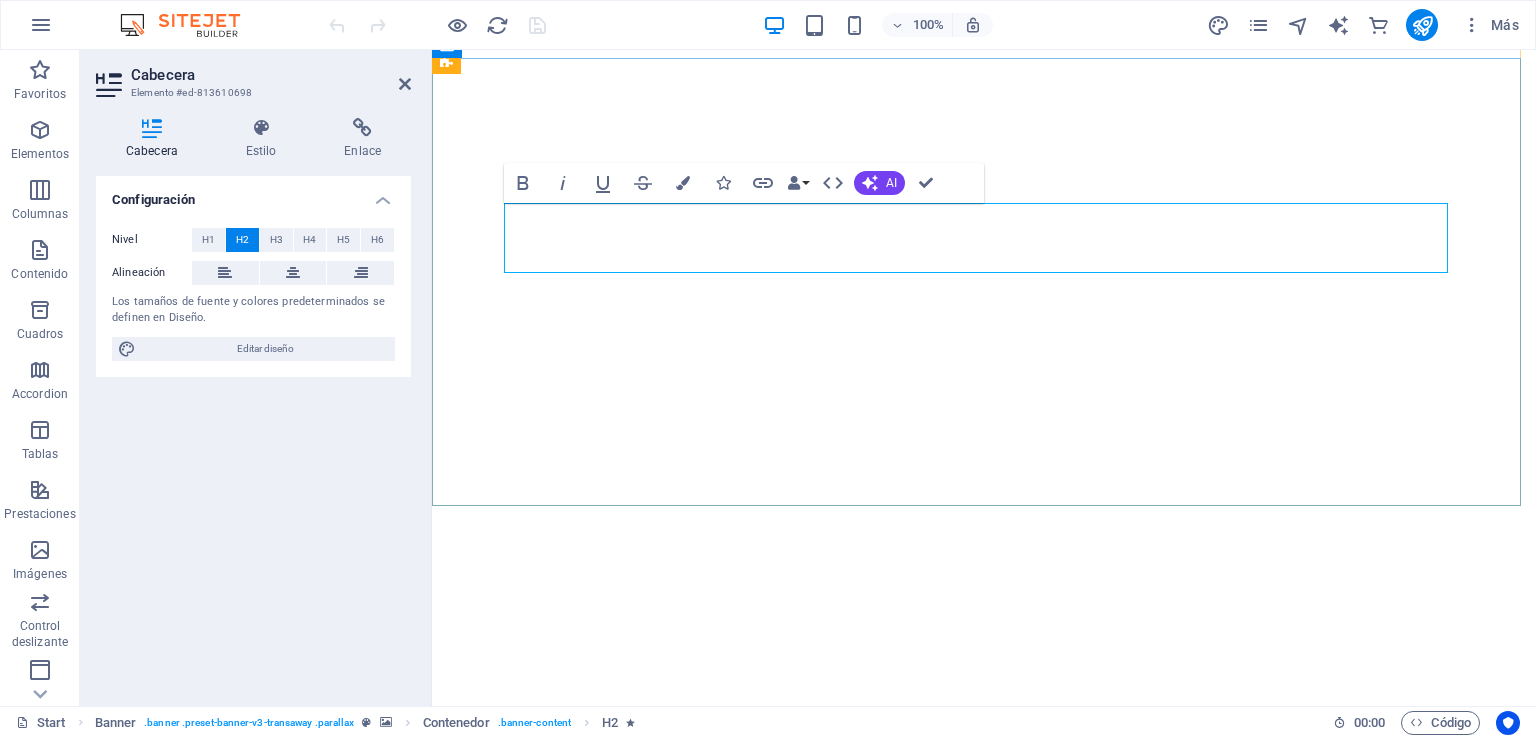 click on "VINCI  CHILE" at bounding box center [984, 1086] 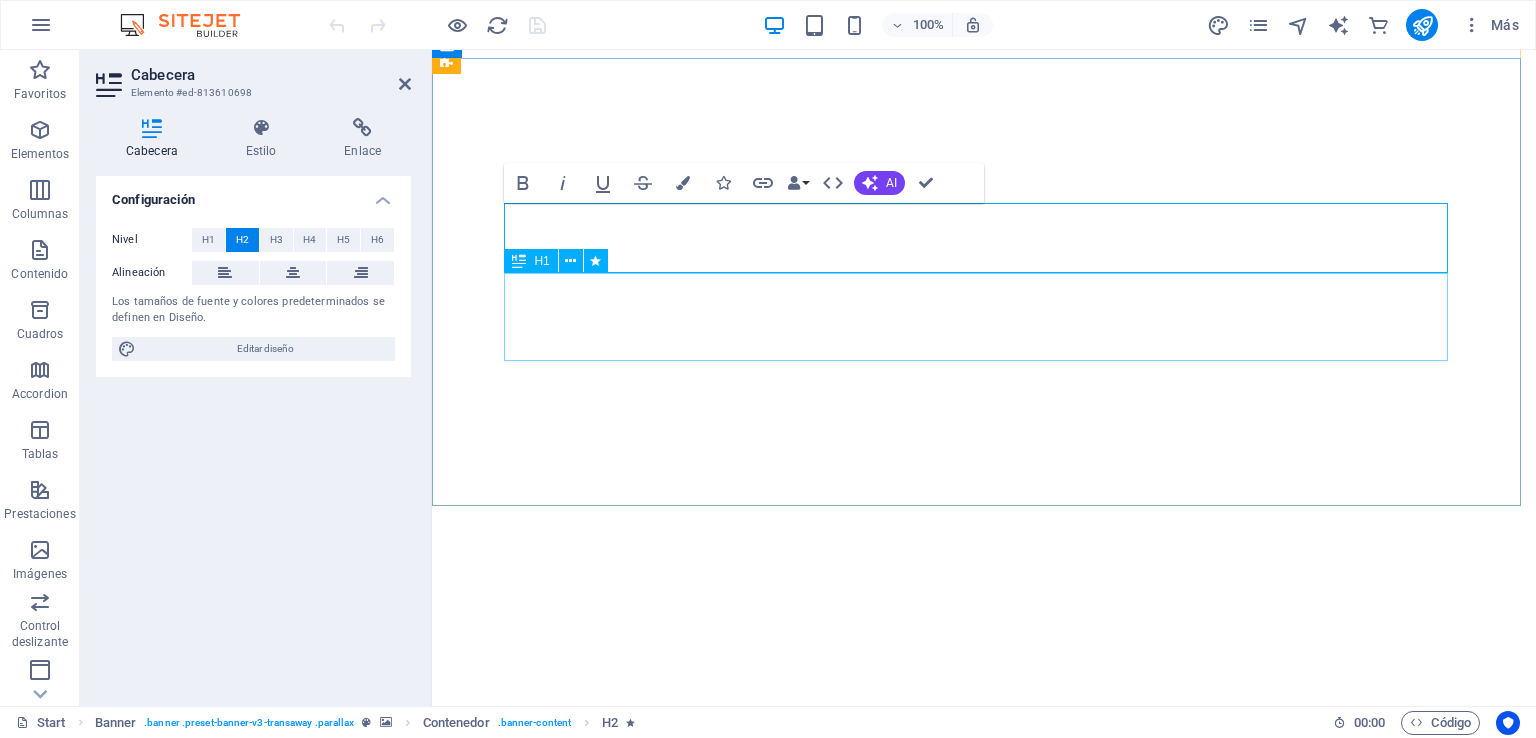 click on "constructora CONTECH  INNOVACION EN CONSTRUCCION" at bounding box center (984, 1166) 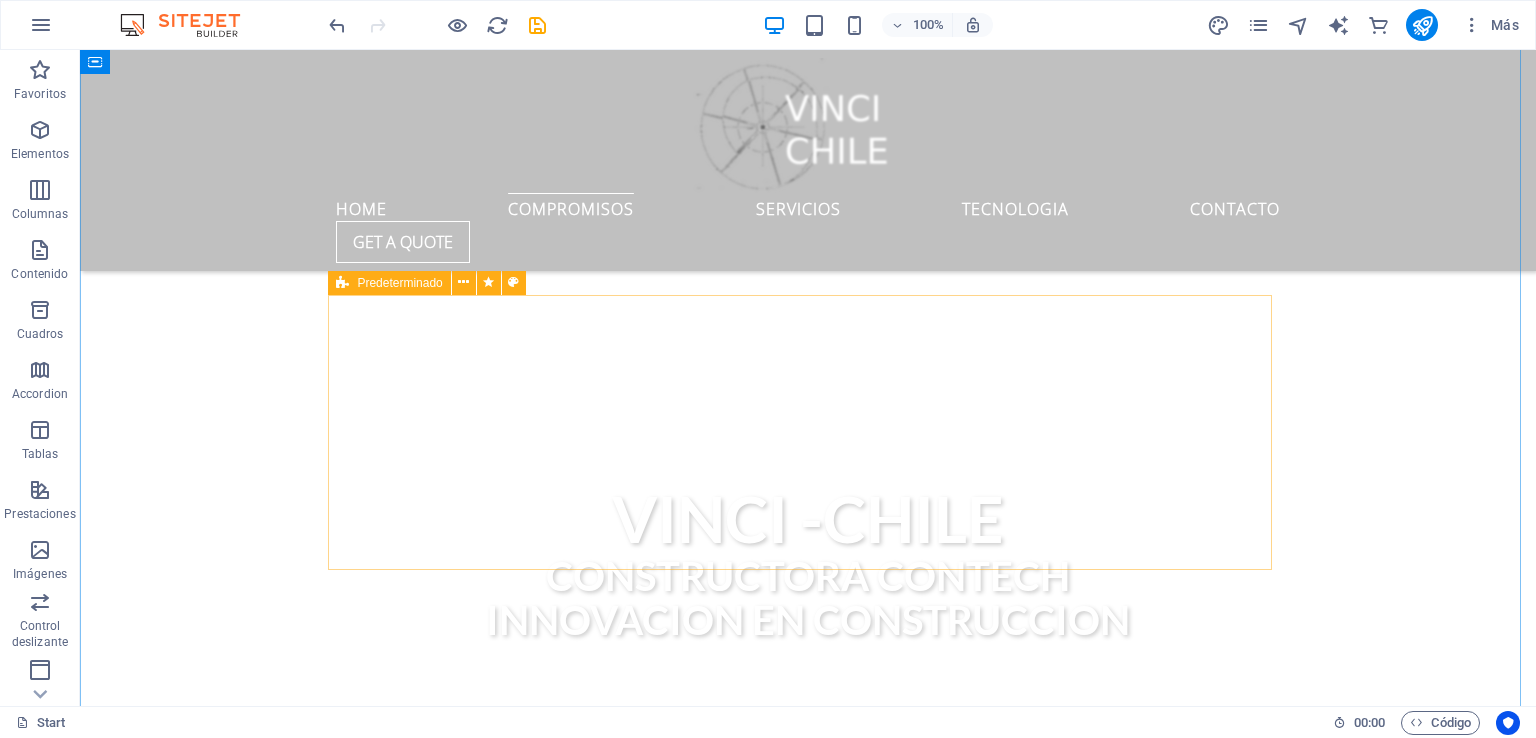 scroll, scrollTop: 700, scrollLeft: 0, axis: vertical 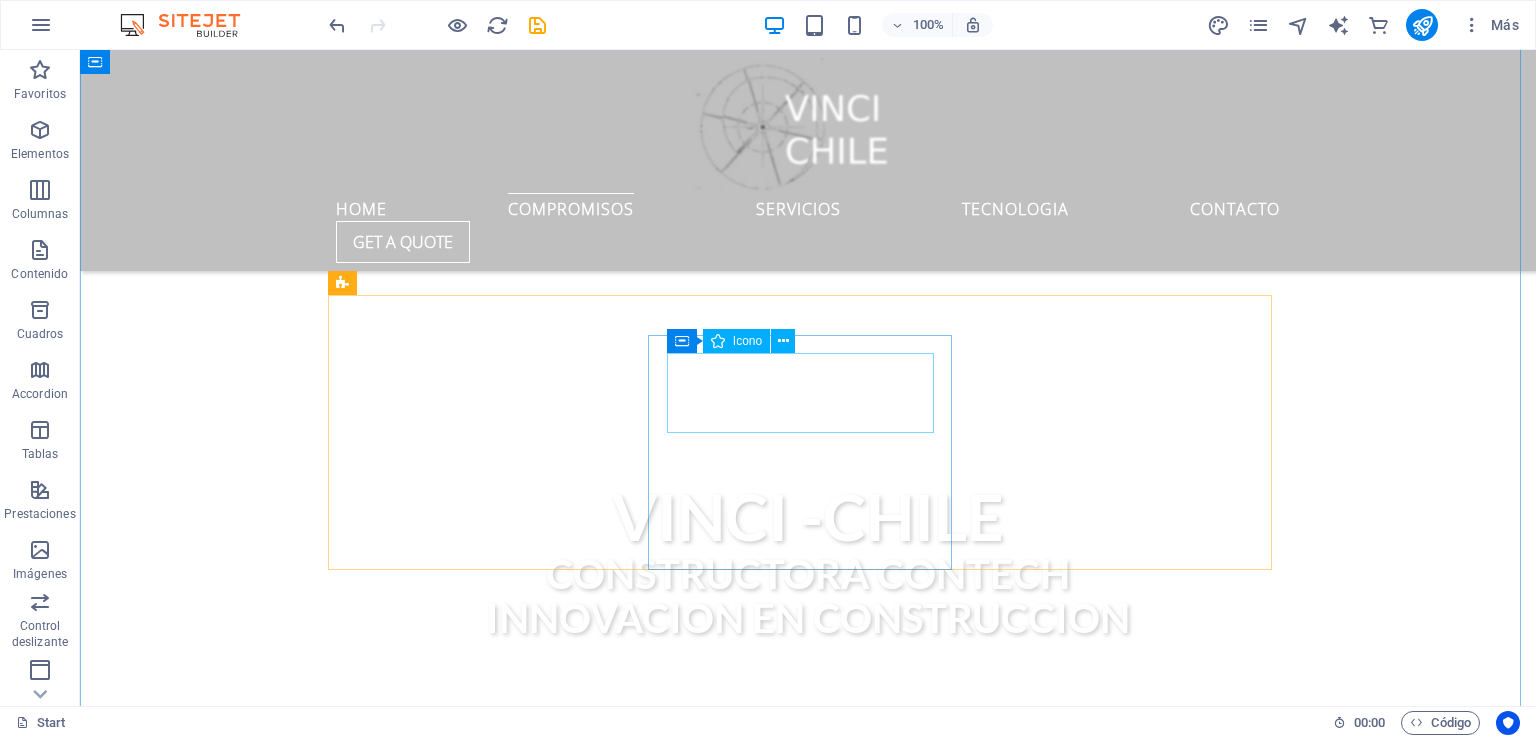 click on ".fa-secondary{opacity:.4}" at bounding box center [808, 1320] 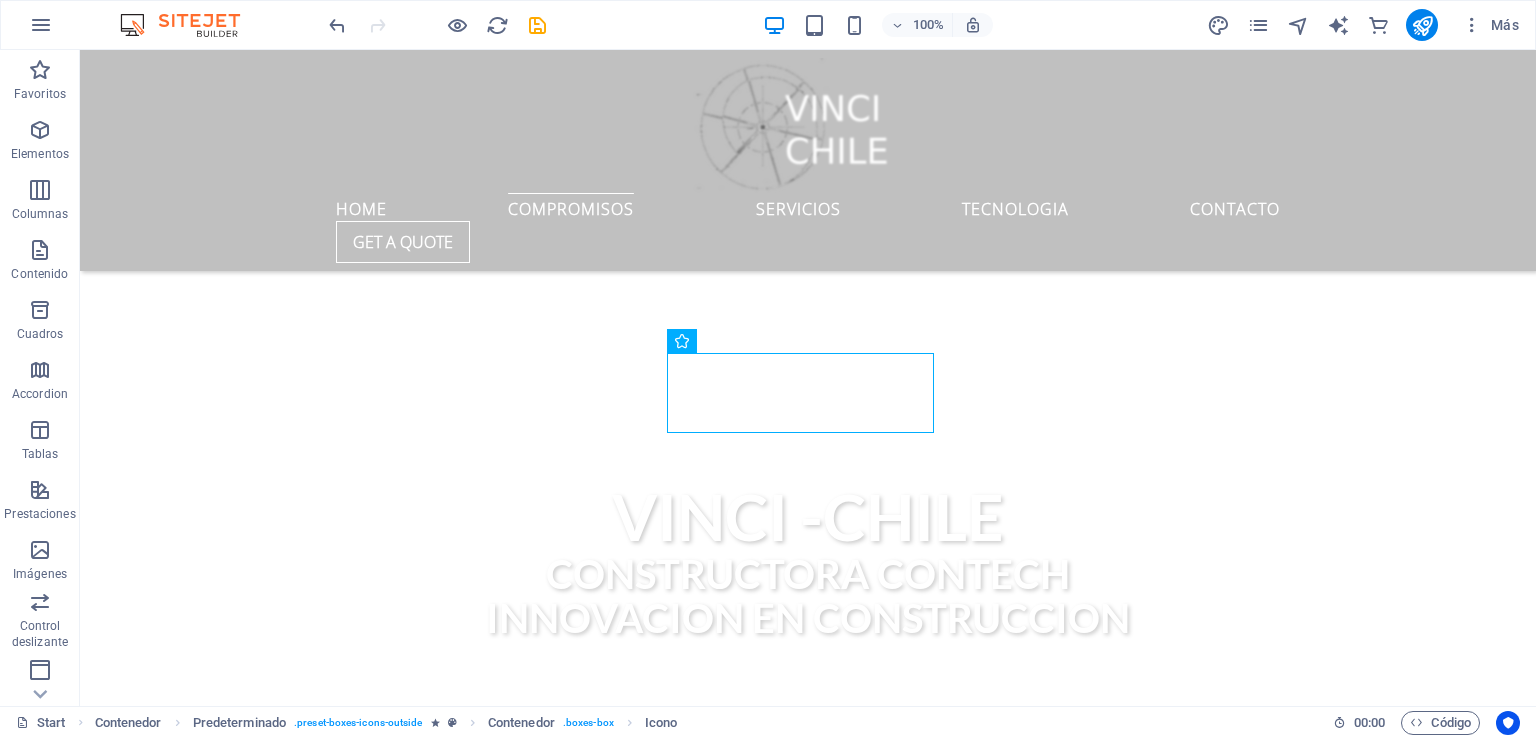 drag, startPoint x: 798, startPoint y: 392, endPoint x: 805, endPoint y: 384, distance: 10.630146 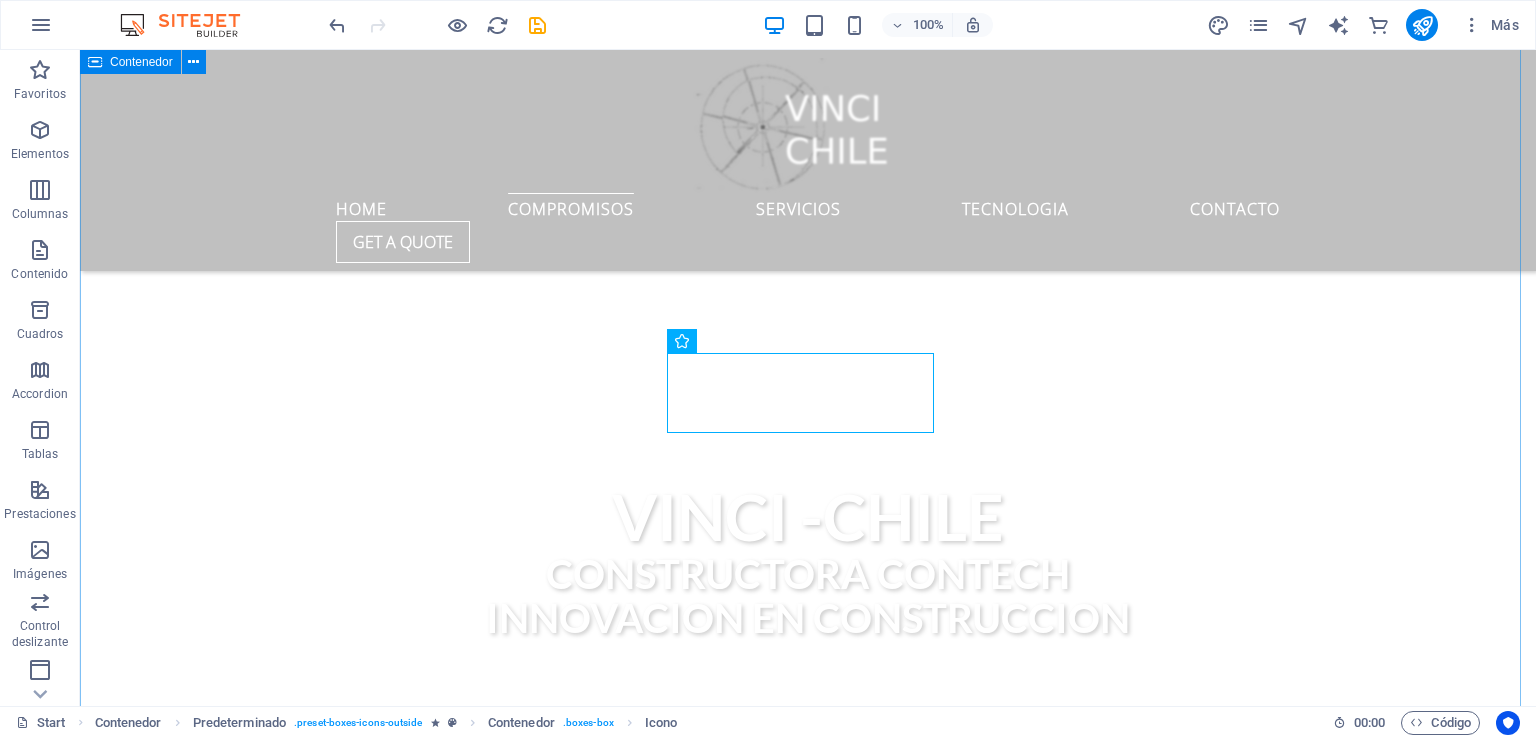 click on "compromisos Vinci Chile Constructora que forma parte del ecosistema " Contech"  es decir  adopta tecnologías innovadoras asi mejorar procesos constructivos y respetar el medioambiente  es por esto que asumimos  varios compromisos claves  para alinearse con las expectativas del sector y contribuir al desarrollo sostenible e inteligente  en nuestras obras.  medio ambiente   Construcción circular  enfoque que busca  minimizar el uso de recursos naturales y la generación de residuos , promoviendo la reutilización, reciclaje y el diseño inteligente de edificaciones .fa-secondary{opacity:.4} equidad Lorem ipsum dolor sit amet, consectetur adipisicing elit. Veritatis, dolorem!  transparencia y trazabilidad   Lorem ipsum dolor sit amet, consectetur adipisicing elit. Veritatis, dolorem! Timely Delivery Lorem ipsum dolor sit amet, consectetur adipisicing elit. Veritatis, dolorem! Global delivery Lorem ipsum dolor sit amet, consectetur adipisicing elit. Veritatis, dolorem! 24/7  Support" at bounding box center (808, 1543) 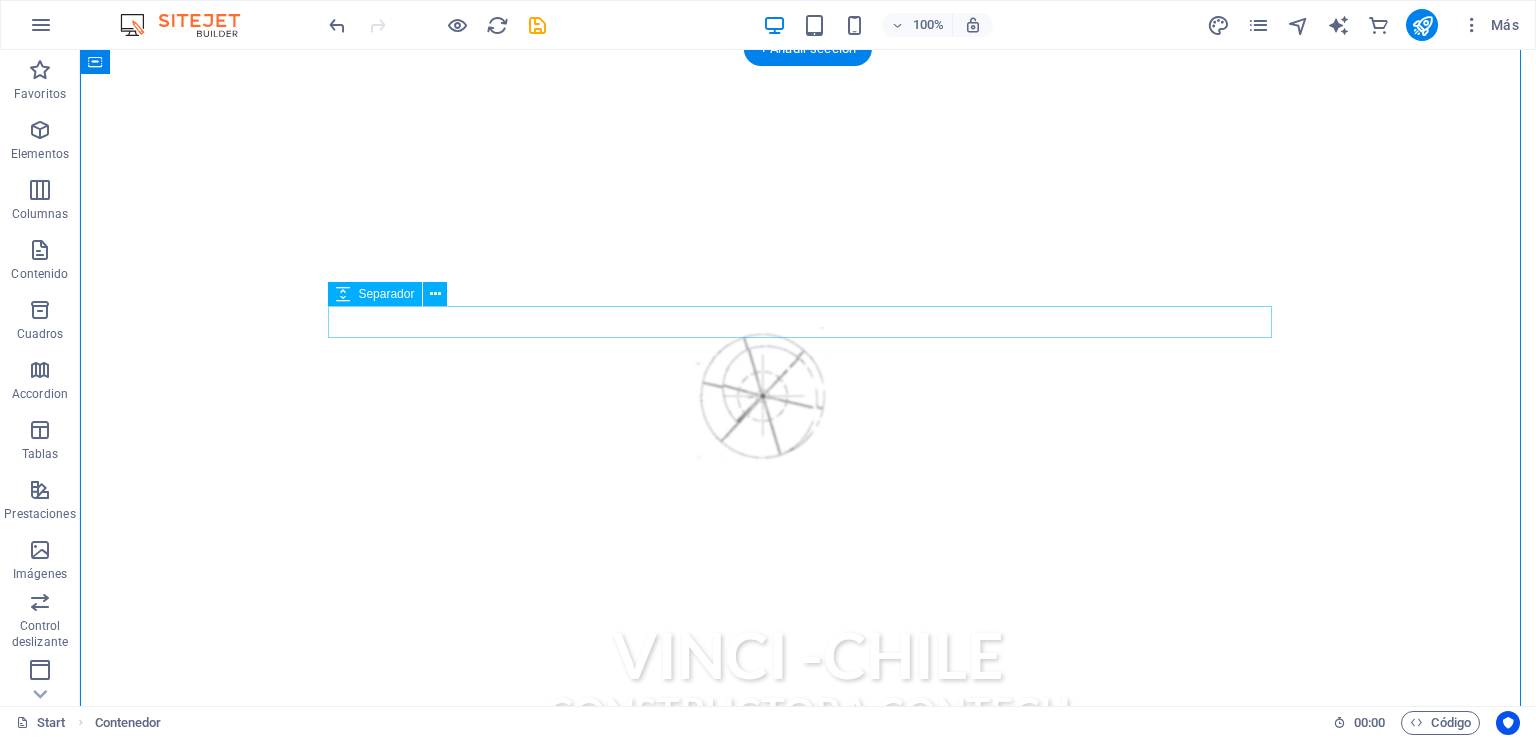 scroll, scrollTop: 700, scrollLeft: 0, axis: vertical 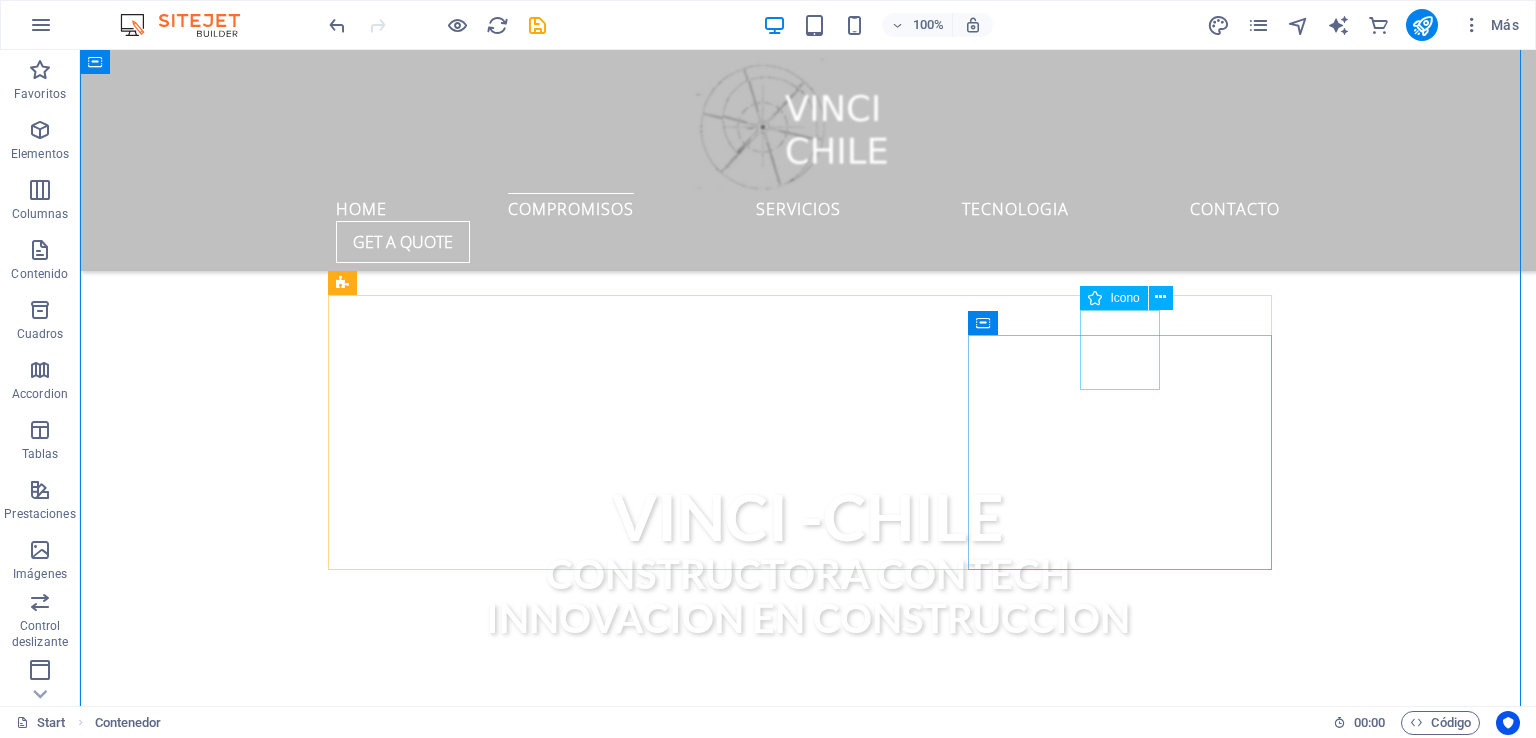 click at bounding box center (808, 1527) 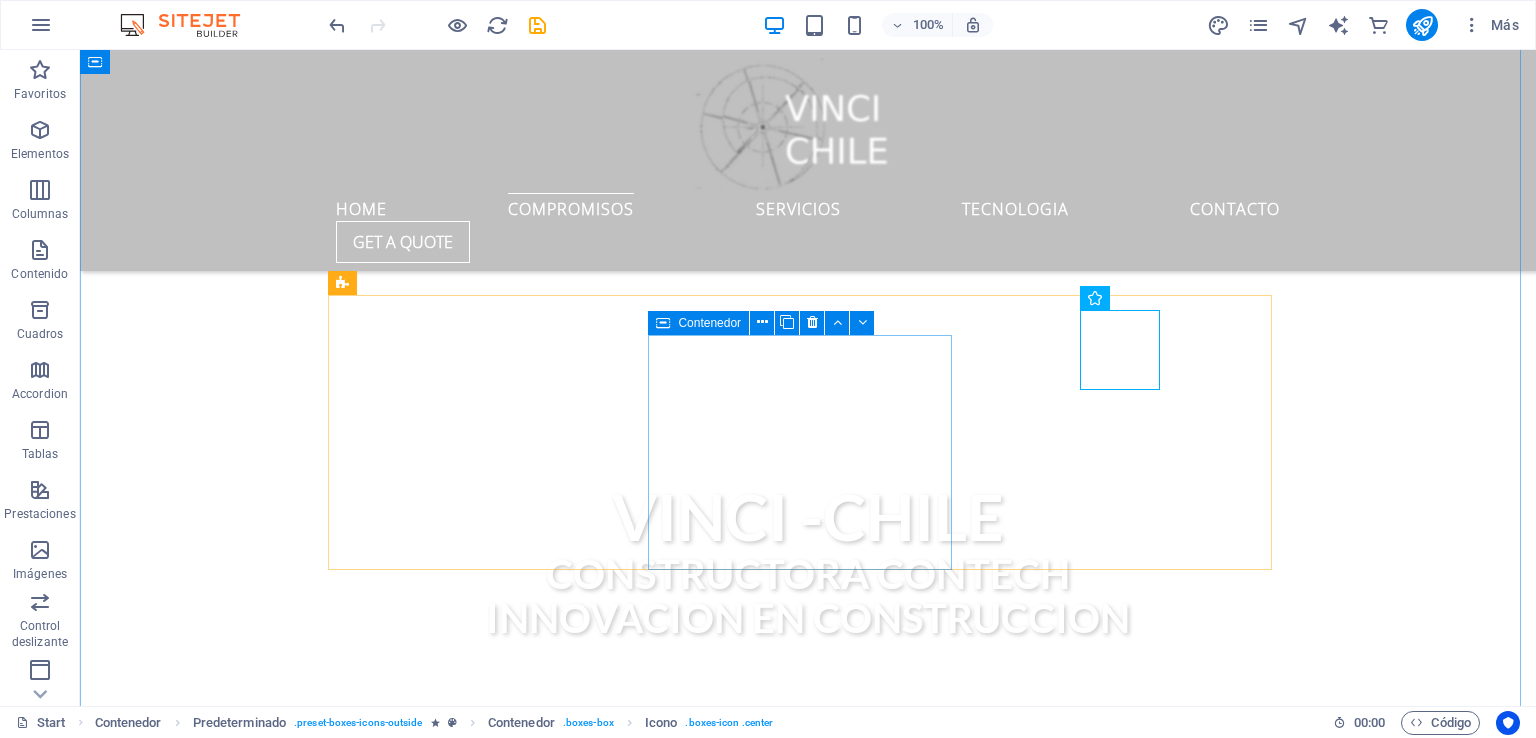 click on "Contenedor" at bounding box center (709, 323) 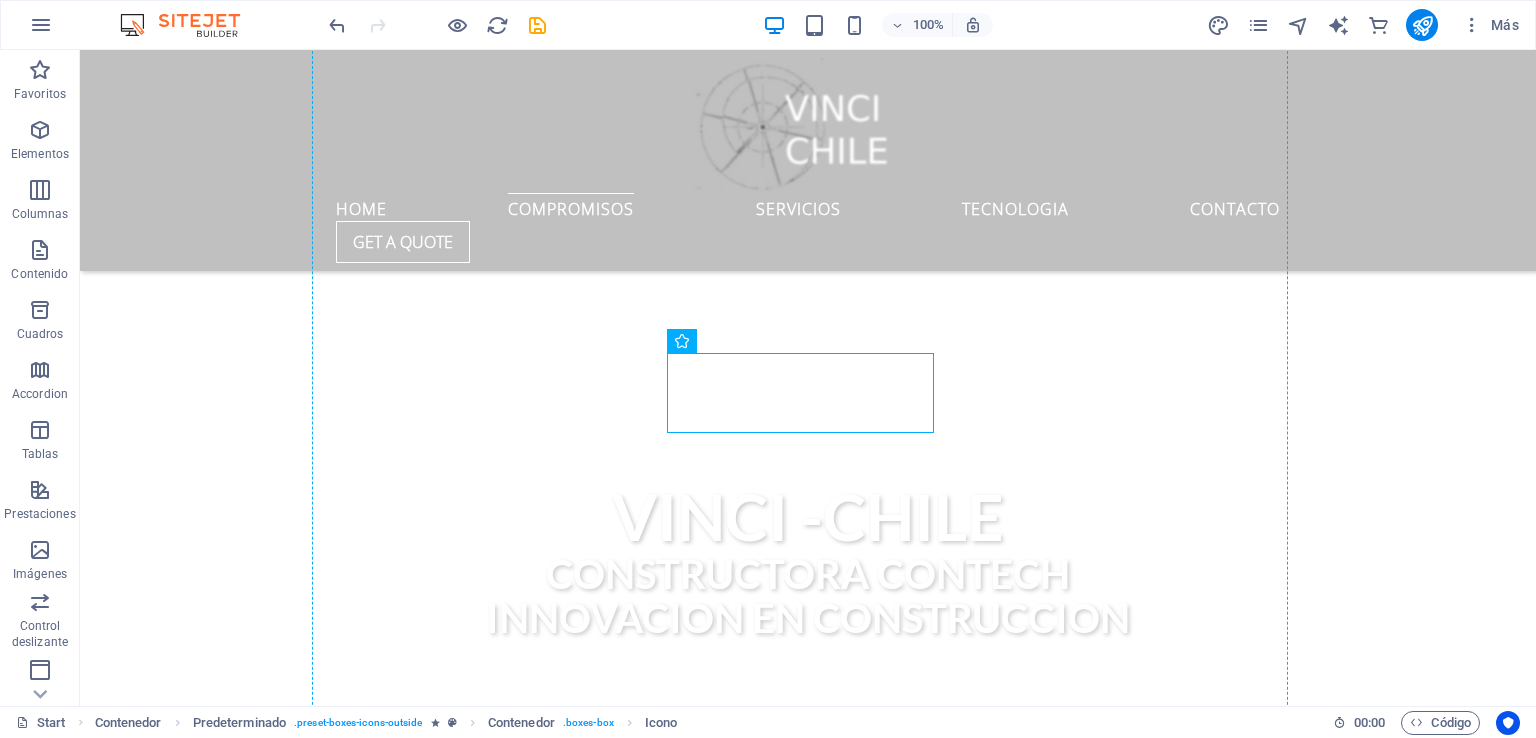 drag, startPoint x: 793, startPoint y: 401, endPoint x: 788, endPoint y: 329, distance: 72.1734 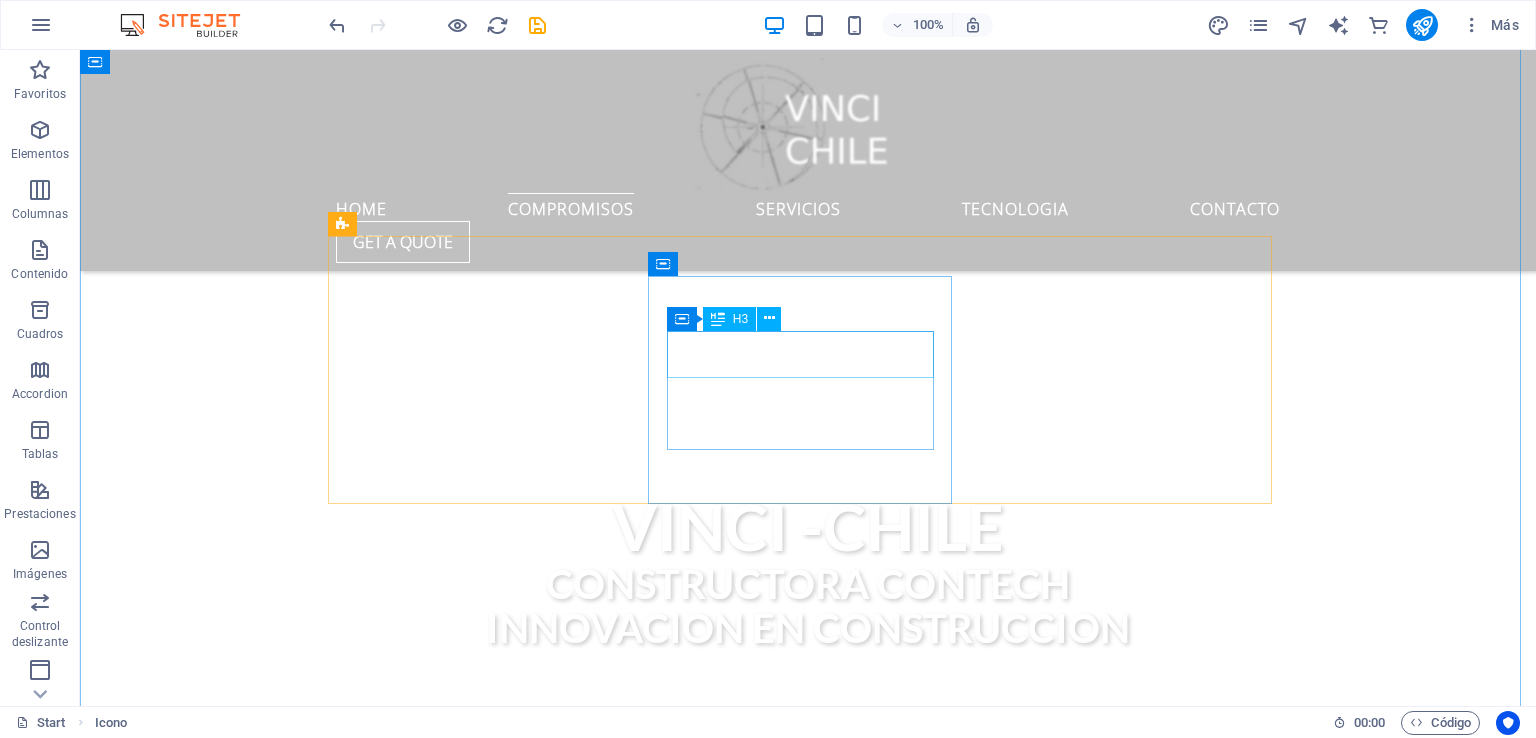 scroll, scrollTop: 668, scrollLeft: 0, axis: vertical 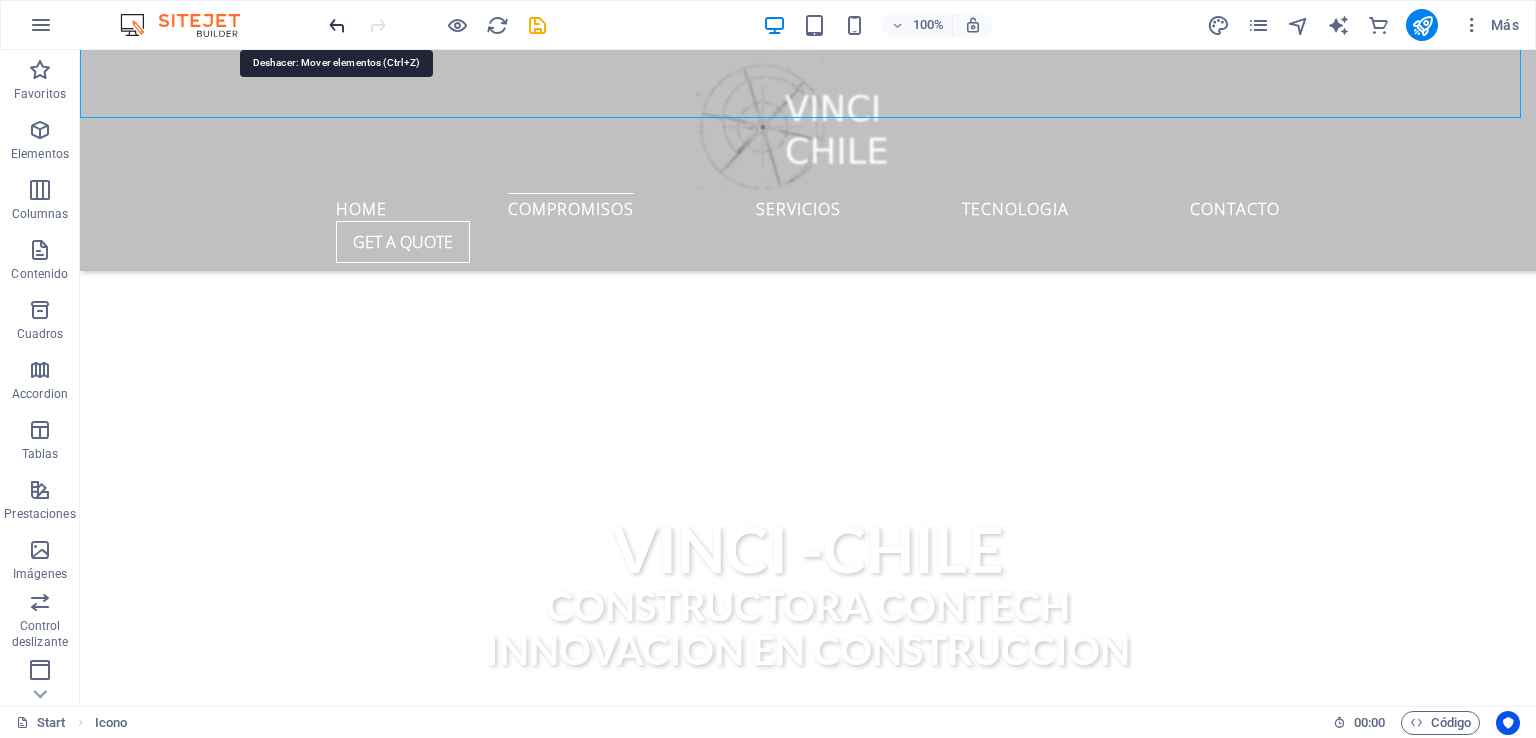 drag, startPoint x: 338, startPoint y: 23, endPoint x: 496, endPoint y: 135, distance: 193.66982 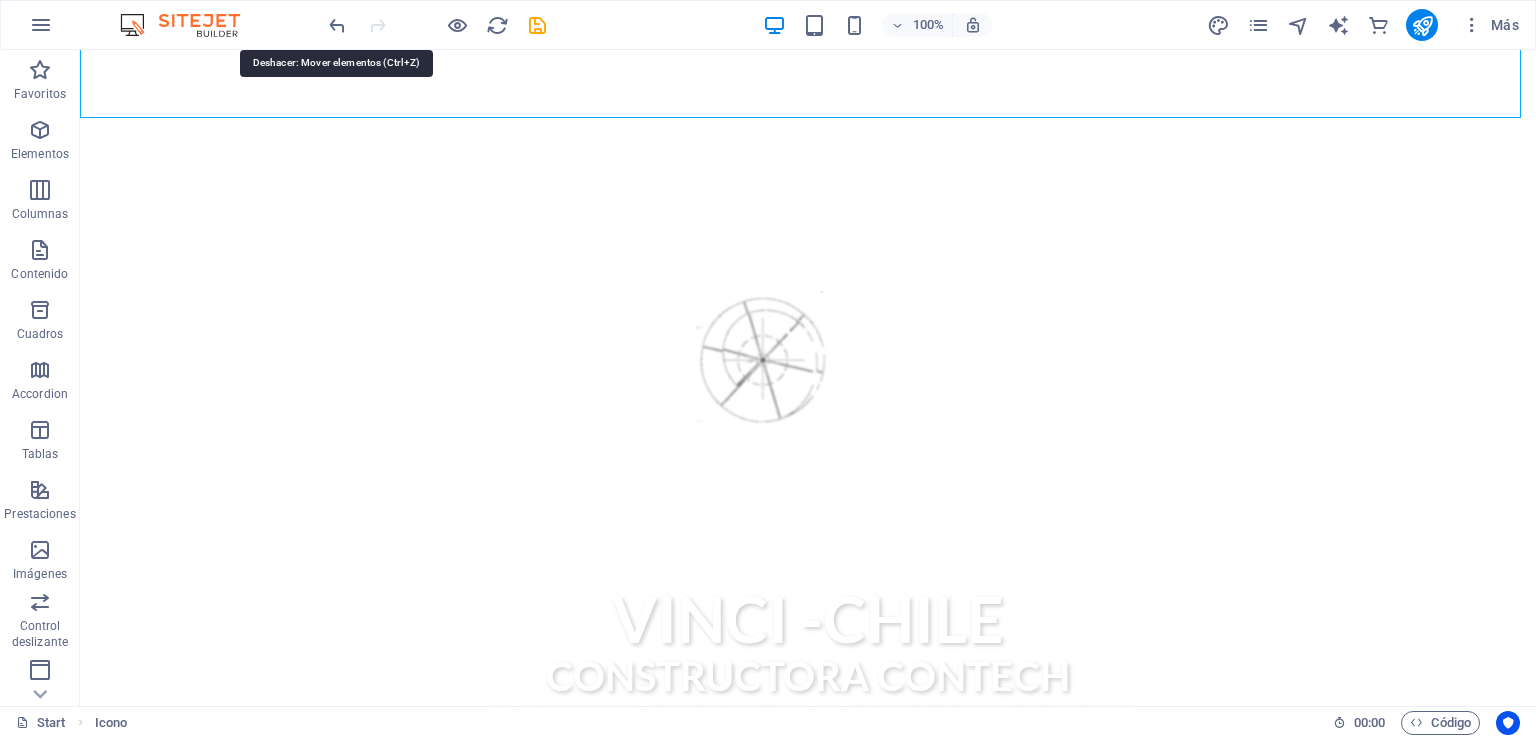 scroll, scrollTop: 588, scrollLeft: 0, axis: vertical 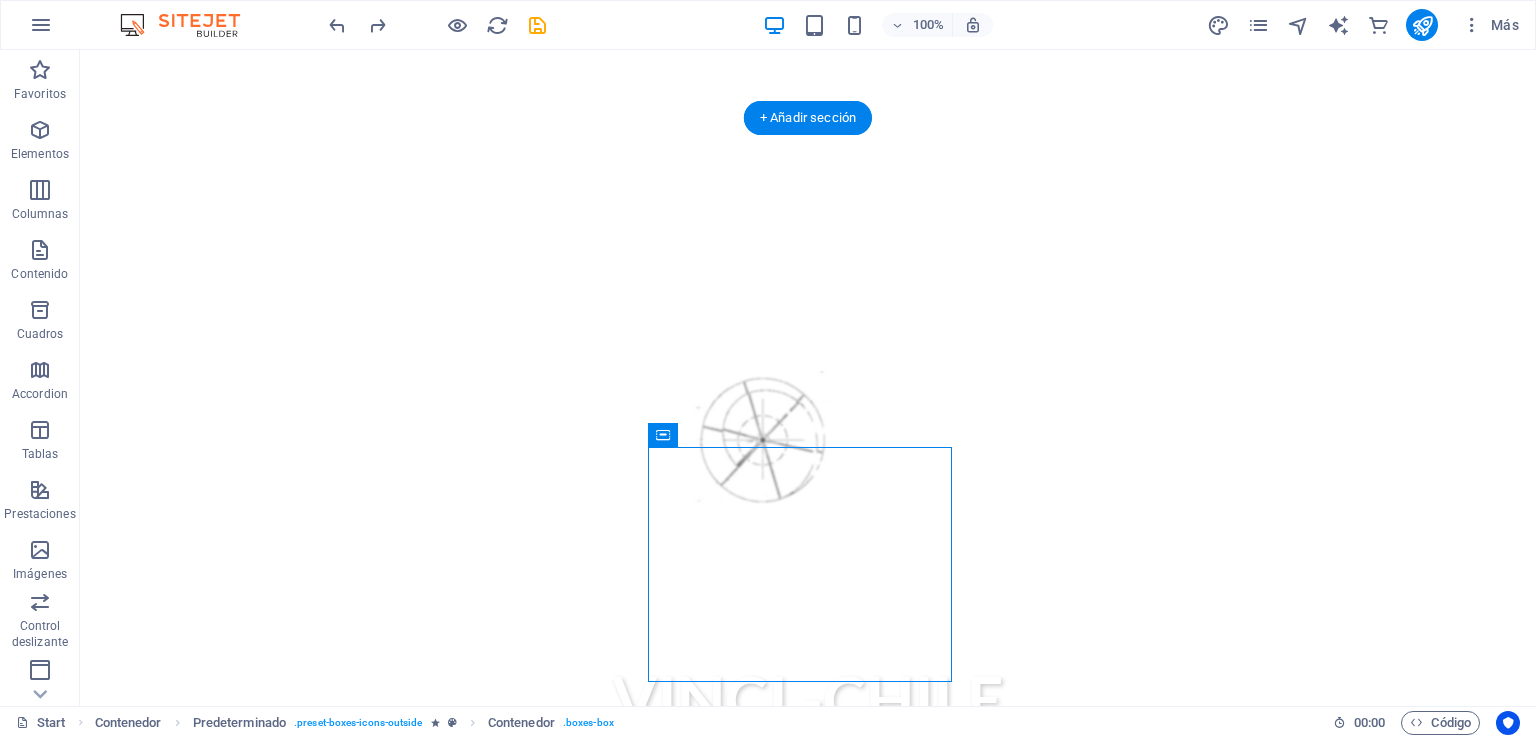 click on ".fa-secondary{opacity:.4} equidad Lorem ipsum dolor sit amet, consectetur adipisicing elit. Veritatis, dolorem!" at bounding box center [808, 1549] 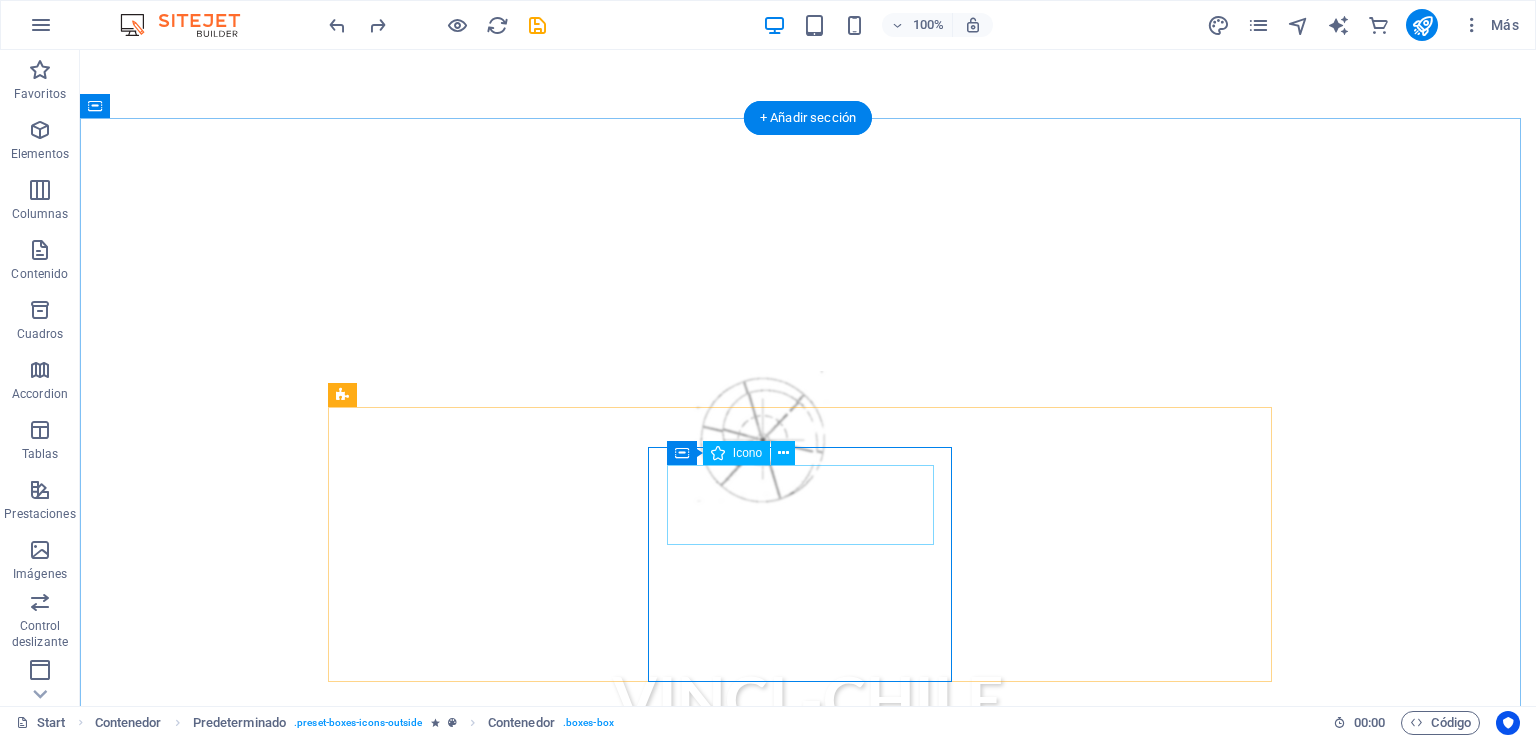 click on ".fa-secondary{opacity:.4}" at bounding box center [808, 1502] 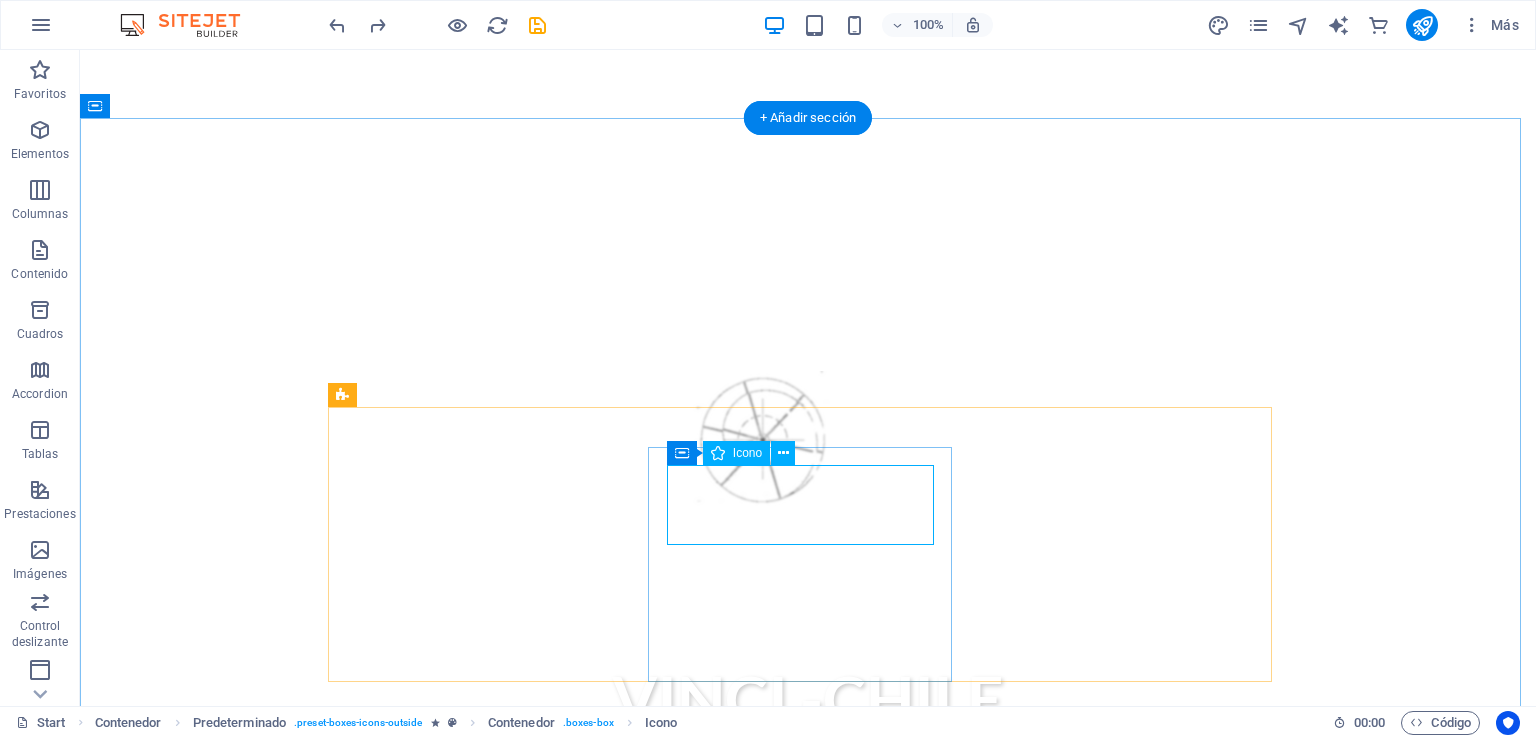 click on ".fa-secondary{opacity:.4}" at bounding box center [808, 1502] 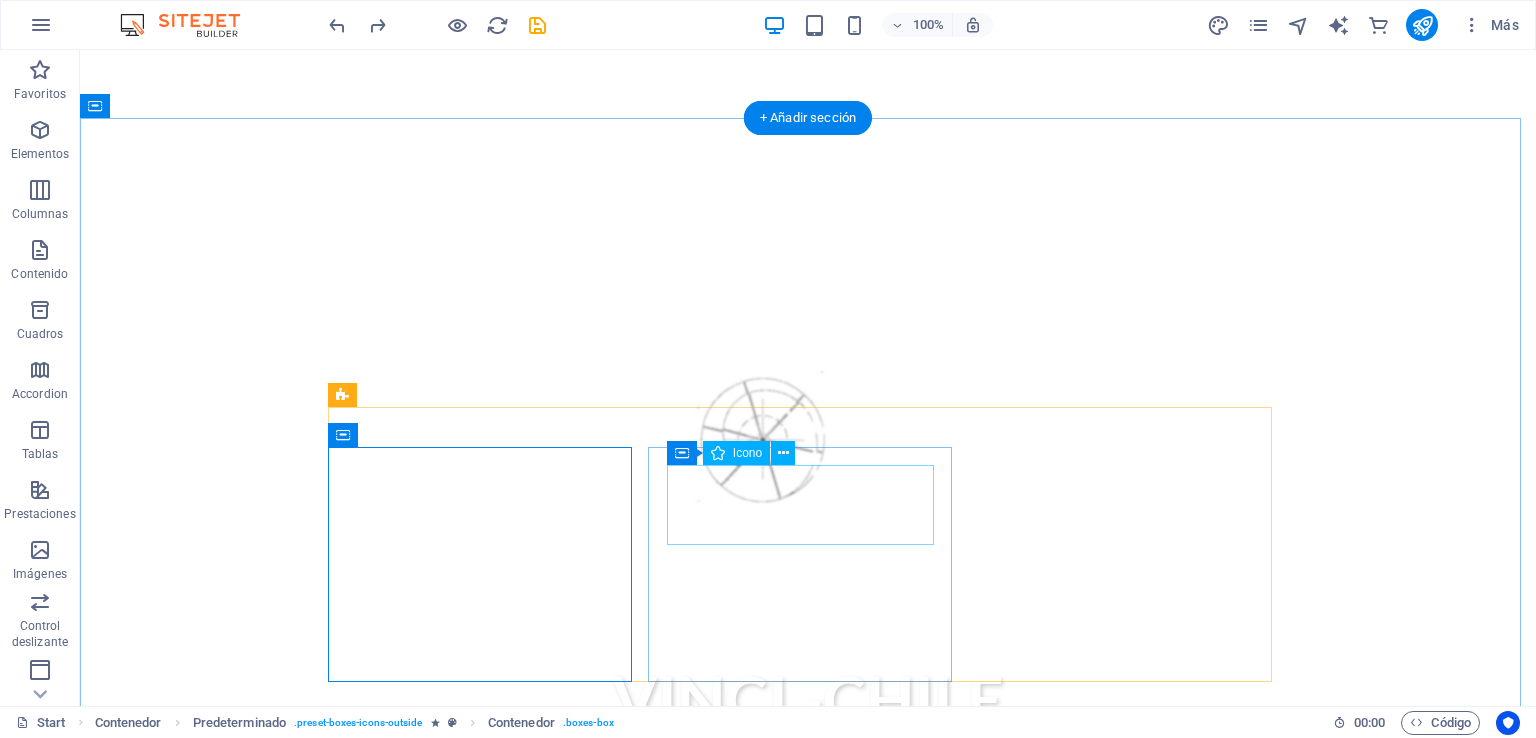 click on ".fa-secondary{opacity:.4}" at bounding box center [808, 1502] 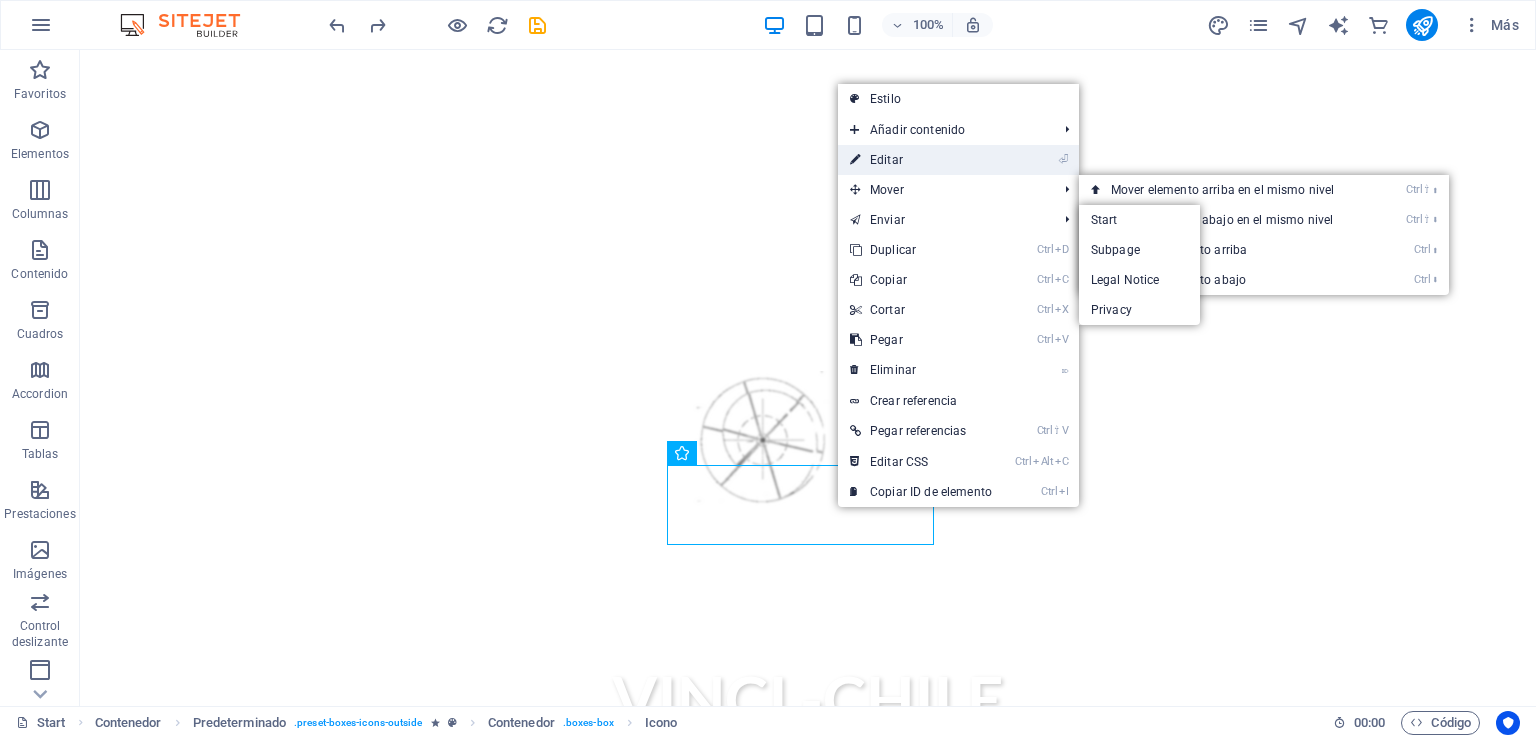 click on "⏎  Editar" at bounding box center (921, 160) 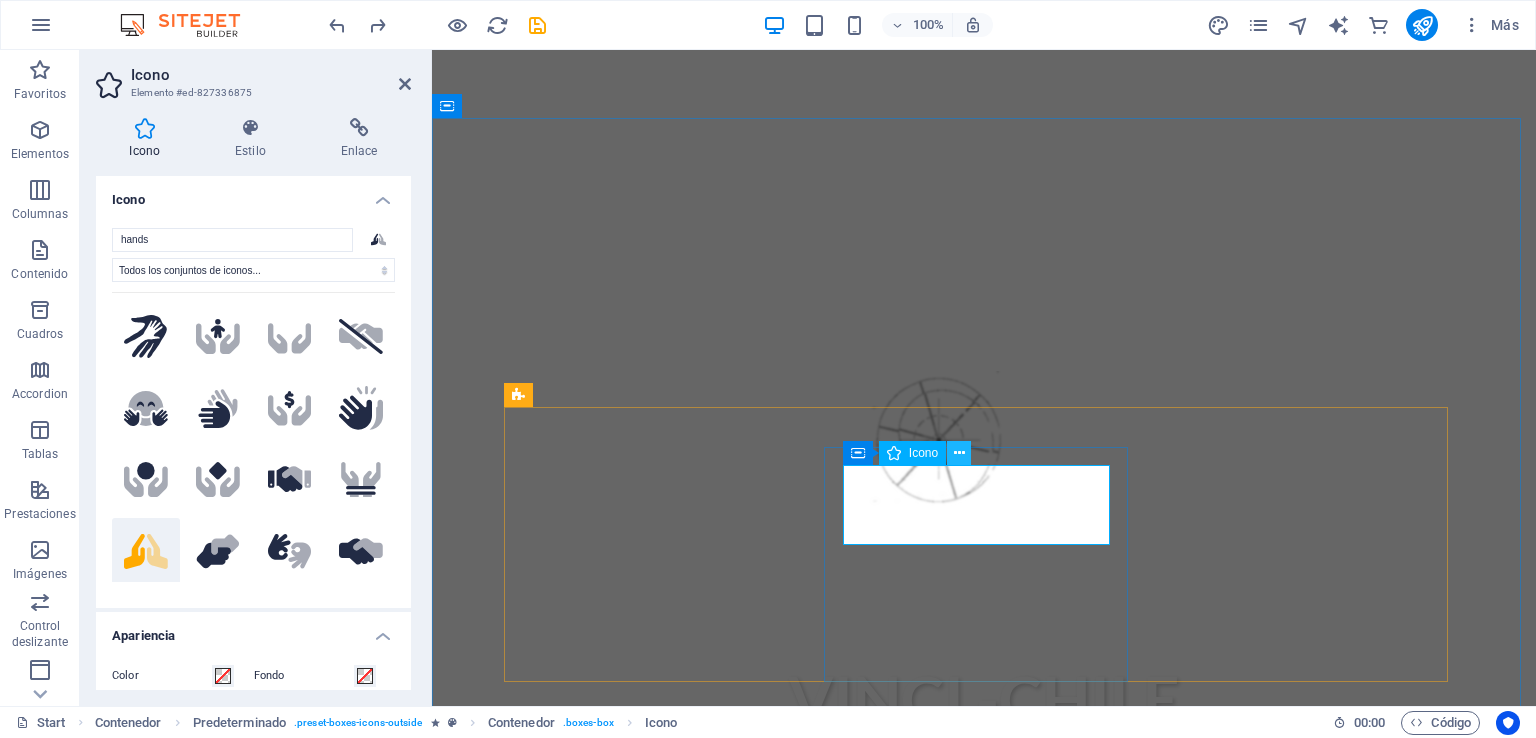 click at bounding box center [959, 453] 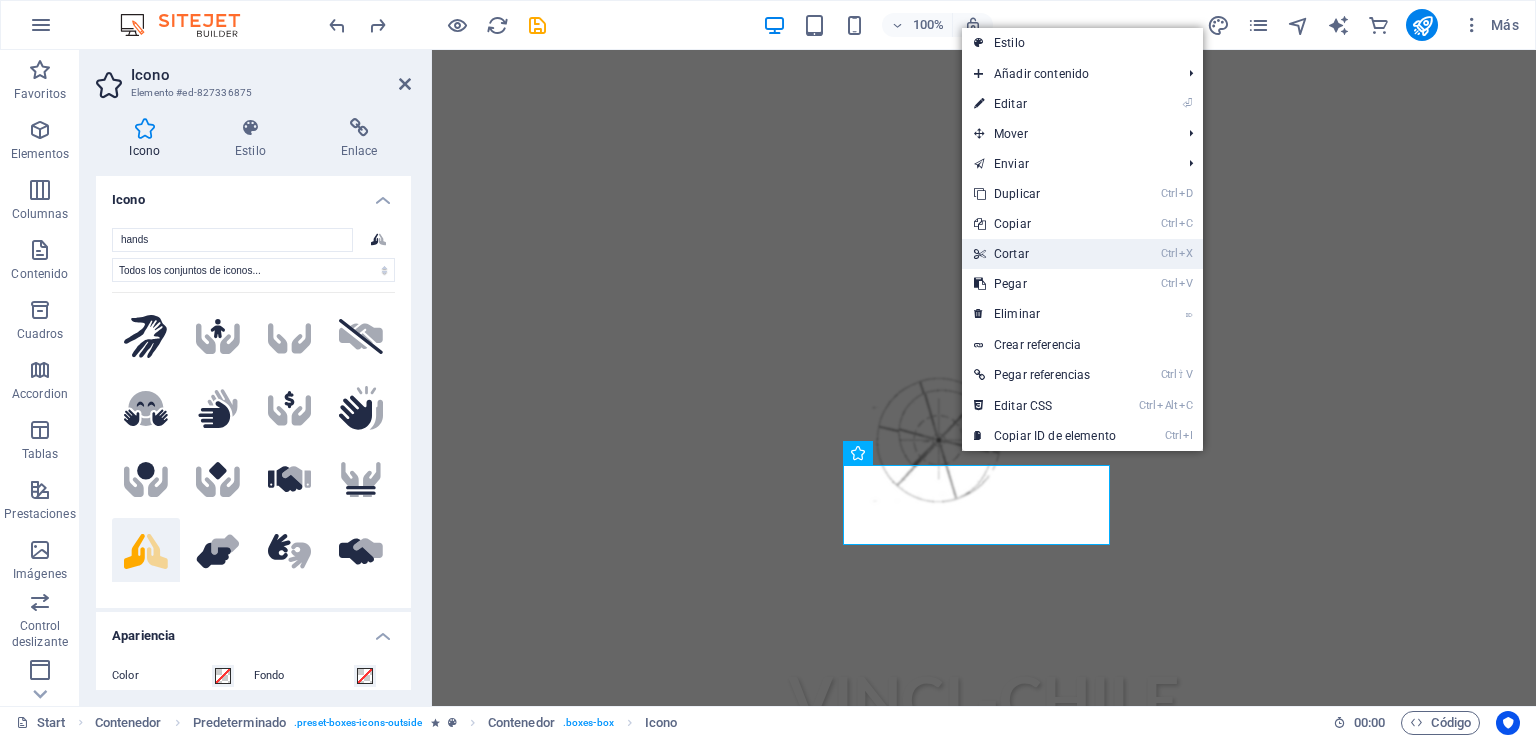 click on "Ctrl X  Cortar" at bounding box center (1045, 254) 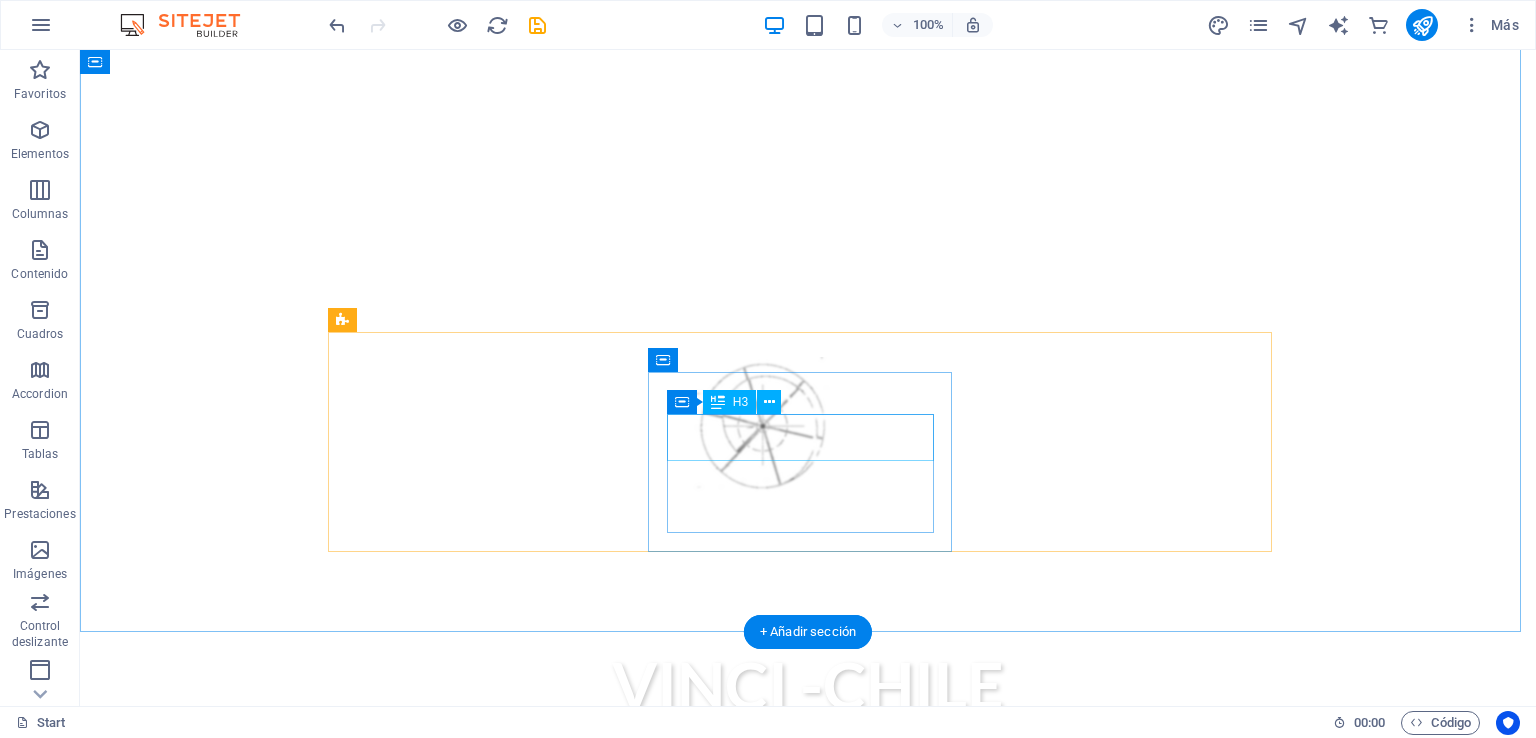 scroll, scrollTop: 588, scrollLeft: 0, axis: vertical 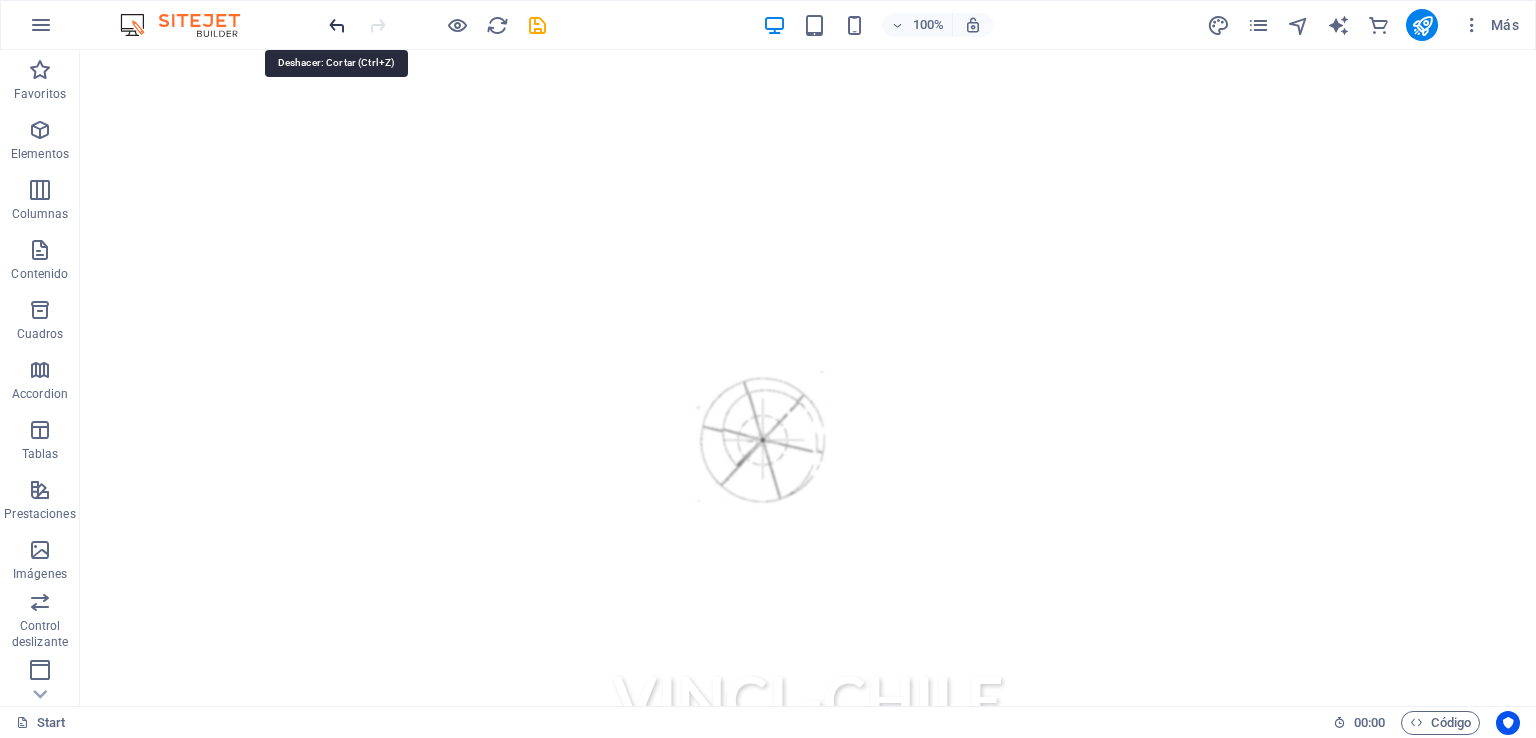 click at bounding box center [337, 25] 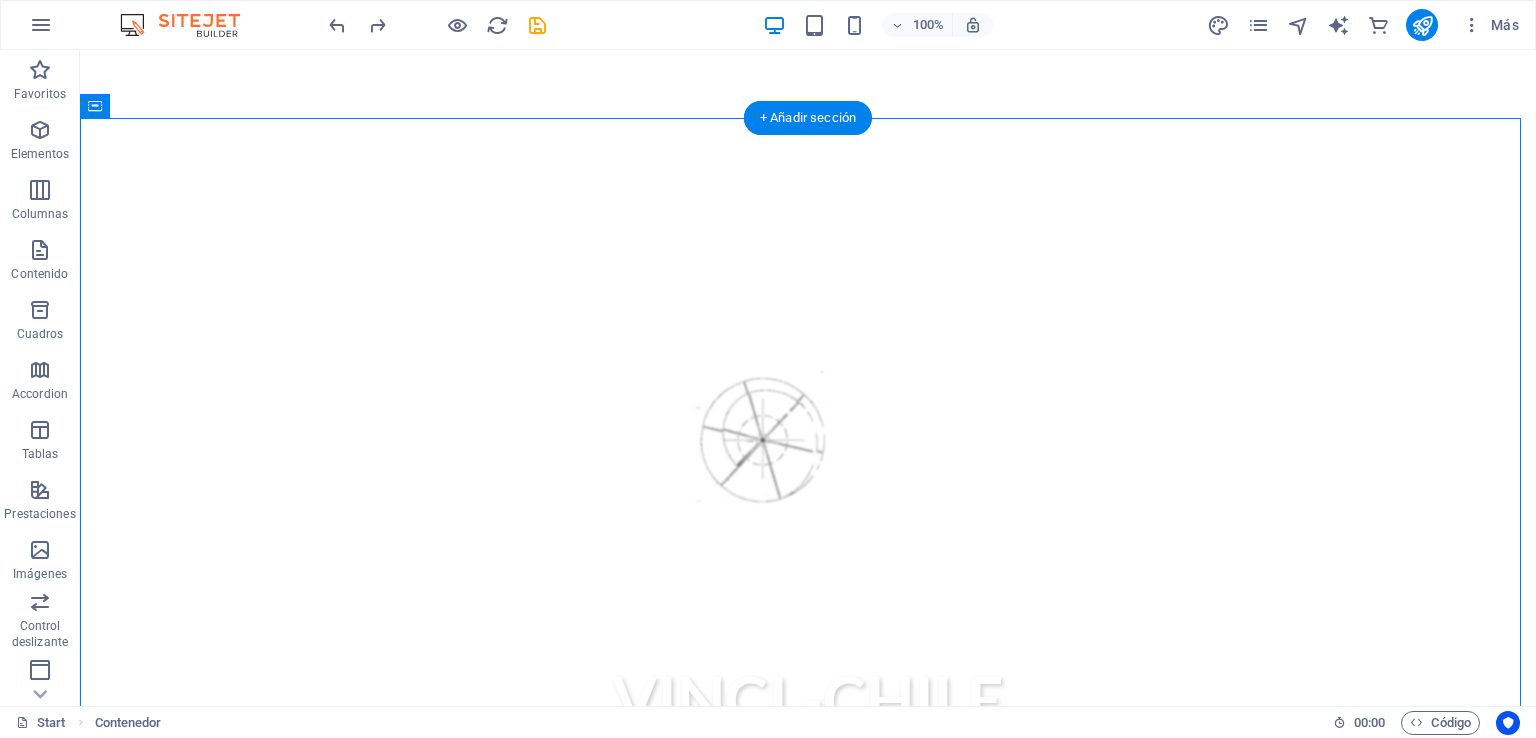 drag, startPoint x: 480, startPoint y: 463, endPoint x: 485, endPoint y: 519, distance: 56.22277 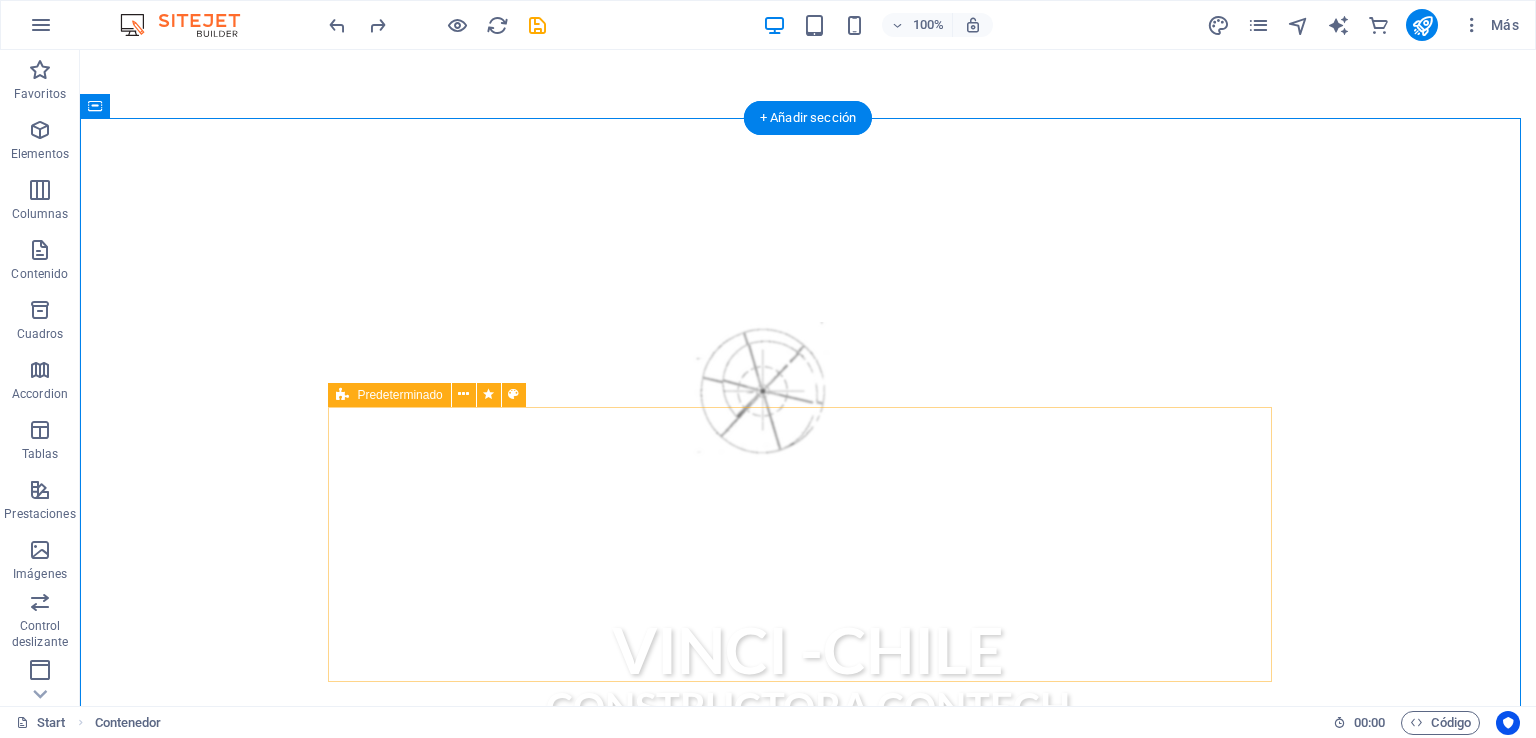 scroll, scrollTop: 688, scrollLeft: 0, axis: vertical 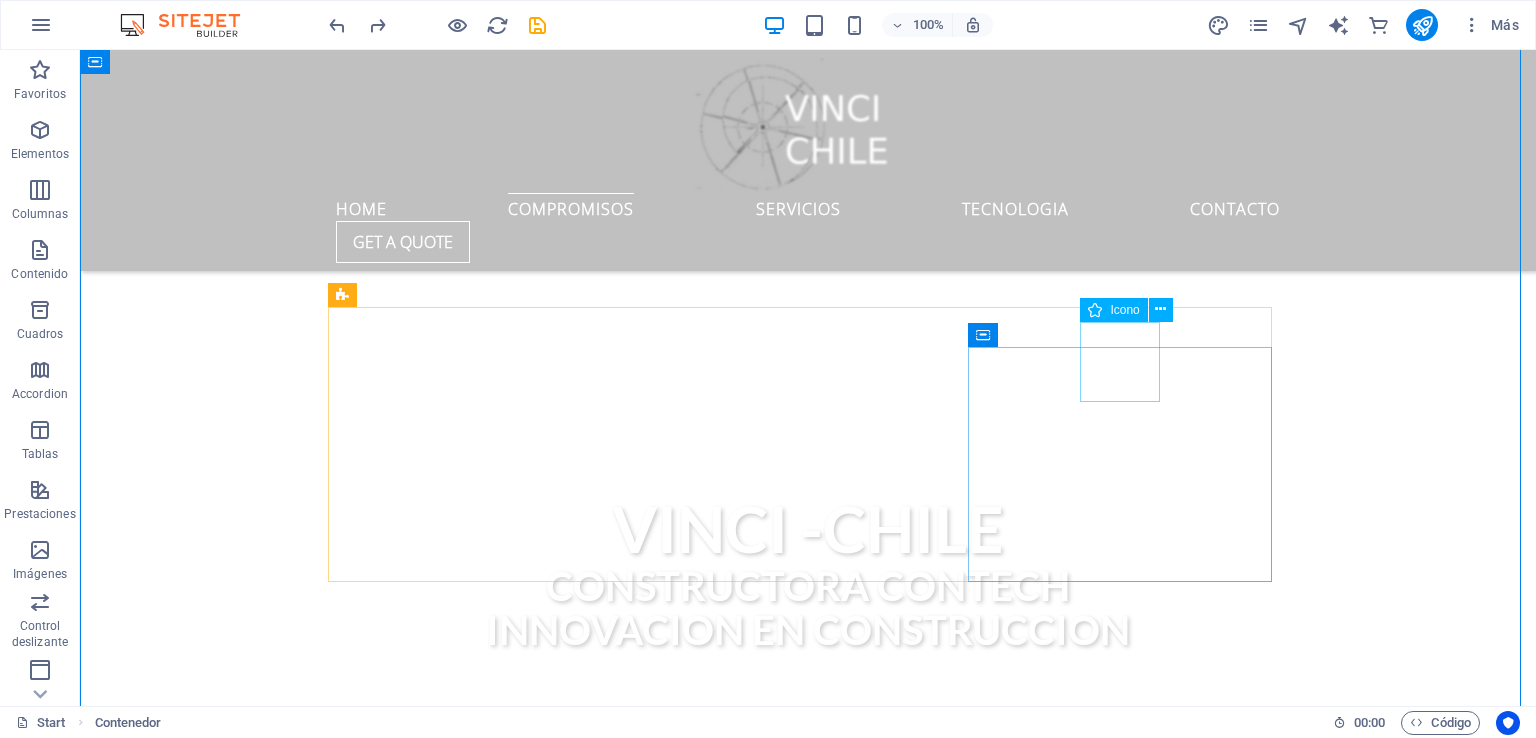 click at bounding box center [808, 1539] 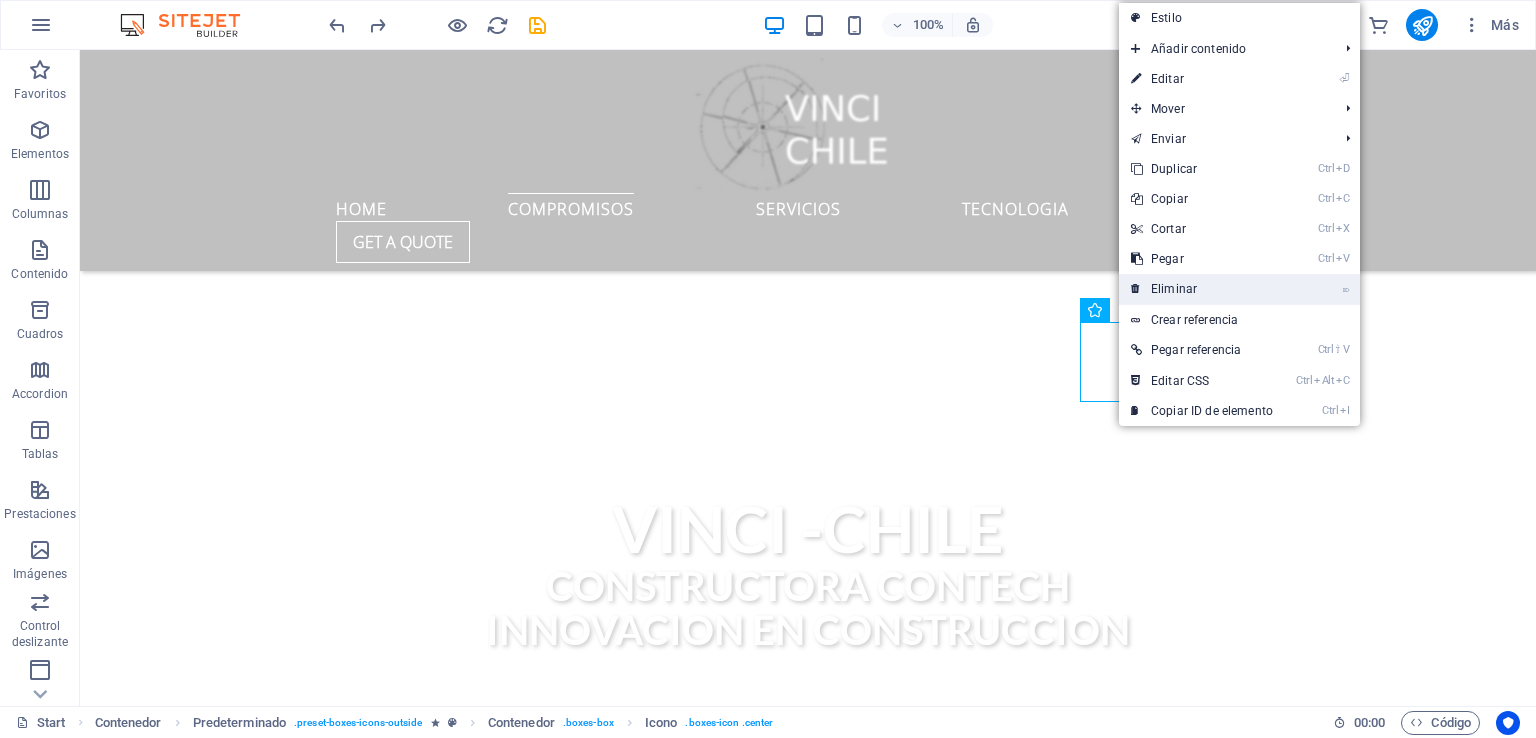 click on "⌦  Eliminar" at bounding box center (1202, 289) 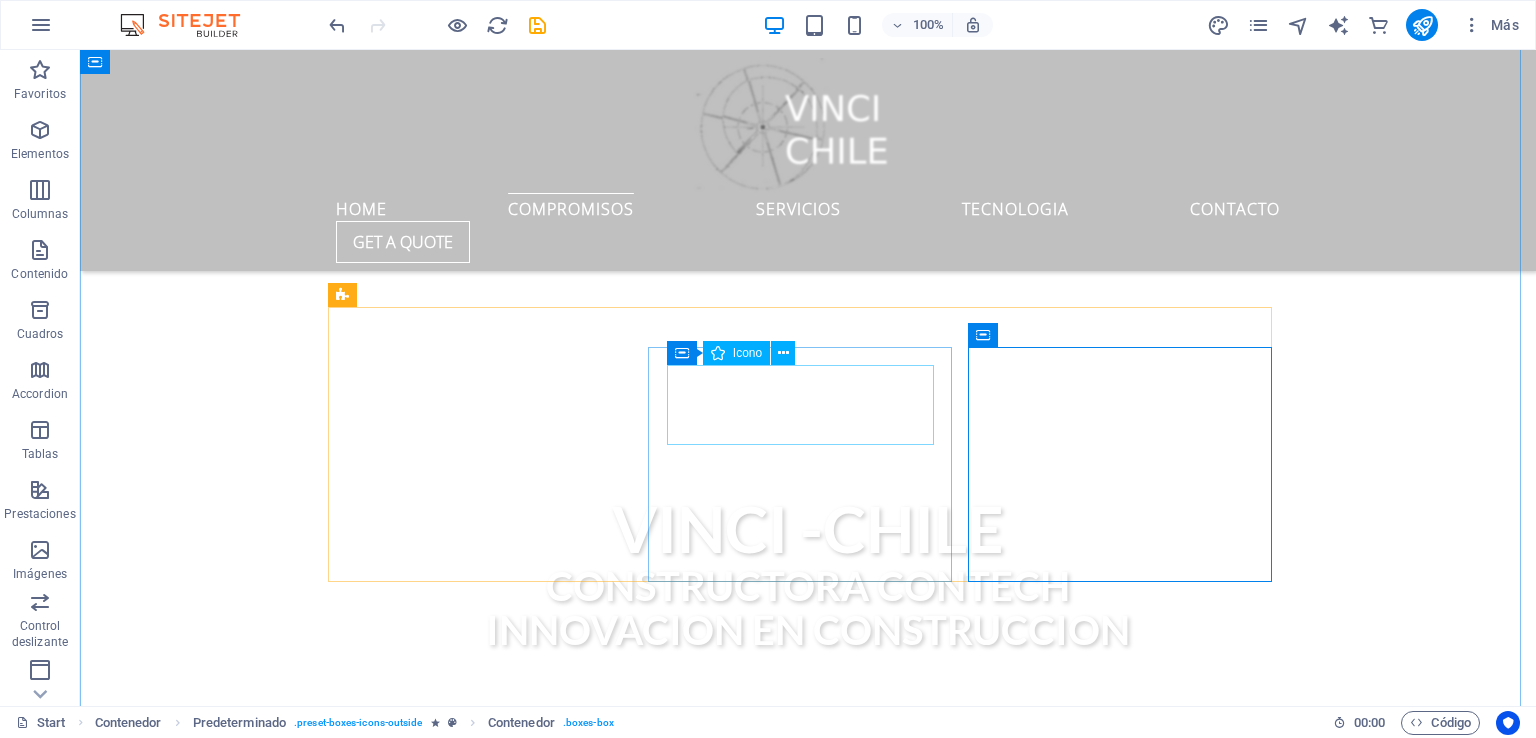 click on ".fa-secondary{opacity:.4}" at bounding box center (808, 1332) 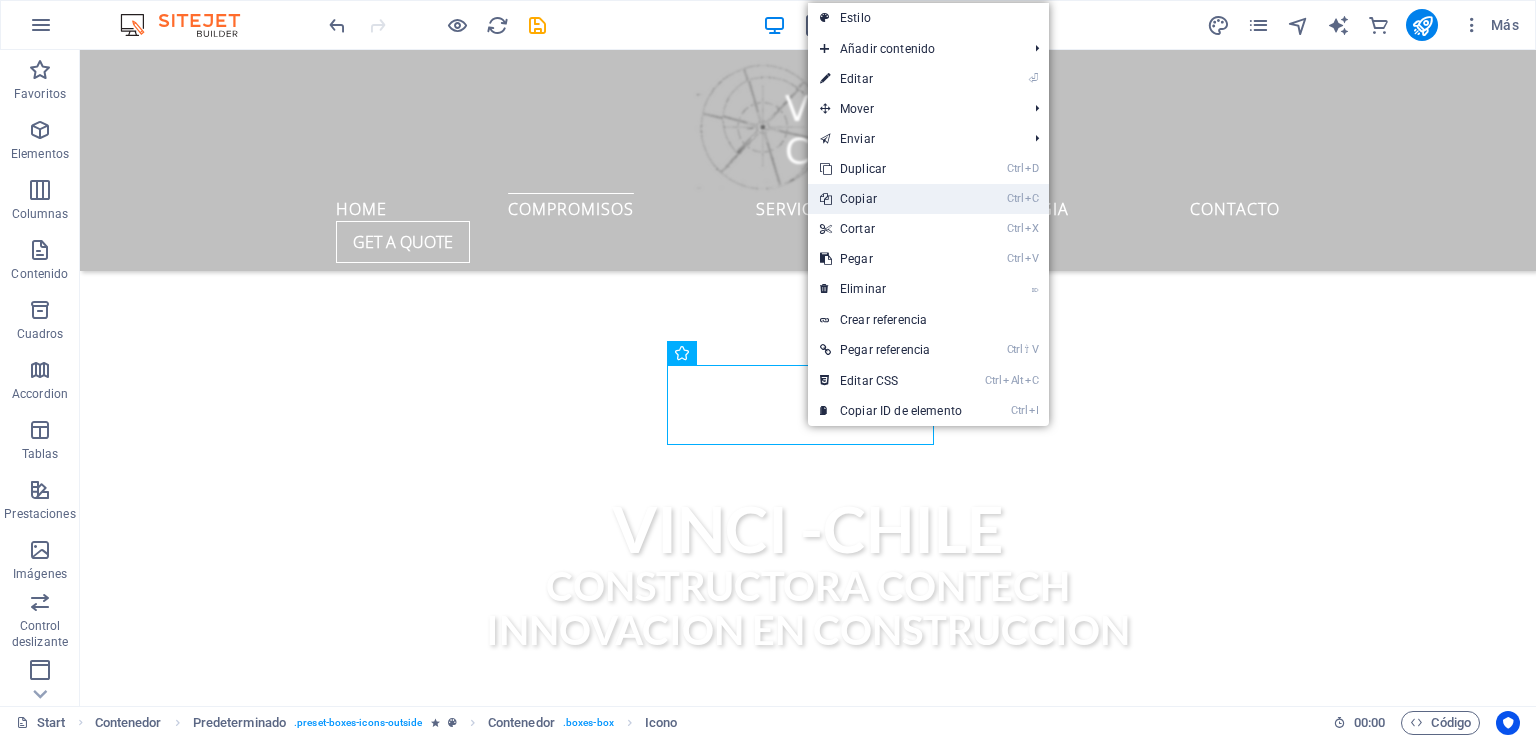 drag, startPoint x: 964, startPoint y: 287, endPoint x: 876, endPoint y: 204, distance: 120.966934 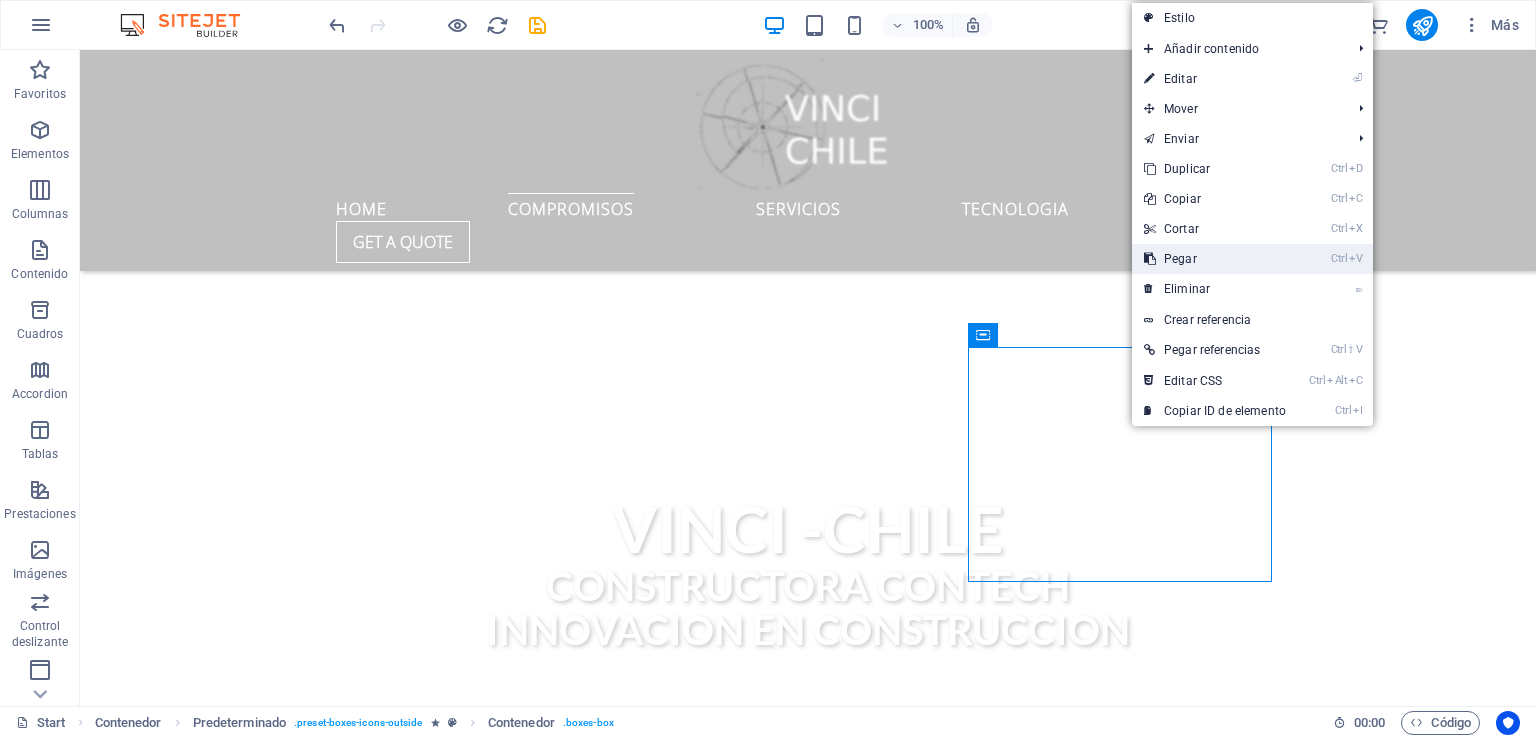 click on "Ctrl V  Pegar" at bounding box center [1215, 259] 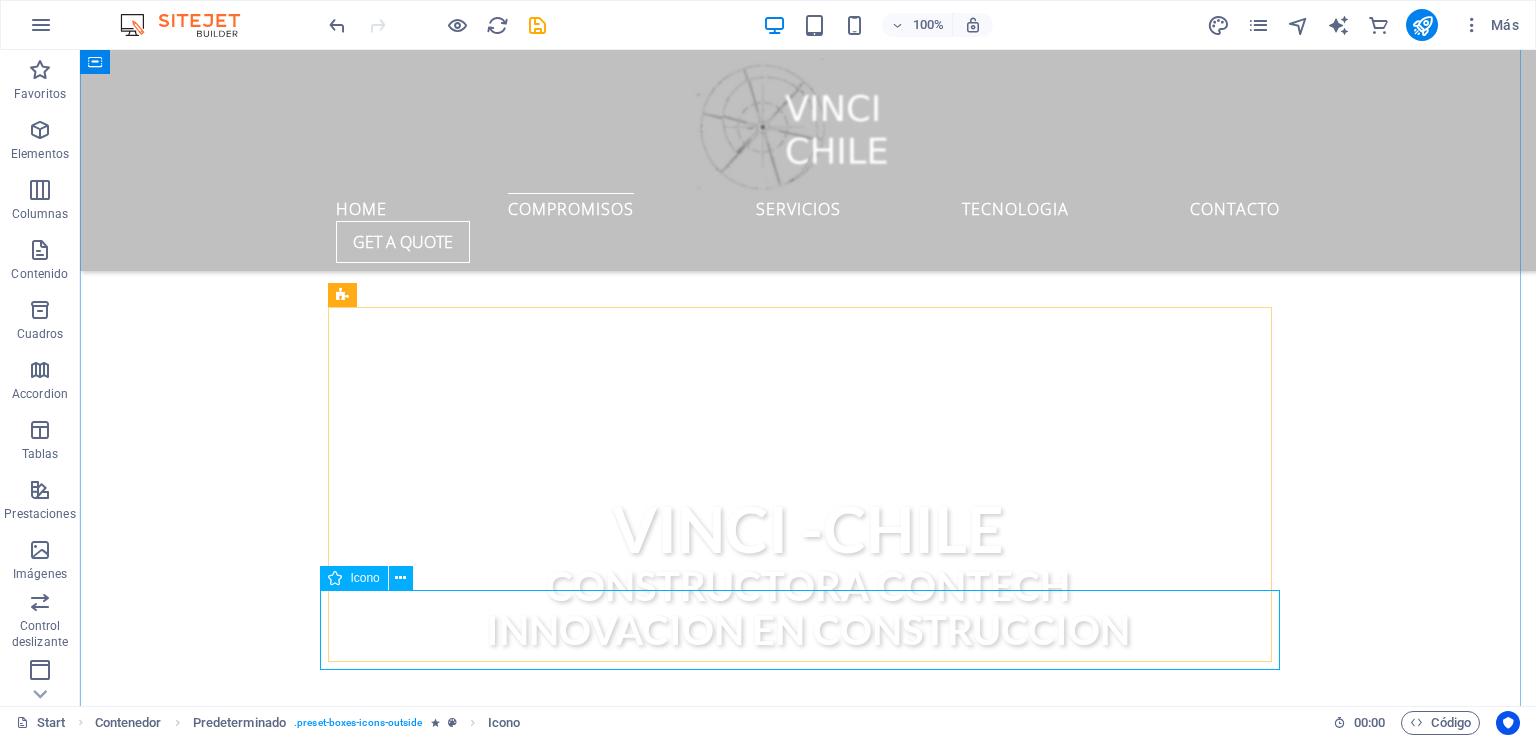 click on ".fa-secondary{opacity:.4}" at bounding box center (808, 1720) 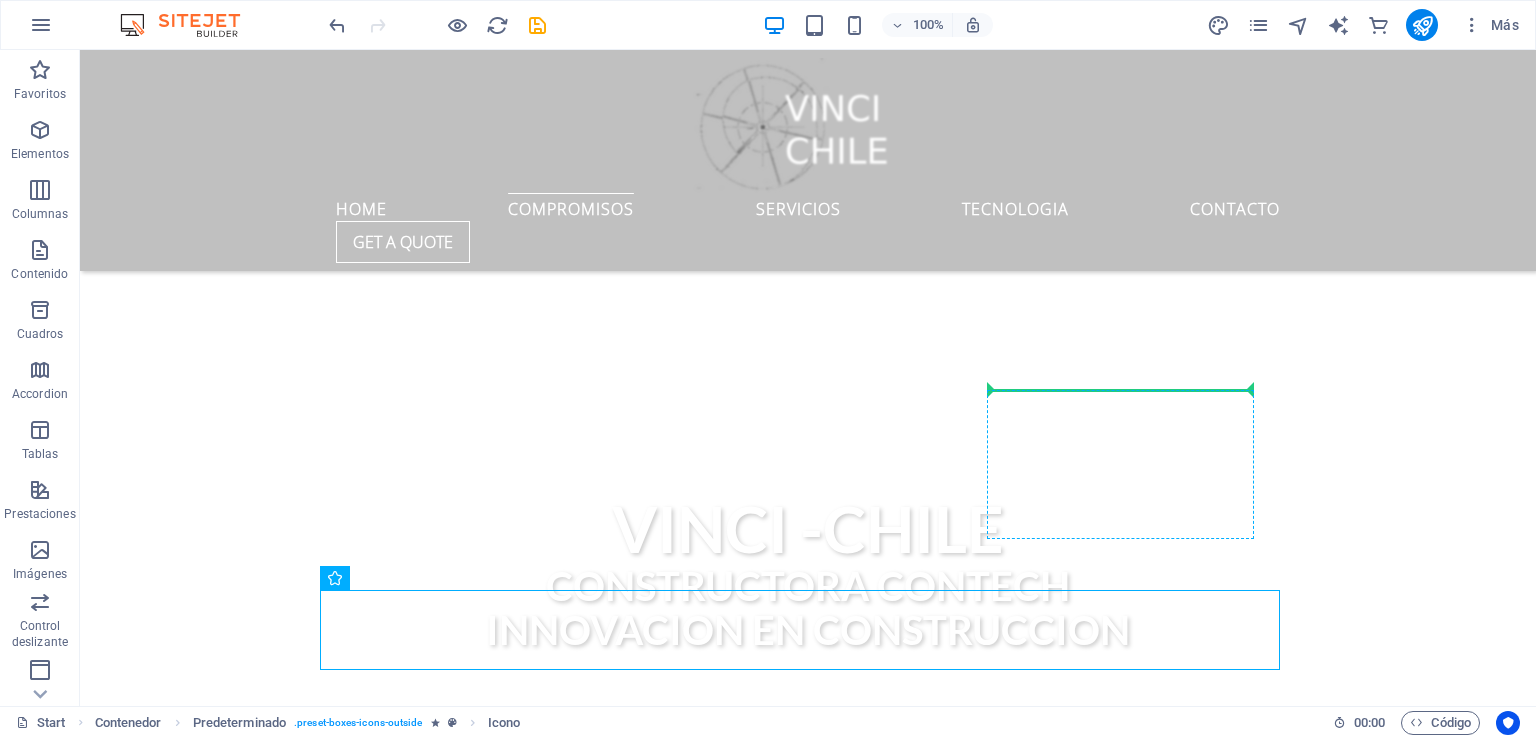 drag, startPoint x: 405, startPoint y: 613, endPoint x: 1176, endPoint y: 399, distance: 800.14813 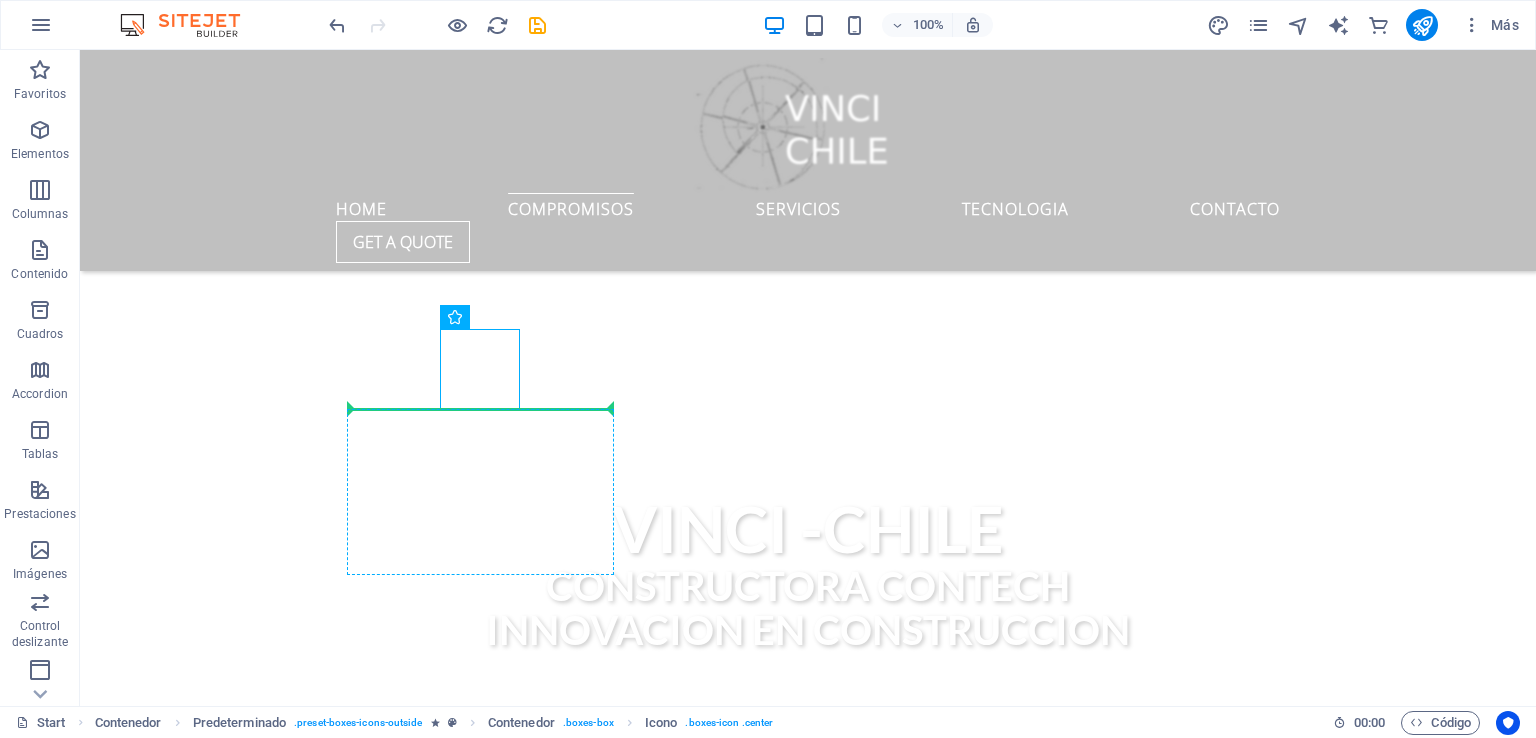 drag, startPoint x: 472, startPoint y: 382, endPoint x: 468, endPoint y: 426, distance: 44.181442 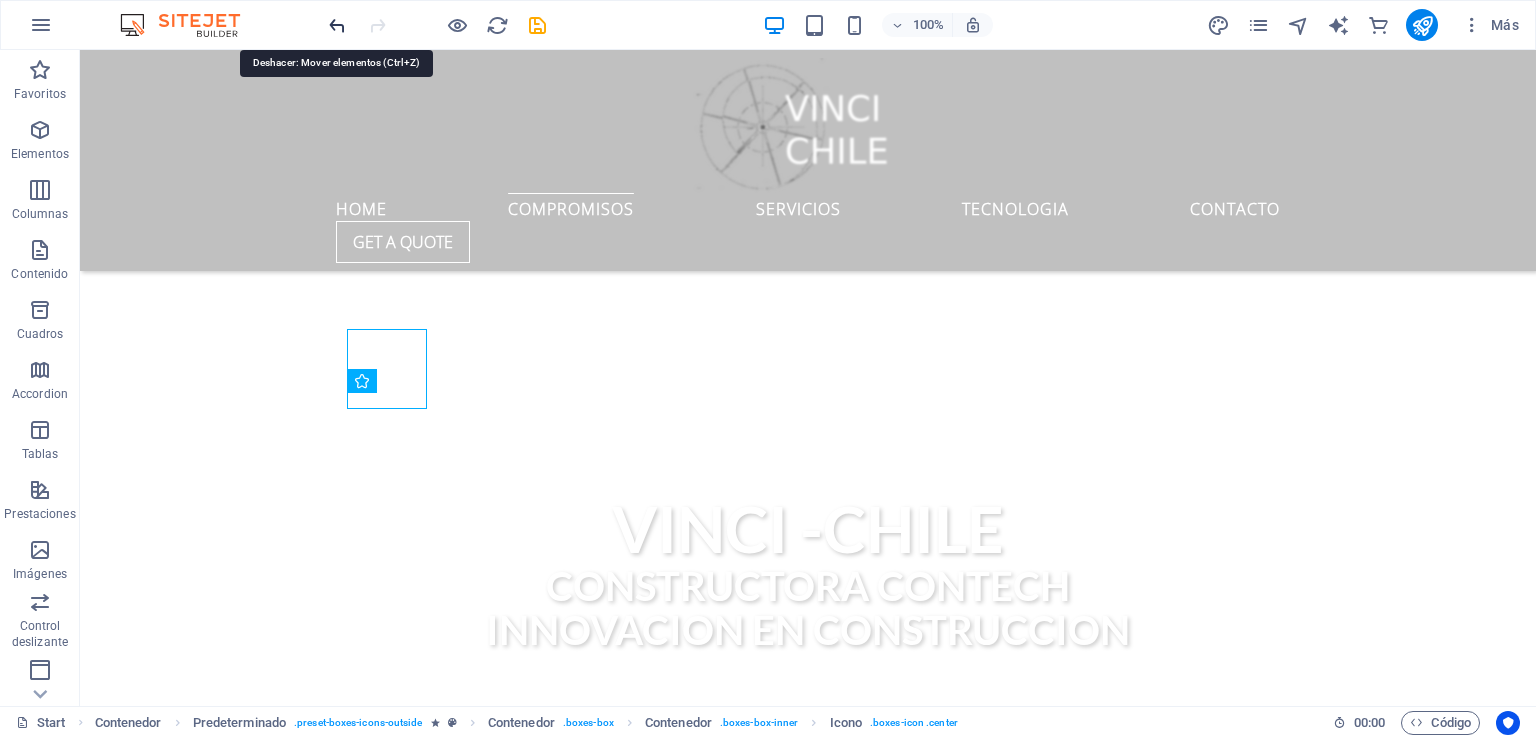 click at bounding box center (337, 25) 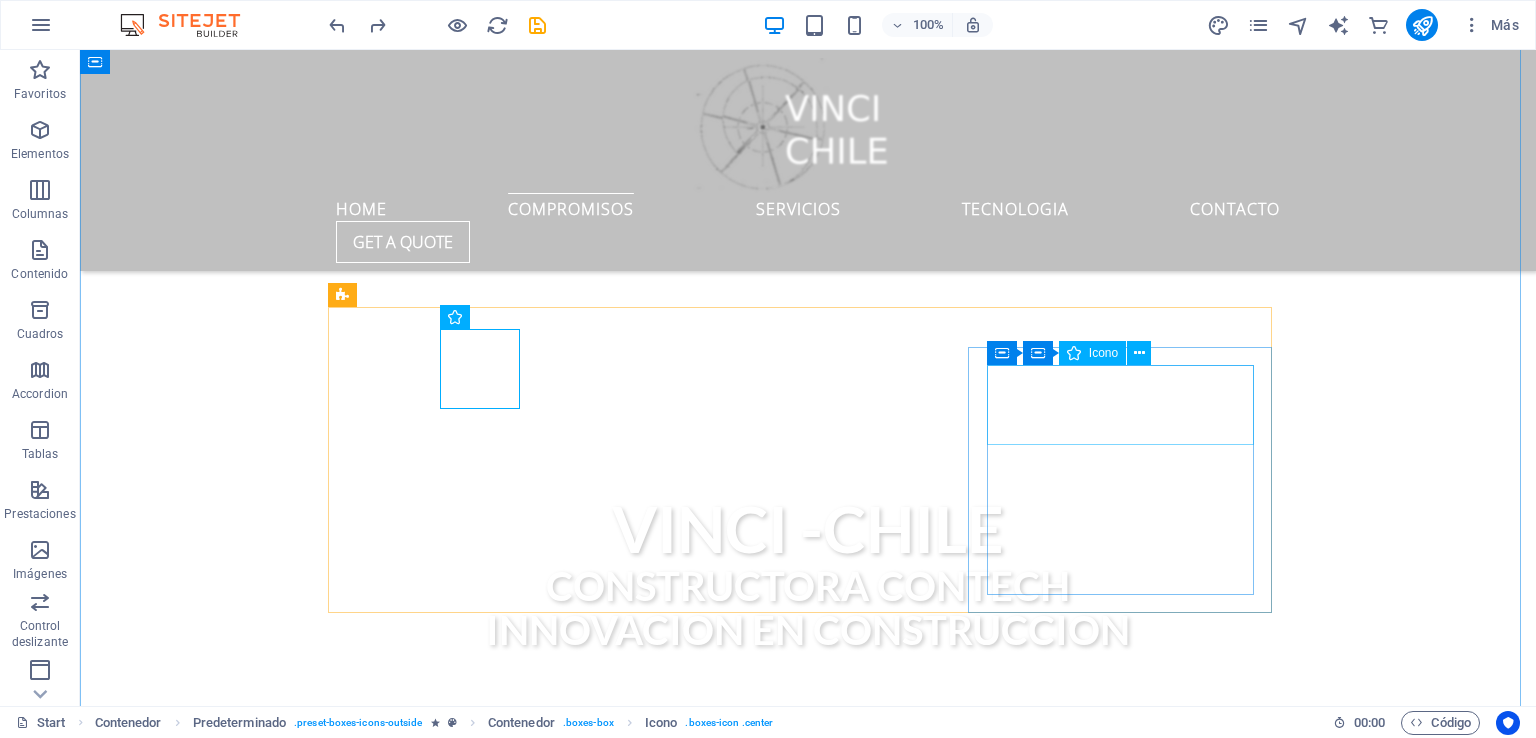 click on ".fa-secondary{opacity:.4}" at bounding box center [808, 1598] 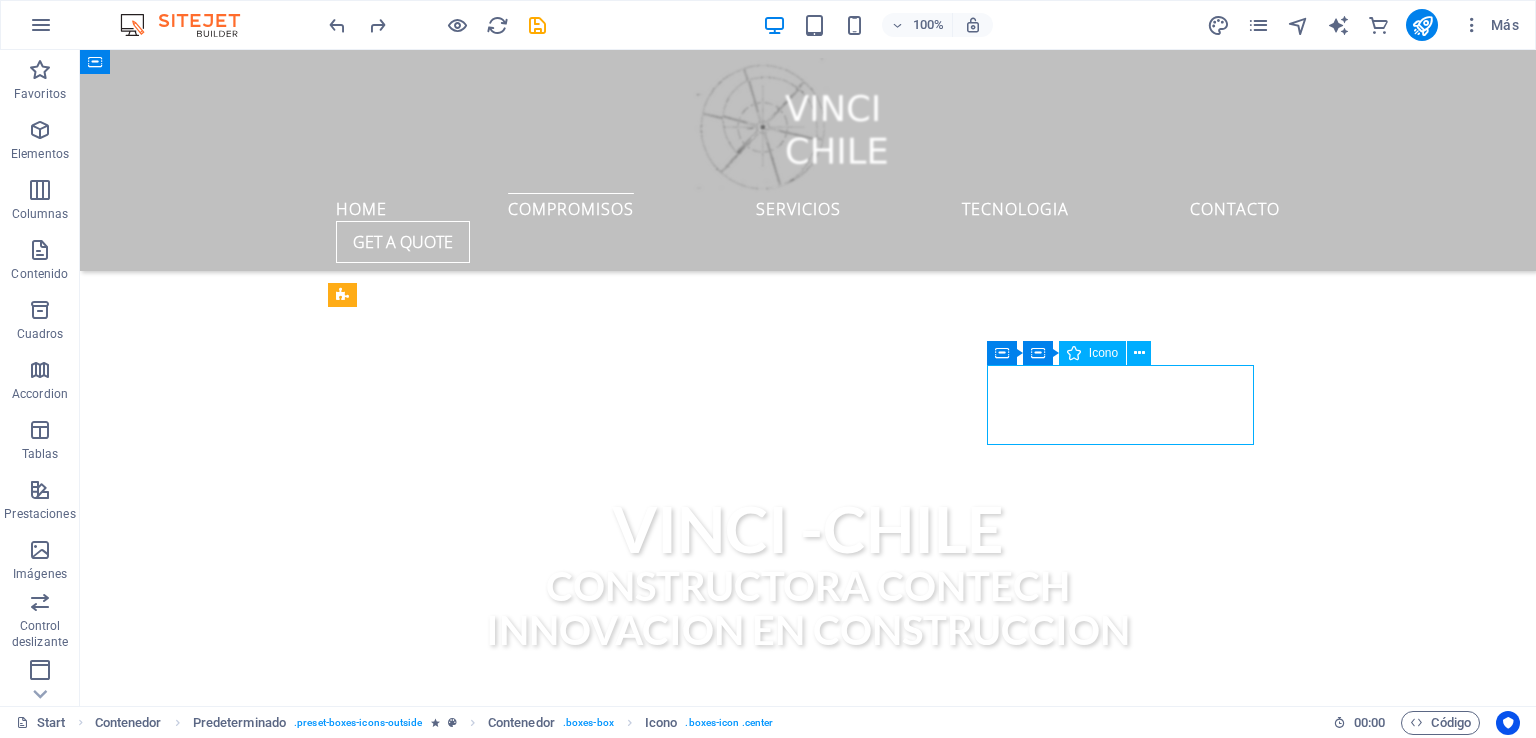 click on ".fa-secondary{opacity:.4}" at bounding box center (808, 1598) 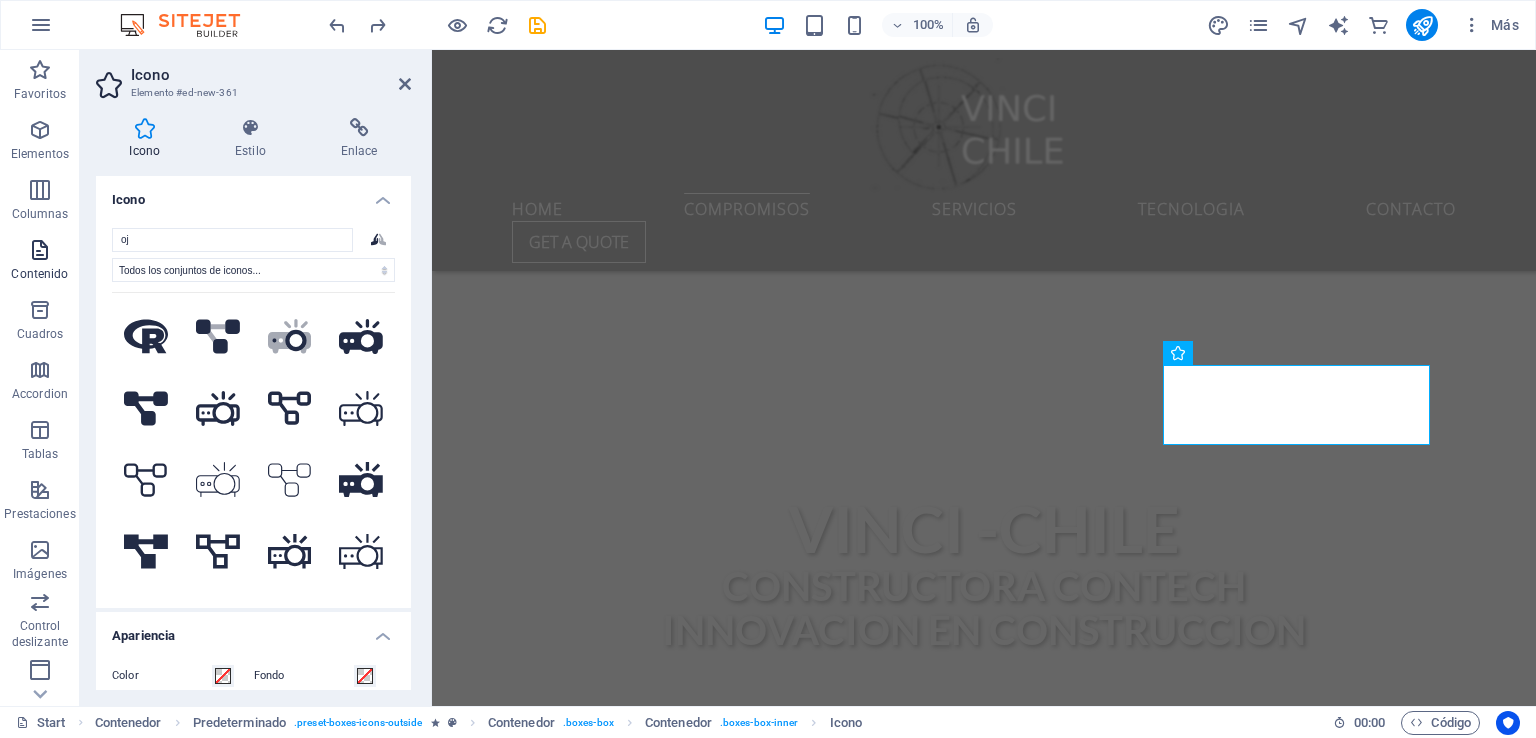 drag, startPoint x: 168, startPoint y: 238, endPoint x: 76, endPoint y: 238, distance: 92 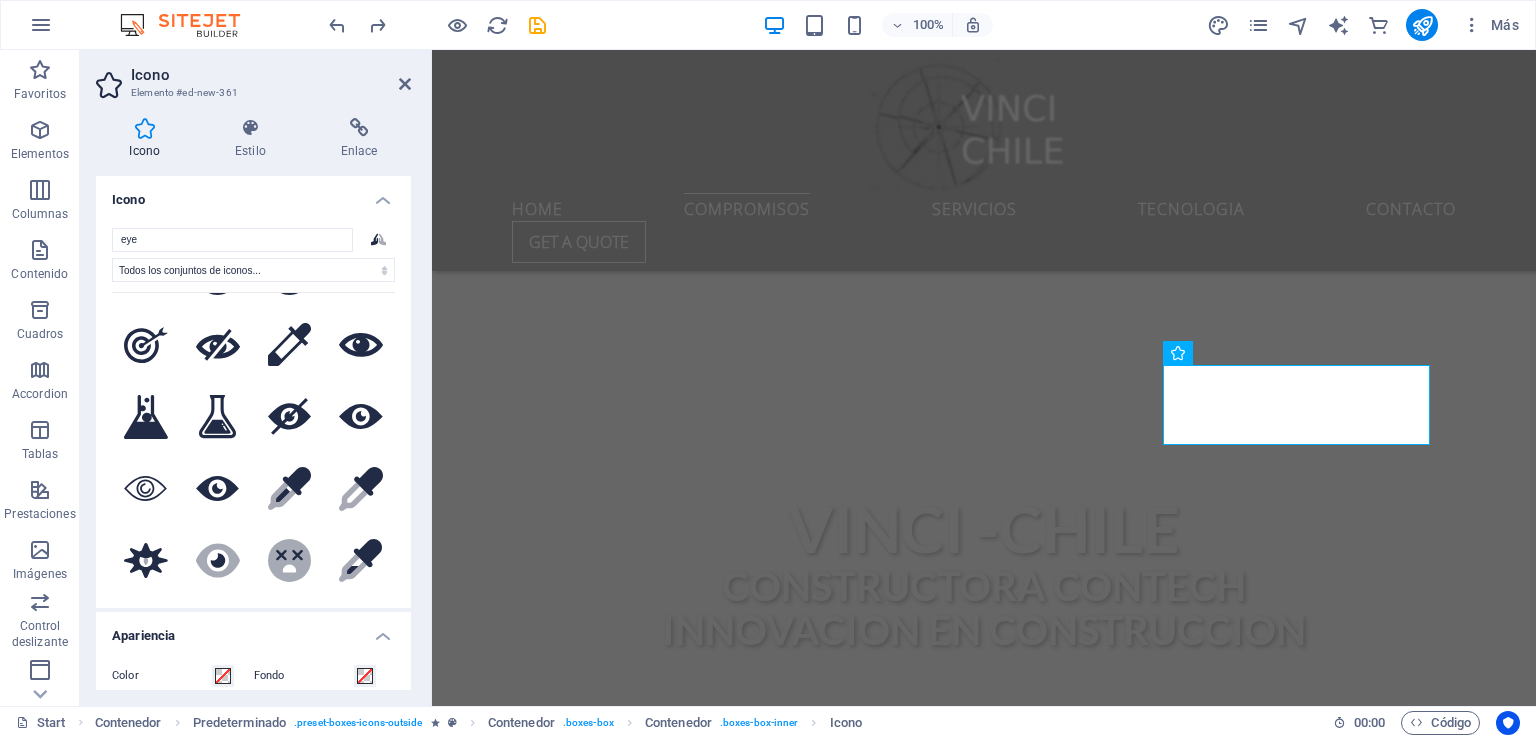 scroll, scrollTop: 0, scrollLeft: 0, axis: both 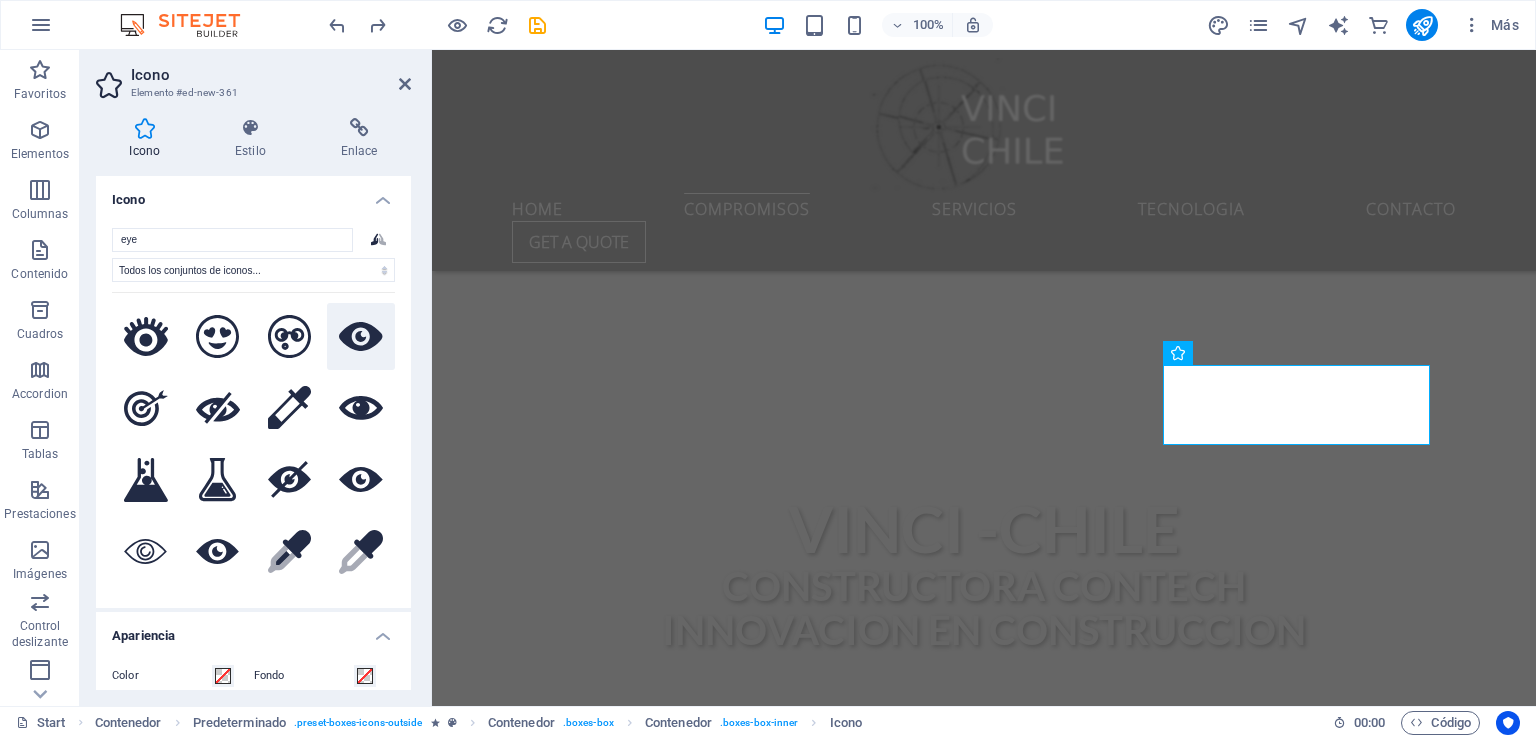 type on "eye" 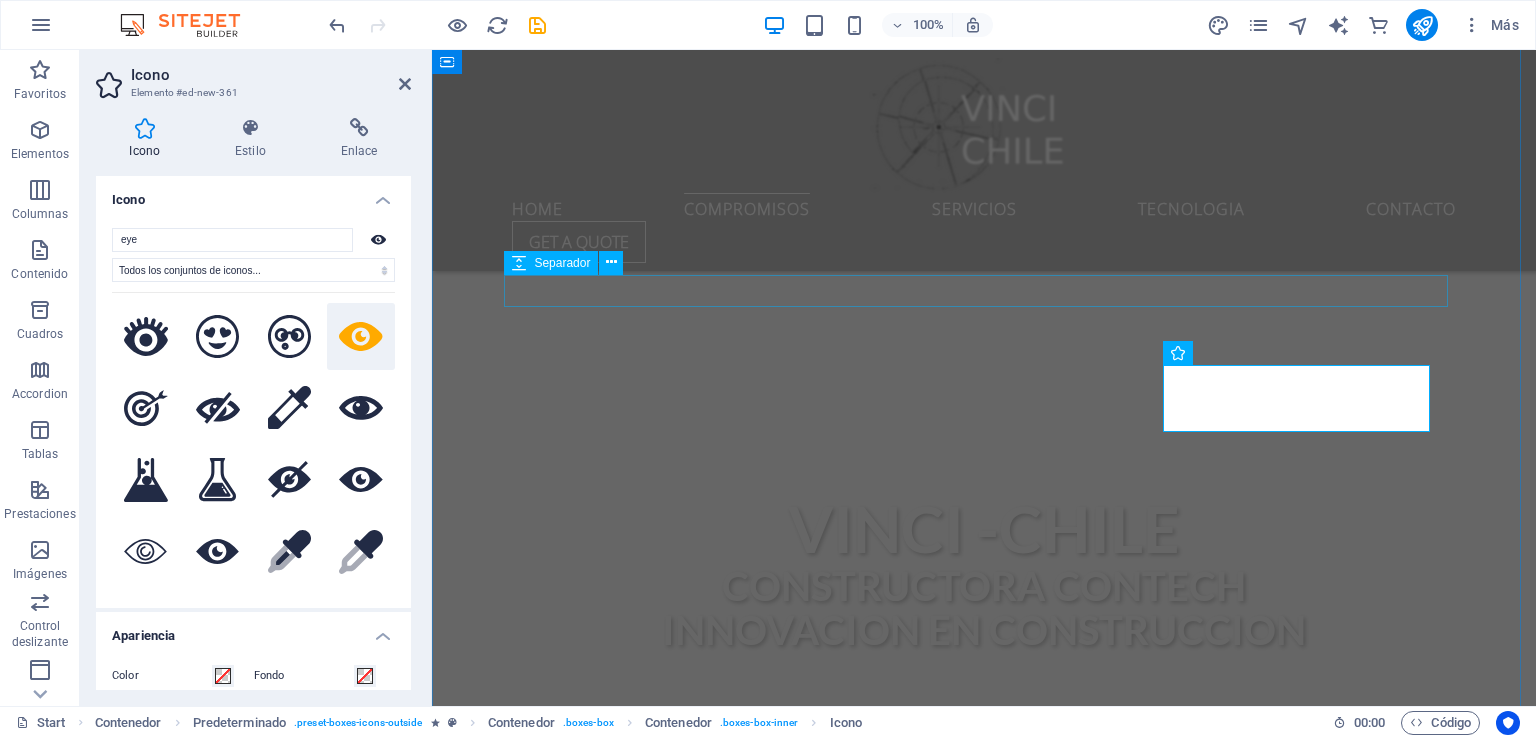 click at bounding box center [984, 1009] 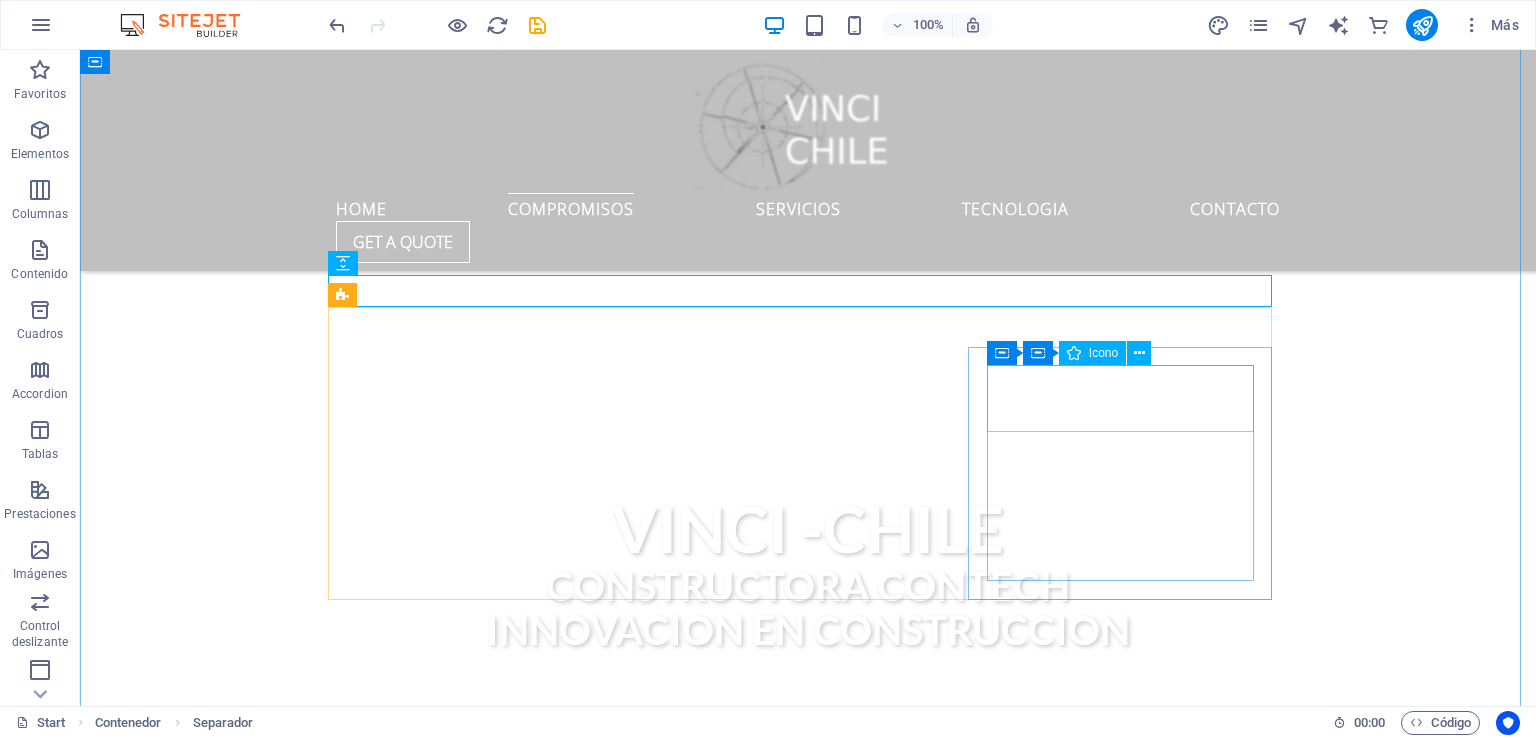 scroll, scrollTop: 588, scrollLeft: 0, axis: vertical 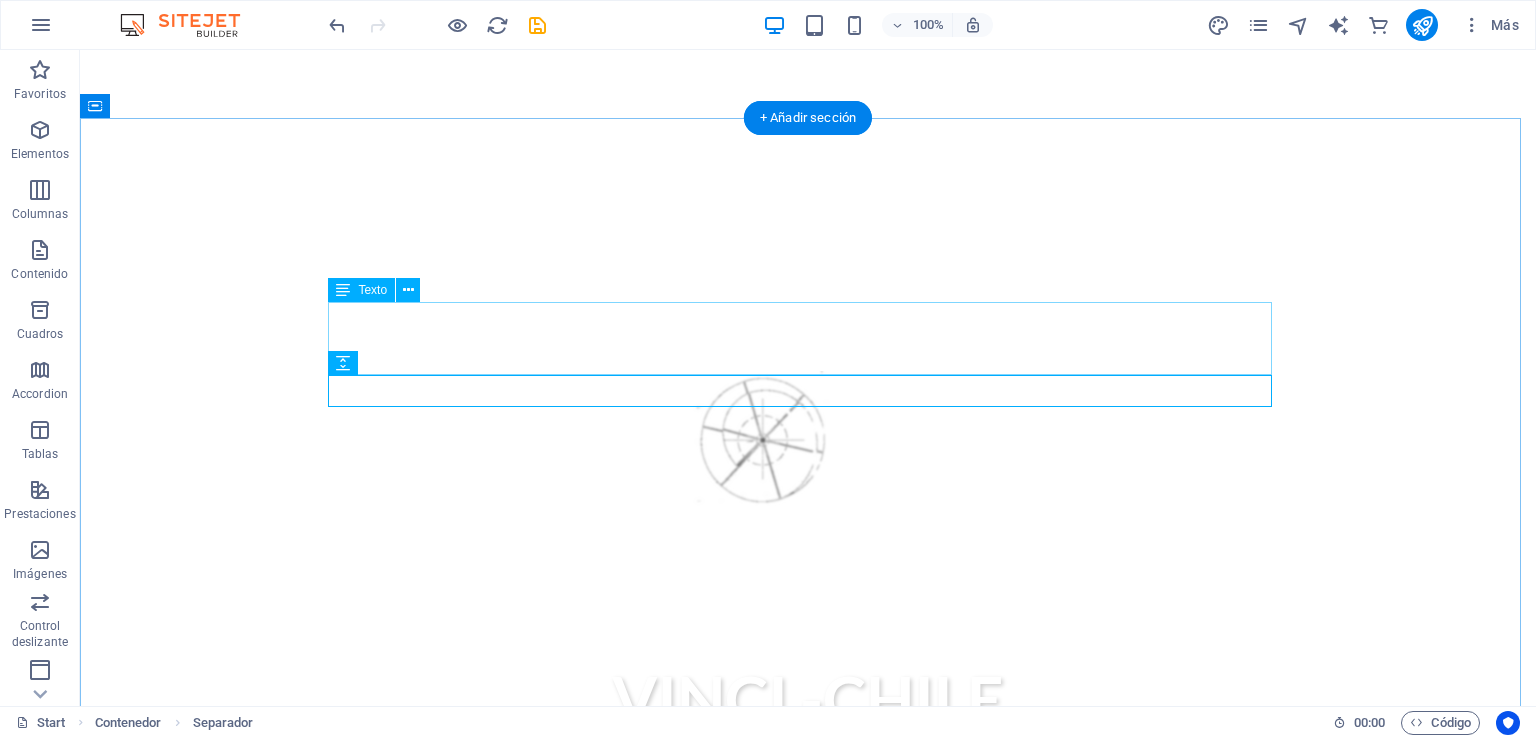 click on "Vinci Chile Constructora que forma parte del ecosistema " Contech"  es decir  adopta tecnologías innovadoras asi mejorar procesos constructivos y respetar el medioambiente  es por esto que asumimos  varios compromisos claves  para alinearse con las expectativas del sector y contribuir al desarrollo sostenible e inteligente  en nuestras obras." at bounding box center [808, 1125] 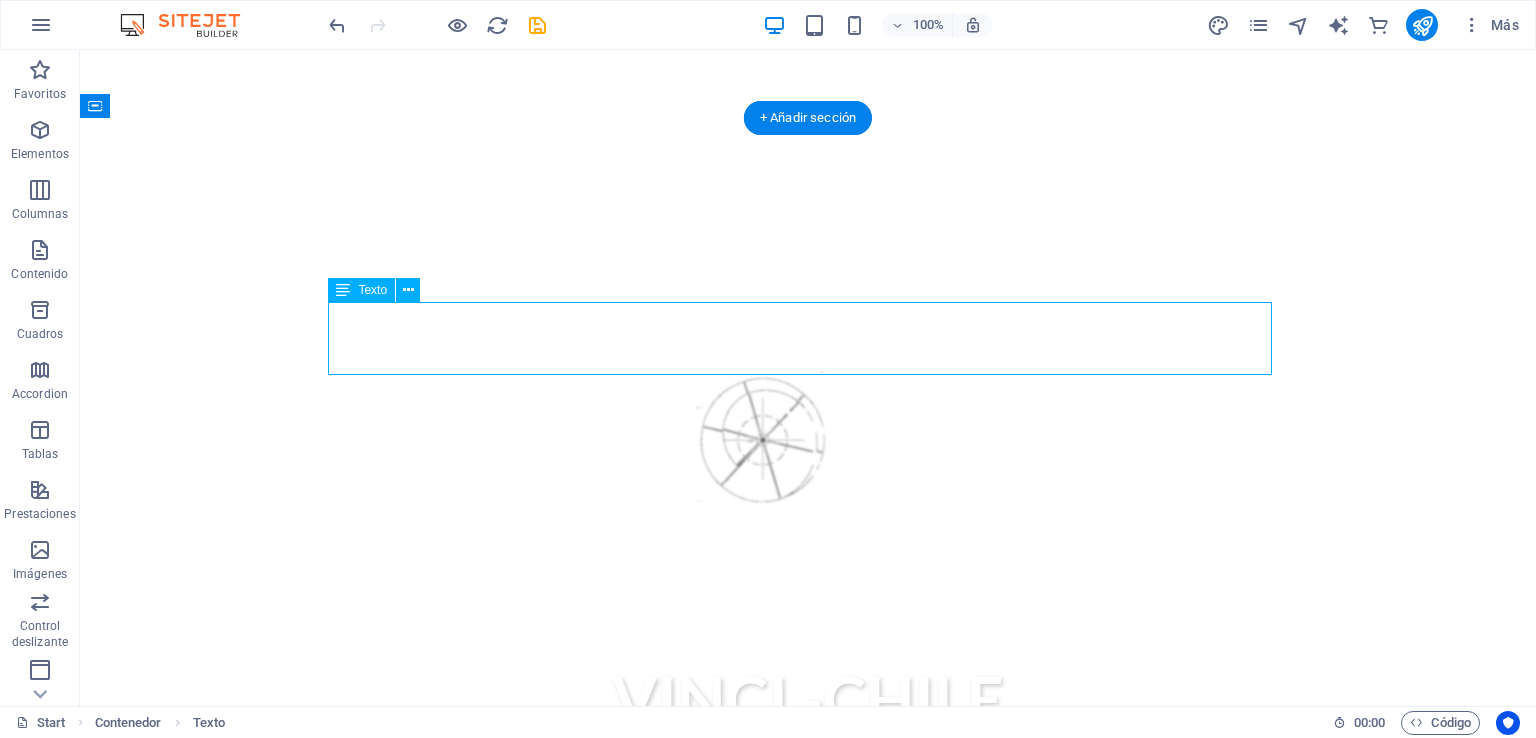 click on "Vinci Chile Constructora que forma parte del ecosistema " Contech"  es decir  adopta tecnologías innovadoras asi mejorar procesos constructivos y respetar el medioambiente  es por esto que asumimos  varios compromisos claves  para alinearse con las expectativas del sector y contribuir al desarrollo sostenible e inteligente  en nuestras obras." at bounding box center [808, 1125] 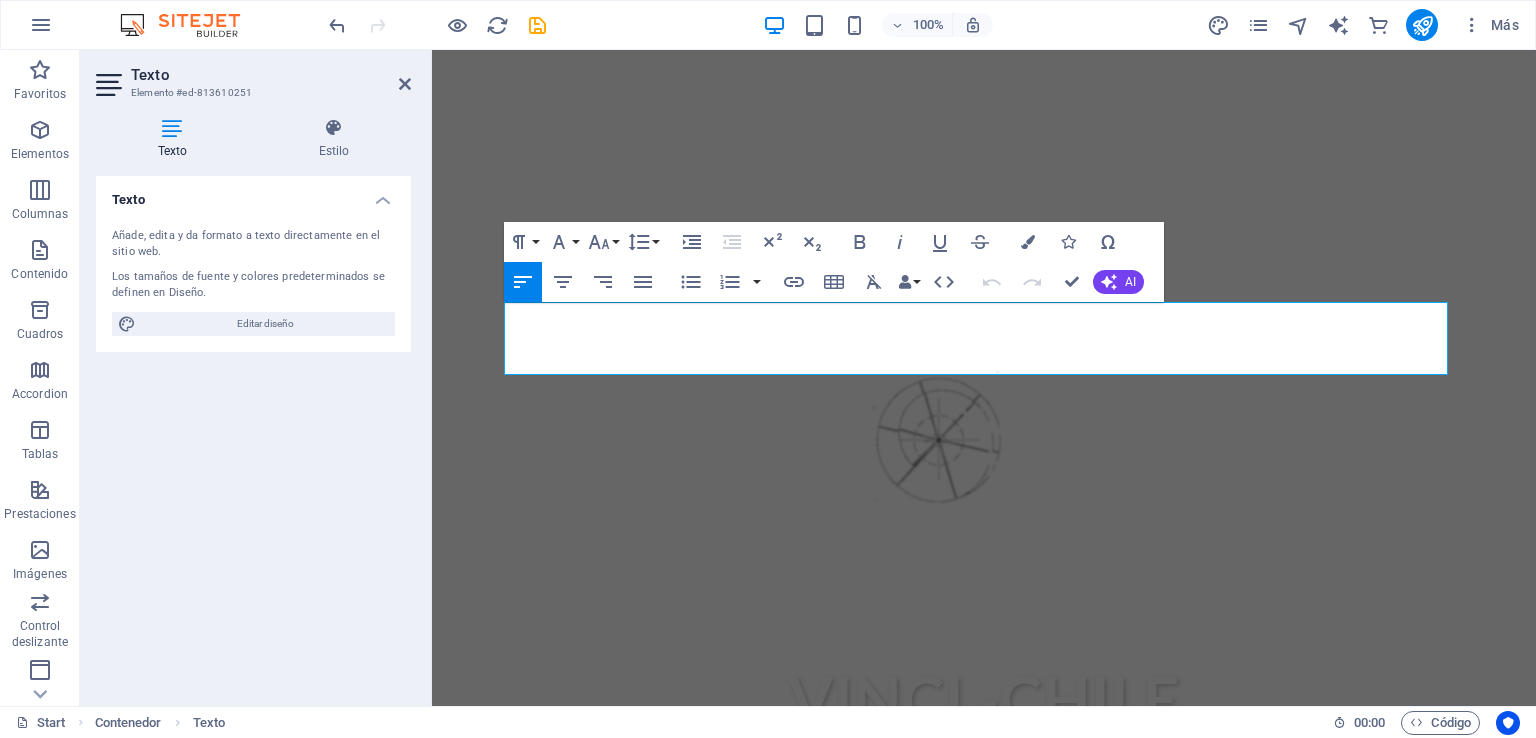 drag, startPoint x: 1164, startPoint y: 361, endPoint x: 673, endPoint y: 214, distance: 512.5329 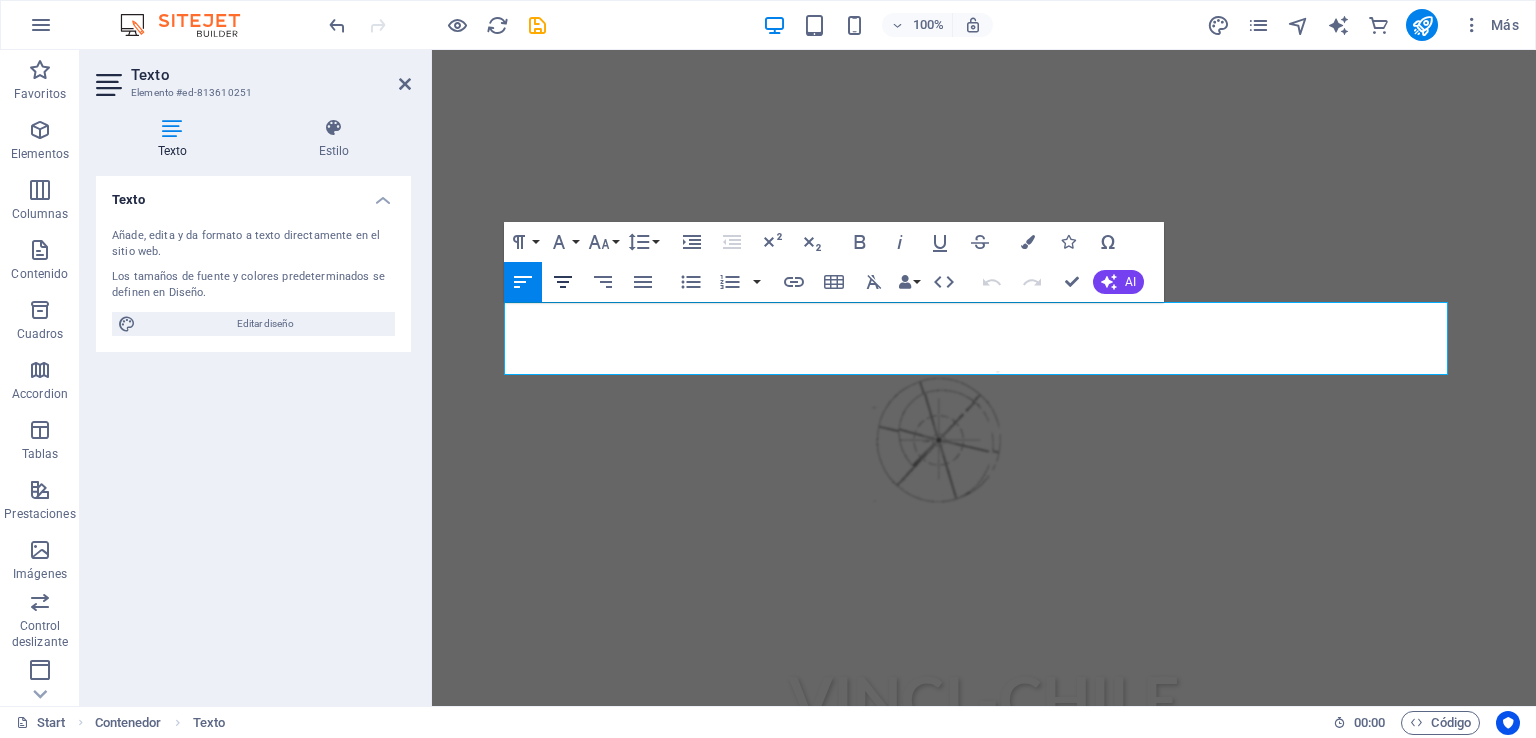 click 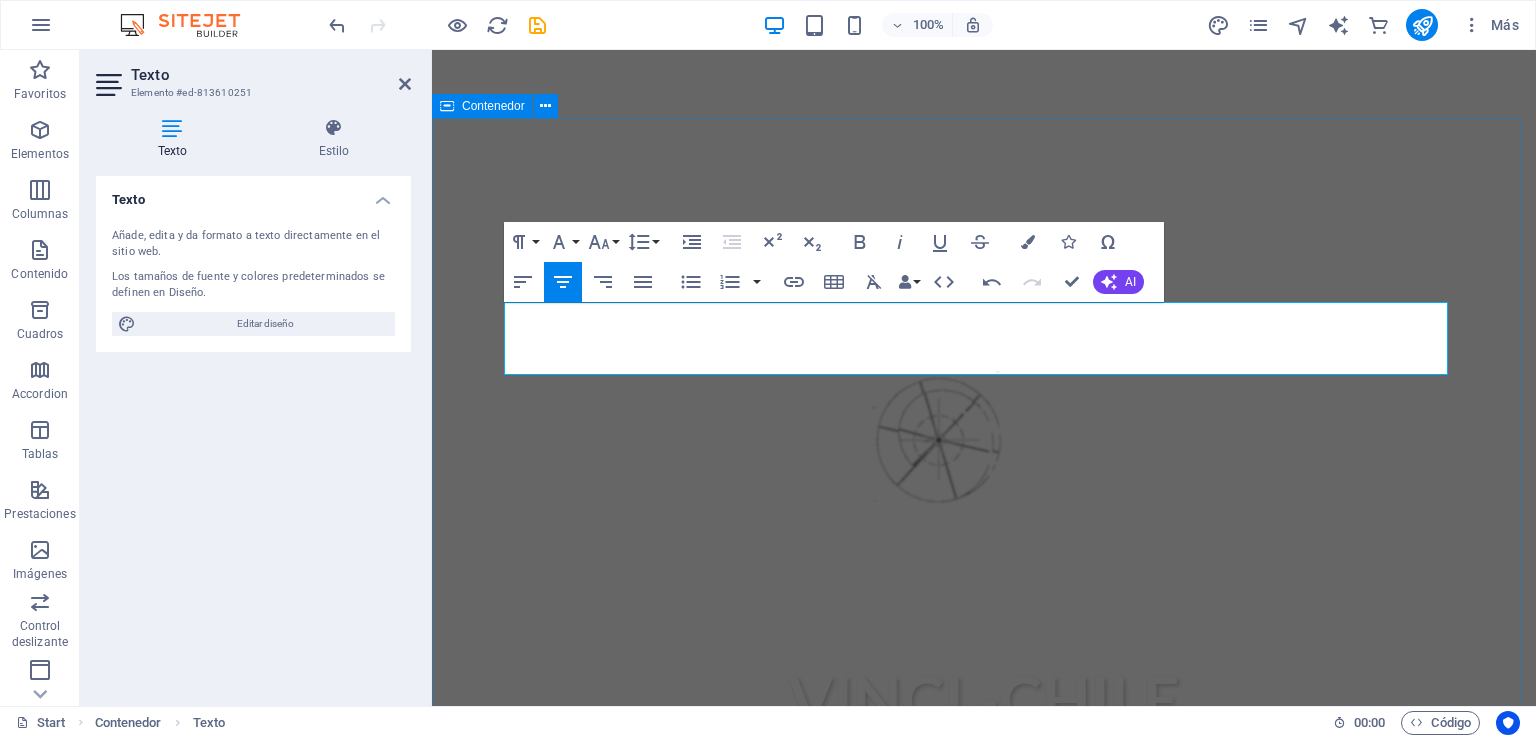 click on "compromisos Vinci Chile Constructora que forma parte del ecosistema " Contech"  es decir  adopta tecnologías innovadoras asi mejorar procesos constructivos y respetar el medioambiente  es por esto que asumimos  varios compromisos claves  para alinearse con las expectativas del sector y contribuir al desarrollo sostenible e inteligente  en nuestras obras.  medio ambiente   Construcción circular  enfoque que busca  minimizar el uso de recursos naturales y la generación de residuos , promoviendo la reutilización, reciclaje y el diseño inteligente de edificaciones .fa-secondary{opacity:.4} equidad Lorem ipsum dolor sit amet, consectetur adipisicing elit. Veritatis, dolorem!  transparencia y trazabilidad   Lorem ipsum dolor sit amet, consectetur adipisicing elit. Veritatis, dolorem! Timely Delivery Lorem ipsum dolor sit amet, consectetur adipisicing elit. Veritatis, dolorem! Global delivery Lorem ipsum dolor sit amet, consectetur adipisicing elit. Veritatis, dolorem! 24/7  Support" at bounding box center [984, 1750] 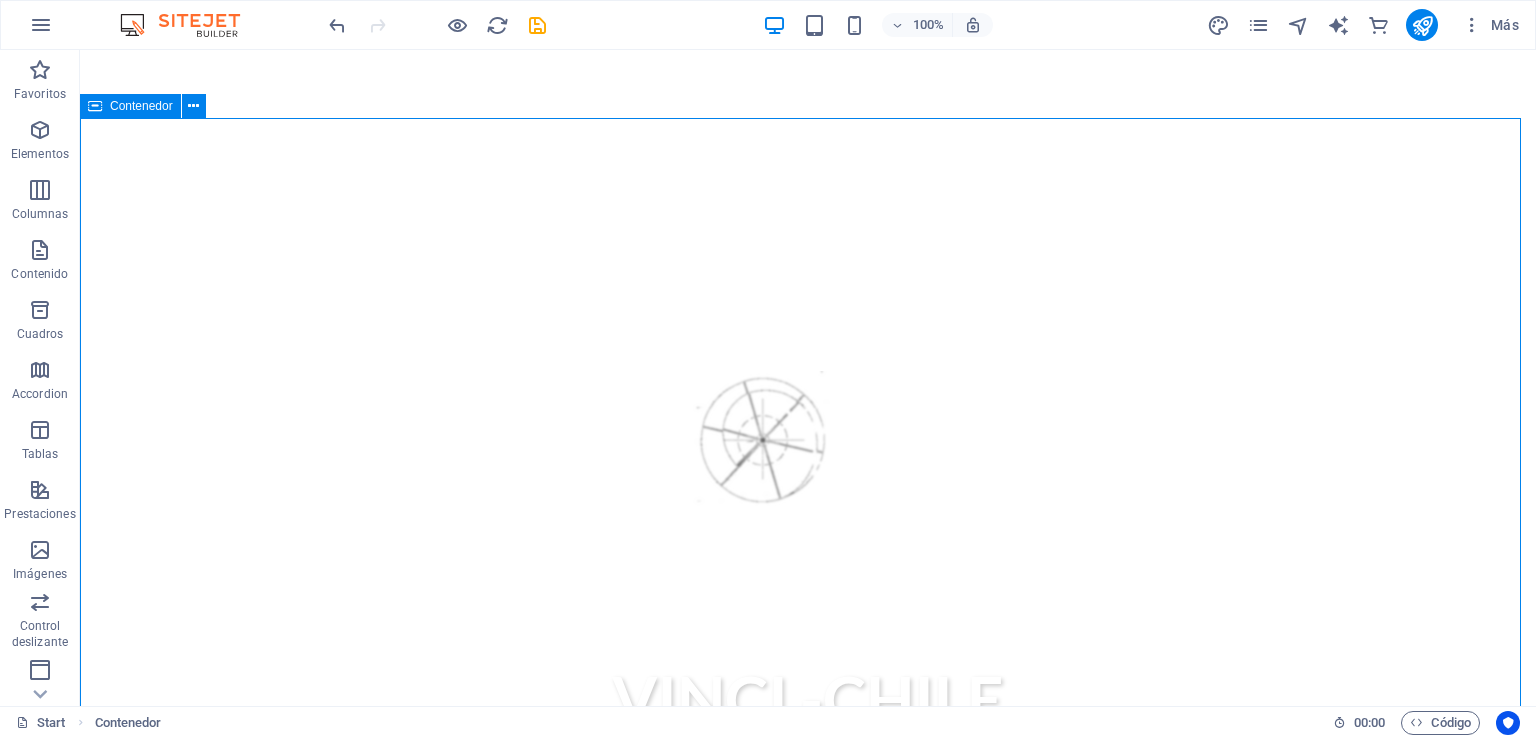 click on "compromisos Vinci Chile Constructora que forma parte del ecosistema " Contech"  es decir  adopta tecnologías innovadoras asi mejorar procesos constructivos y respetar el medioambiente  es por esto que asumimos  varios compromisos claves  para alinearse con las expectativas del sector y contribuir al desarrollo sostenible e inteligente  en nuestras obras.  medio ambiente   Construcción circular  enfoque que busca  minimizar el uso de recursos naturales y la generación de residuos , promoviendo la reutilización, reciclaje y el diseño inteligente de edificaciones .fa-secondary{opacity:.4} equidad Lorem ipsum dolor sit amet, consectetur adipisicing elit. Veritatis, dolorem!  transparencia y trazabilidad   Lorem ipsum dolor sit amet, consectetur adipisicing elit. Veritatis, dolorem! Timely Delivery Lorem ipsum dolor sit amet, consectetur adipisicing elit. Veritatis, dolorem! Global delivery Lorem ipsum dolor sit amet, consectetur adipisicing elit. Veritatis, dolorem! 24/7  Support" at bounding box center [808, 1750] 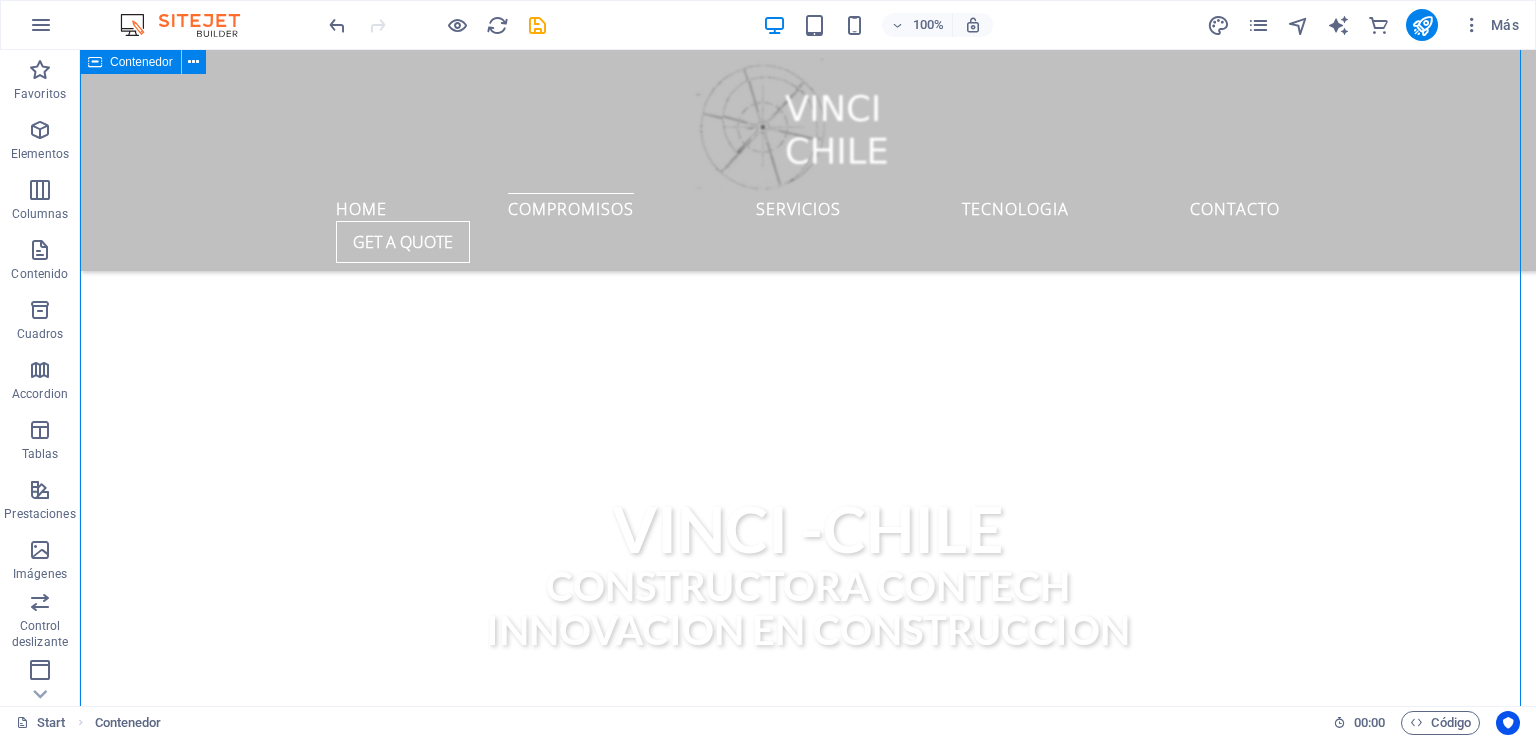 scroll, scrollTop: 788, scrollLeft: 0, axis: vertical 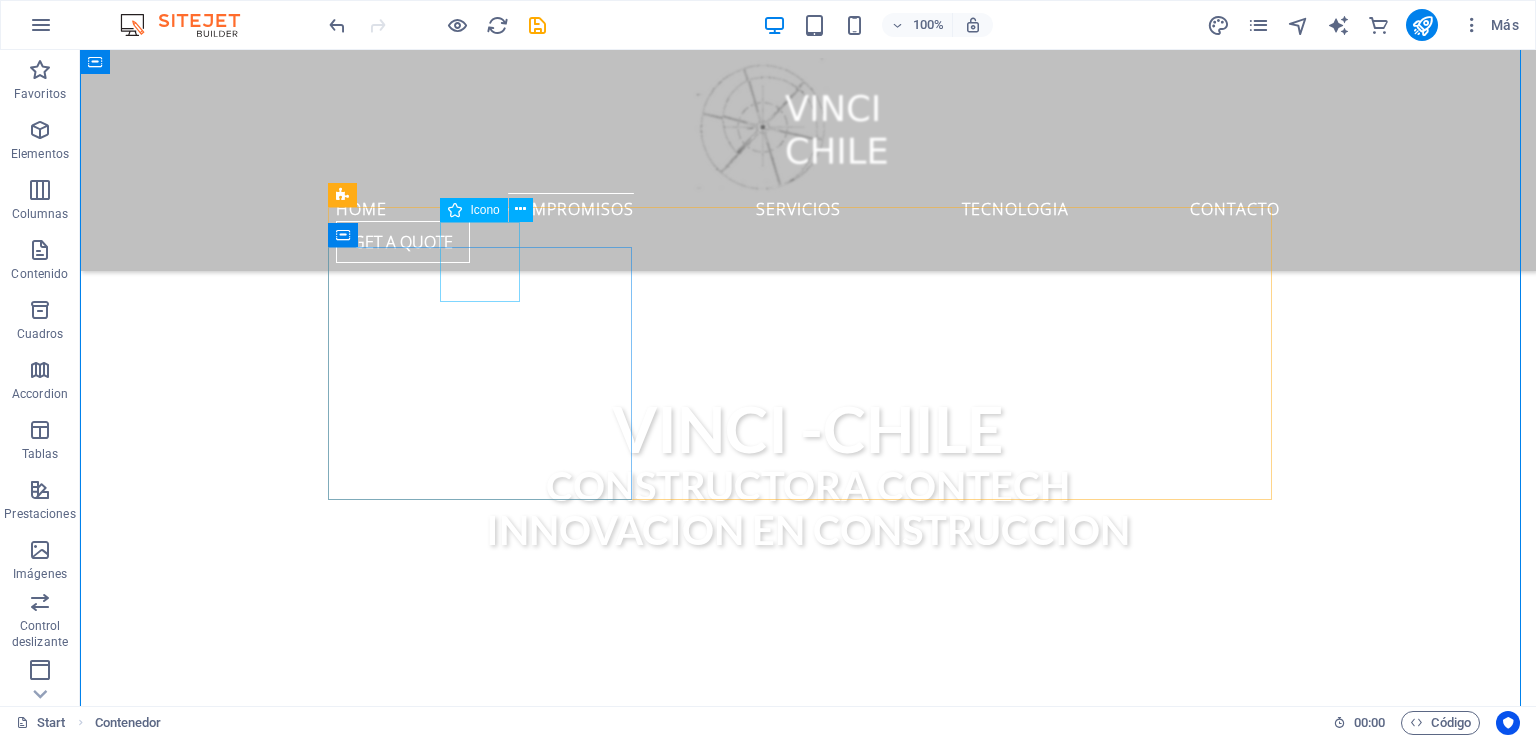 click at bounding box center (808, 968) 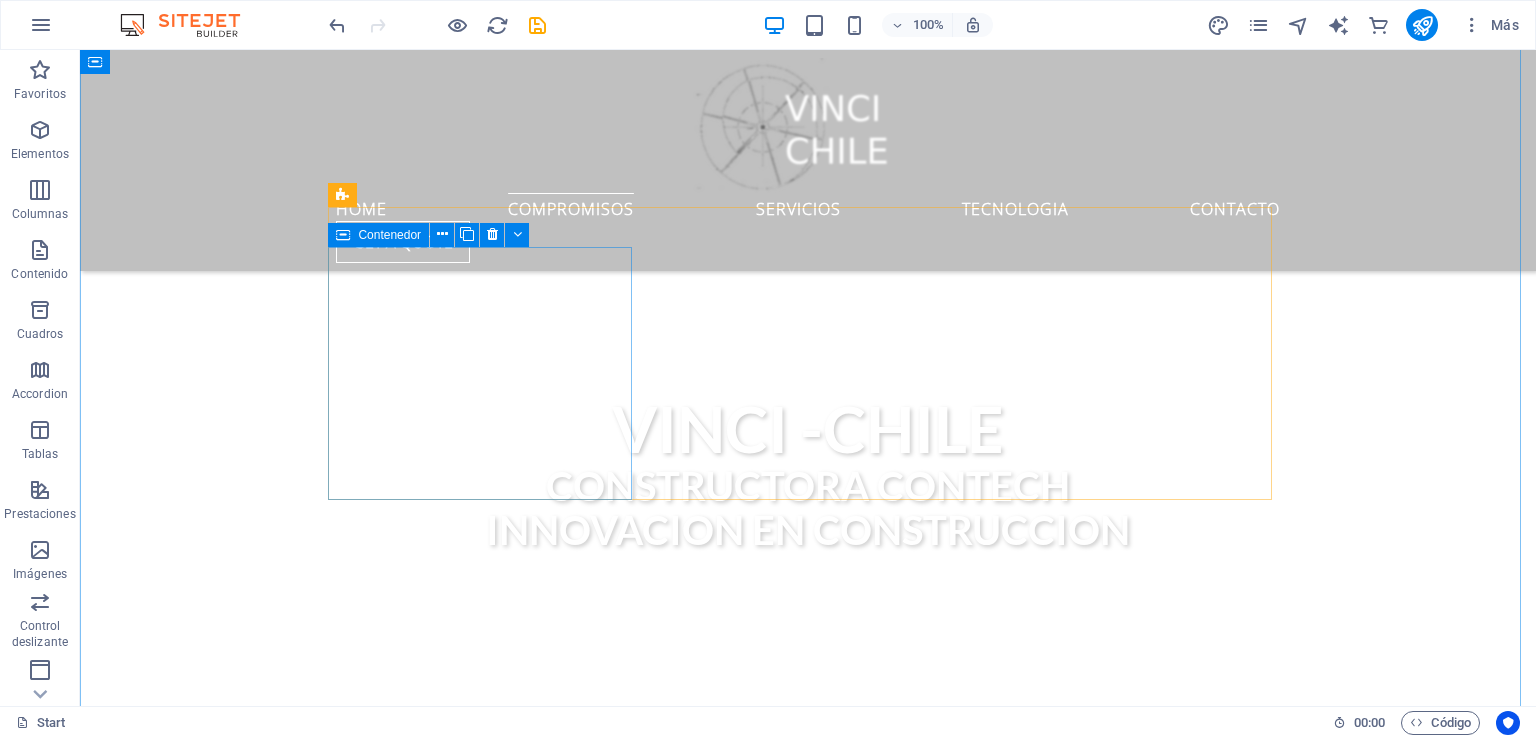 click on "medio ambiente   Construcción circular  enfoque que busca  minimizar el uso de recursos naturales y la generación de residuos , promoviendo la reutilización, reciclaje y el diseño inteligente de edificaciones" at bounding box center [808, 1031] 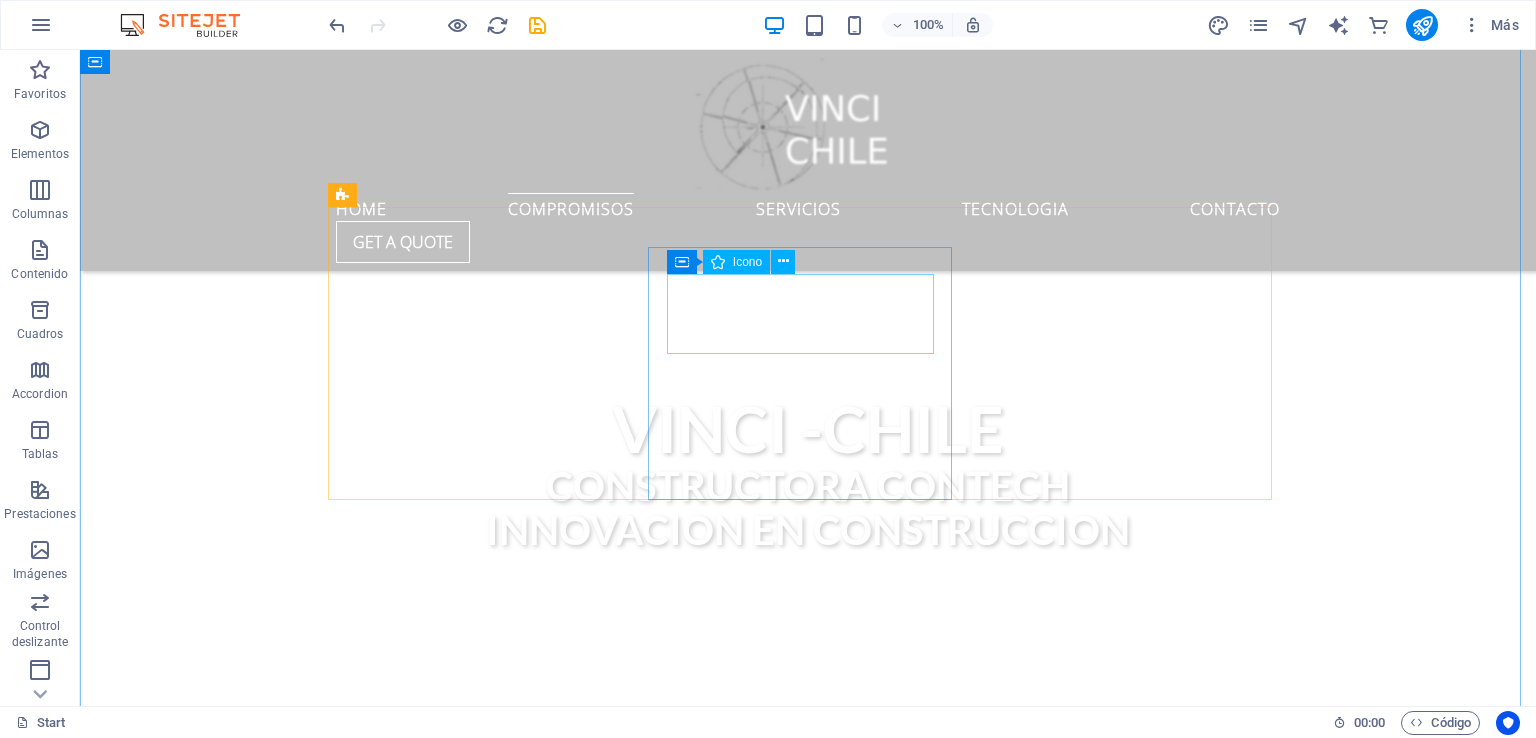 click on ".fa-secondary{opacity:.4}" at bounding box center (808, 1208) 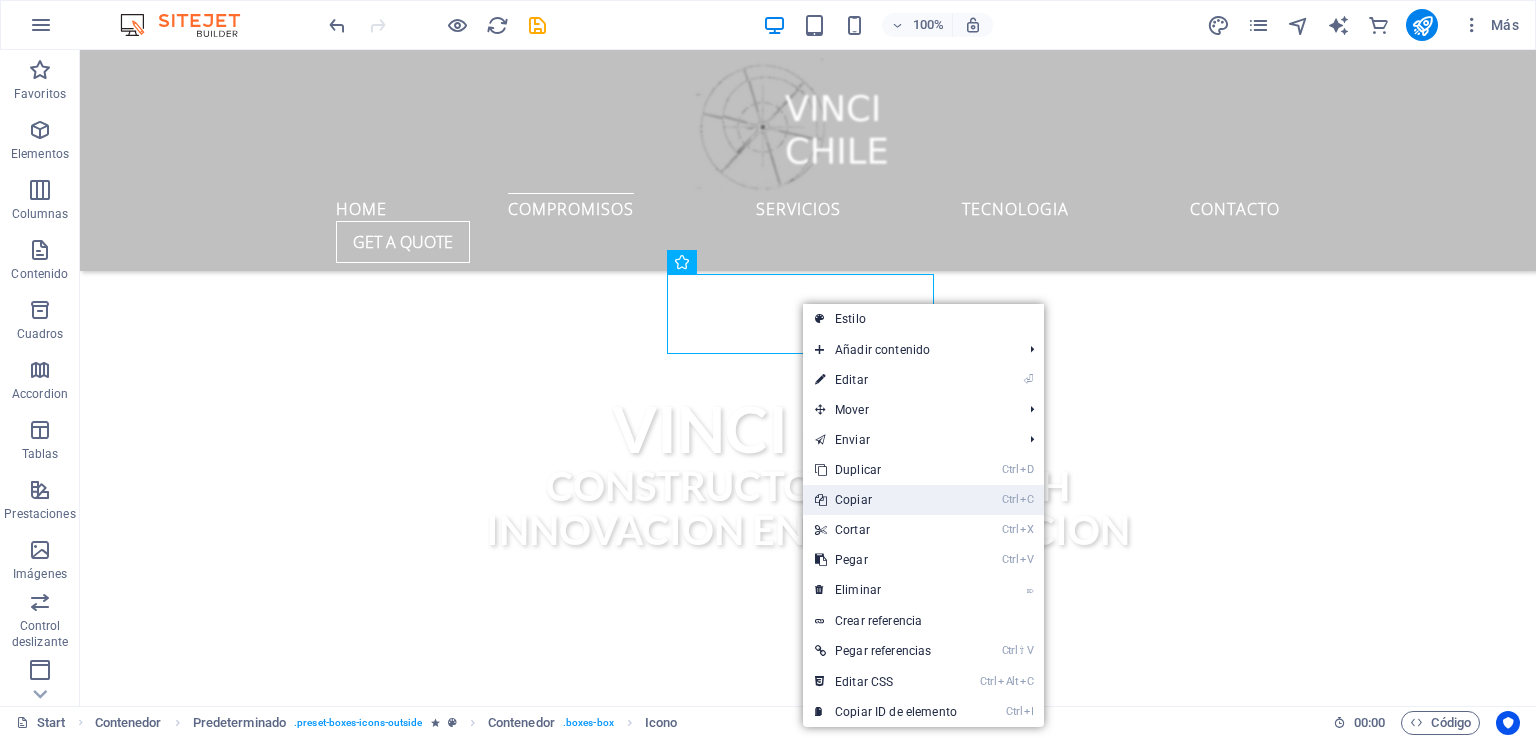 drag, startPoint x: 877, startPoint y: 500, endPoint x: 476, endPoint y: 280, distance: 457.38495 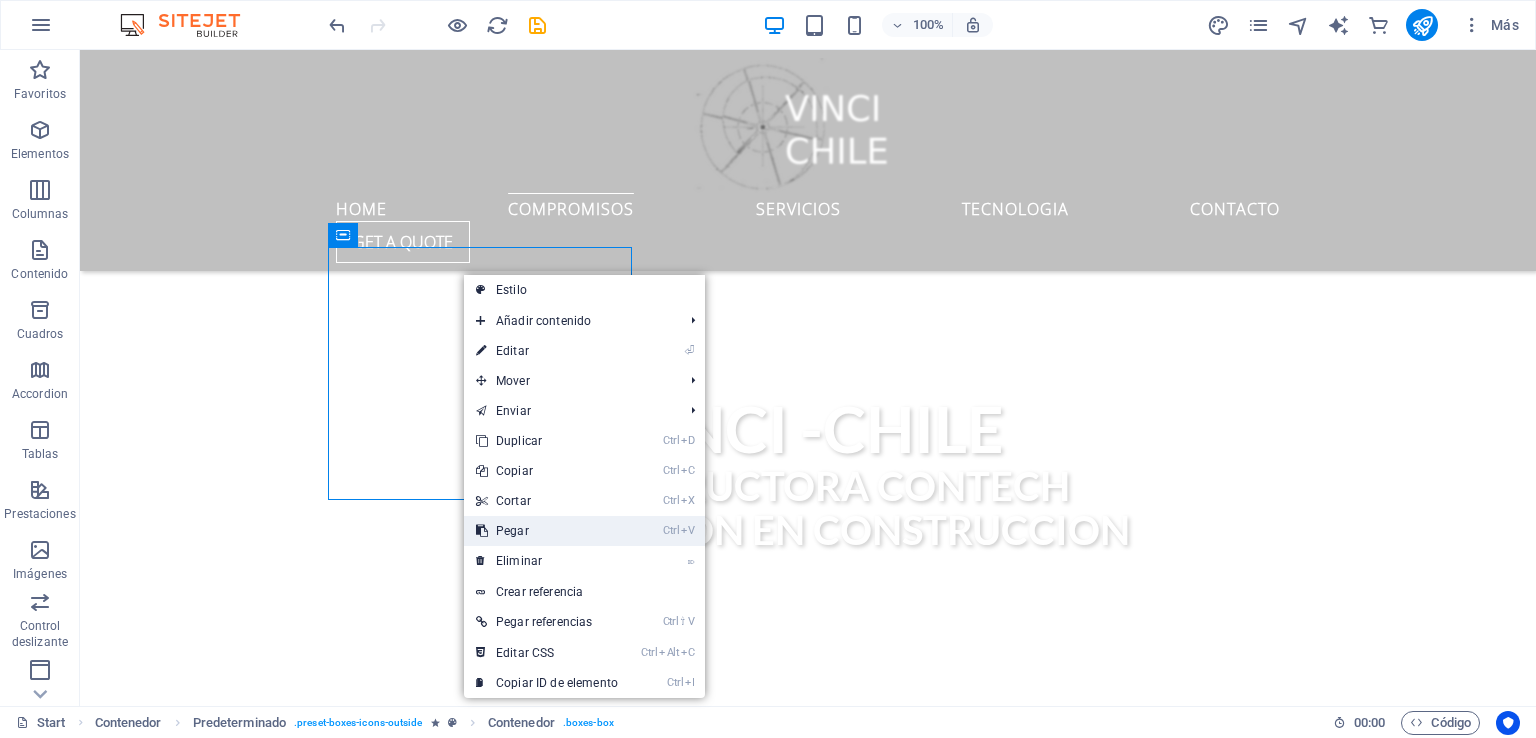 drag, startPoint x: 518, startPoint y: 525, endPoint x: 655, endPoint y: 450, distance: 156.18579 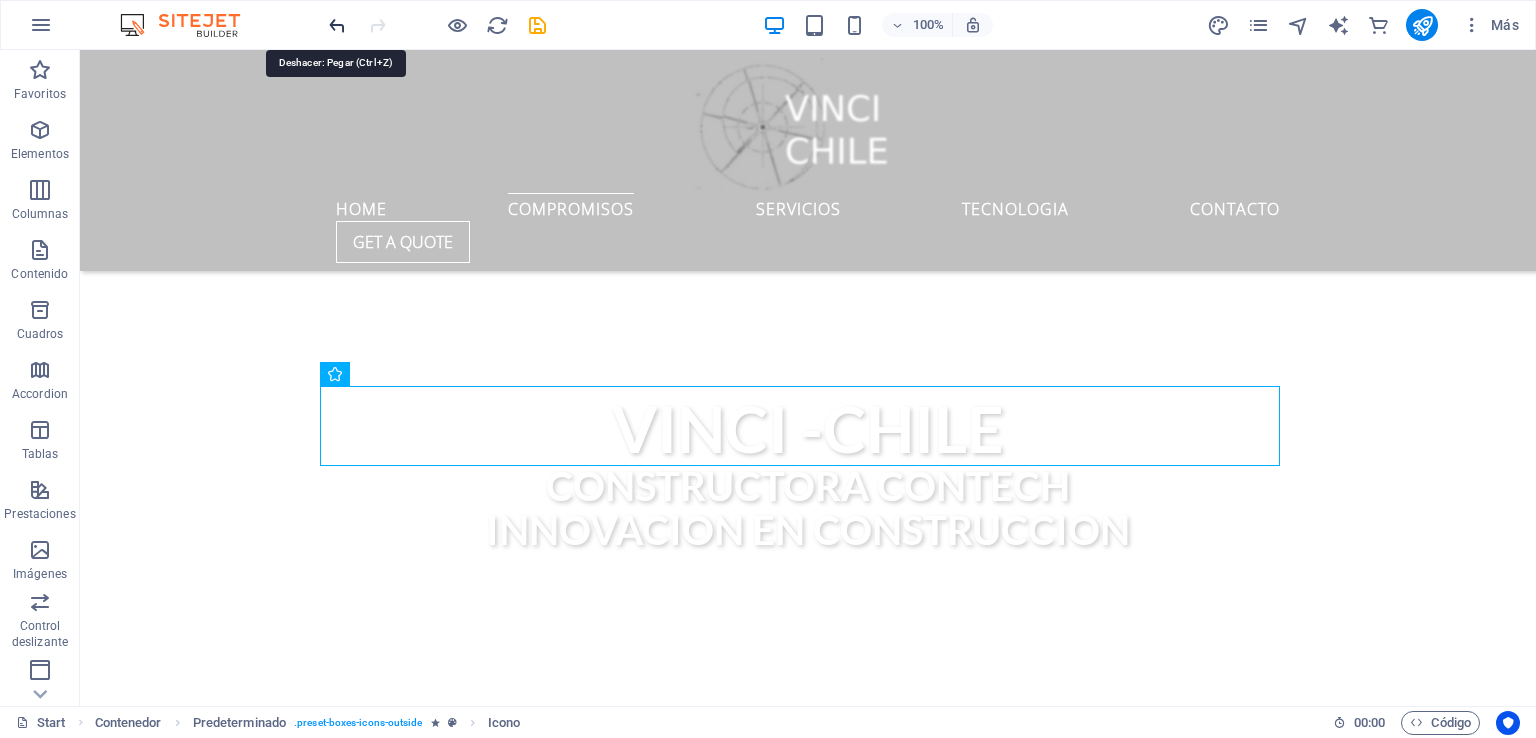 drag, startPoint x: 335, startPoint y: 19, endPoint x: 400, endPoint y: 32, distance: 66.287254 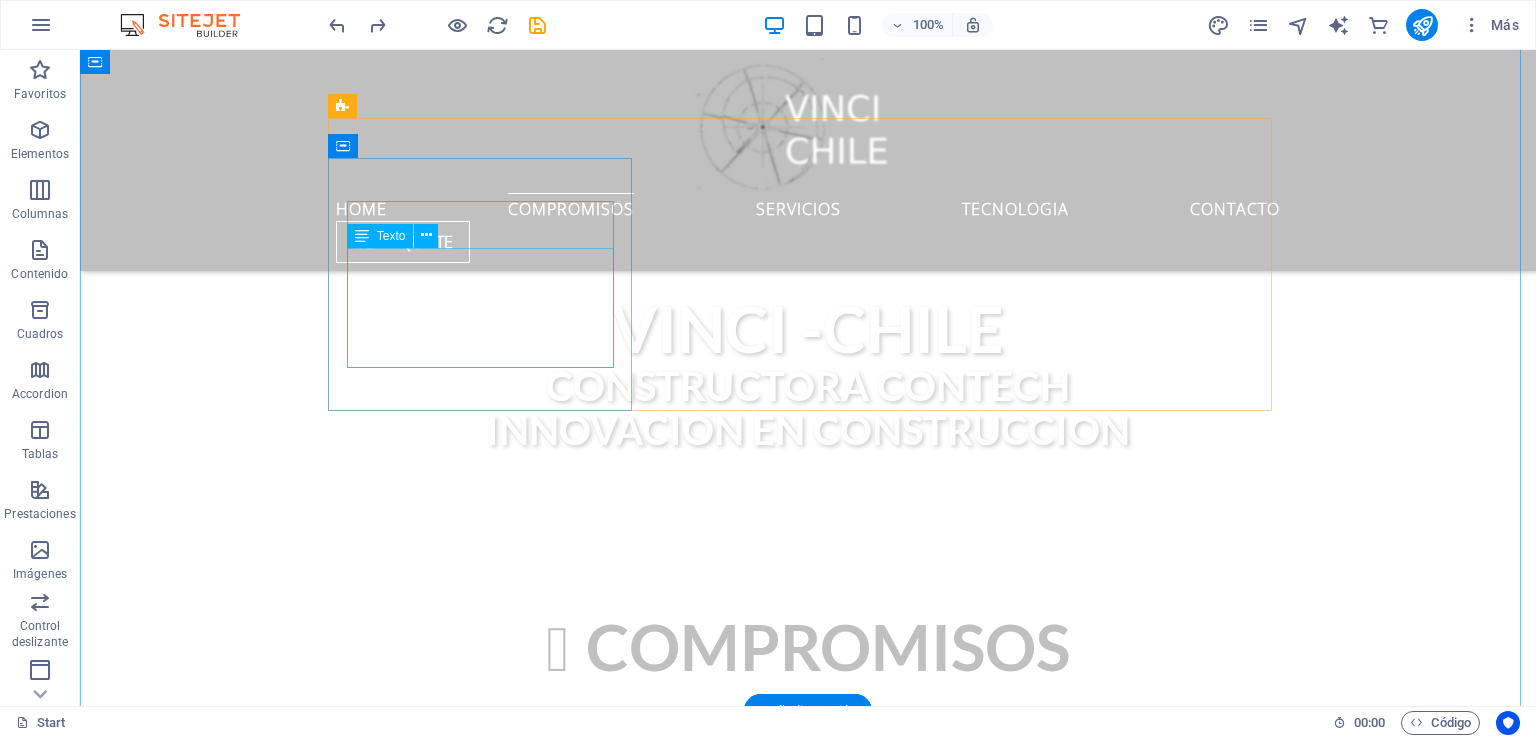 scroll, scrollTop: 688, scrollLeft: 0, axis: vertical 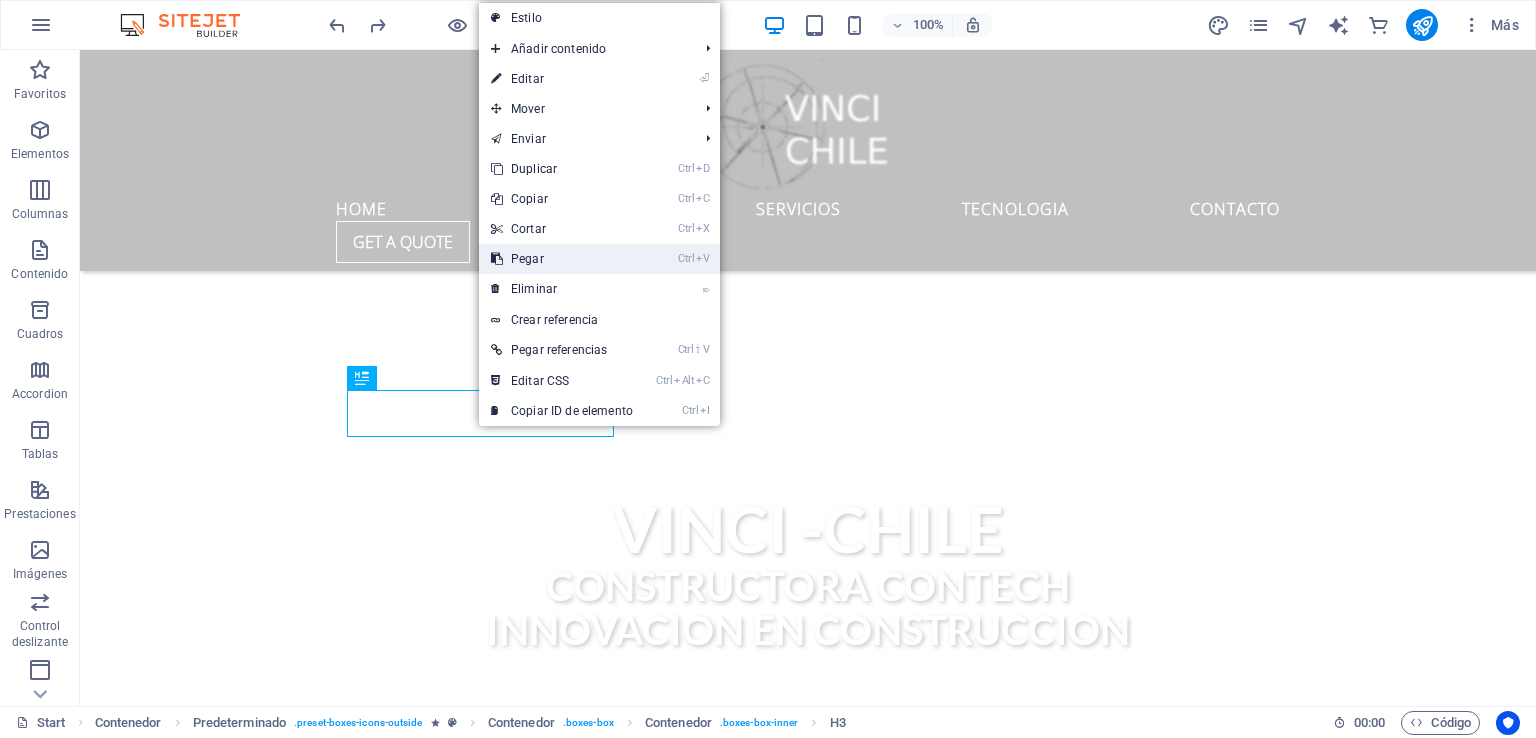 drag, startPoint x: 454, startPoint y: 211, endPoint x: 534, endPoint y: 261, distance: 94.33981 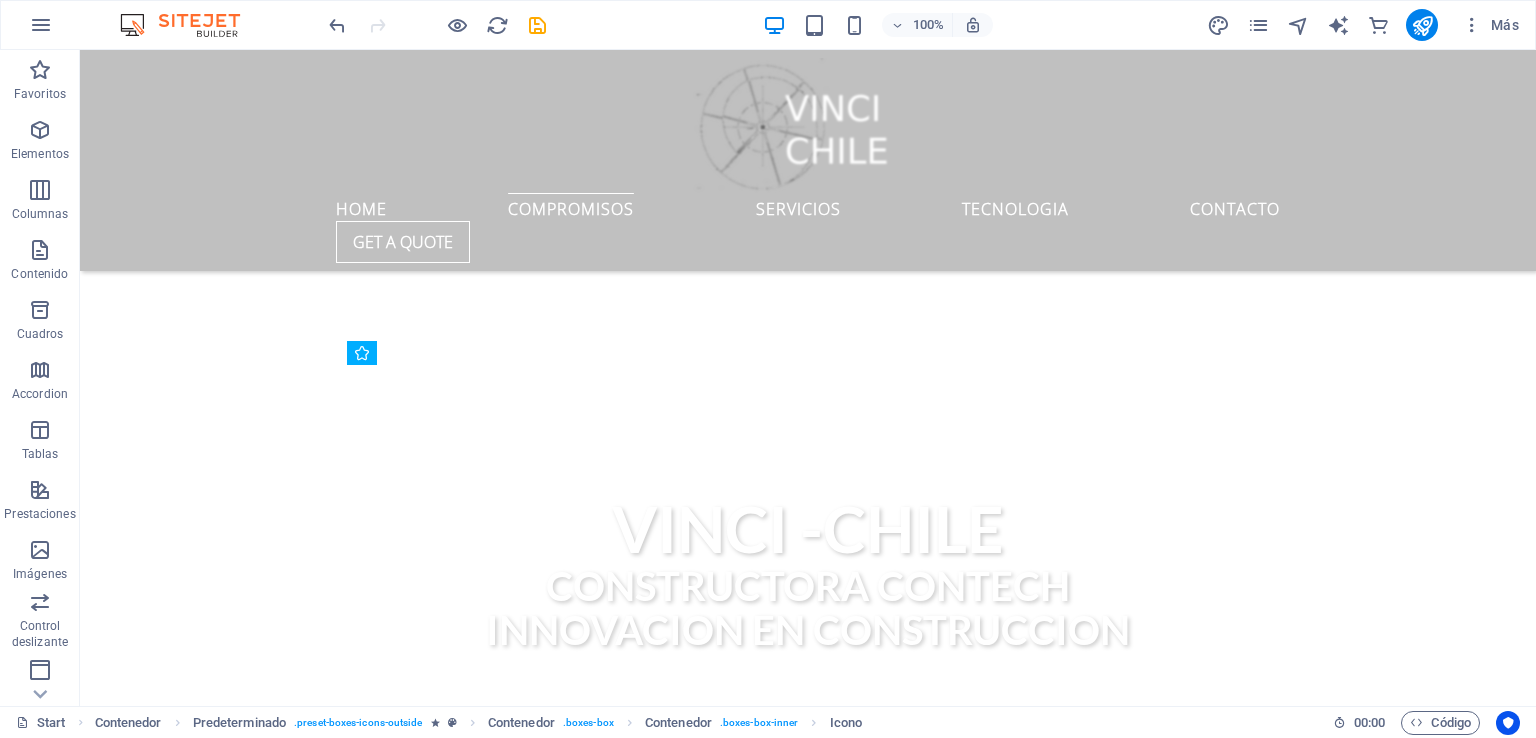 drag, startPoint x: 477, startPoint y: 437, endPoint x: 493, endPoint y: 385, distance: 54.405884 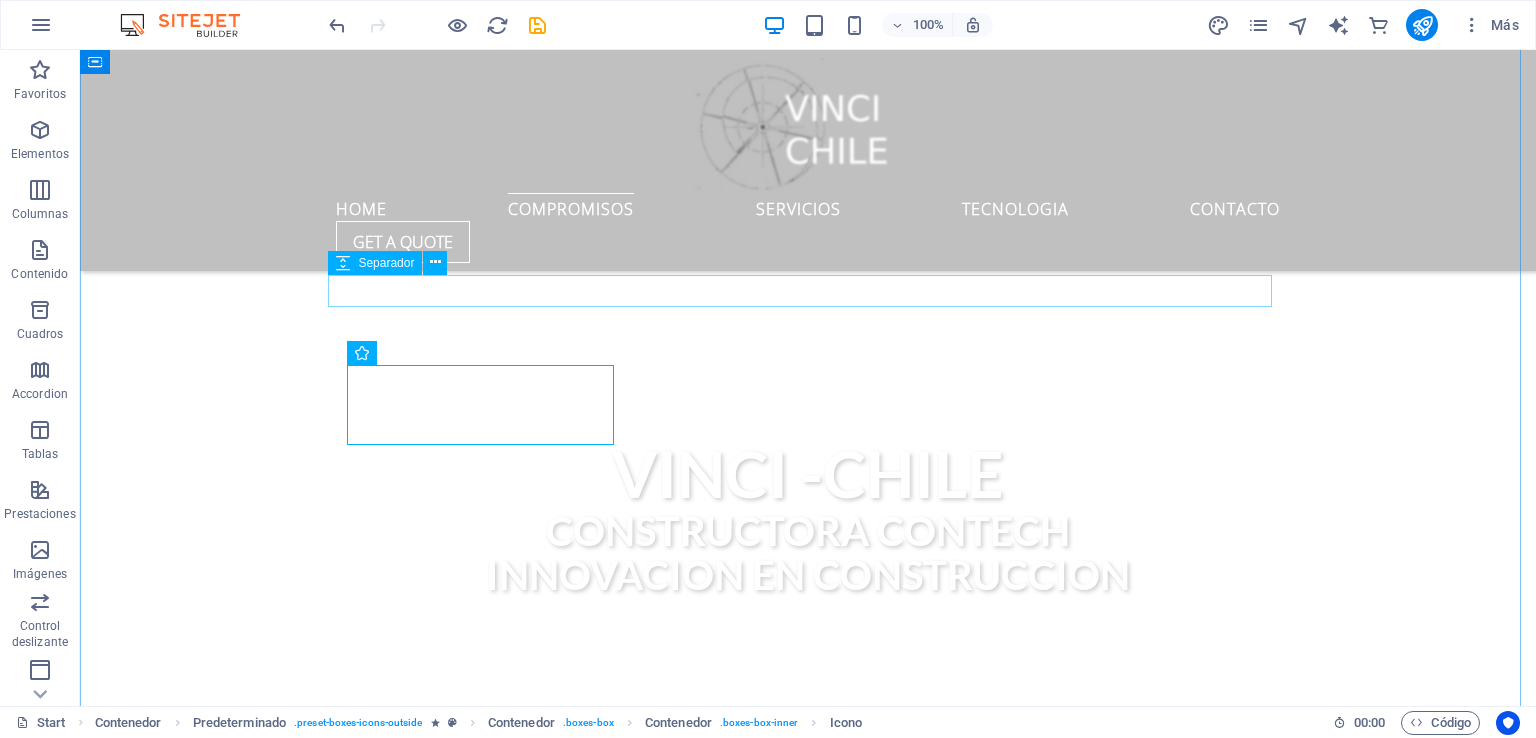 scroll, scrollTop: 788, scrollLeft: 0, axis: vertical 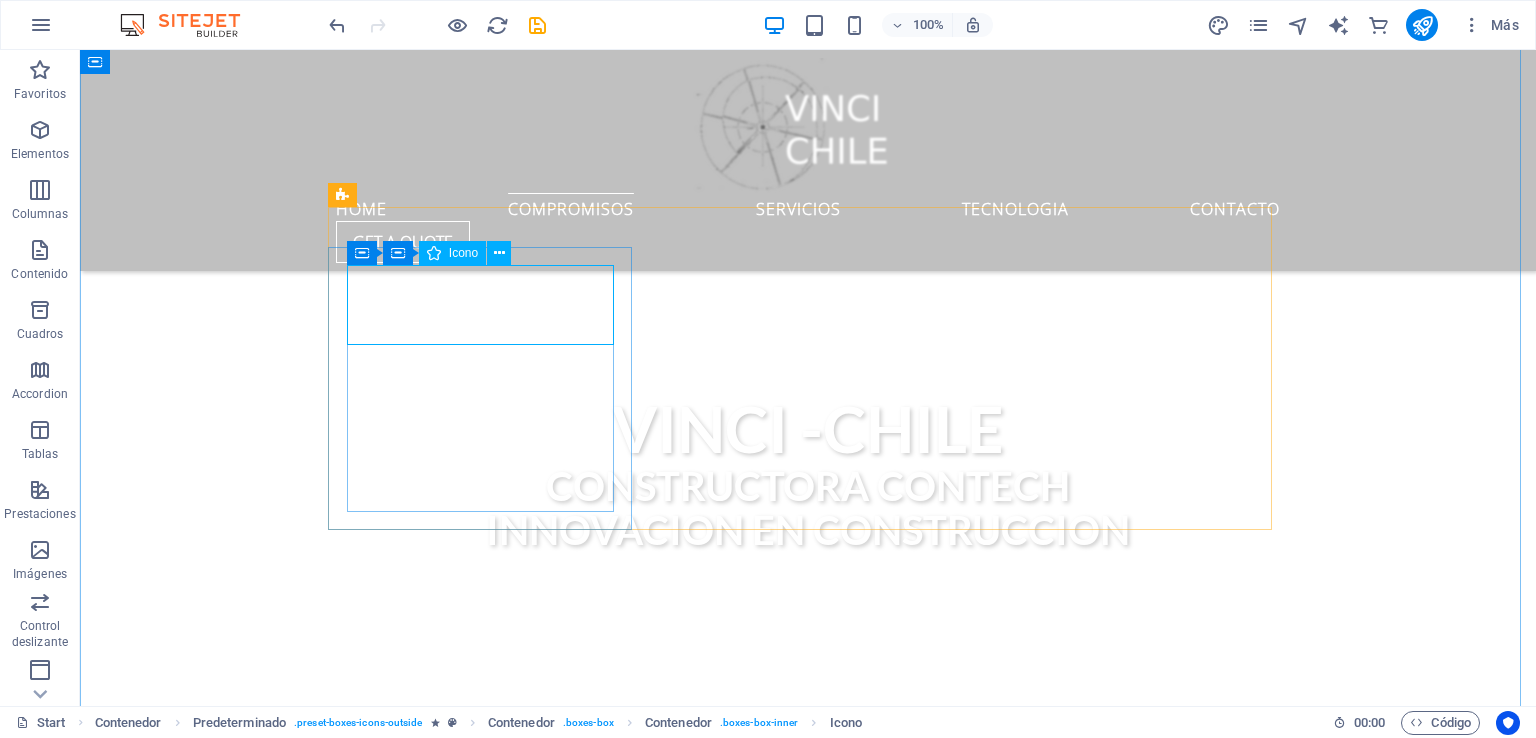 click on ".fa-secondary{opacity:.4}" at bounding box center (808, 1027) 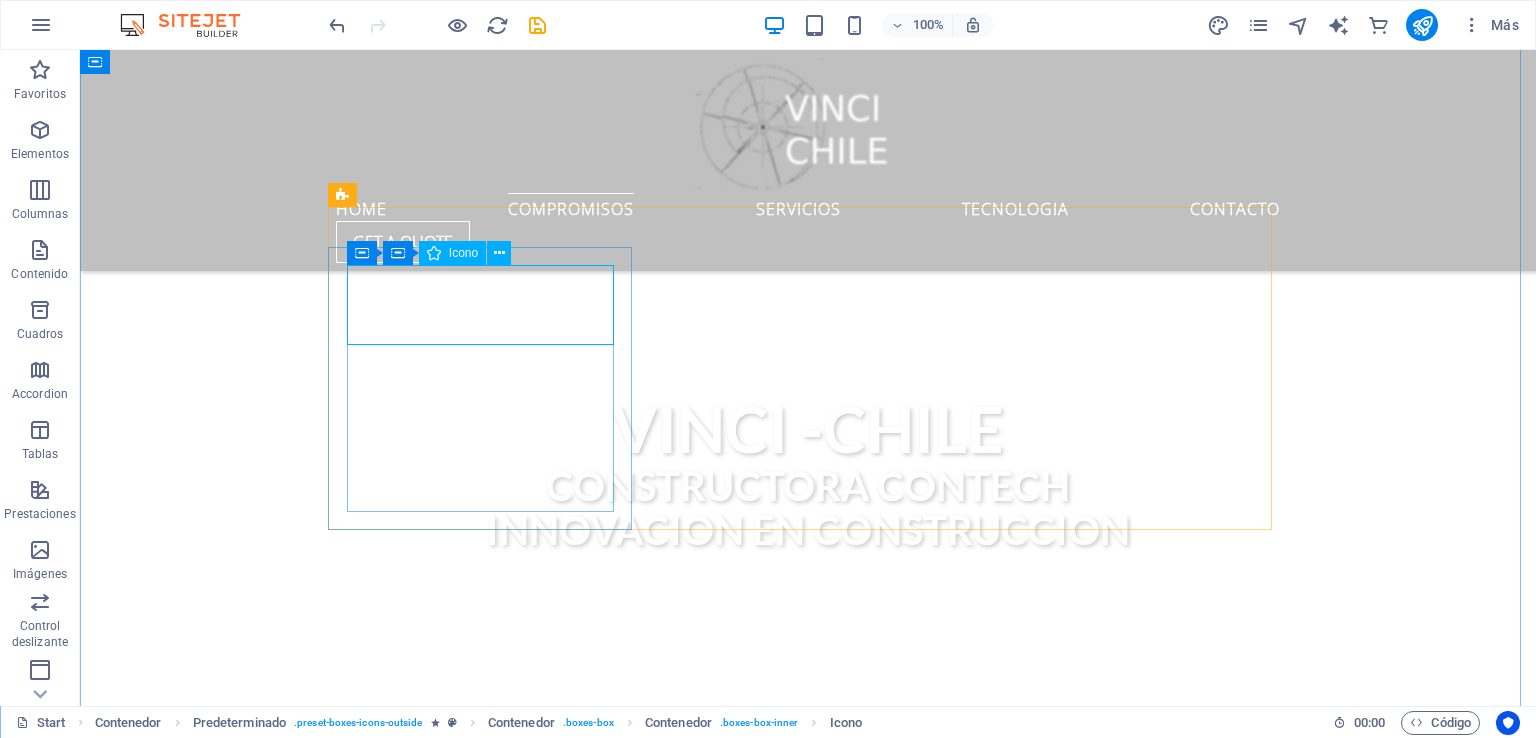 click on ".fa-secondary{opacity:.4}" at bounding box center (808, 1027) 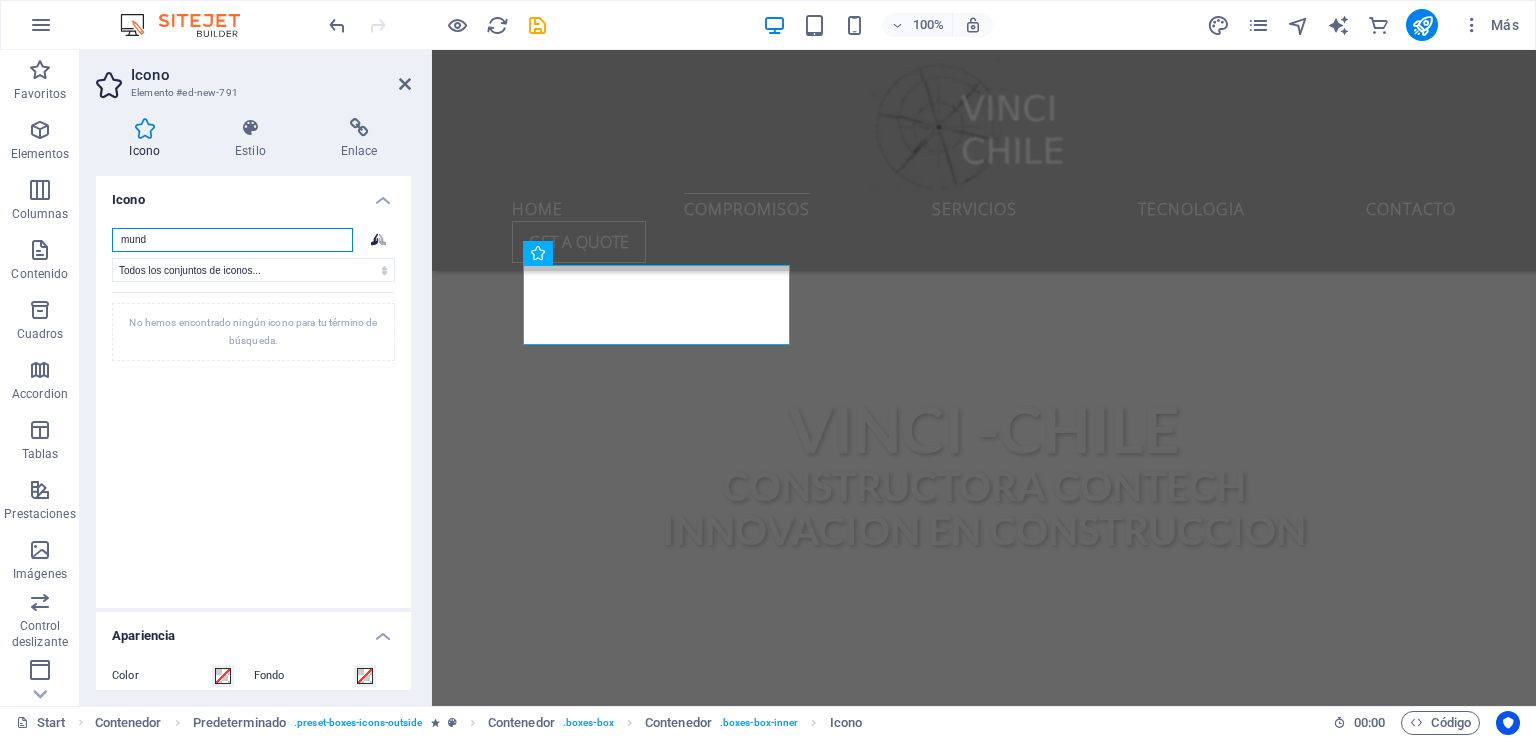 type on "mundo" 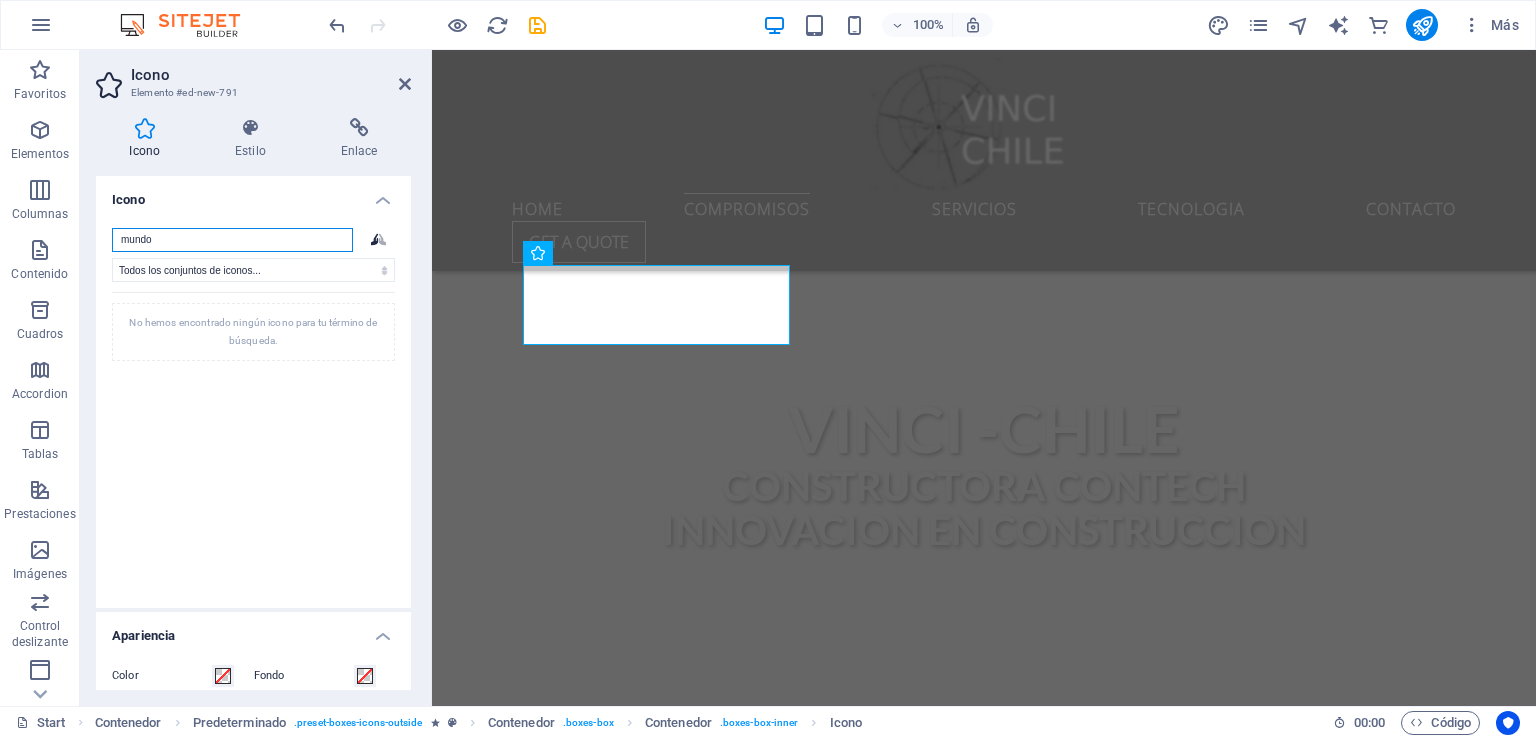 drag, startPoint x: 192, startPoint y: 247, endPoint x: 109, endPoint y: 247, distance: 83 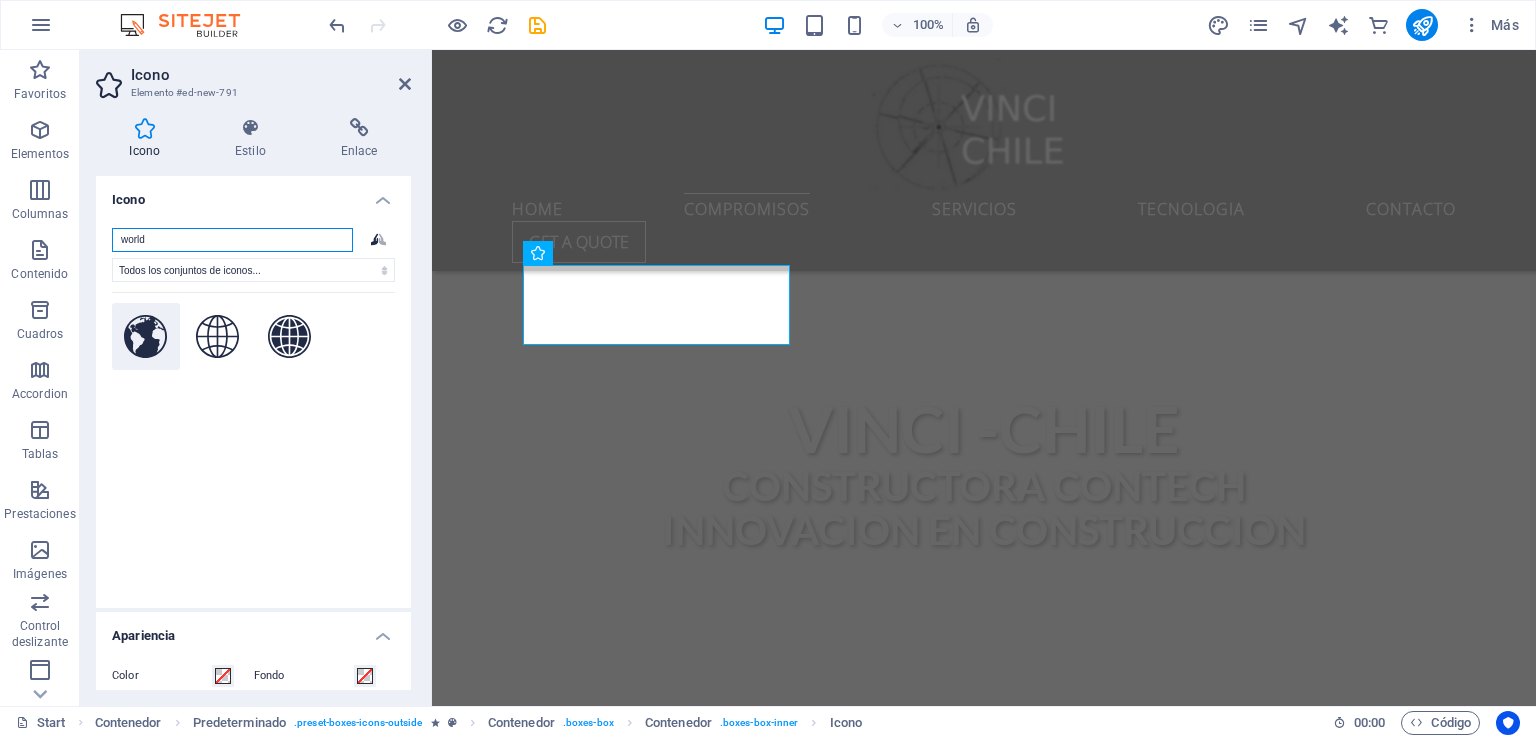 type on "world" 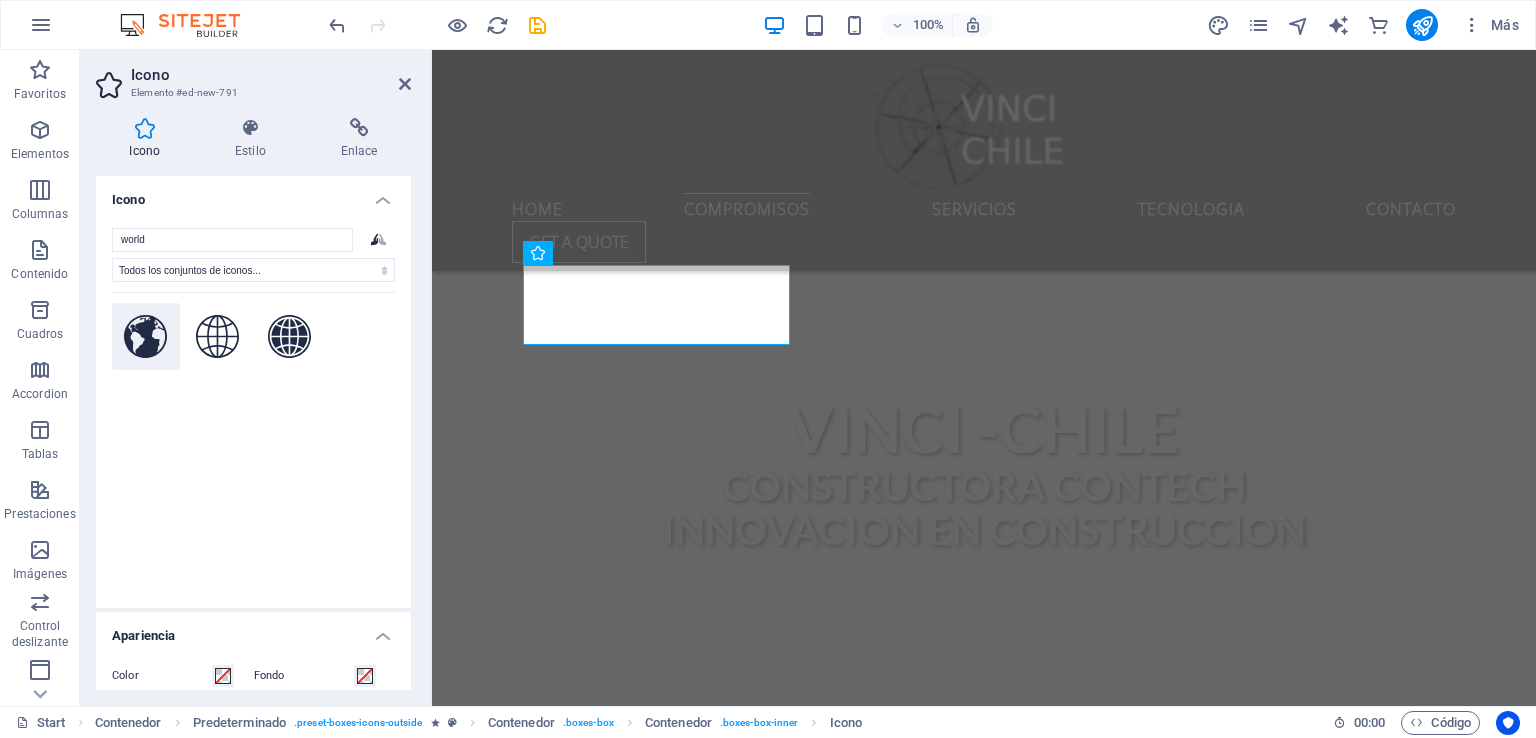 click 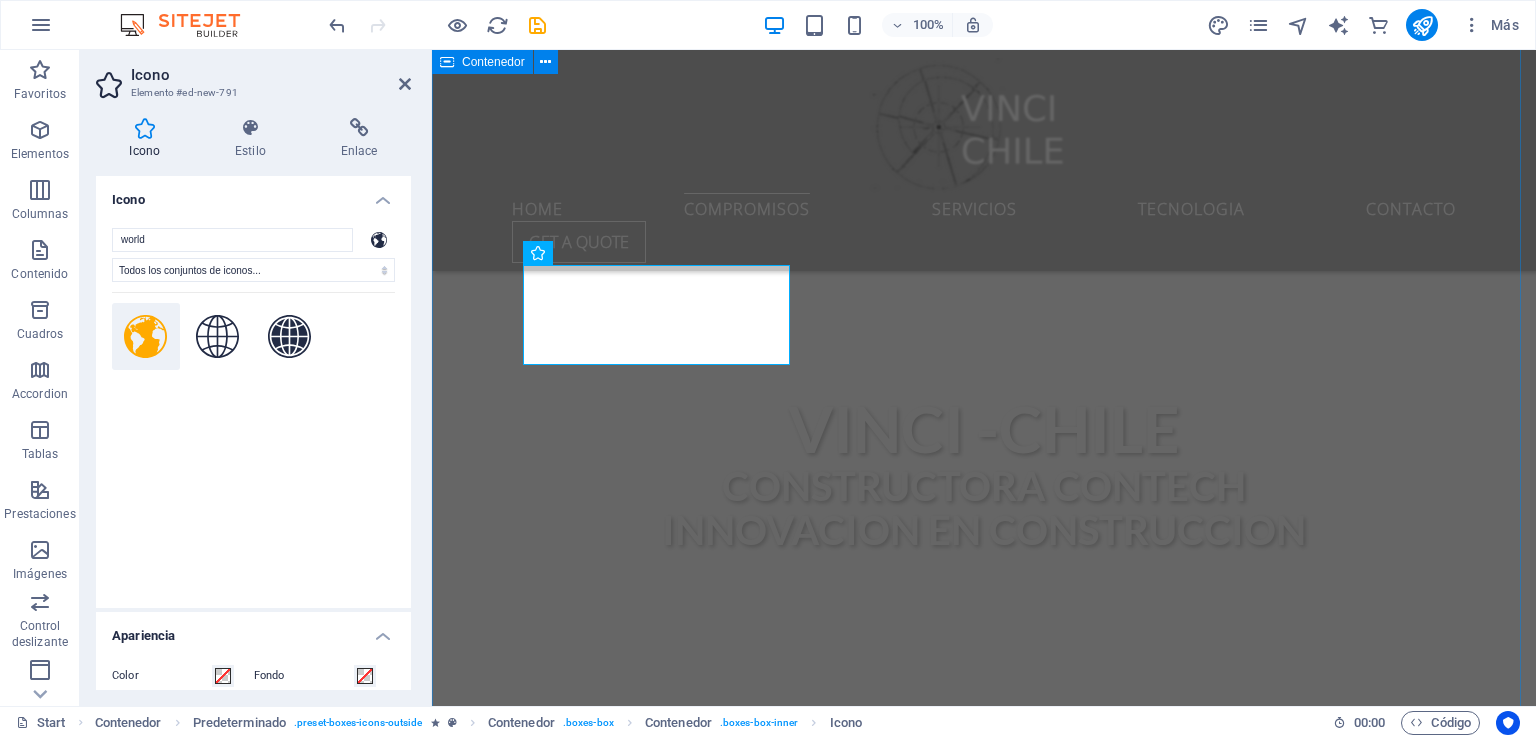 click on "compromisos Vinci Chile Constructora que forma parte del ecosistema " Contech"  es decir  adopta tecnologías innovadoras asi mejorar procesos constructivos y respetar el medioambiente  es por esto que asumimos  varios compromisos claves  para alinearse con las expectativas del sector y contribuir al desarrollo sostenible e inteligente  en nuestras obras.  medio ambiente   Construcción circular  enfoque que busca  minimizar el uso de recursos naturales y la generación de residuos , promoviendo la reutilización, reciclaje y el diseño inteligente de edificaciones .fa-secondary{opacity:.4} equidad Lorem ipsum dolor sit amet, consectetur adipisicing elit. Veritatis, dolorem!  transparencia y trazabilidad   Lorem ipsum dolor sit amet, consectetur adipisicing elit. Veritatis, dolorem! Timely Delivery Lorem ipsum dolor sit amet, consectetur adipisicing elit. Veritatis, dolorem! Global delivery Lorem ipsum dolor sit amet, consectetur adipisicing elit. Veritatis, dolorem! 24/7  Support" at bounding box center (984, 1521) 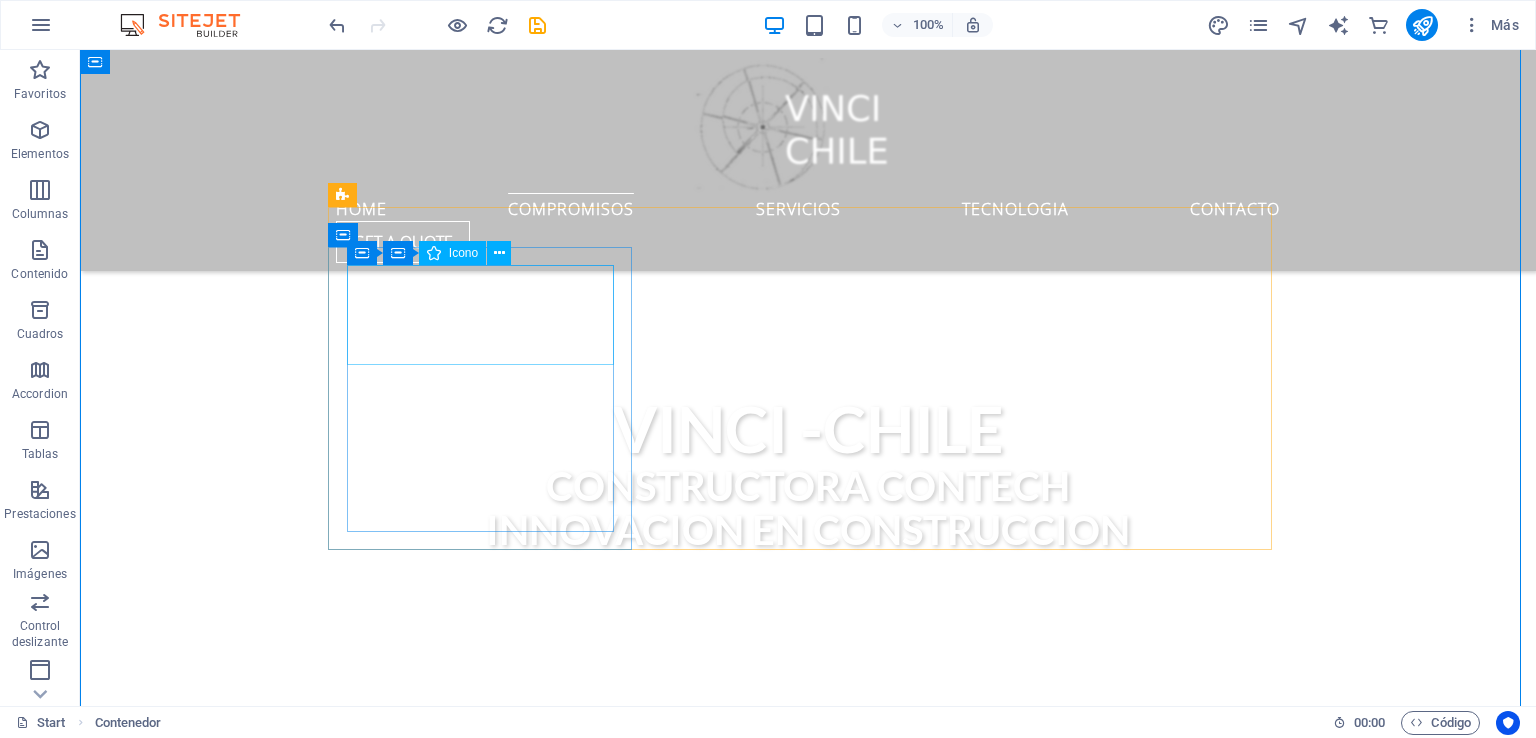 click at bounding box center (808, 1037) 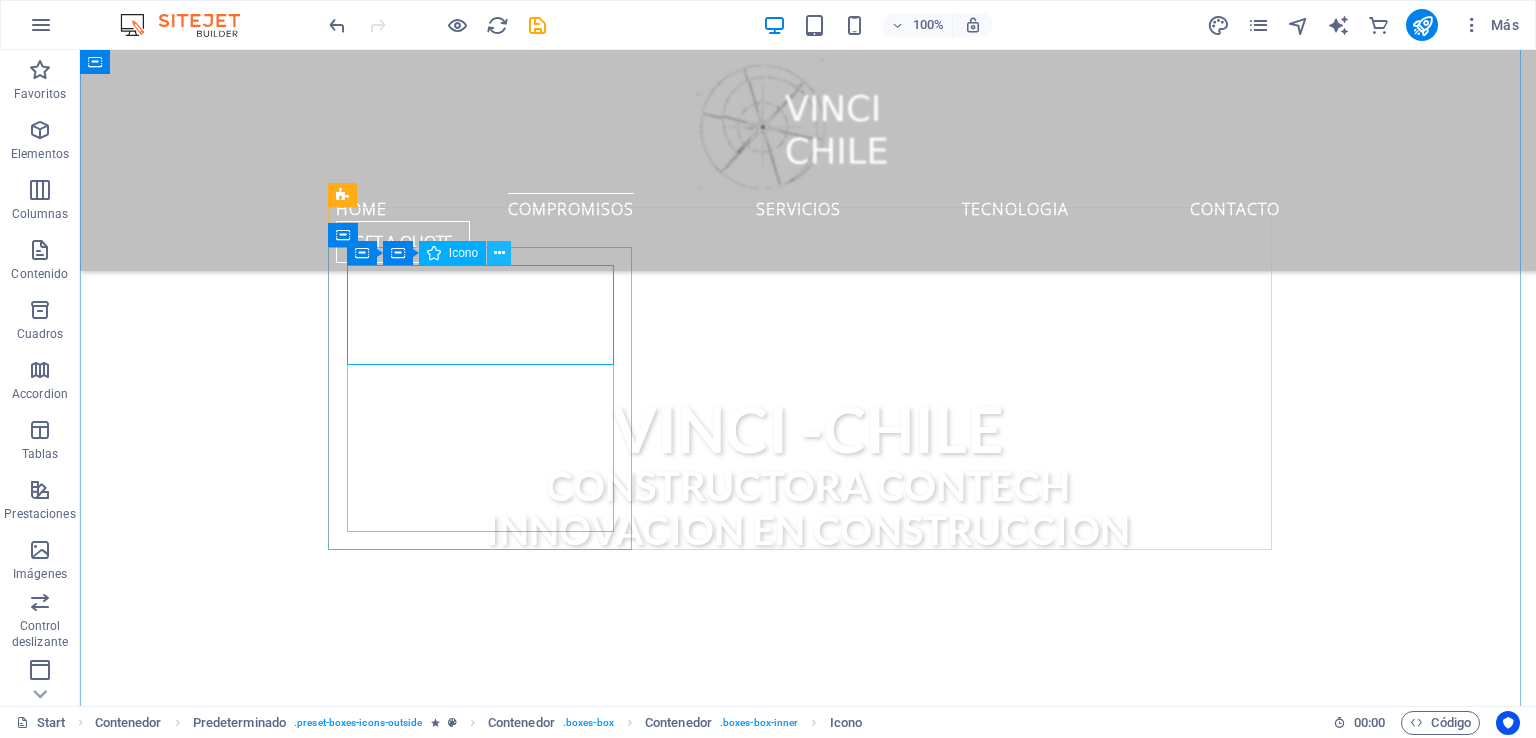 click at bounding box center (499, 253) 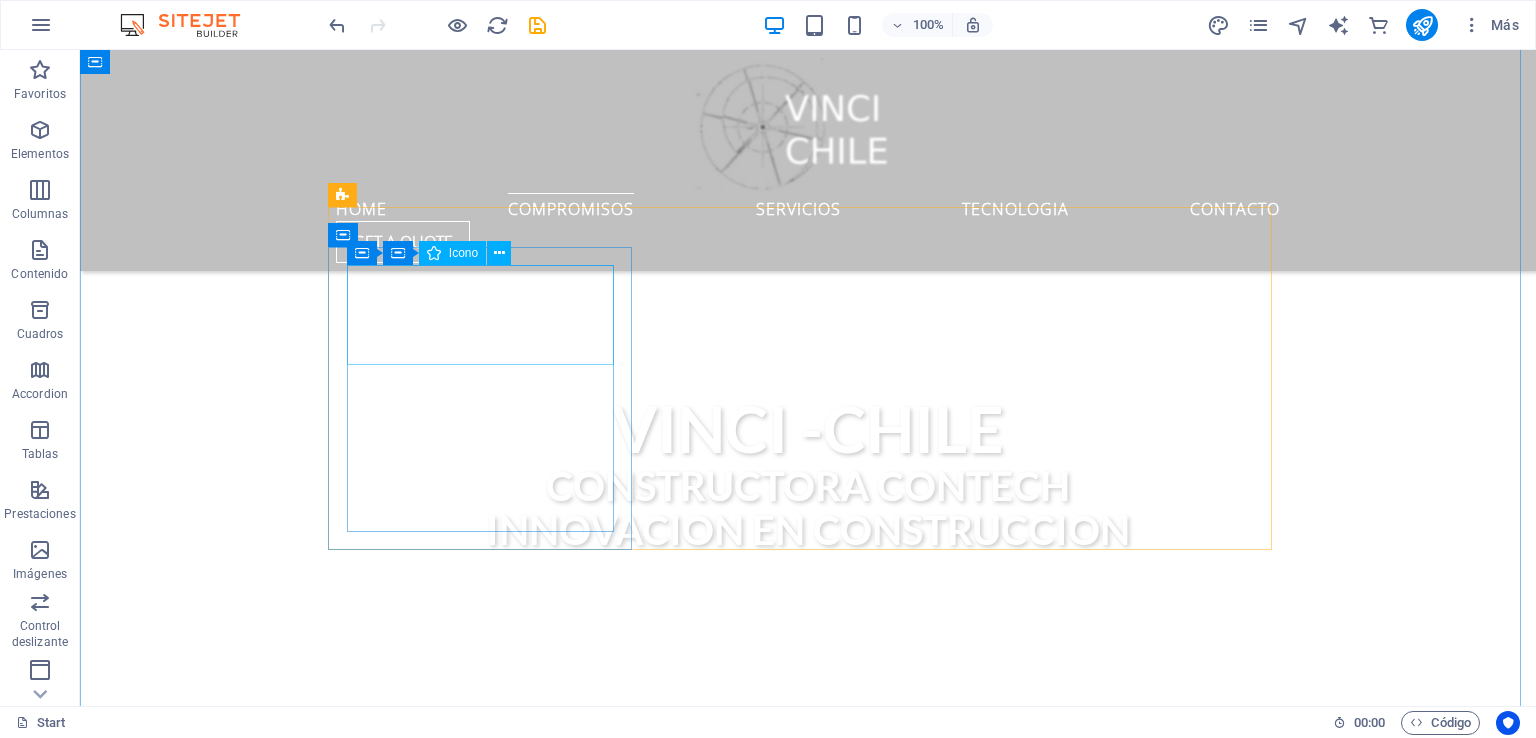 click at bounding box center [808, 1037] 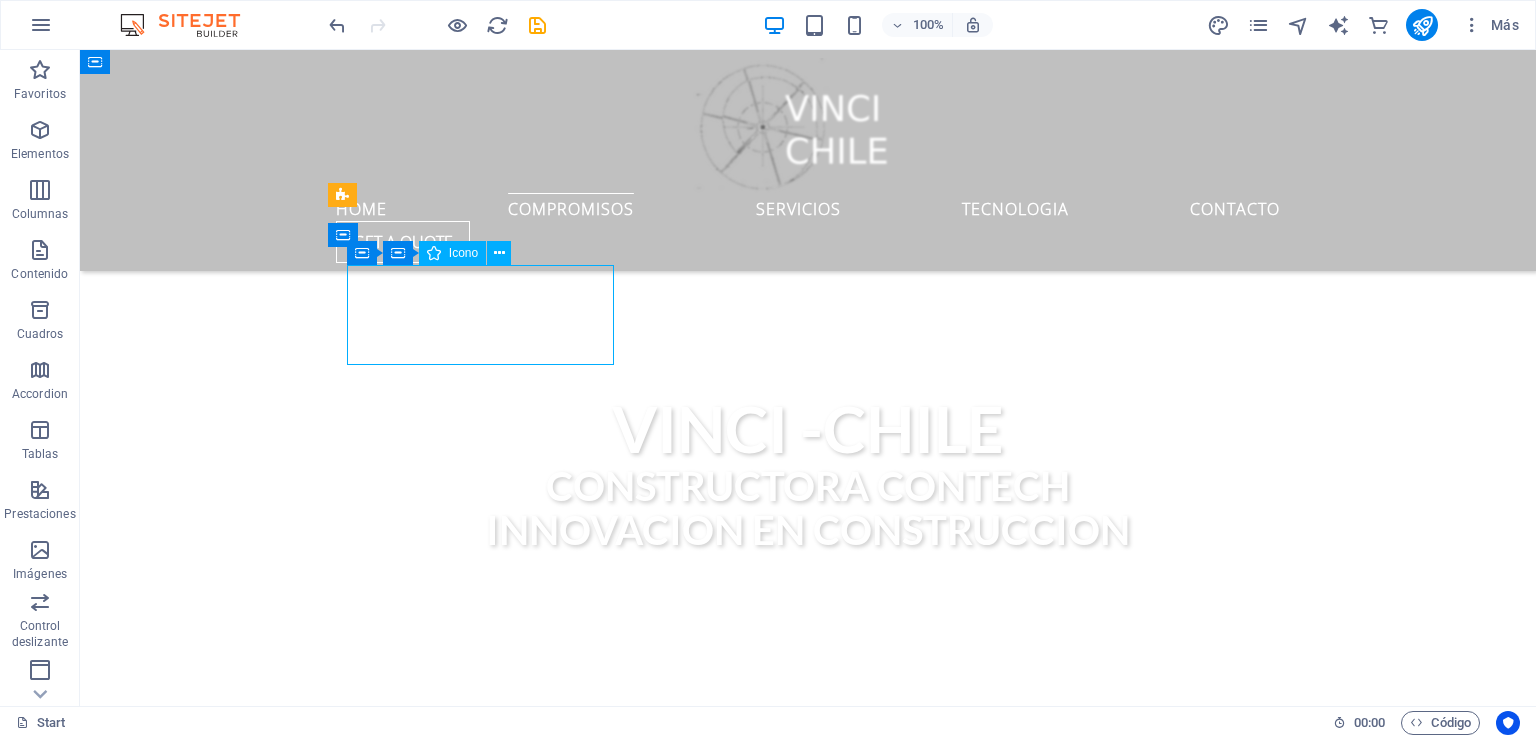 click at bounding box center [808, 1037] 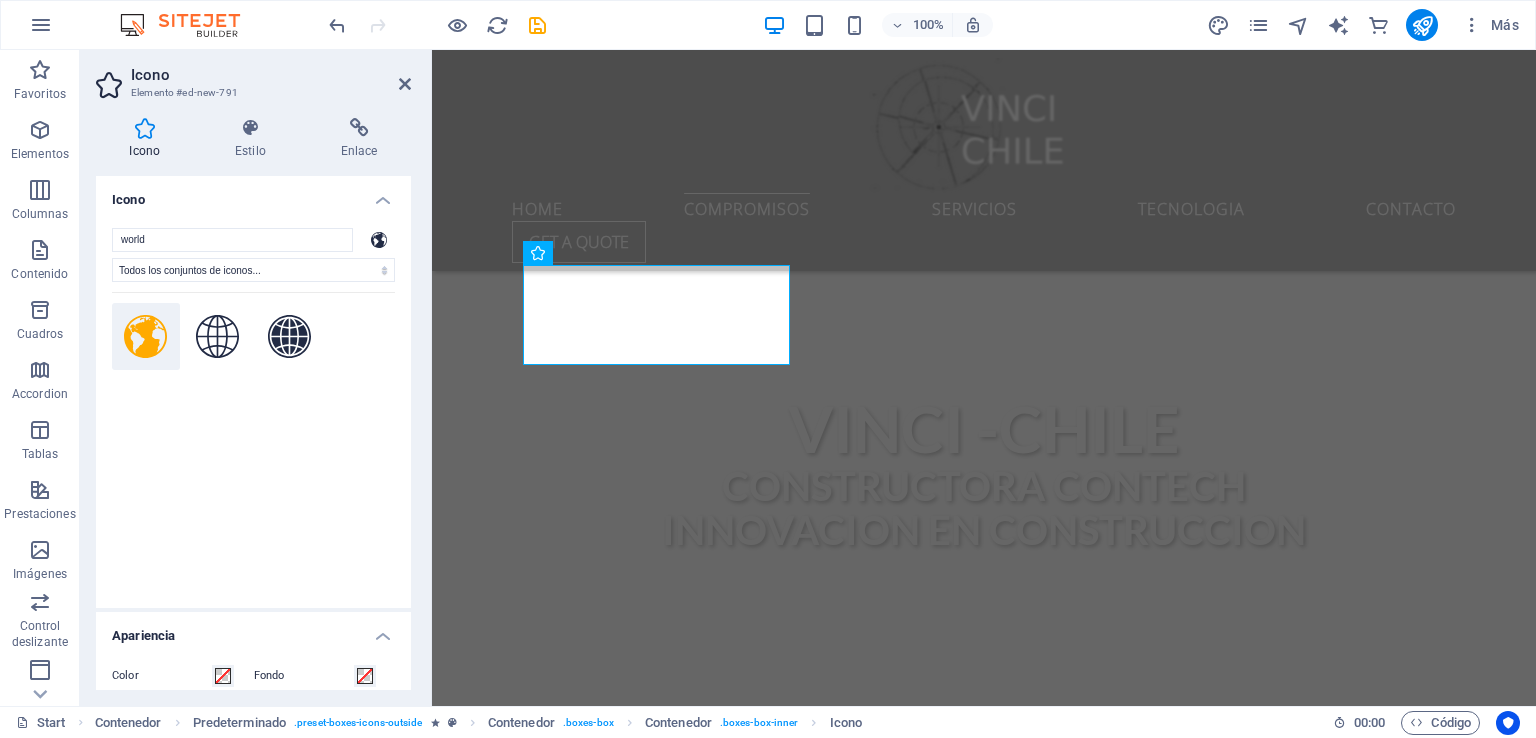 click 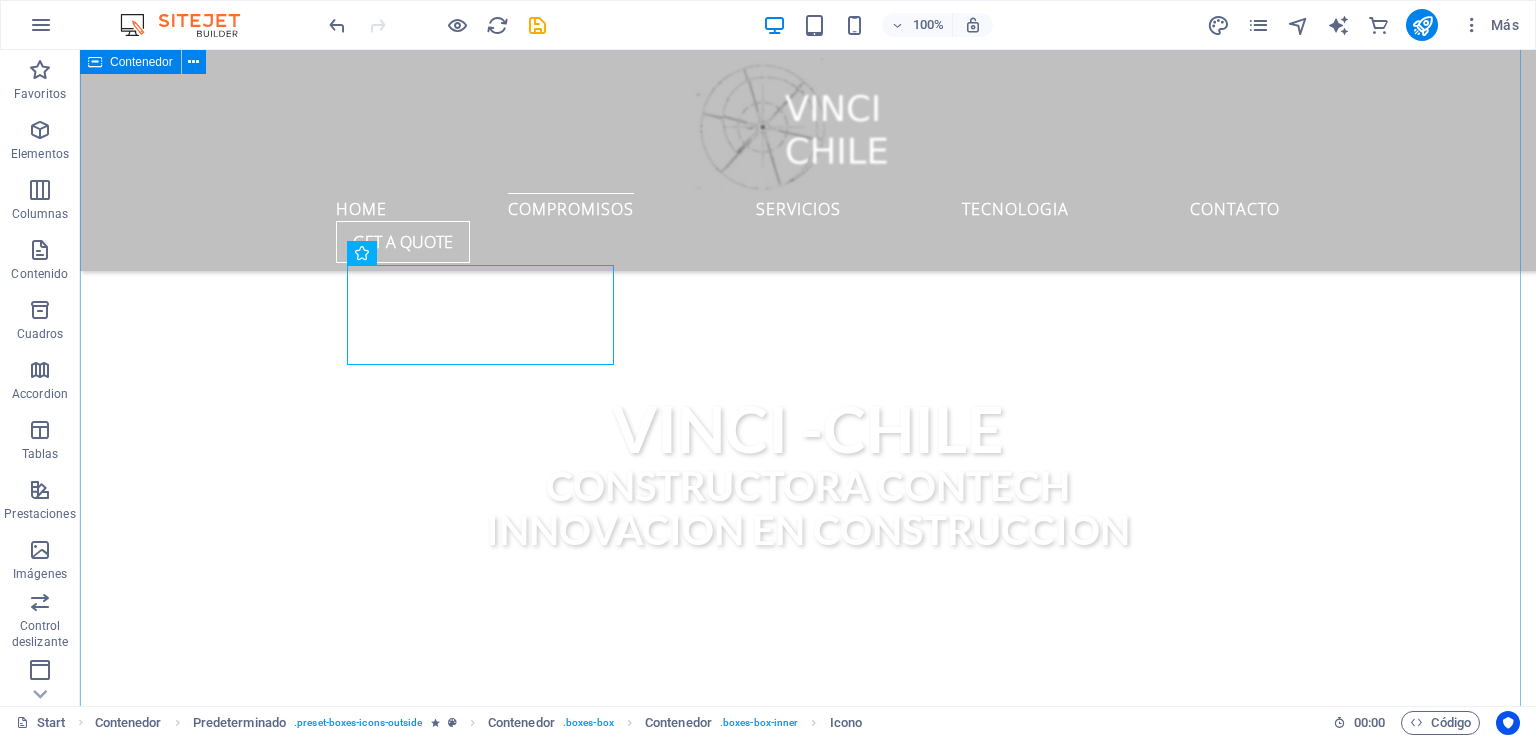 click on "compromisos Vinci Chile Constructora que forma parte del ecosistema " Contech"  es decir  adopta tecnologías innovadoras asi mejorar procesos constructivos y respetar el medioambiente  es por esto que asumimos  varios compromisos claves  para alinearse con las expectativas del sector y contribuir al desarrollo sostenible e inteligente  en nuestras obras.  medio ambiente   Construcción circular  enfoque que busca  minimizar el uso de recursos naturales y la generación de residuos , promoviendo la reutilización, reciclaje y el diseño inteligente de edificaciones .fa-secondary{opacity:.4} equidad Lorem ipsum dolor sit amet, consectetur adipisicing elit. Veritatis, dolorem!  transparencia y trazabilidad   Lorem ipsum dolor sit amet, consectetur adipisicing elit. Veritatis, dolorem! Timely Delivery Lorem ipsum dolor sit amet, consectetur adipisicing elit. Veritatis, dolorem! Global delivery Lorem ipsum dolor sit amet, consectetur adipisicing elit. Veritatis, dolorem! 24/7  Support" at bounding box center [808, 1521] 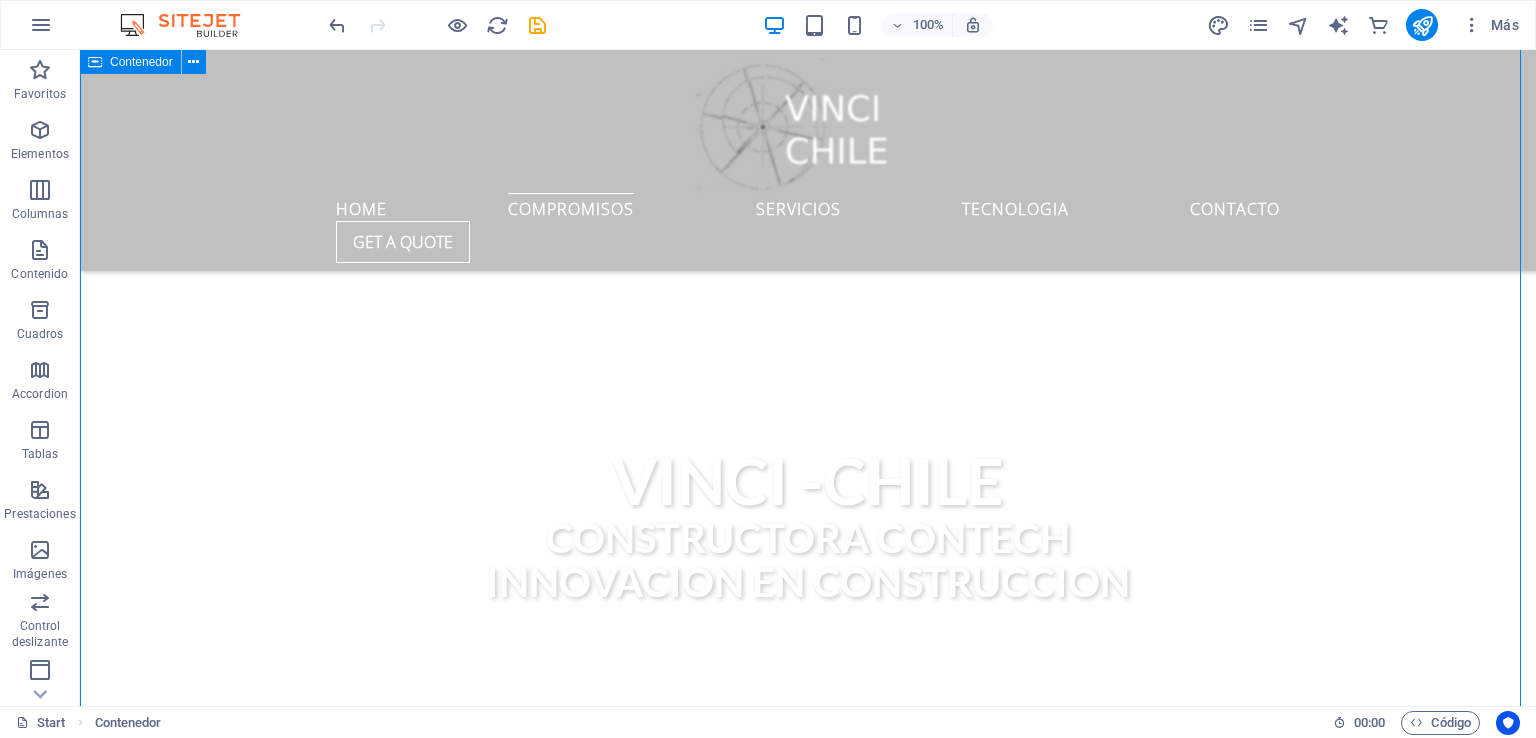 scroll, scrollTop: 688, scrollLeft: 0, axis: vertical 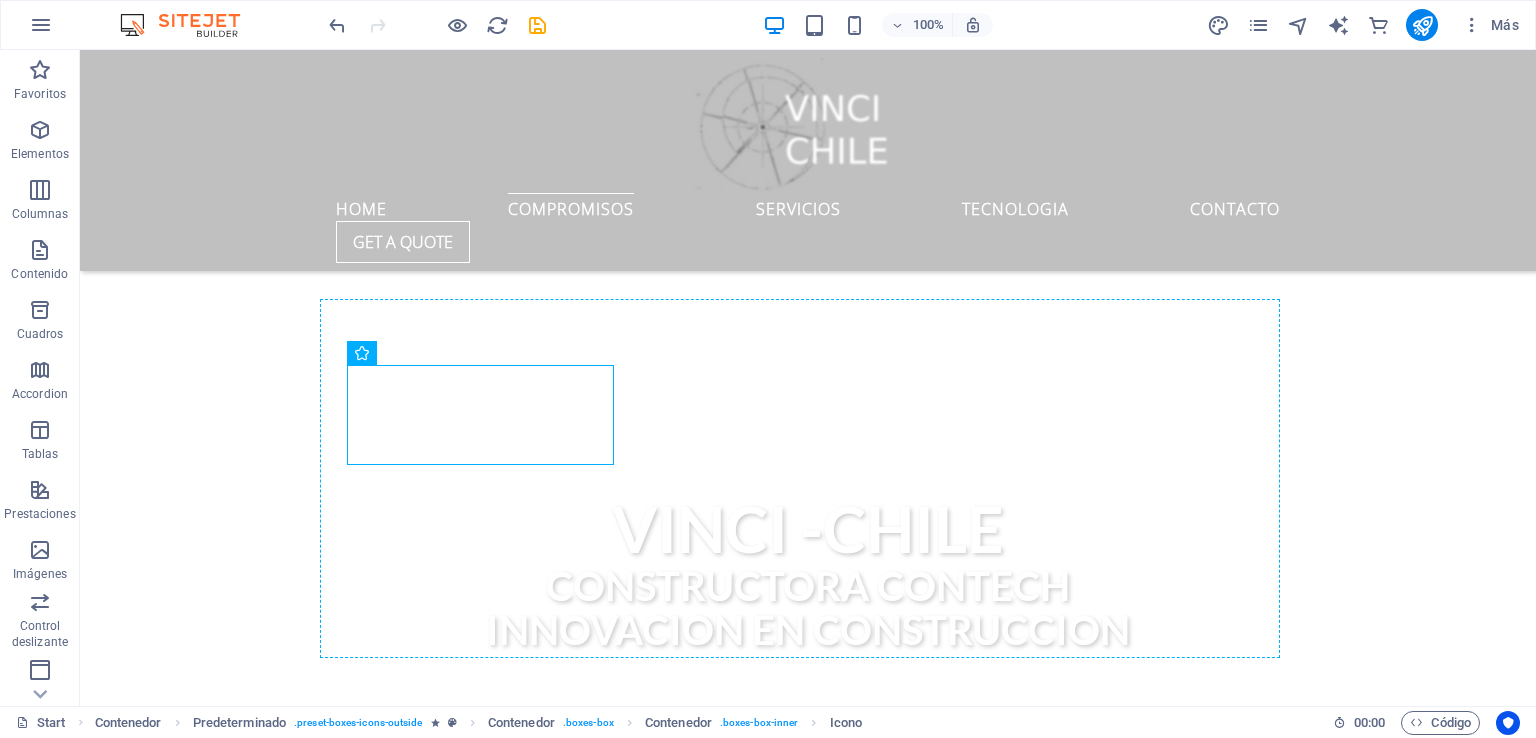 drag, startPoint x: 496, startPoint y: 416, endPoint x: 496, endPoint y: 349, distance: 67 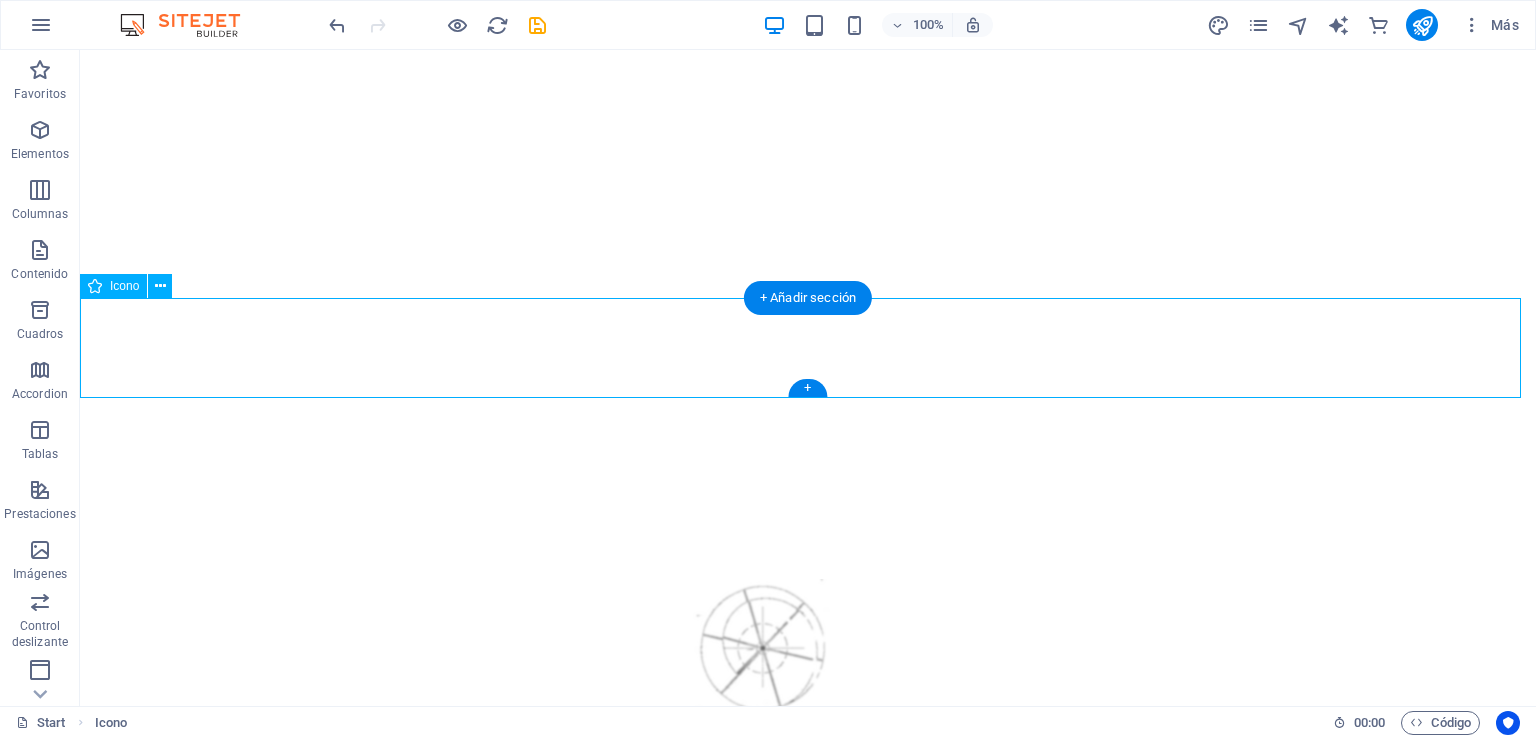 scroll, scrollTop: 678, scrollLeft: 0, axis: vertical 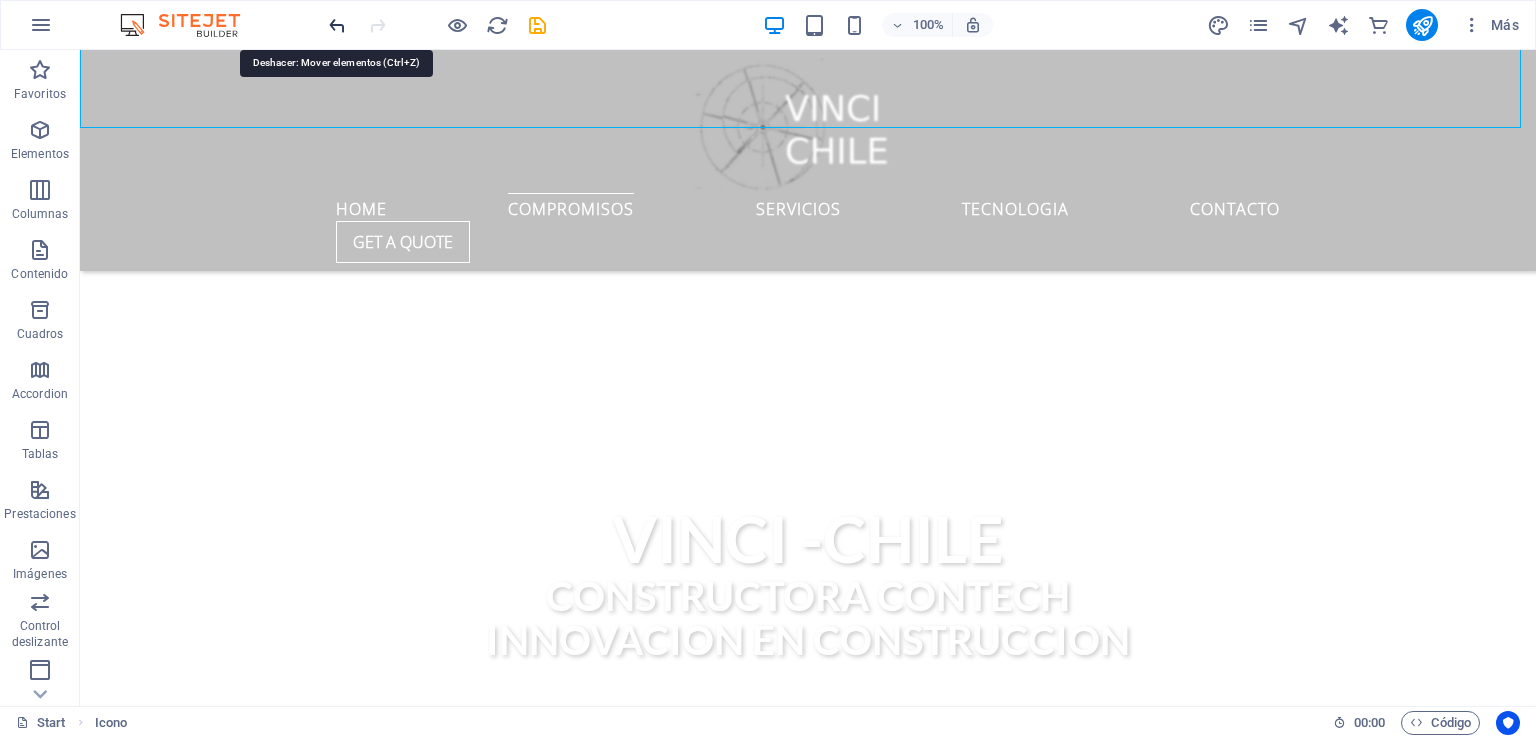 drag, startPoint x: 333, startPoint y: 21, endPoint x: 370, endPoint y: 130, distance: 115.10864 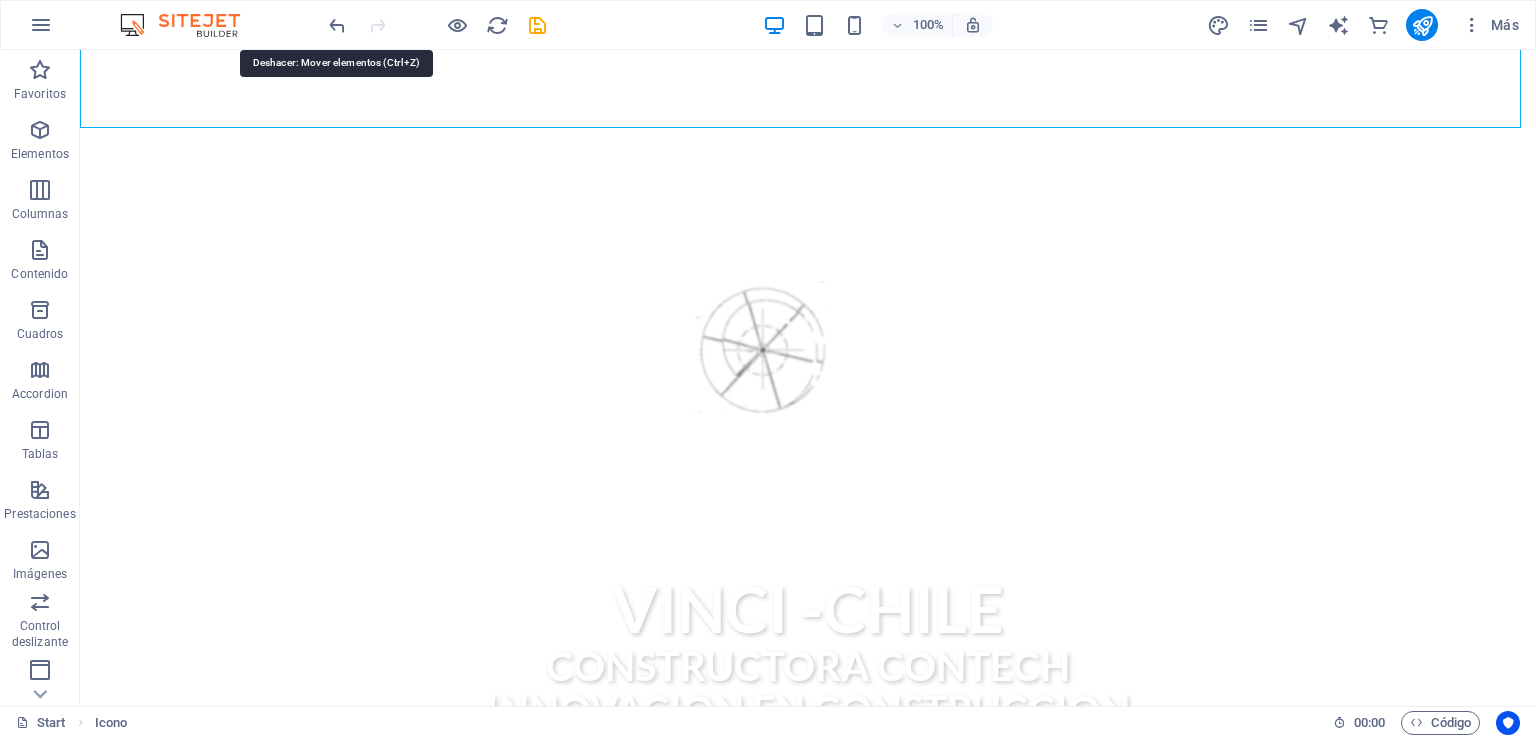 scroll, scrollTop: 578, scrollLeft: 0, axis: vertical 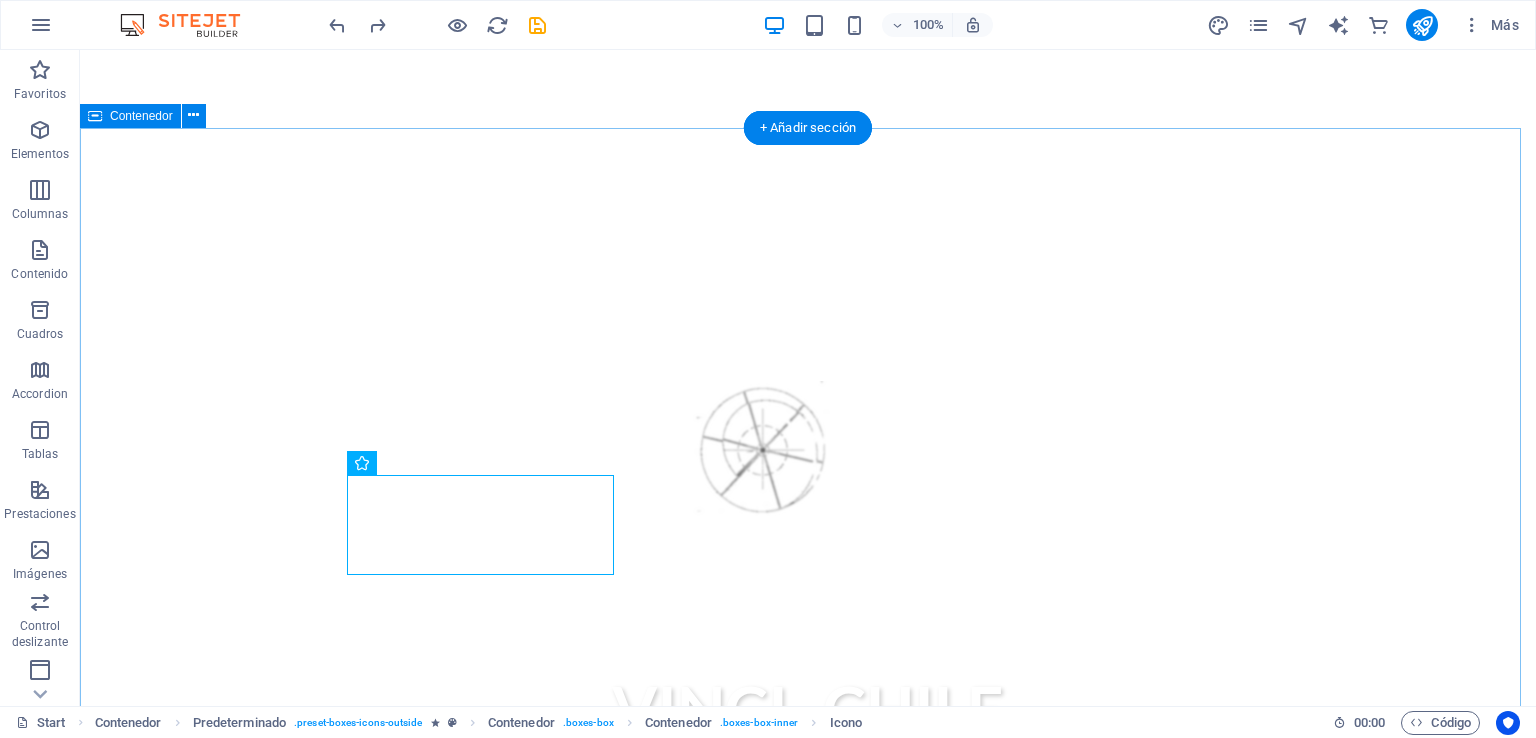 click on "compromisos Vinci Chile Constructora que forma parte del ecosistema " Contech"  es decir  adopta tecnologías innovadoras asi mejorar procesos constructivos y respetar el medioambiente  es por esto que asumimos  varios compromisos claves  para alinearse con las expectativas del sector y contribuir al desarrollo sostenible e inteligente  en nuestras obras.  medio ambiente   Construcción circular  enfoque que busca  minimizar el uso de recursos naturales y la generación de residuos , promoviendo la reutilización, reciclaje y el diseño inteligente de edificaciones .fa-secondary{opacity:.4} equidad Lorem ipsum dolor sit amet, consectetur adipisicing elit. Veritatis, dolorem!  transparencia y trazabilidad   Lorem ipsum dolor sit amet, consectetur adipisicing elit. Veritatis, dolorem! Timely Delivery Lorem ipsum dolor sit amet, consectetur adipisicing elit. Veritatis, dolorem! Global delivery Lorem ipsum dolor sit amet, consectetur adipisicing elit. Veritatis, dolorem! 24/7  Support" at bounding box center [808, 1801] 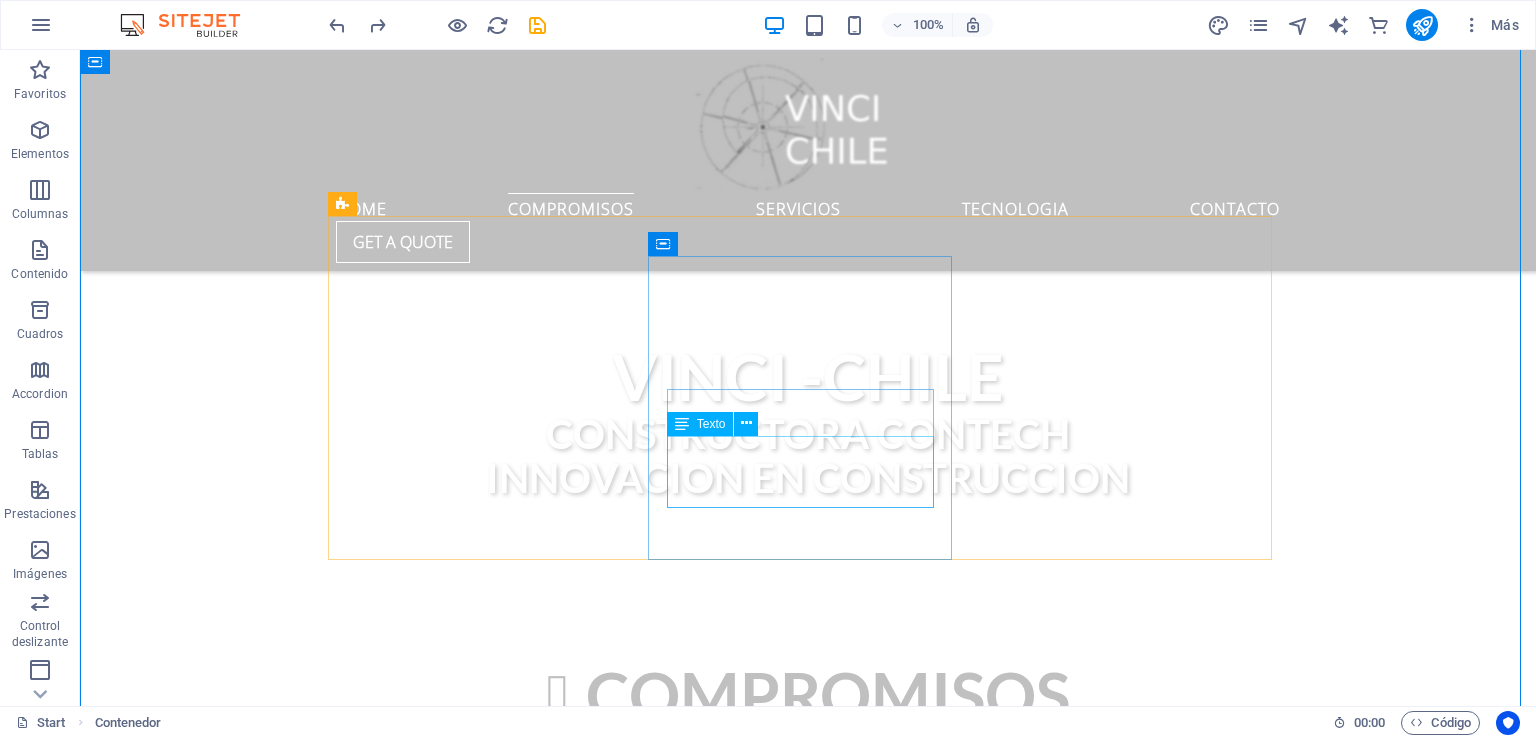 scroll, scrollTop: 878, scrollLeft: 0, axis: vertical 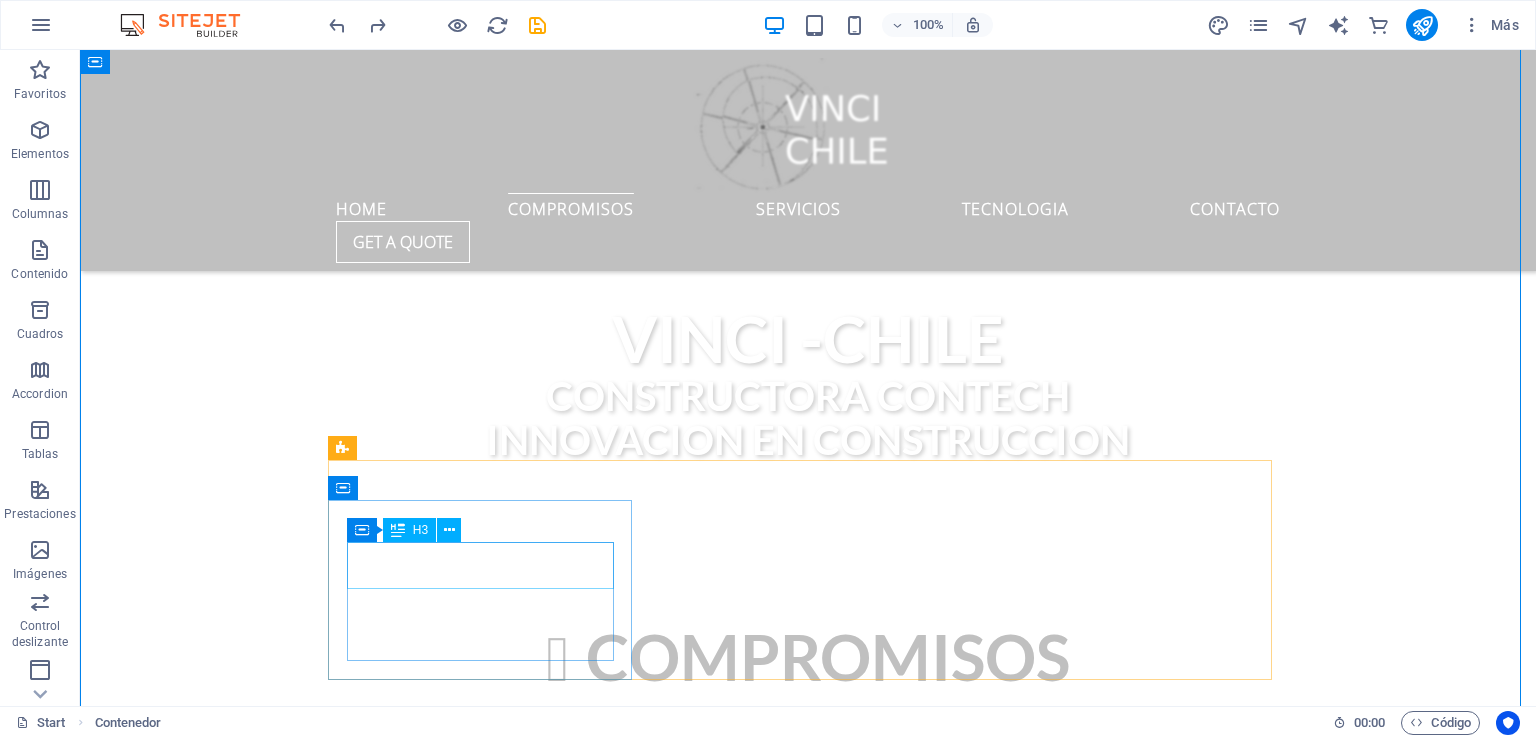 click on "Timely Delivery" at bounding box center [808, 1740] 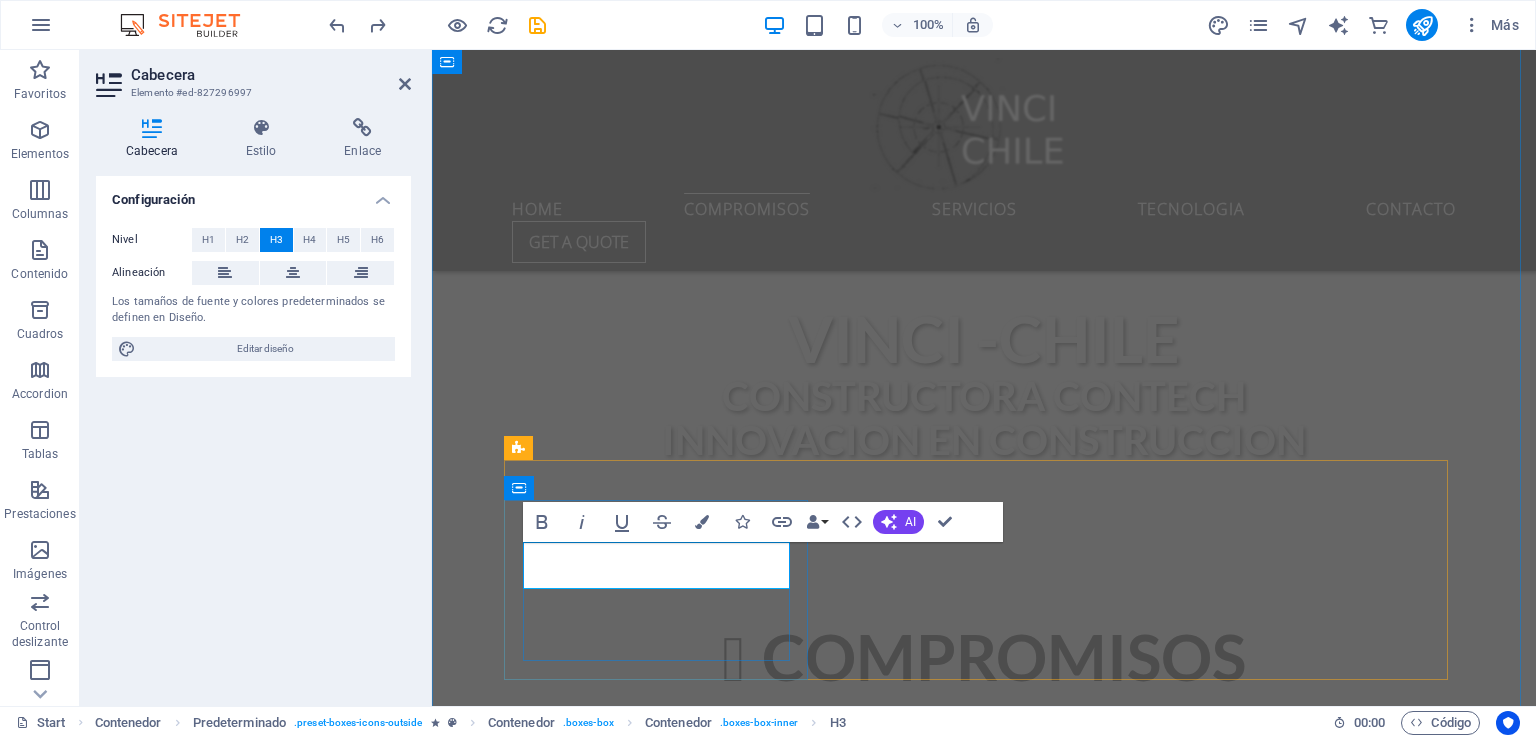 type 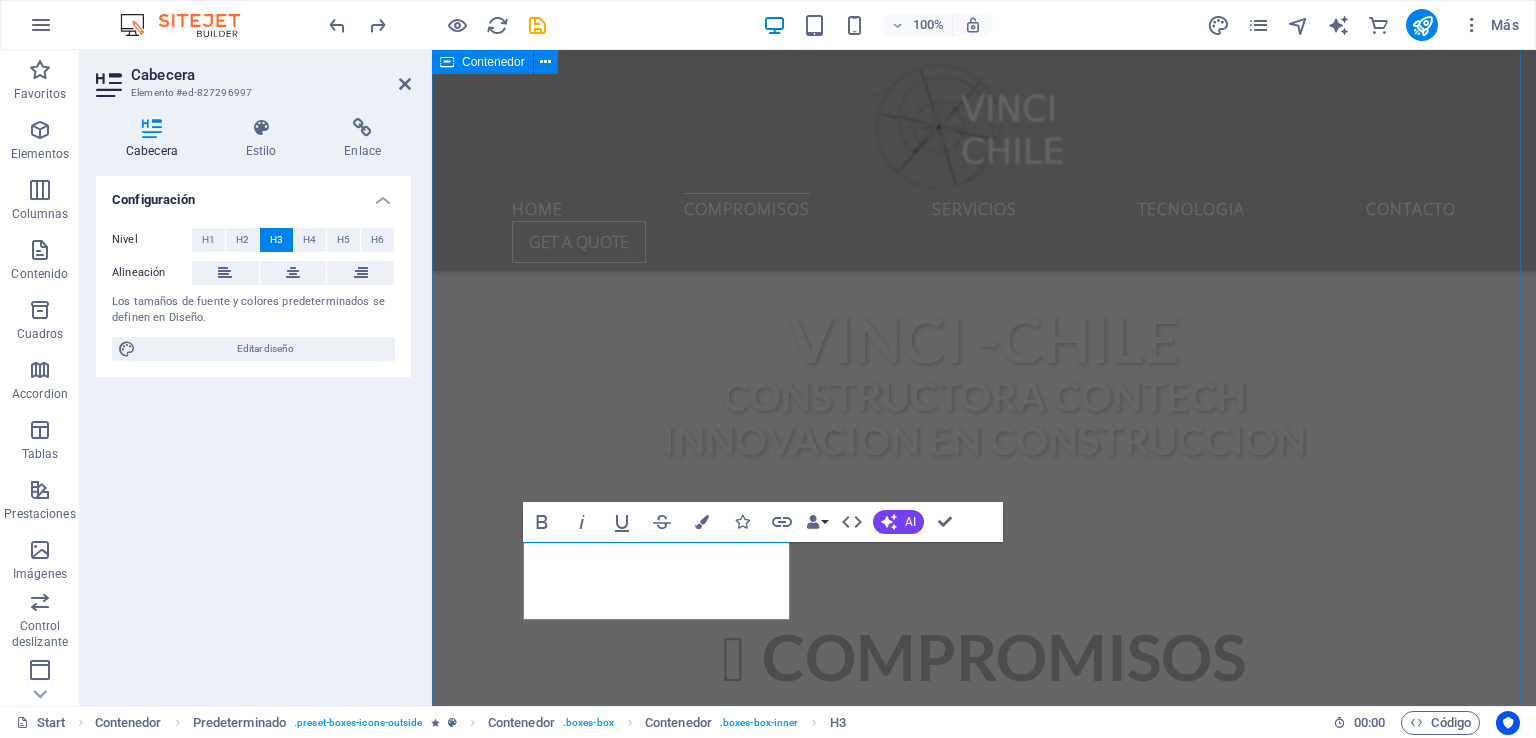 click on "compromisos Vinci Chile Constructora que forma parte del ecosistema " Contech"  es decir  adopta tecnologías innovadoras asi mejorar procesos constructivos y respetar el medioambiente  es por esto que asumimos  varios compromisos claves  para alinearse con las expectativas del sector y contribuir al desarrollo sostenible e inteligente  en nuestras obras.  medio ambiente   Construcción circular  enfoque que busca  minimizar el uso de recursos naturales y la generación de residuos , promoviendo la reutilización, reciclaje y el diseño inteligente de edificaciones .fa-secondary{opacity:.4} equidad Lorem ipsum dolor sit amet, consectetur adipisicing elit. Veritatis, dolorem!  transparencia y trazabilidad   Lorem ipsum dolor sit amet, consectetur adipisicing elit. Veritatis, dolorem! prevencion y seguridad  Lorem ipsum dolor sit amet, consectetur adipisicing elit. Veritatis, dolorem! Global delivery Lorem ipsum dolor sit amet, consectetur adipisicing elit. Veritatis, dolorem! 24/7  Support" at bounding box center [984, 1431] 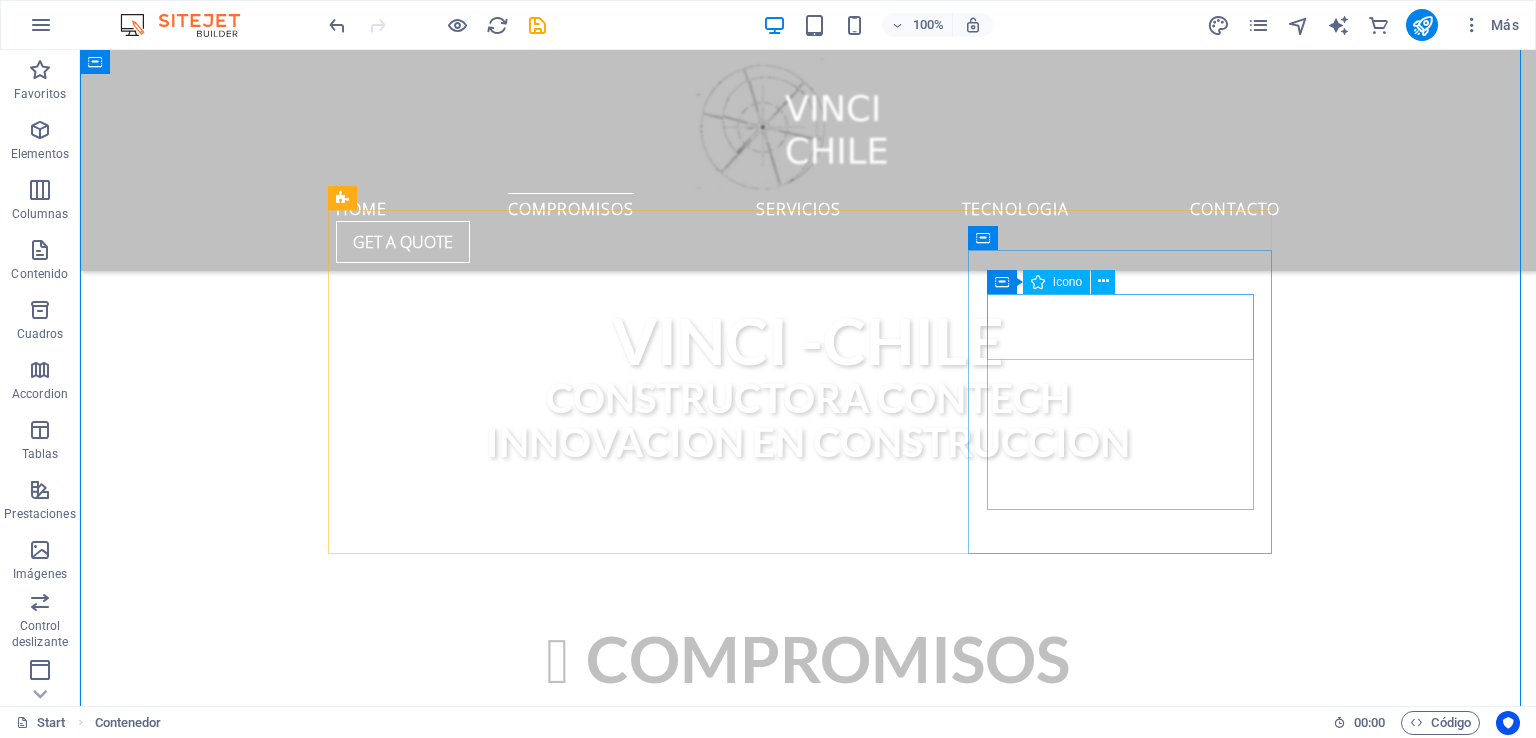 scroll, scrollTop: 878, scrollLeft: 0, axis: vertical 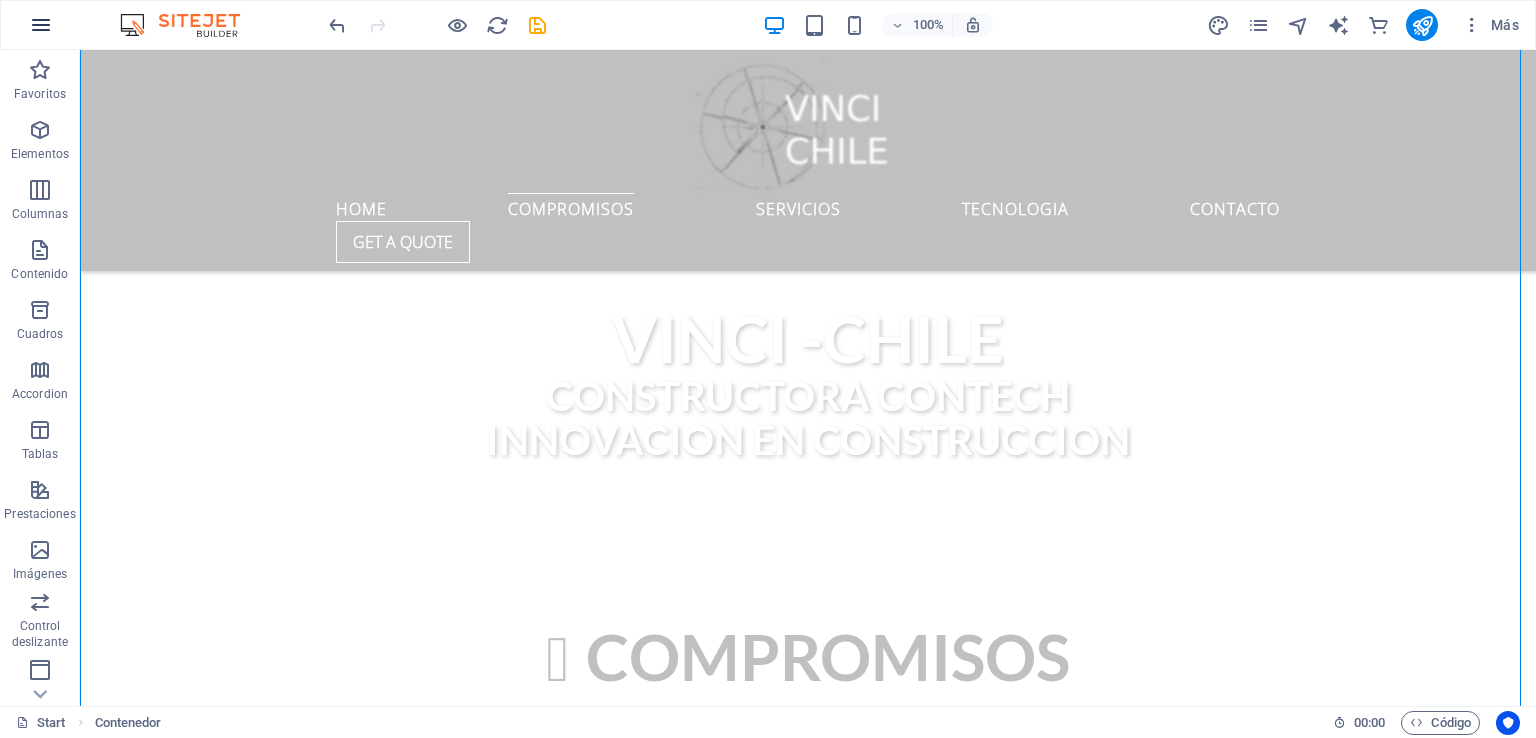 click at bounding box center (41, 25) 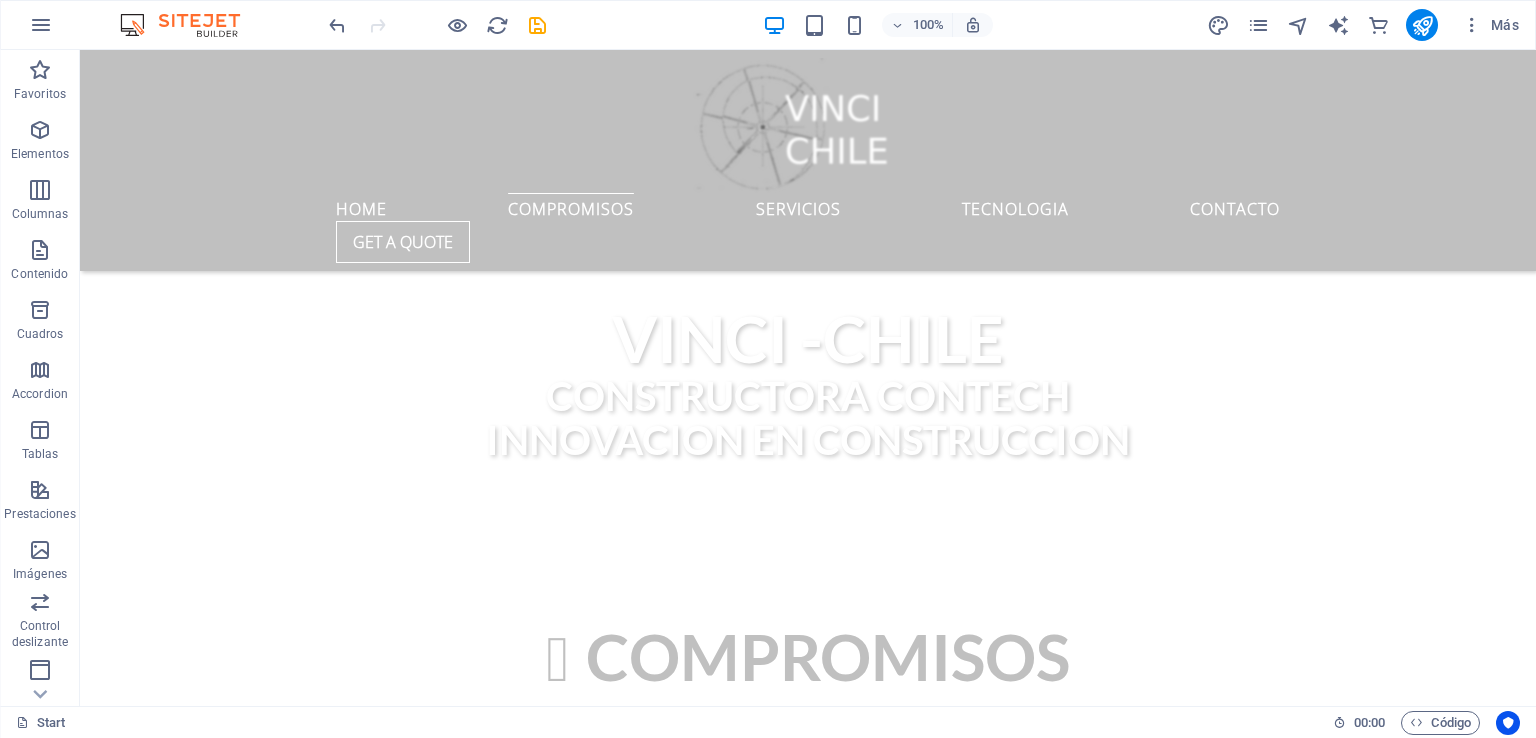 type 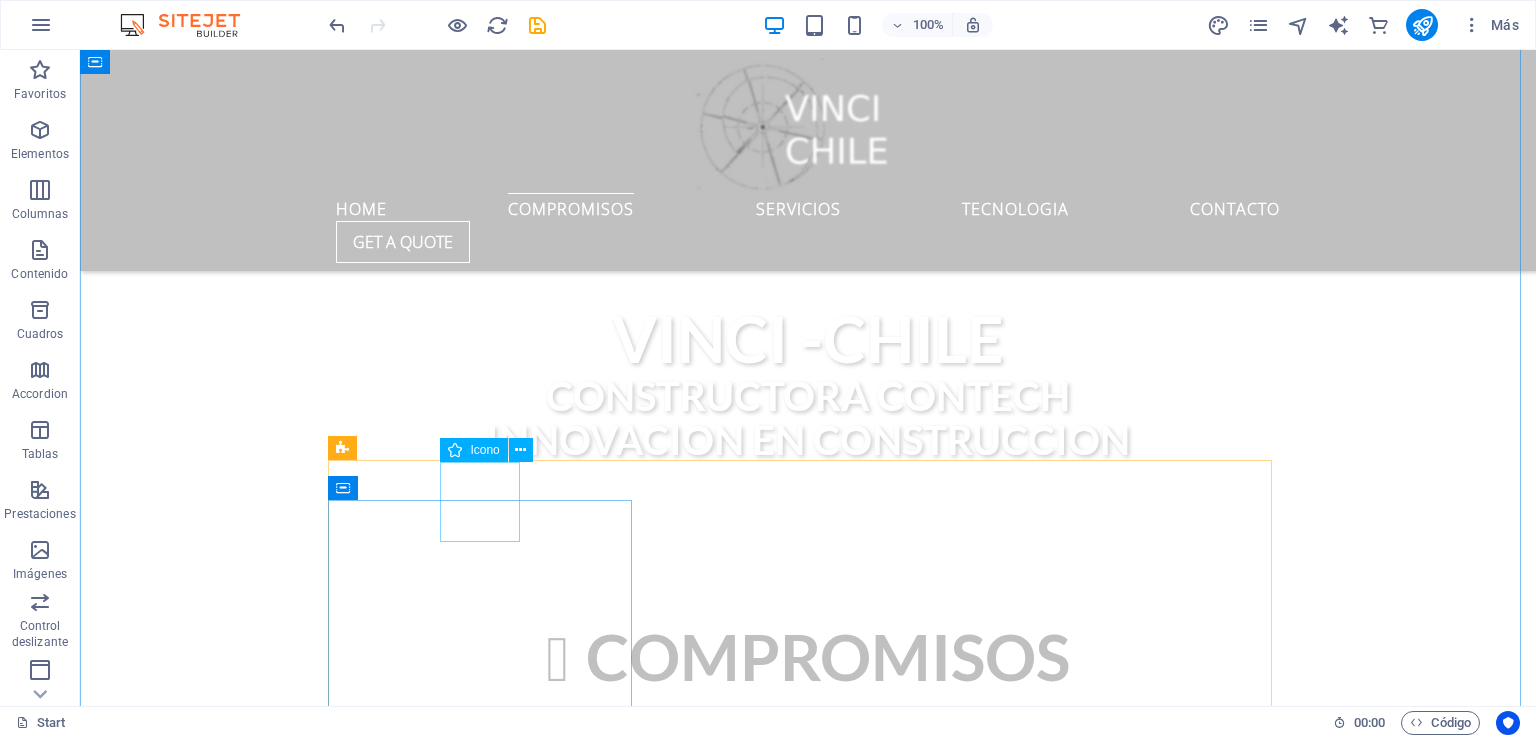 click at bounding box center [808, 1677] 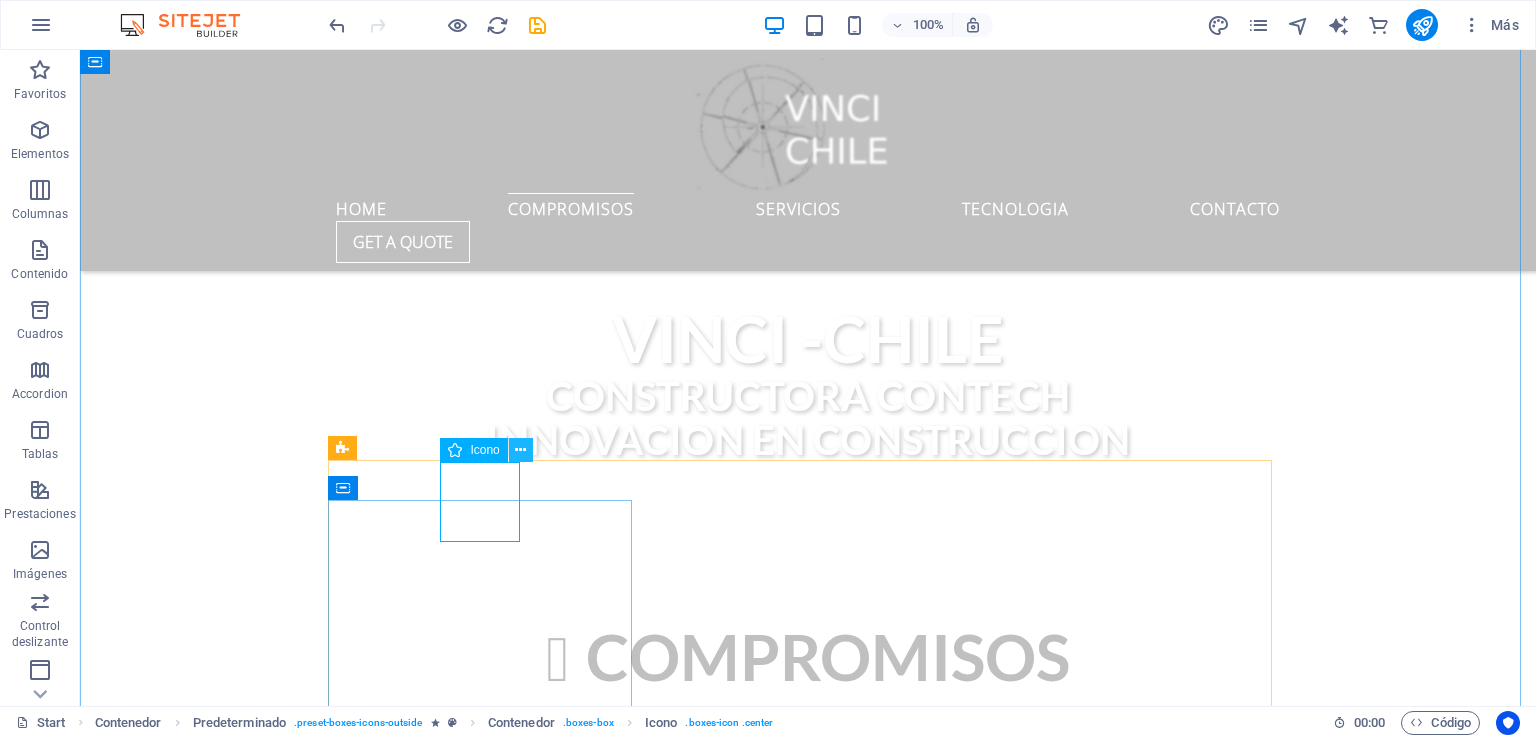click at bounding box center (520, 450) 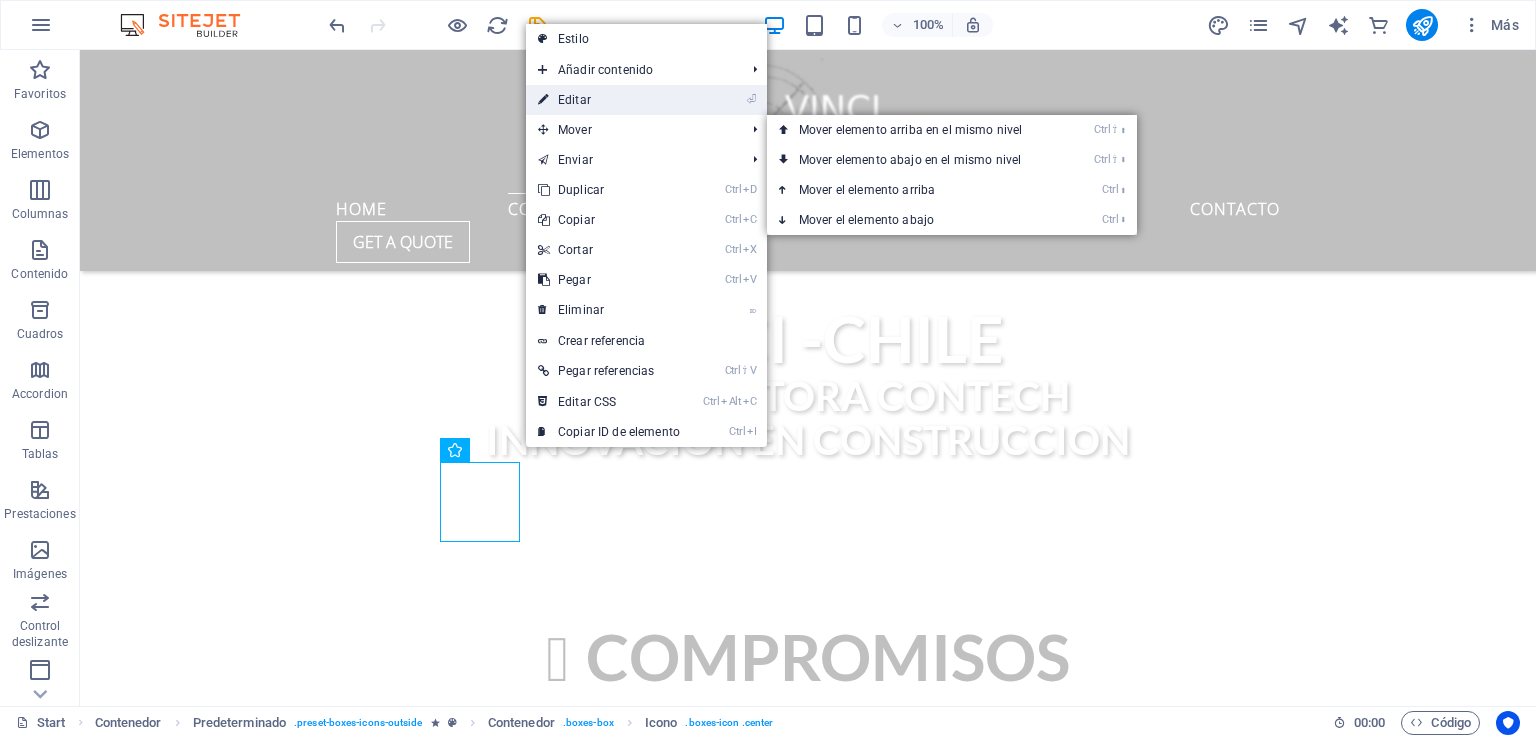click on "⏎  Editar" at bounding box center (609, 100) 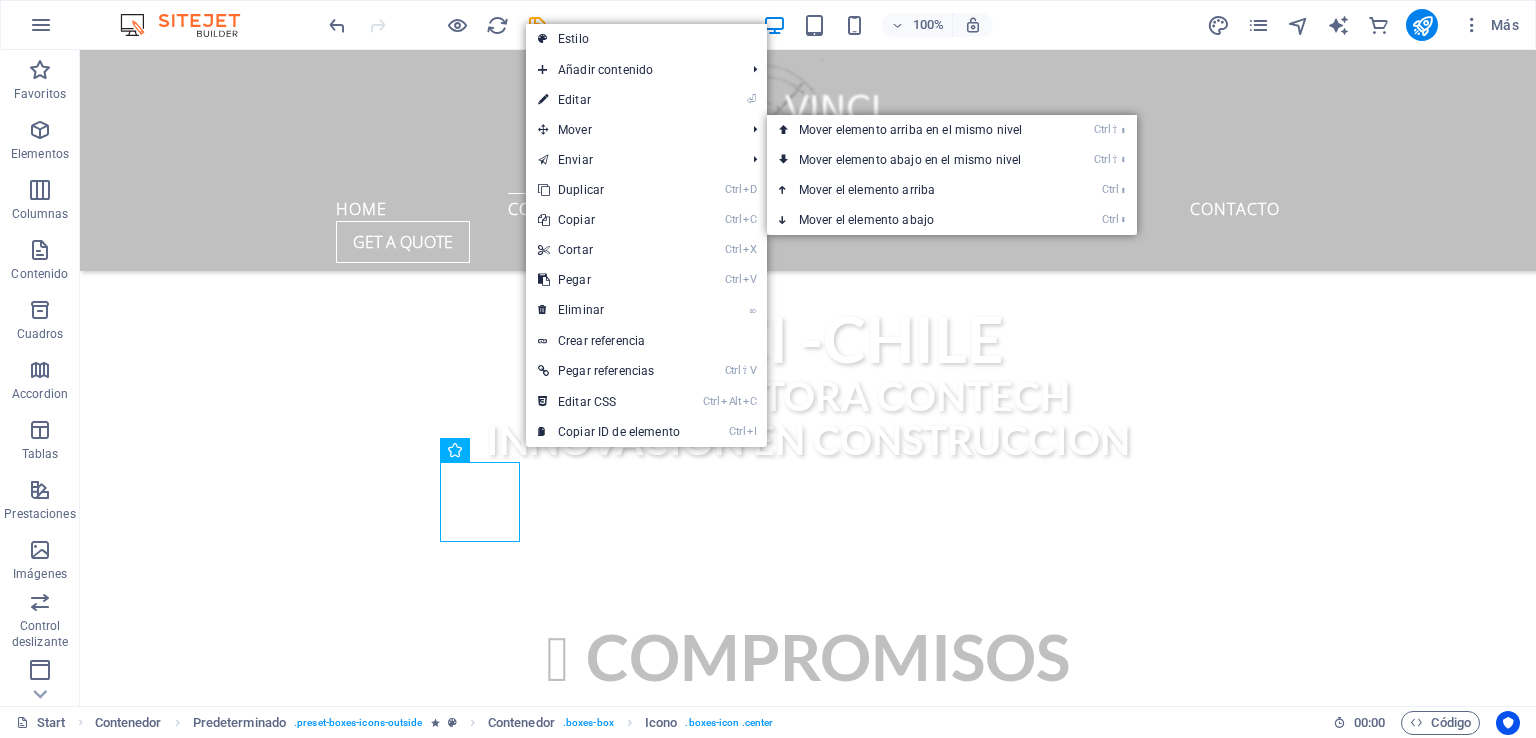 select on "xMidYMid" 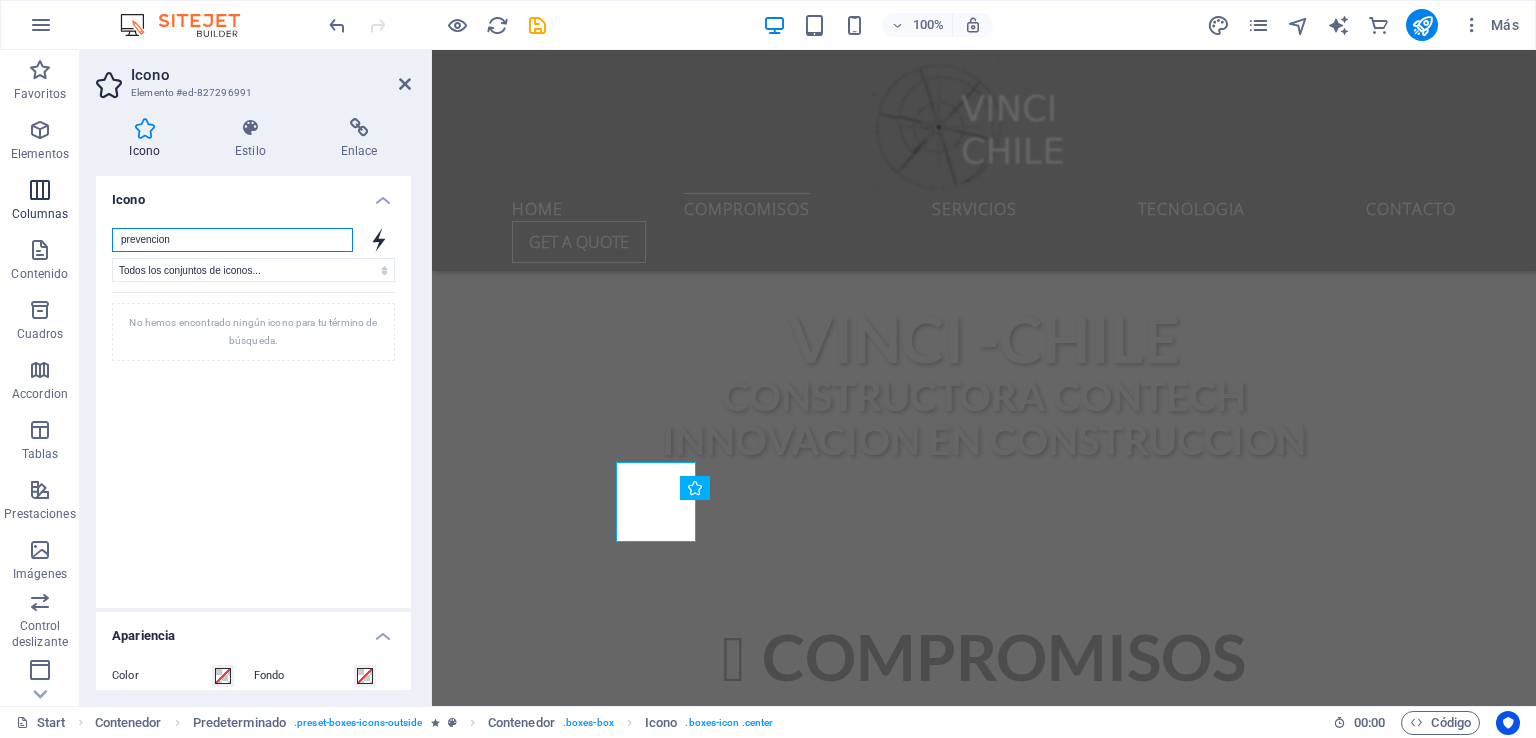 drag, startPoint x: 194, startPoint y: 239, endPoint x: 26, endPoint y: 217, distance: 169.43436 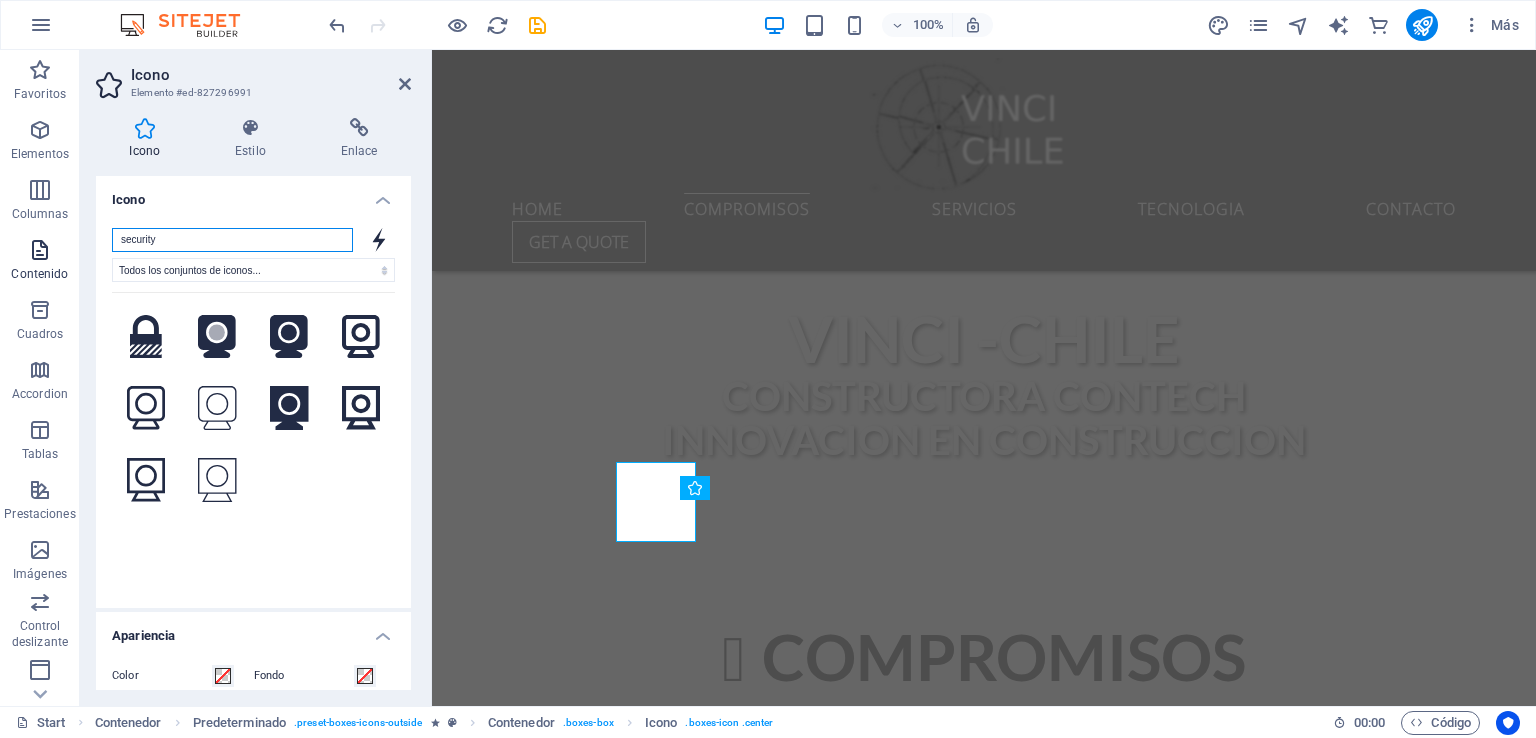 drag, startPoint x: 203, startPoint y: 241, endPoint x: 73, endPoint y: 241, distance: 130 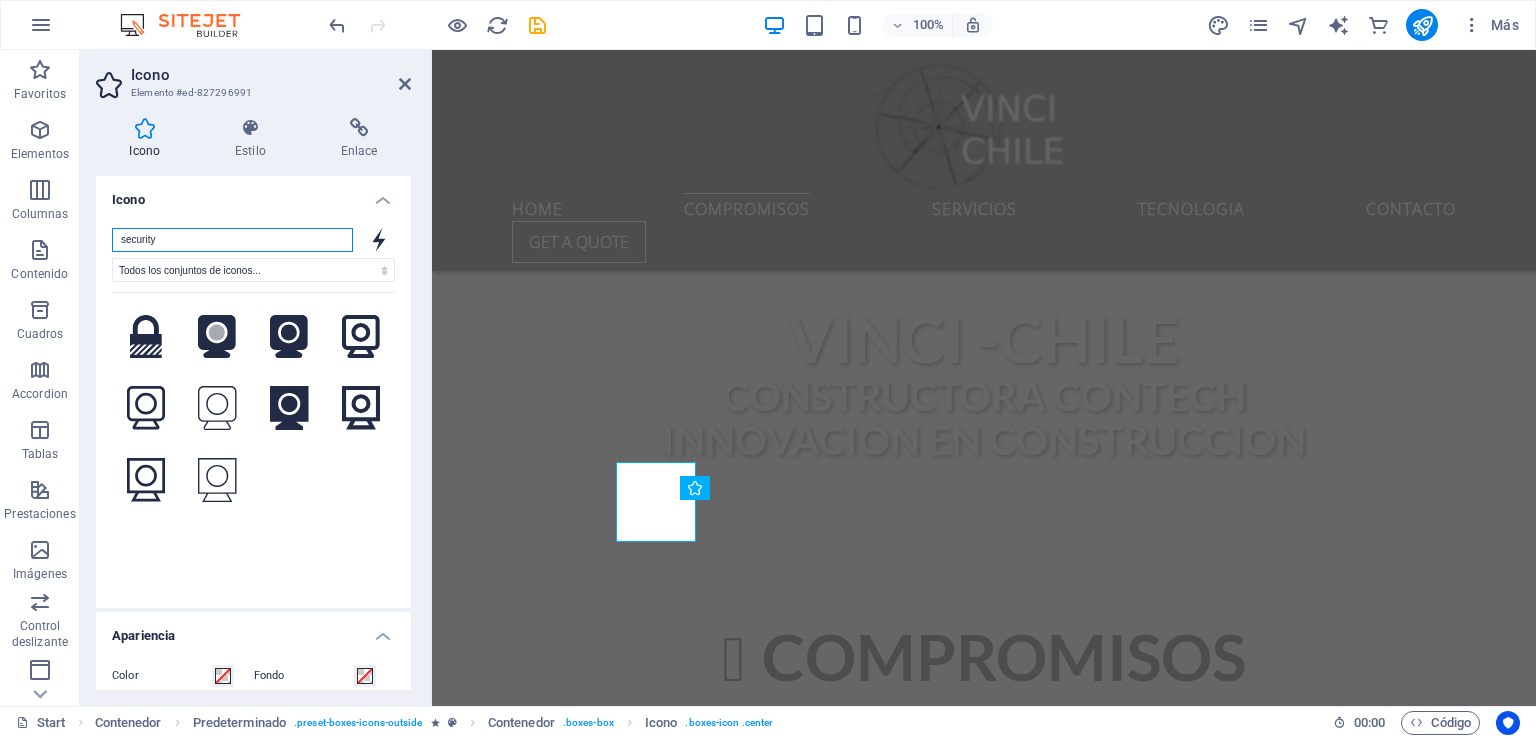 click on "security" at bounding box center (232, 240) 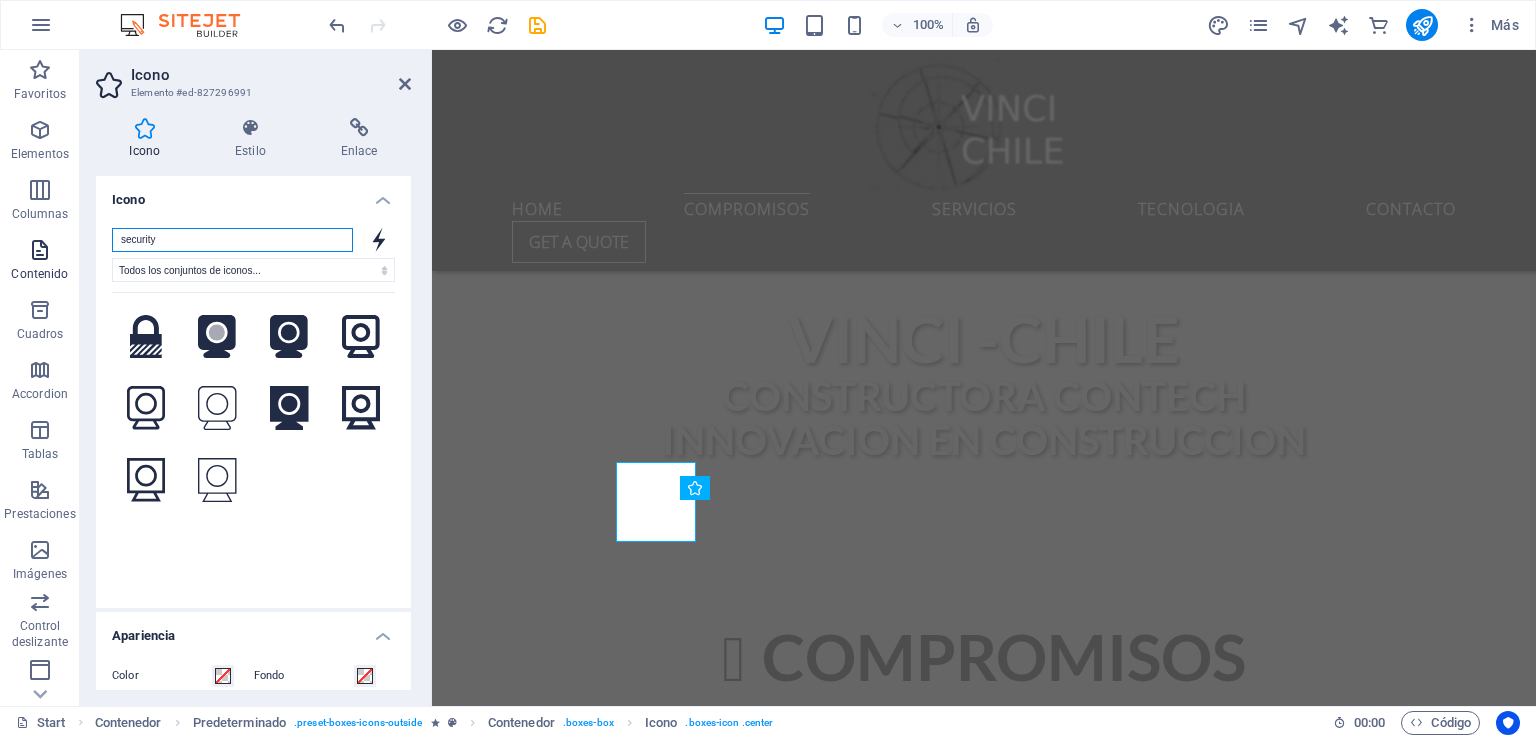 drag, startPoint x: 232, startPoint y: 233, endPoint x: 0, endPoint y: 281, distance: 236.91348 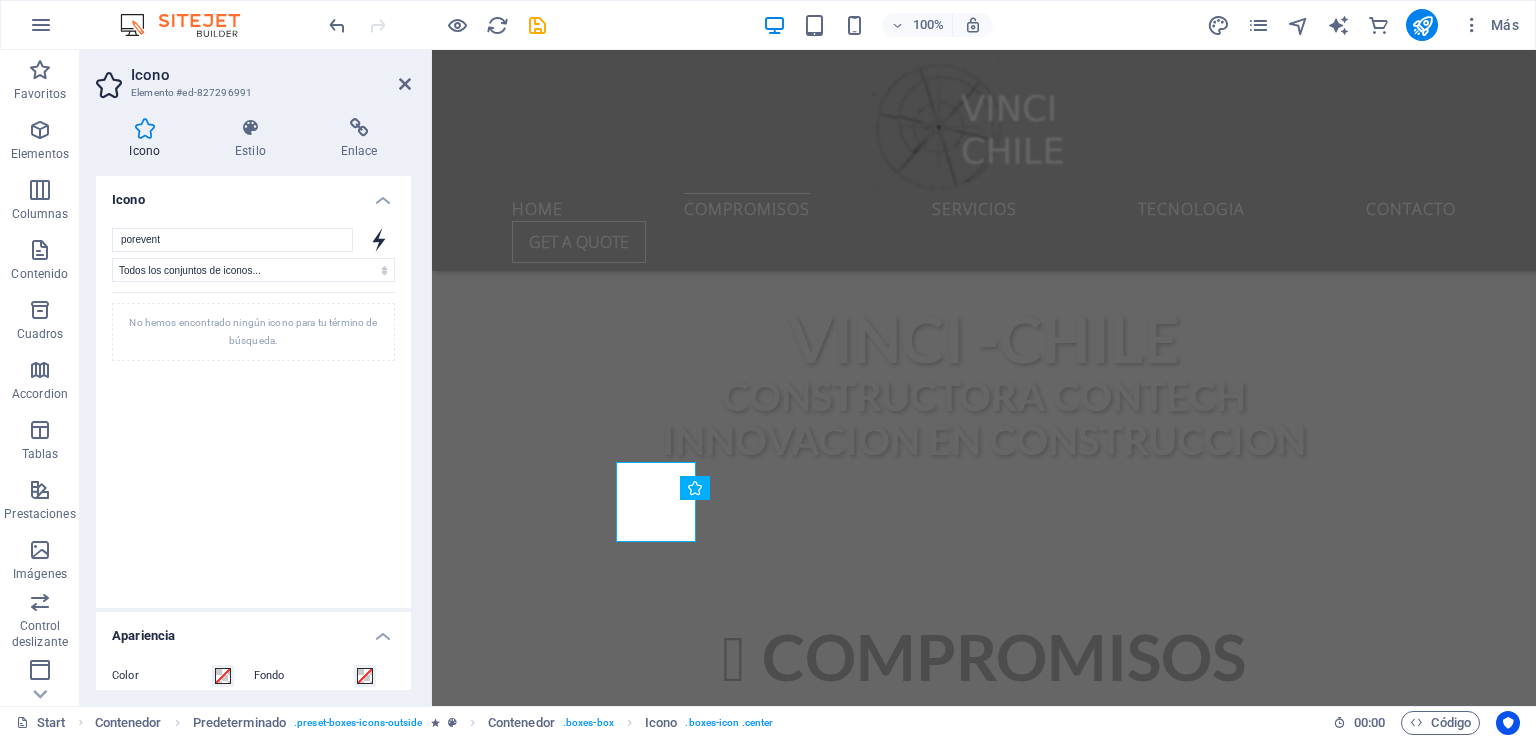 click 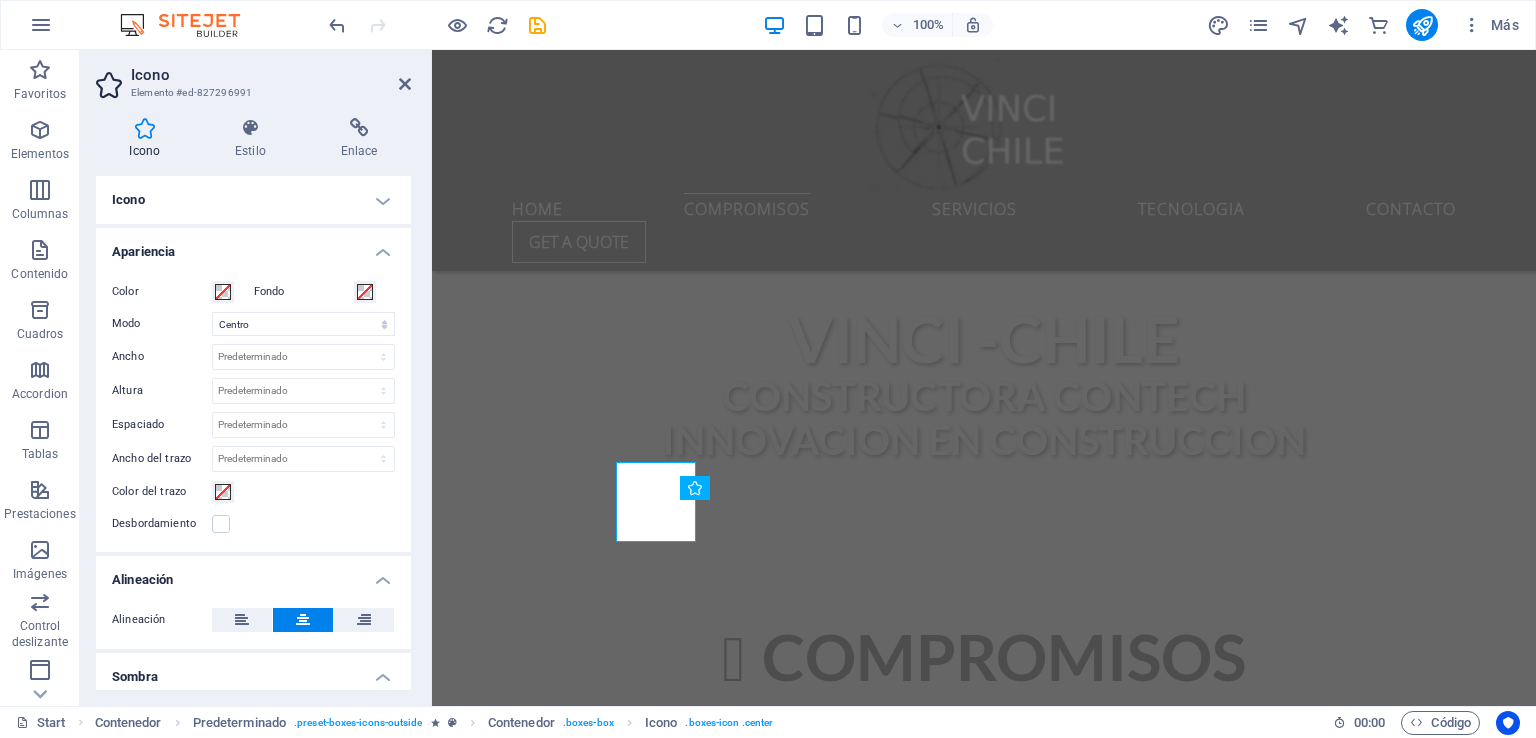 click on "Icono" at bounding box center [253, 200] 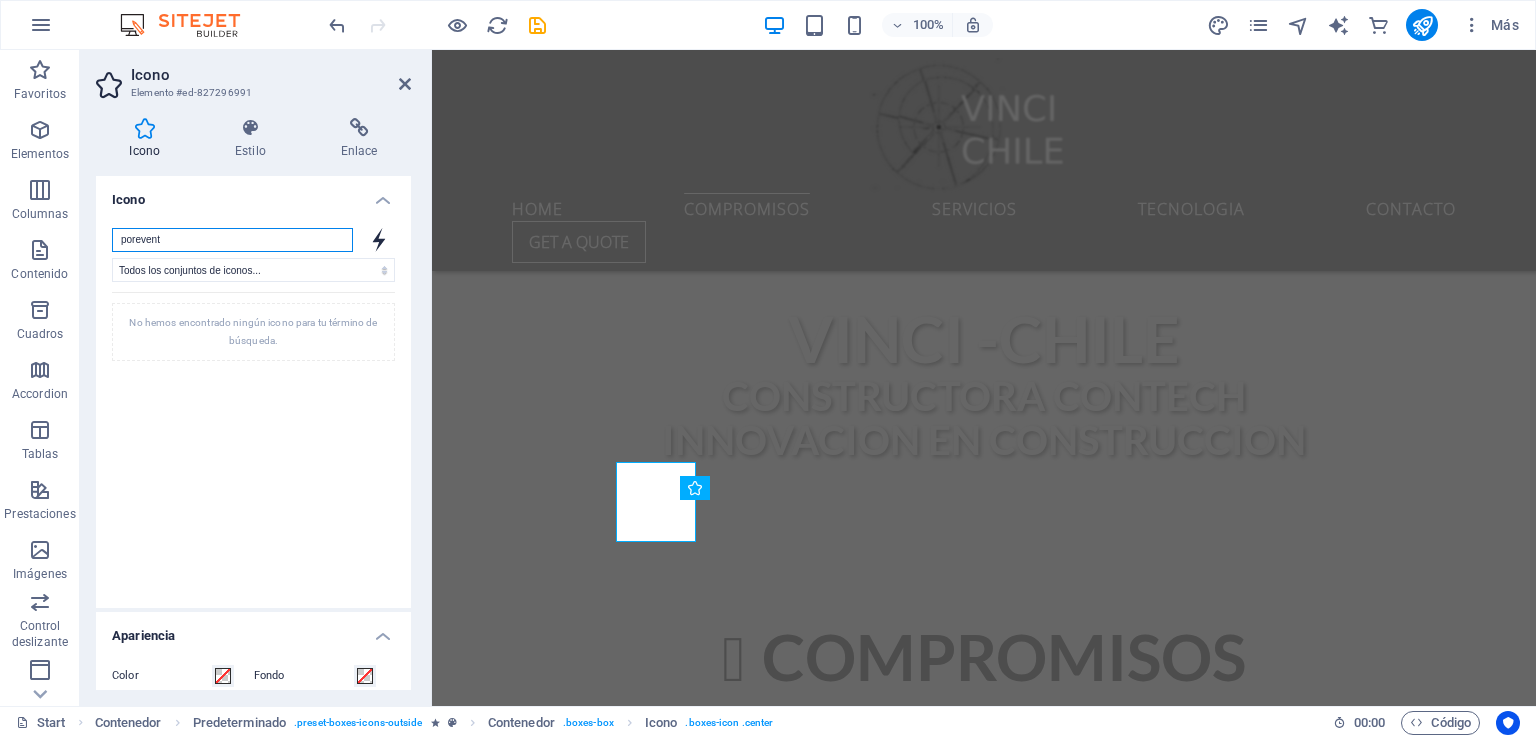 click on "porevent" at bounding box center (232, 240) 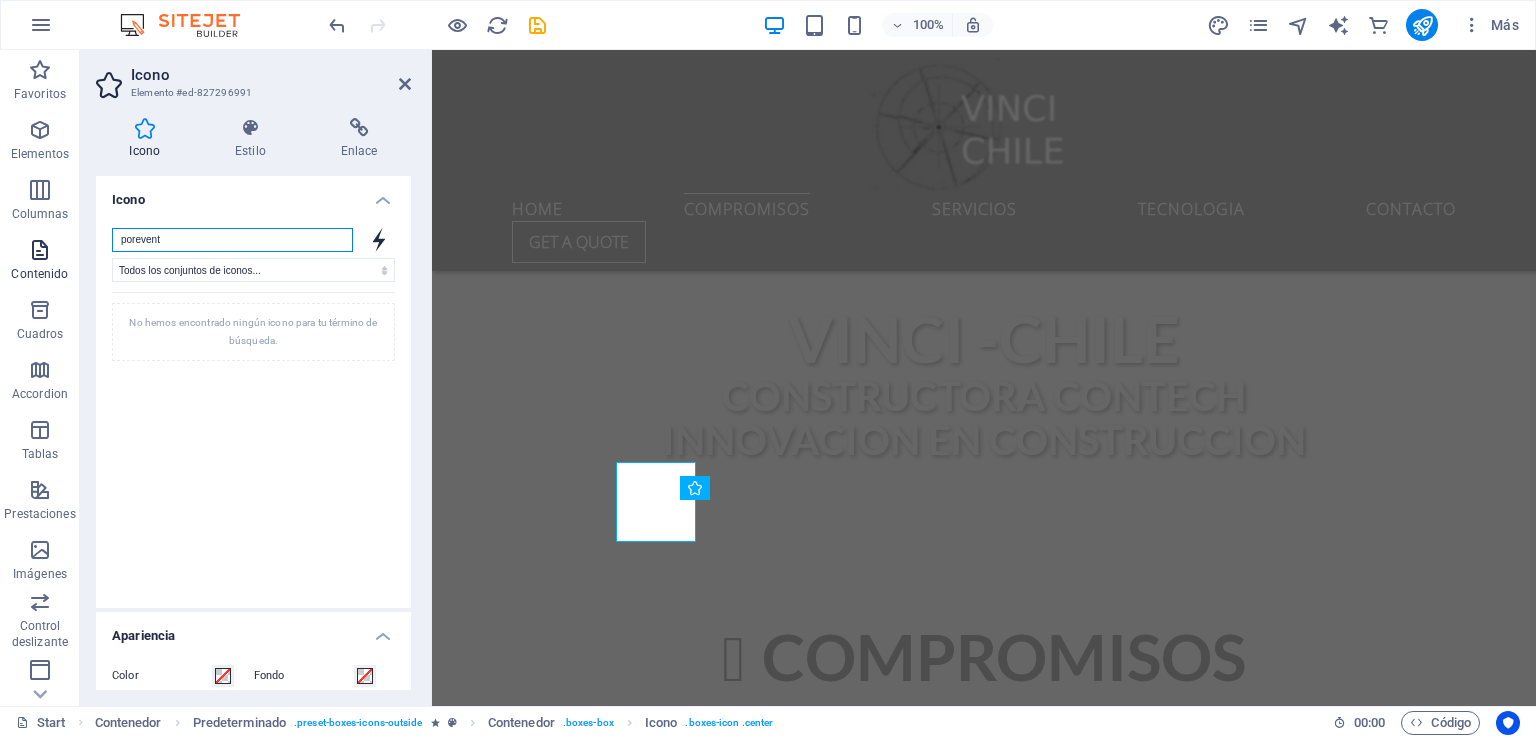 drag, startPoint x: 221, startPoint y: 241, endPoint x: 0, endPoint y: 240, distance: 221.00226 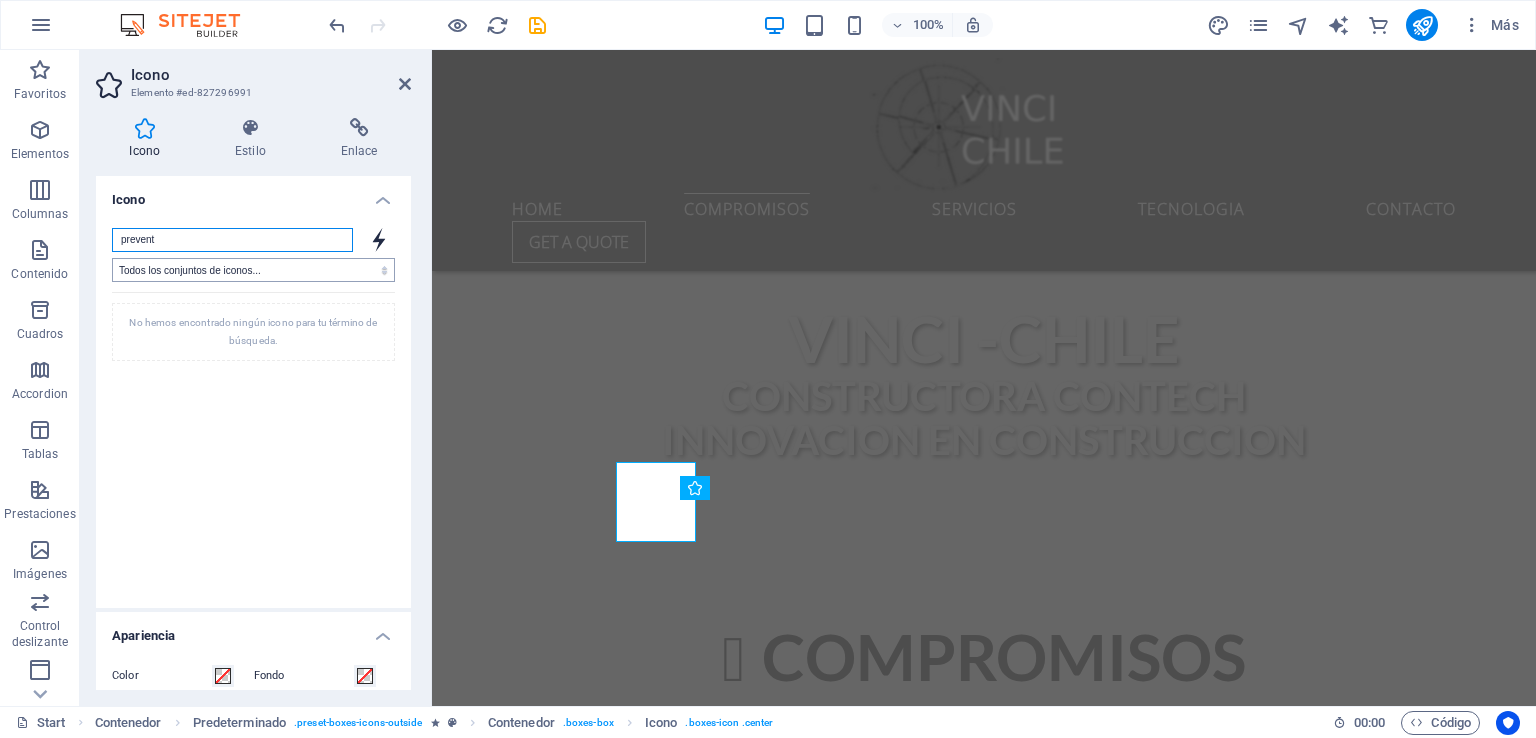type on "prevent" 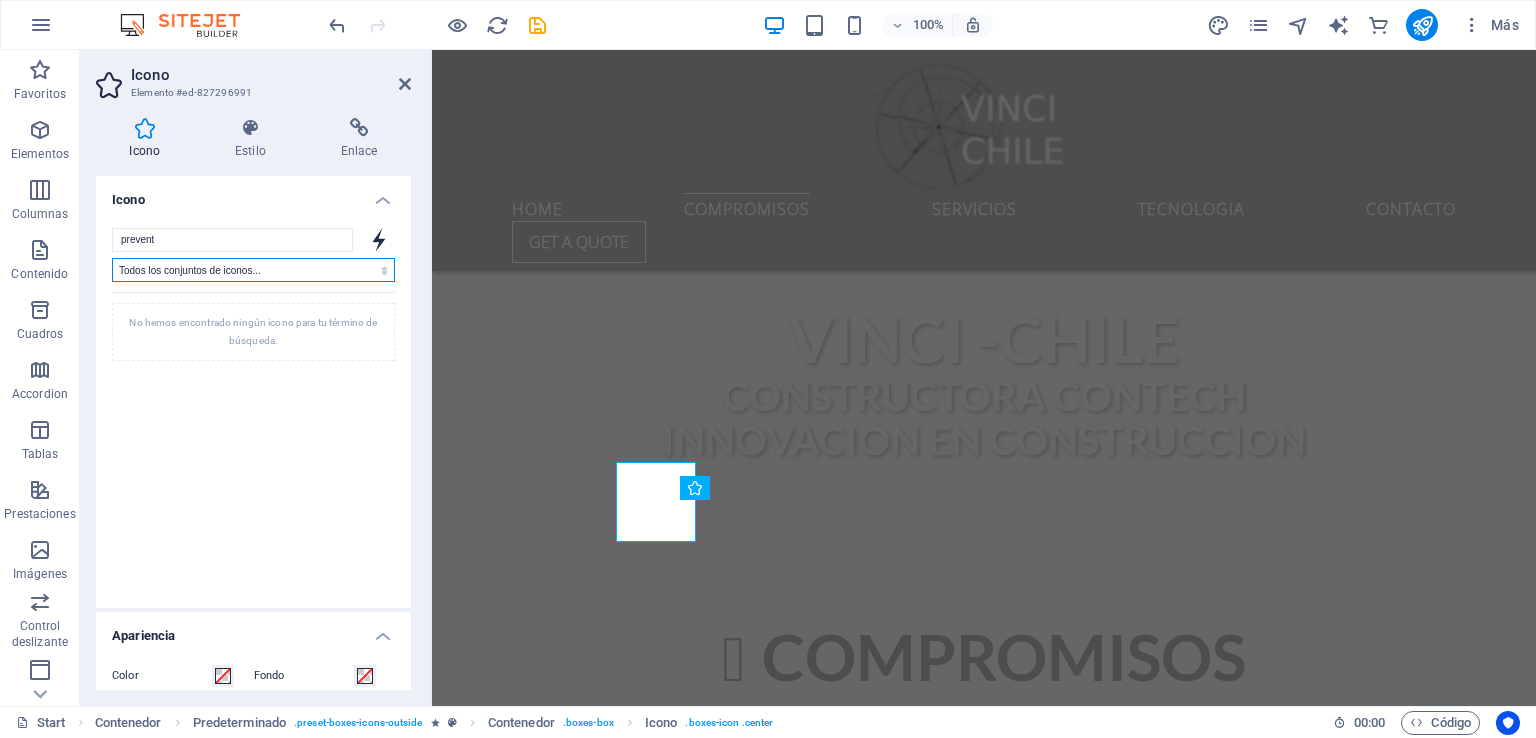 click on "Todos los conjuntos de iconos... IcoFont Ionicons FontAwesome Brands FontAwesome Duotone FontAwesome Solid FontAwesome Regular FontAwesome Light FontAwesome Thin FontAwesome Sharp Solid FontAwesome Sharp Regular FontAwesome Sharp Light FontAwesome Sharp Thin" at bounding box center (253, 270) 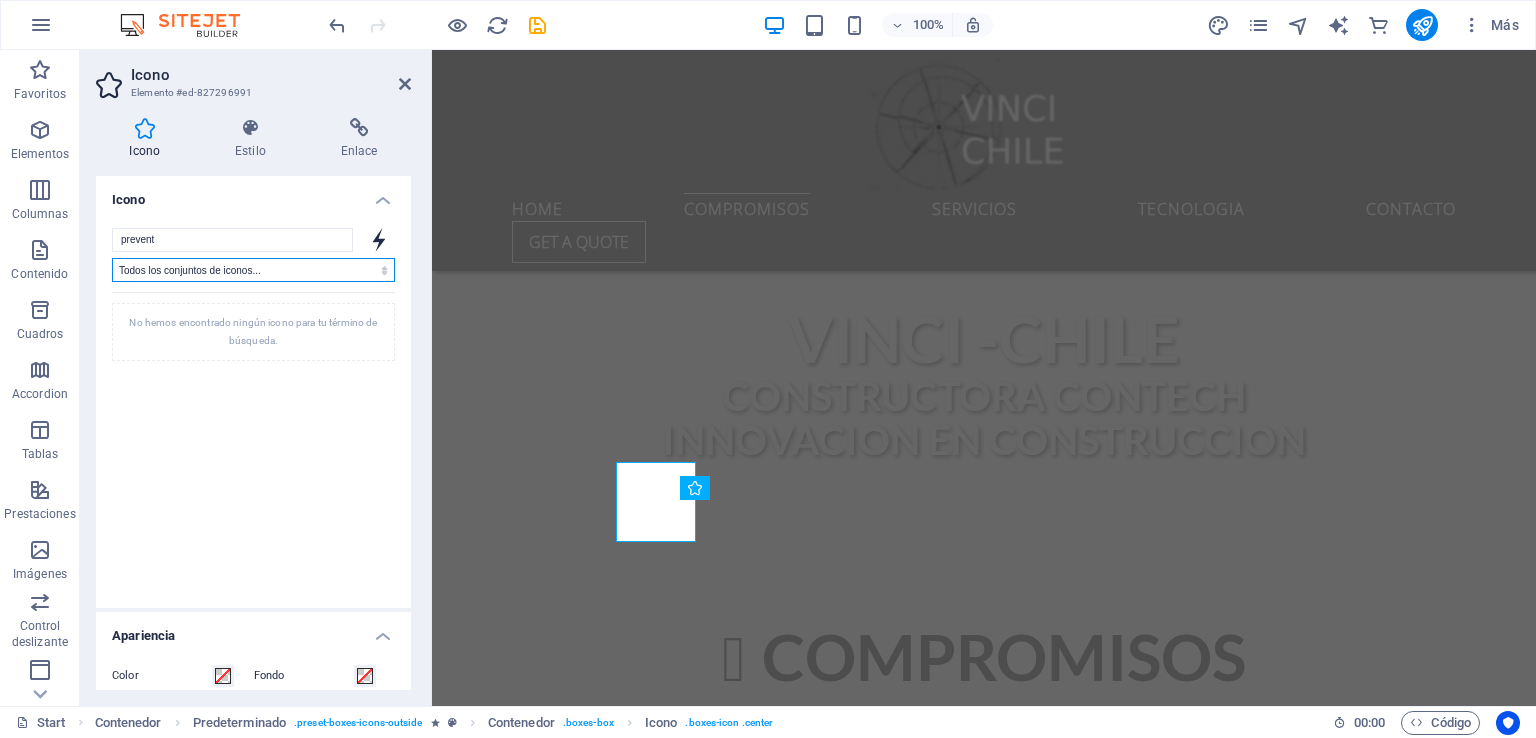 select on "icofont" 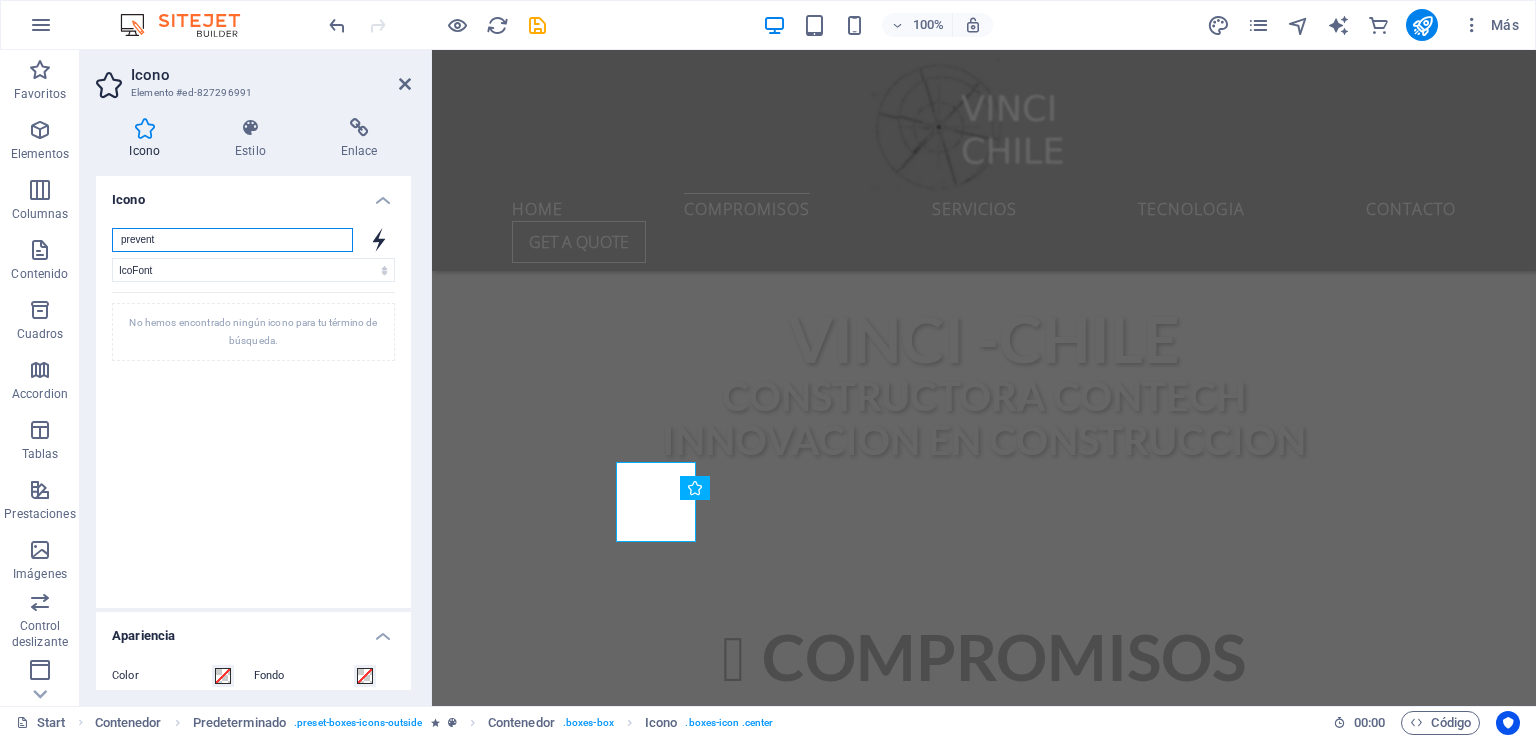click on "prevent" at bounding box center [232, 240] 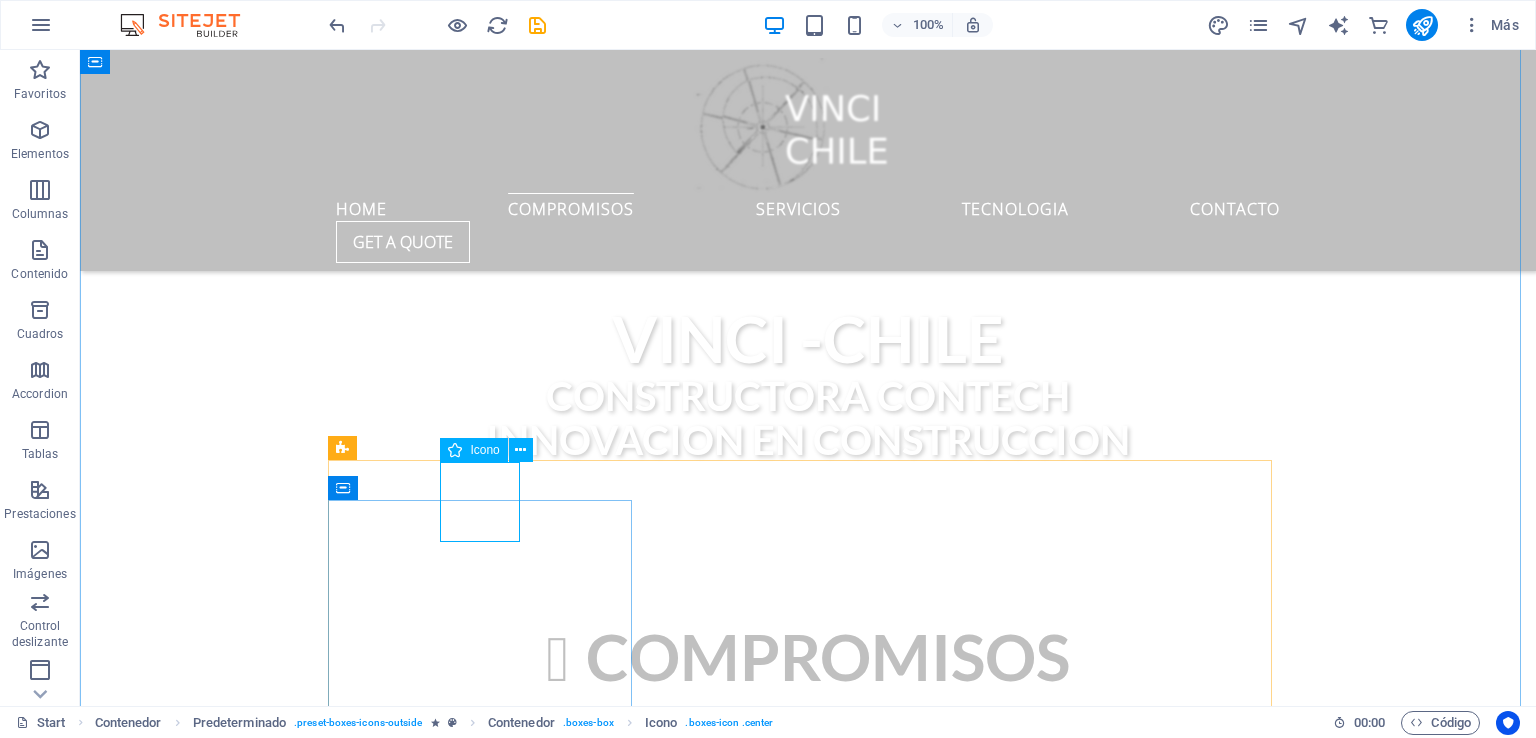 click at bounding box center (808, 1677) 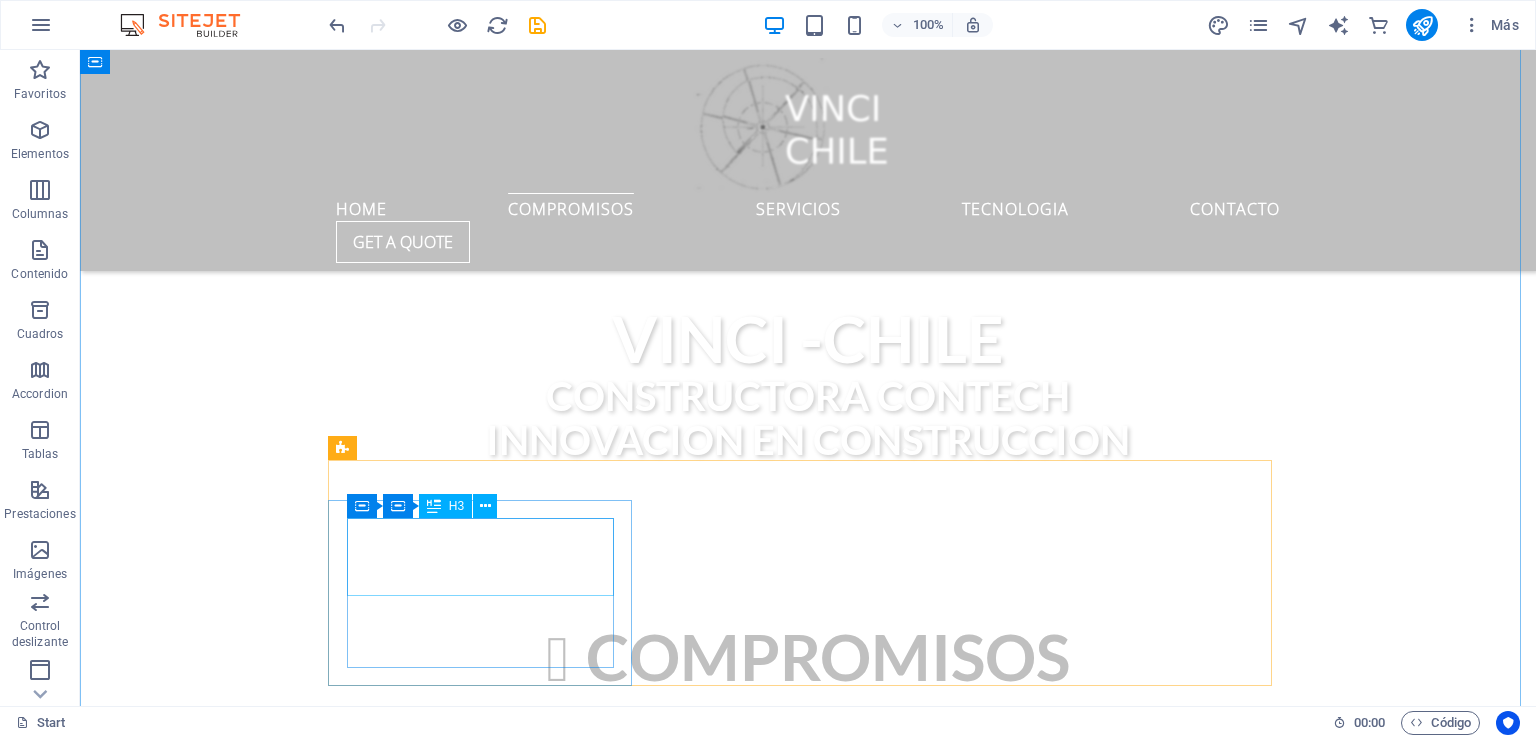 click on "Contenedor   Contenedor   H3" at bounding box center (428, 506) 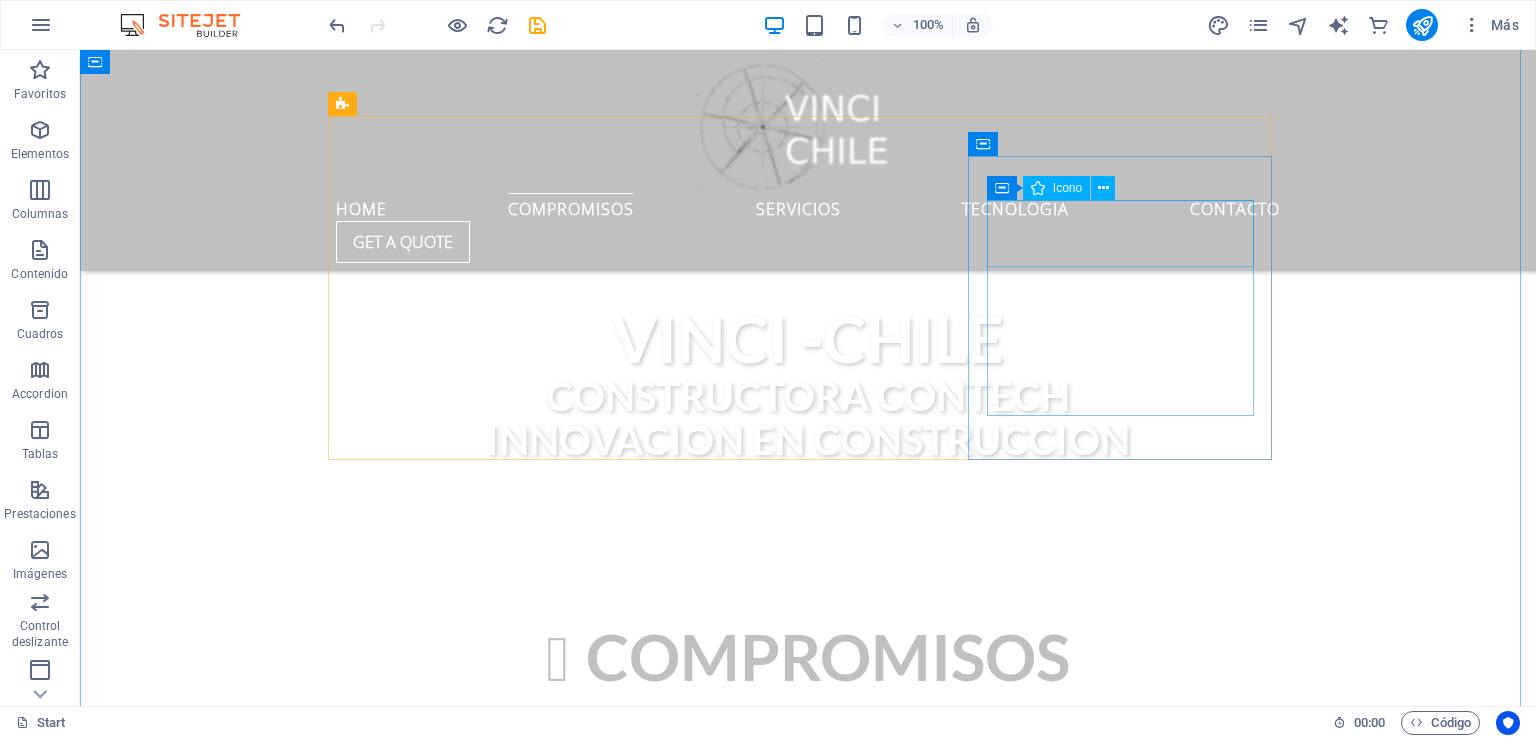 click at bounding box center (808, 1483) 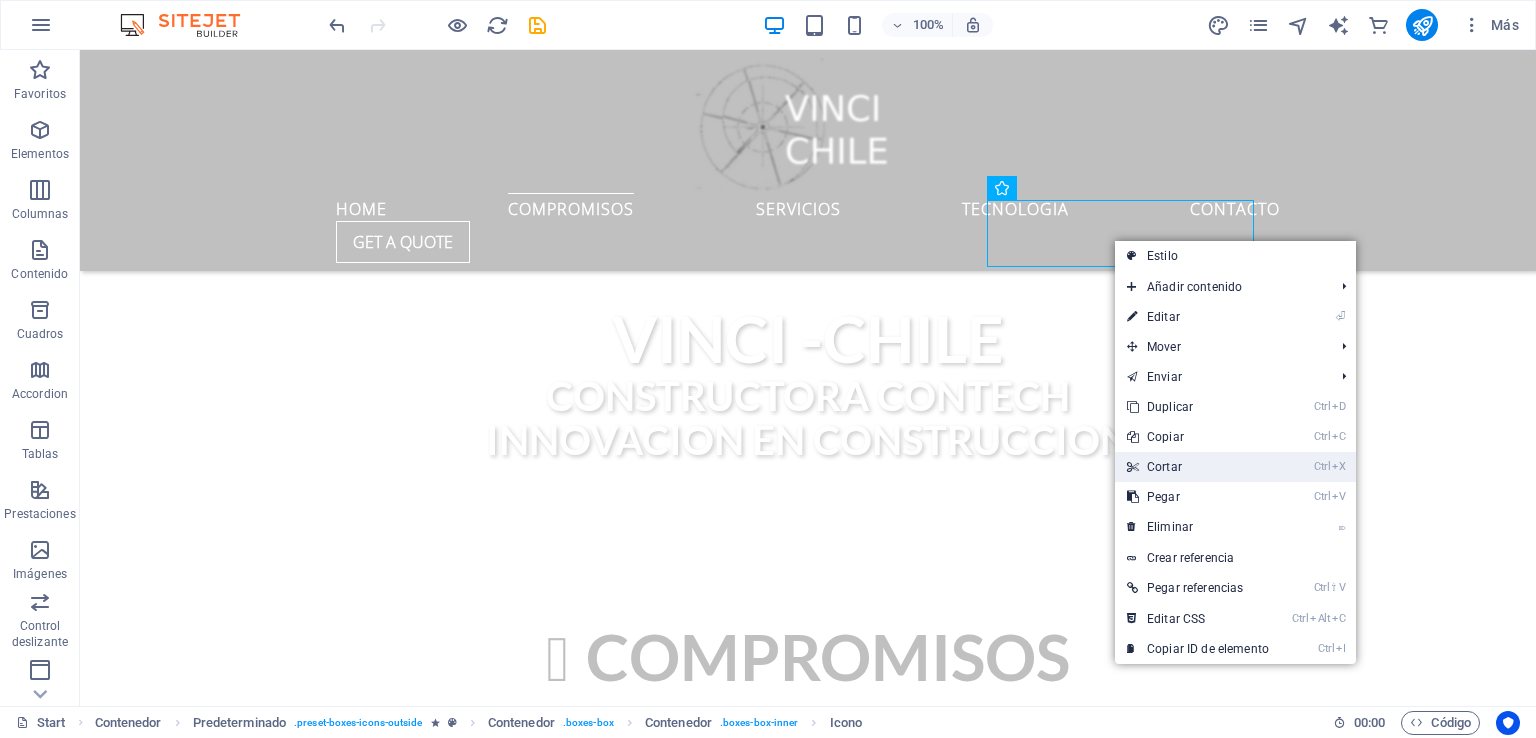 click on "Ctrl X  Cortar" at bounding box center [1198, 467] 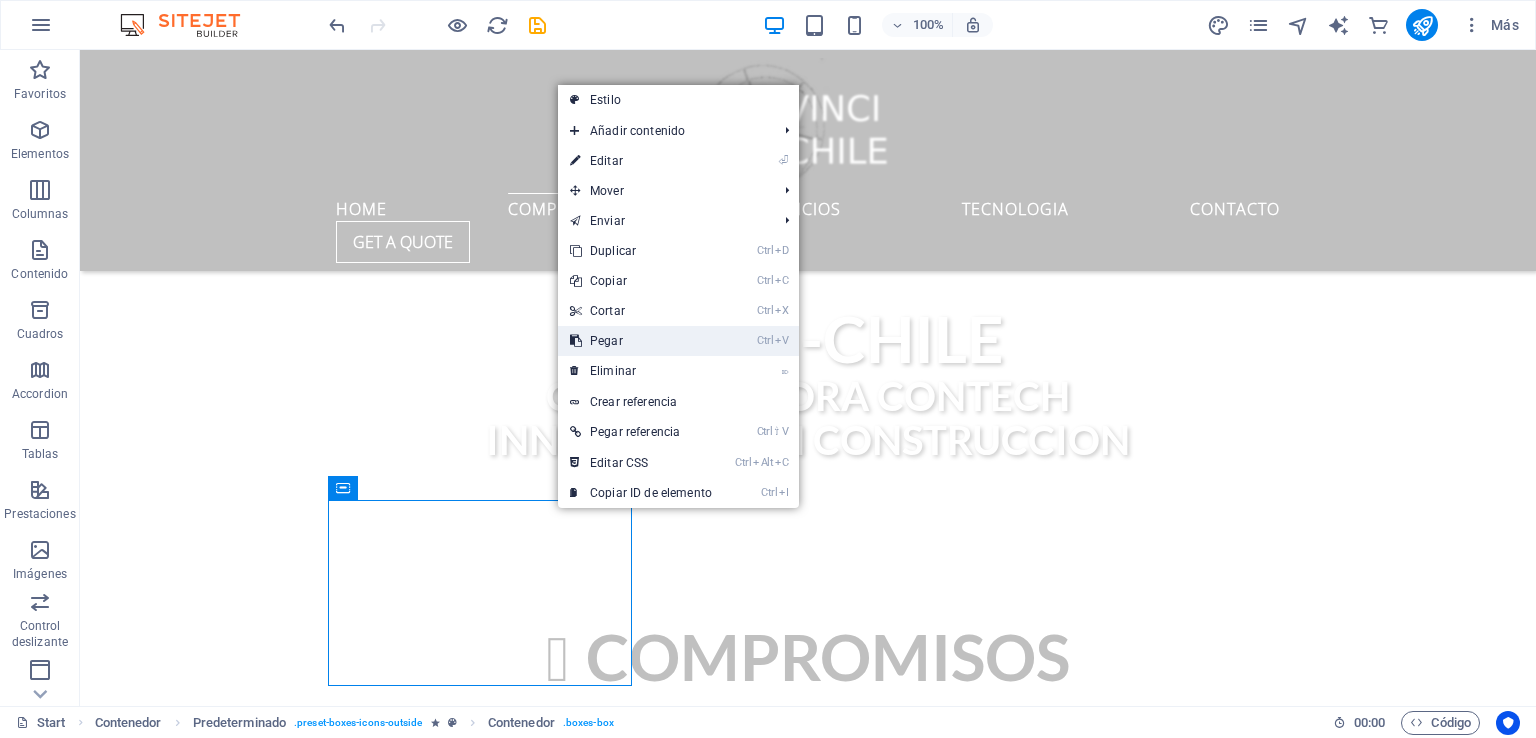 click on "Ctrl V  Pegar" at bounding box center [641, 341] 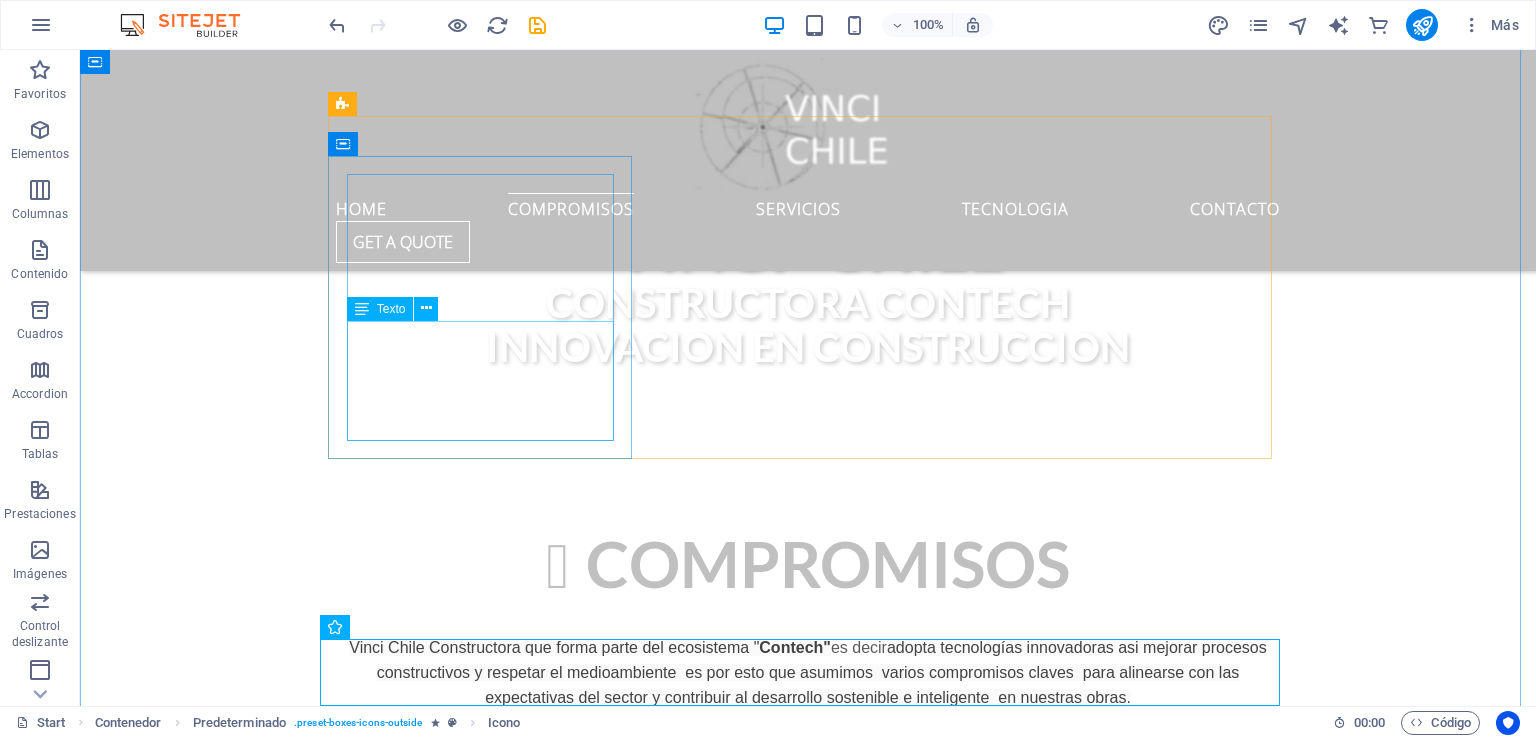 scroll, scrollTop: 978, scrollLeft: 0, axis: vertical 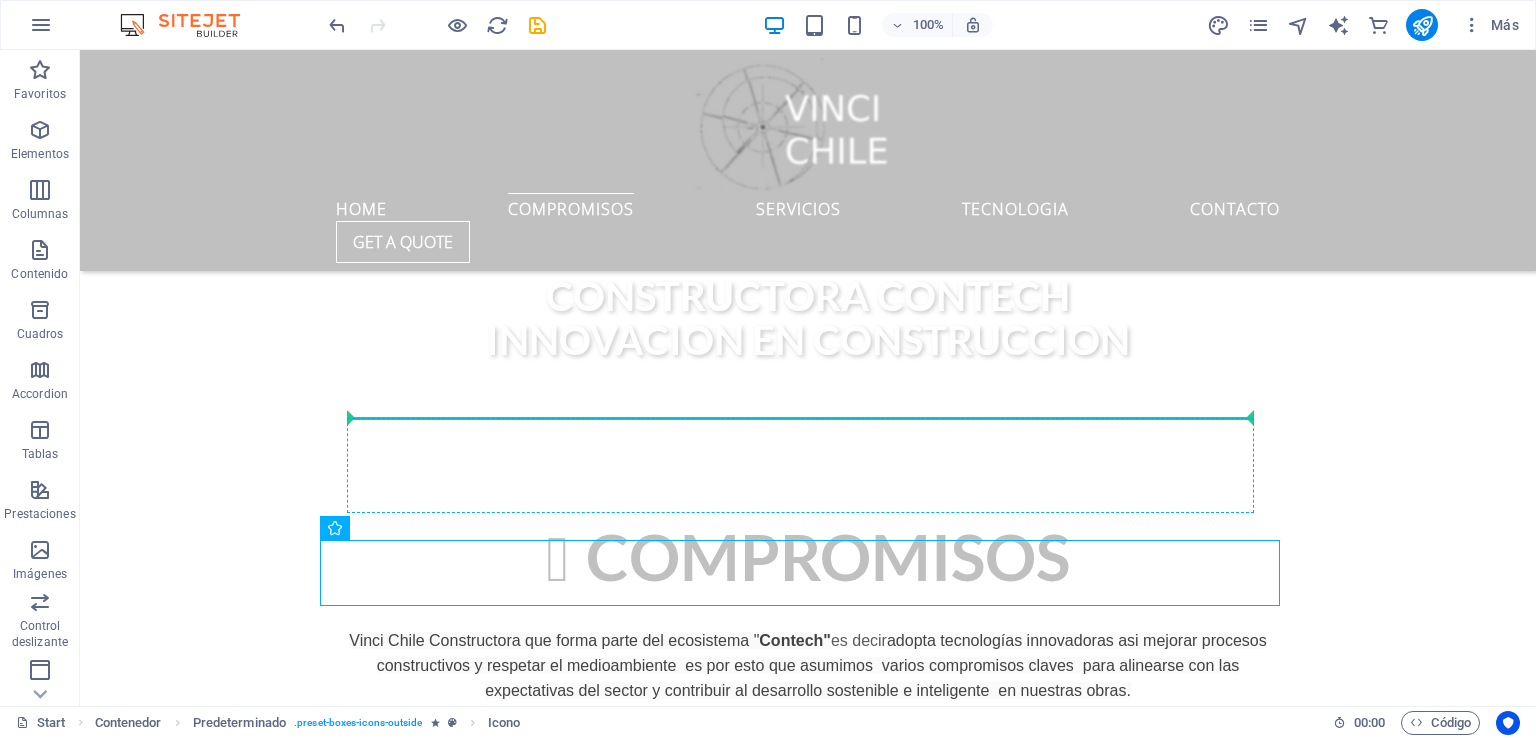 drag, startPoint x: 380, startPoint y: 565, endPoint x: 685, endPoint y: 422, distance: 336.859 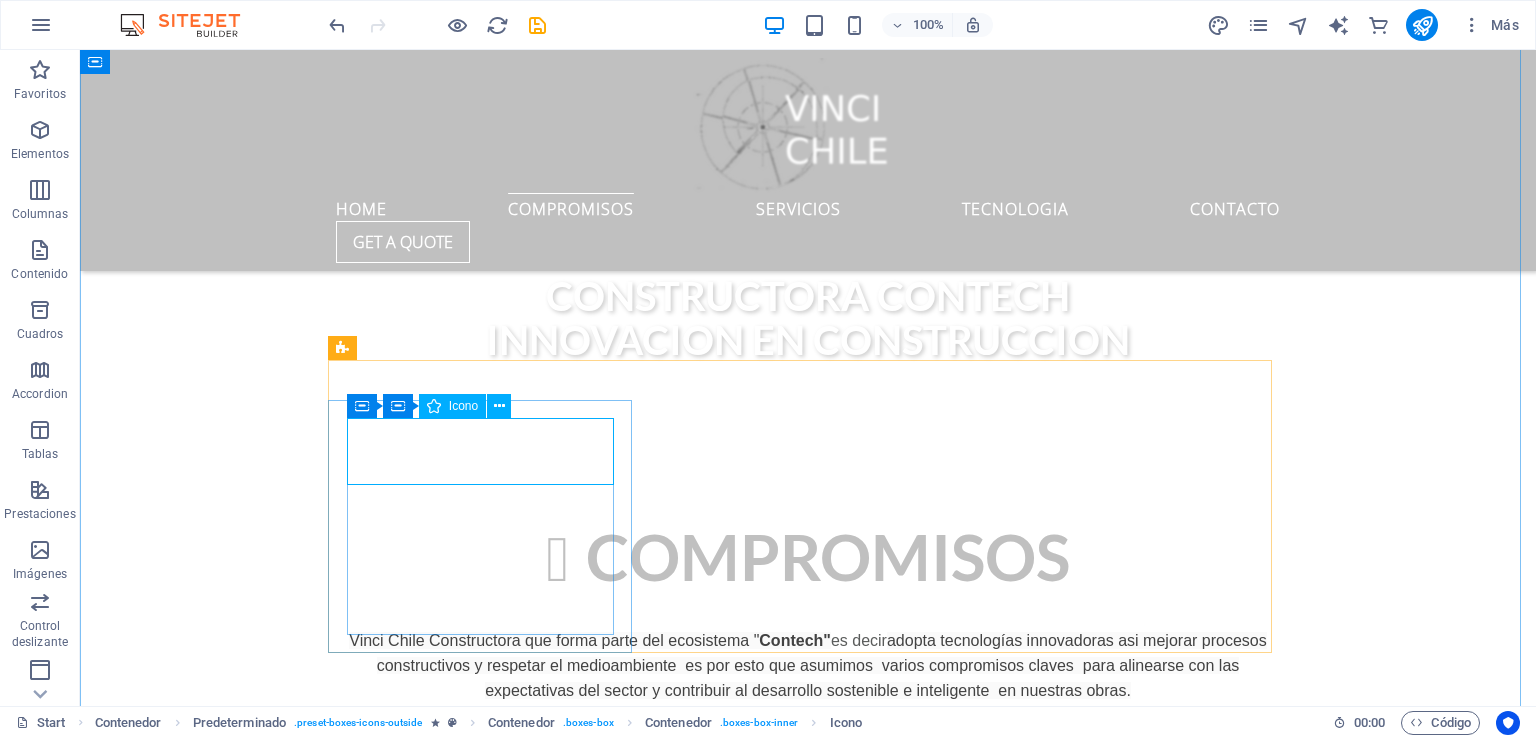 click at bounding box center (808, 1556) 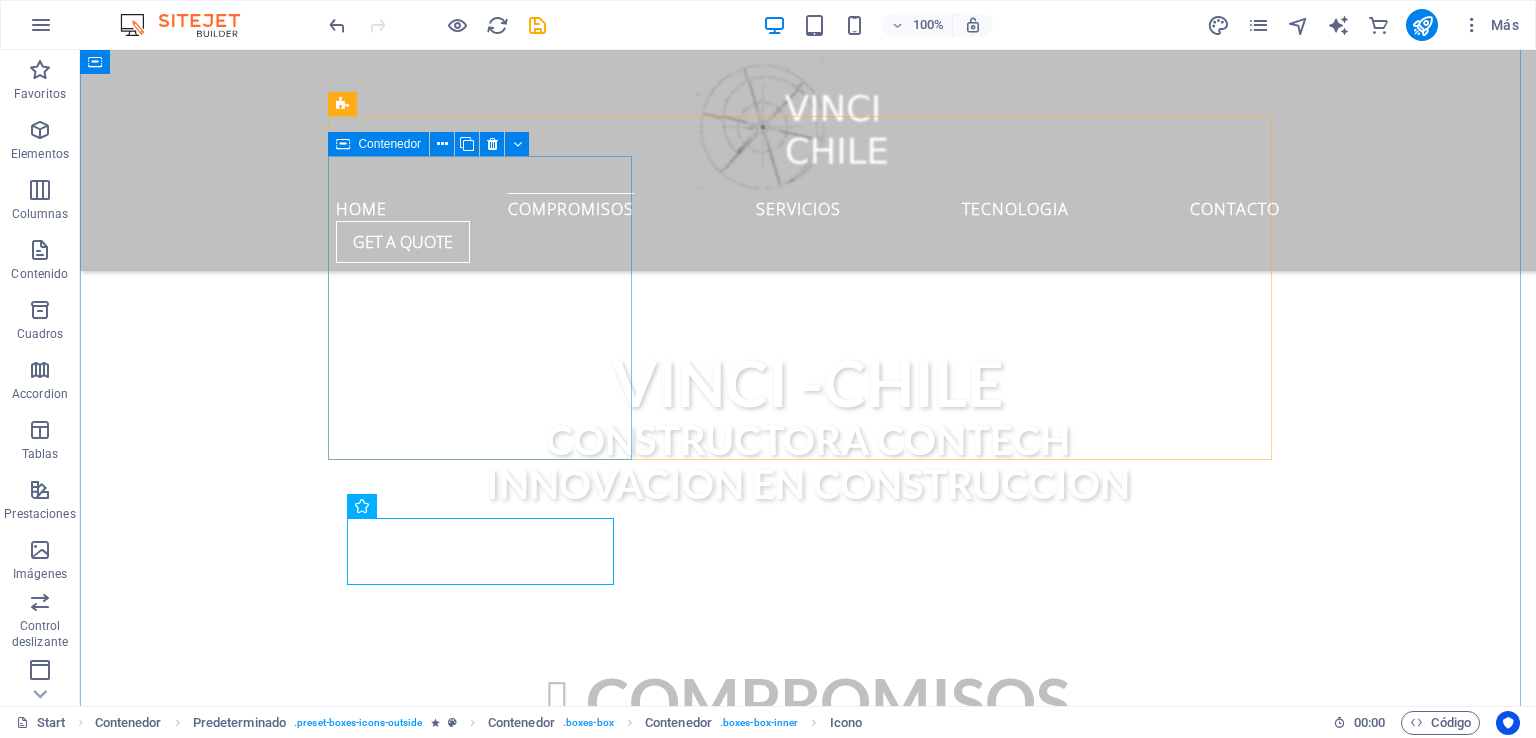 scroll, scrollTop: 678, scrollLeft: 0, axis: vertical 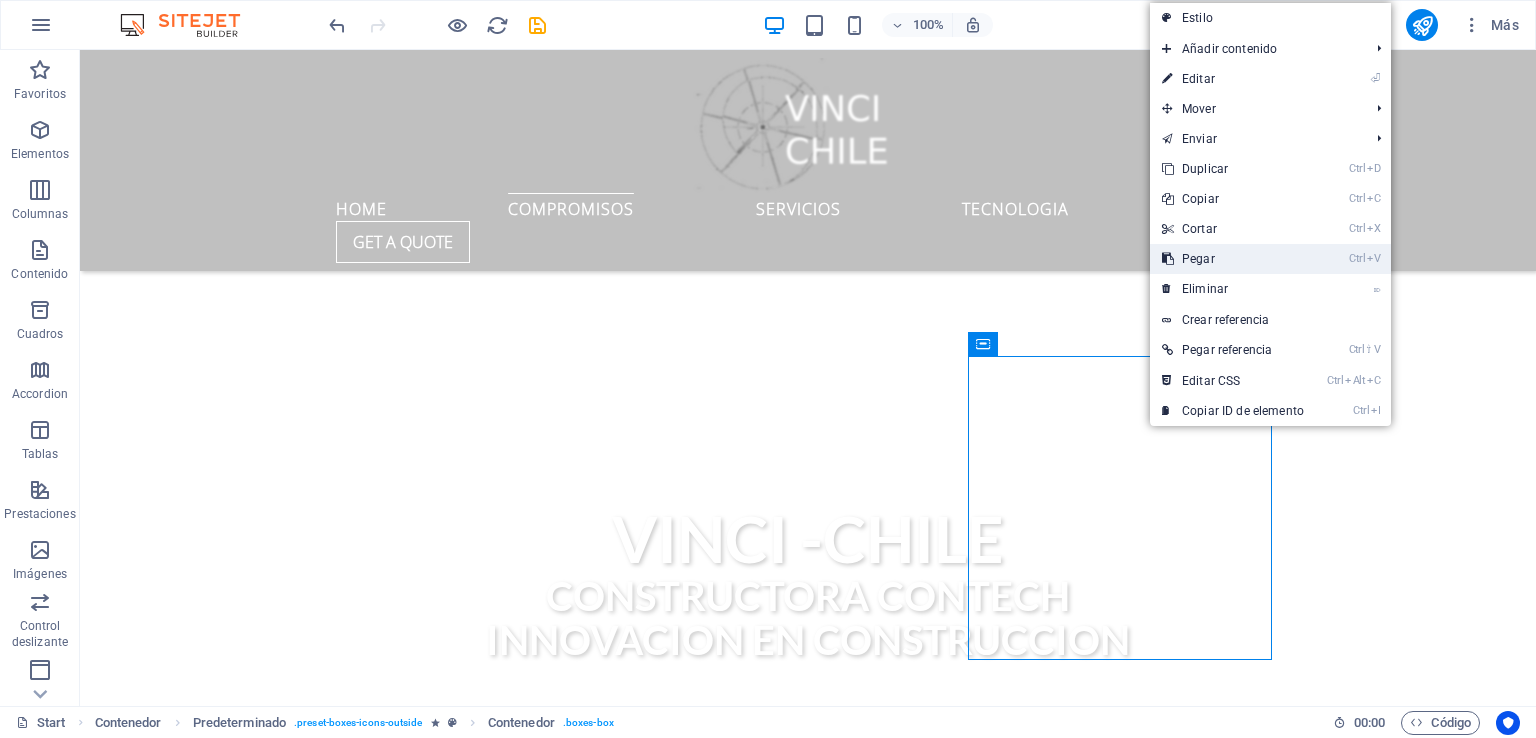 click on "Ctrl V  Pegar" at bounding box center (1233, 259) 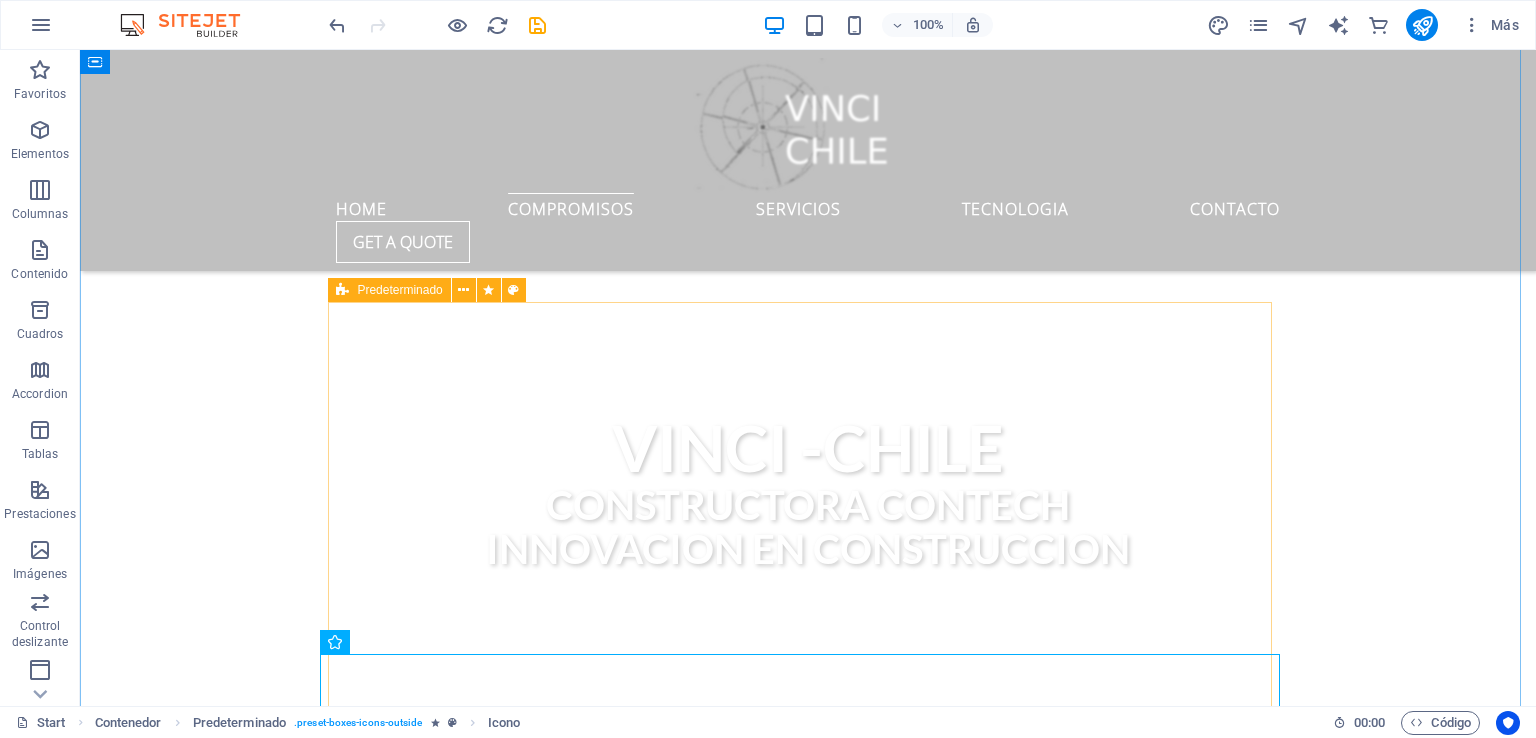 scroll, scrollTop: 878, scrollLeft: 0, axis: vertical 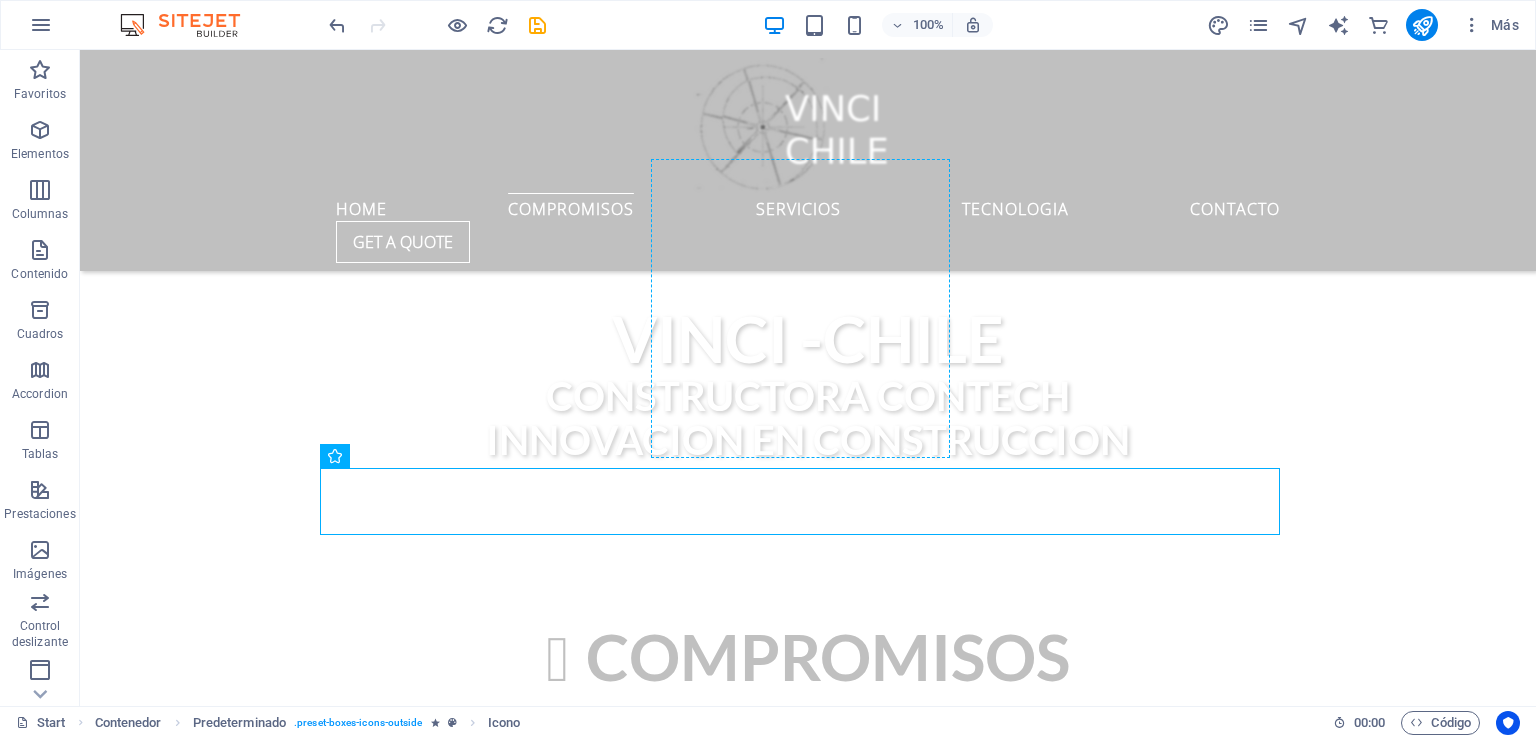 drag, startPoint x: 383, startPoint y: 485, endPoint x: 1155, endPoint y: 229, distance: 813.3388 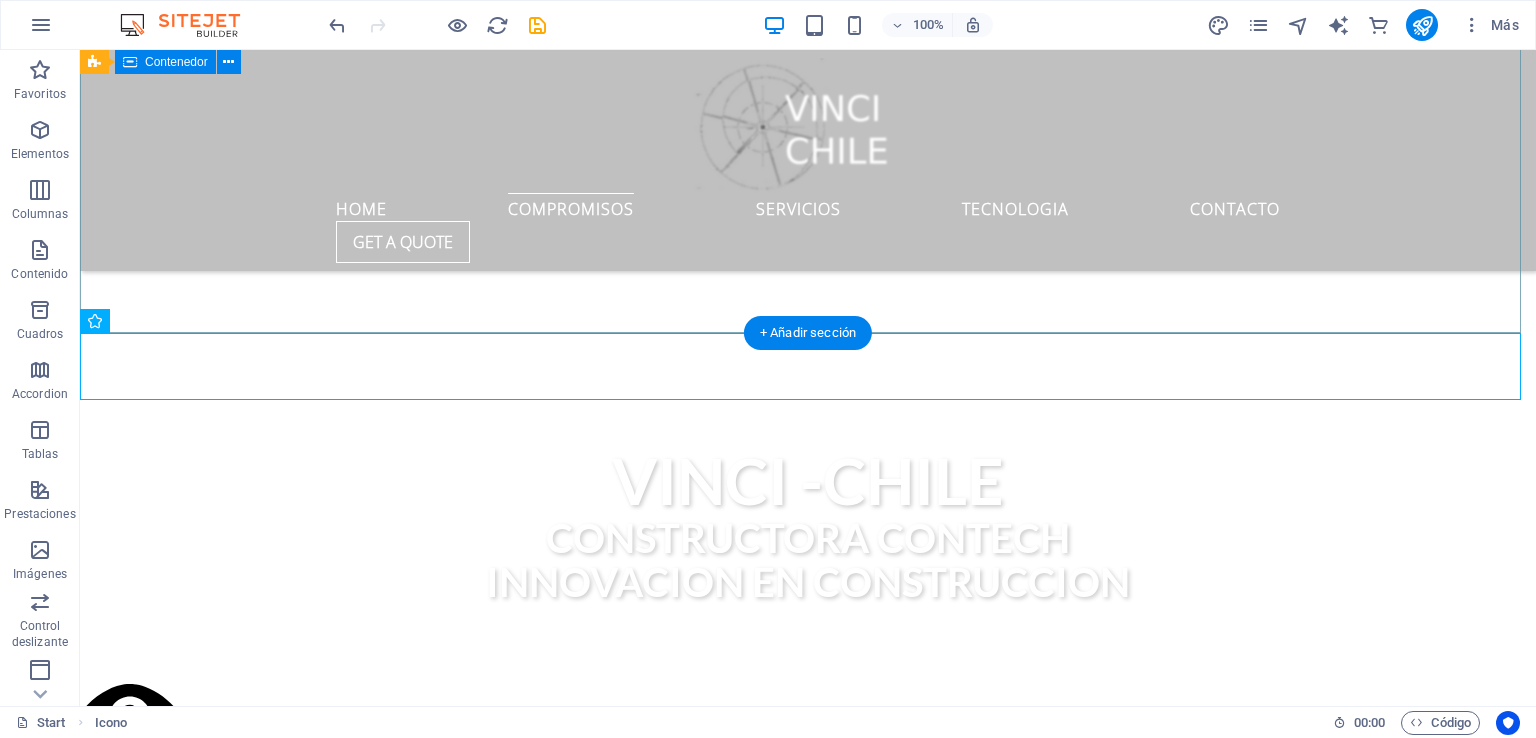 scroll, scrollTop: 861, scrollLeft: 0, axis: vertical 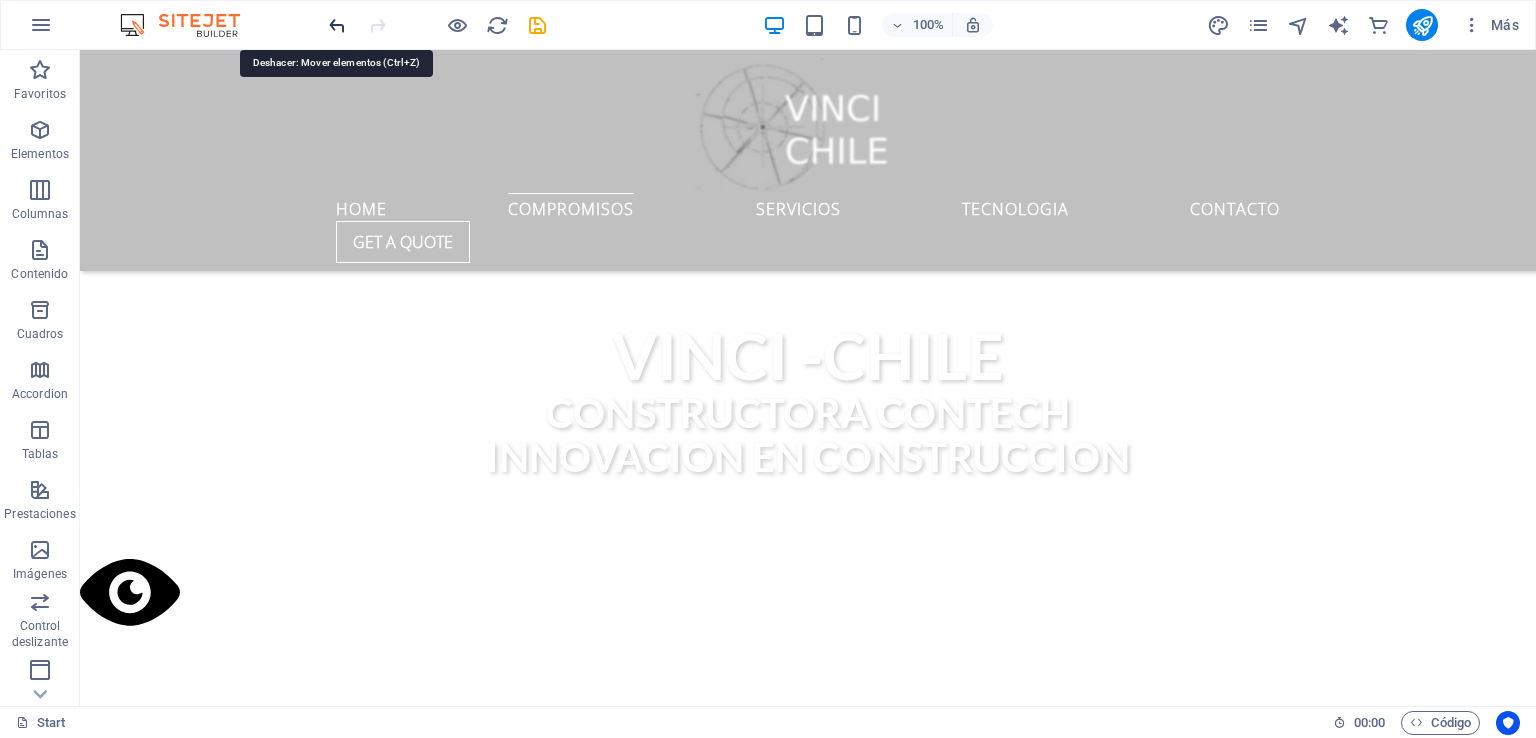 click at bounding box center [337, 25] 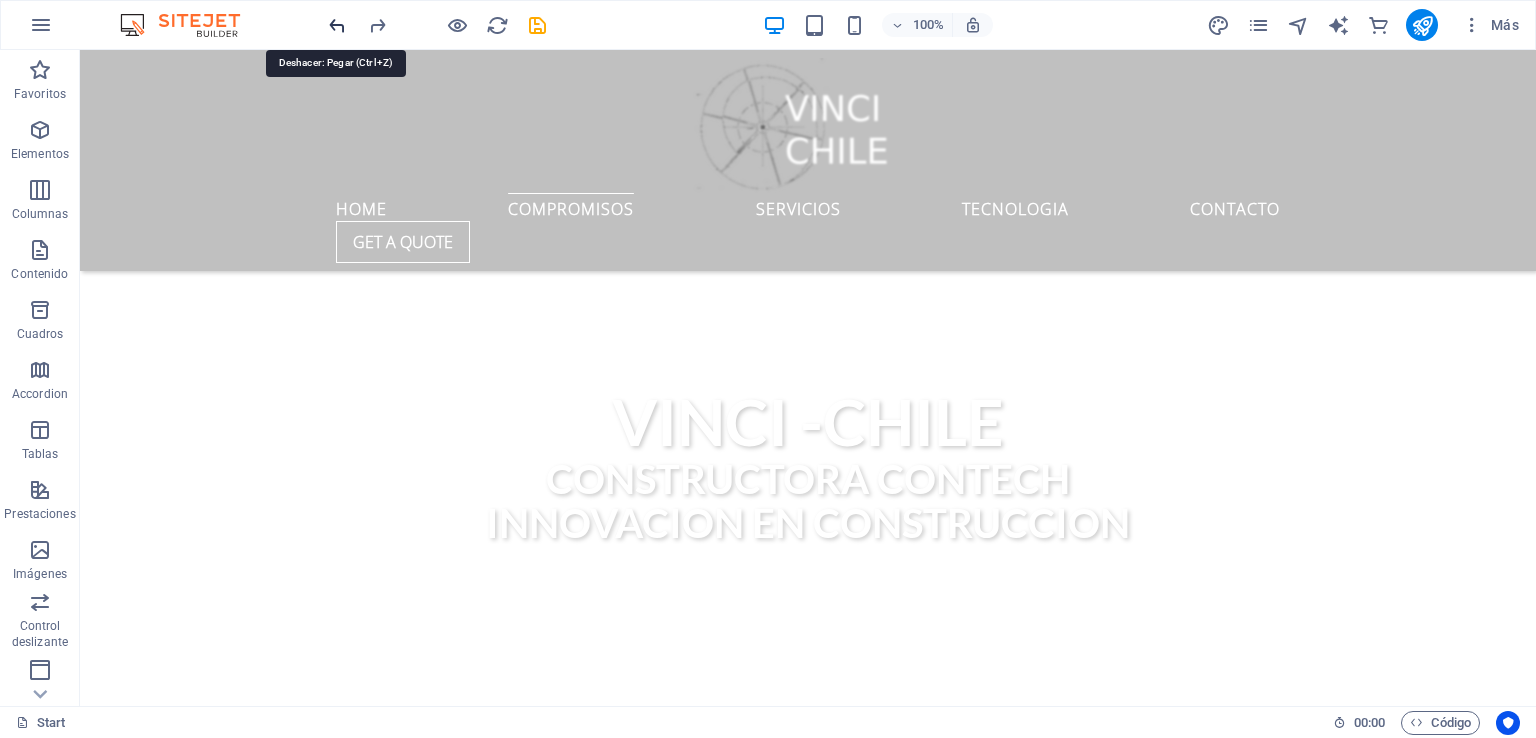 click at bounding box center (337, 25) 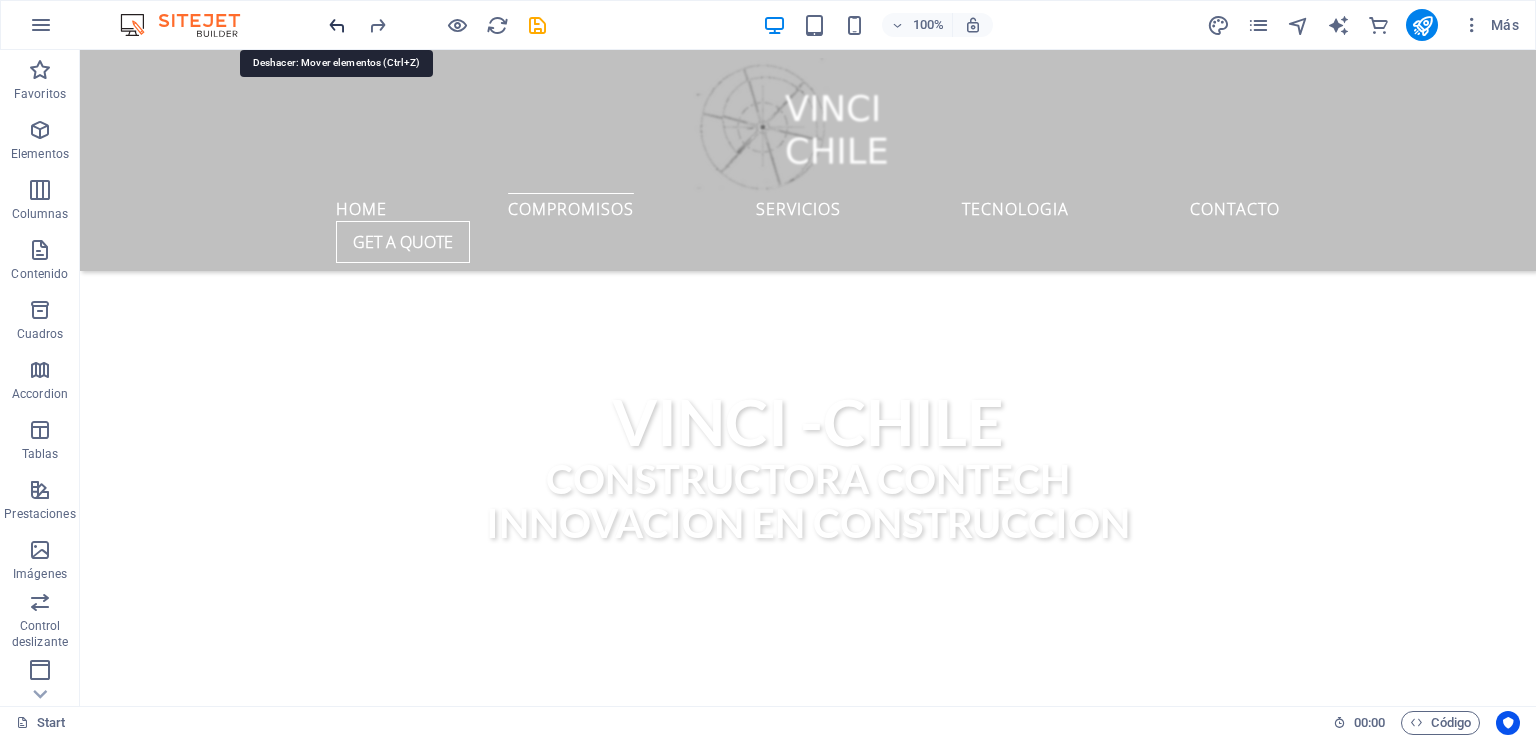 click at bounding box center [337, 25] 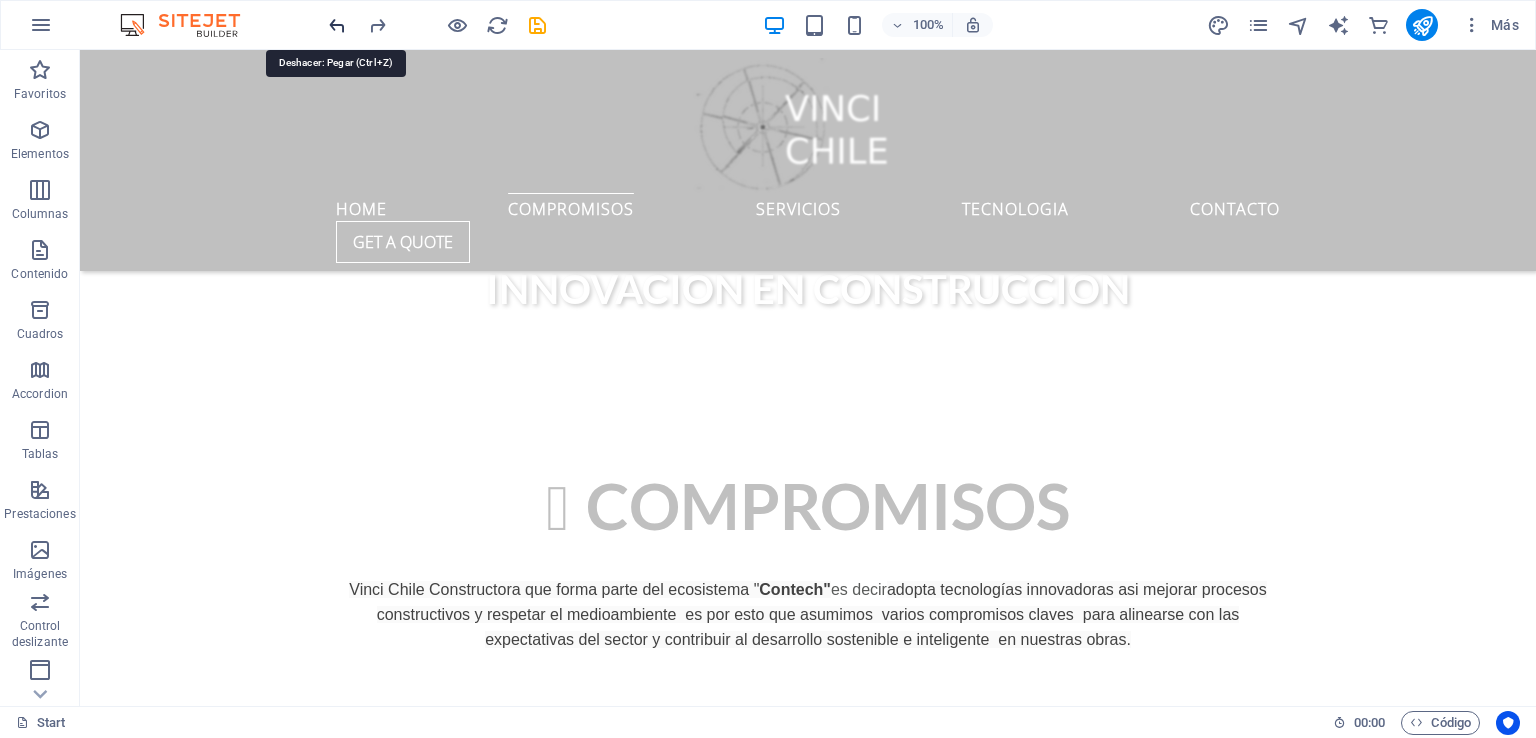 scroll, scrollTop: 1173, scrollLeft: 0, axis: vertical 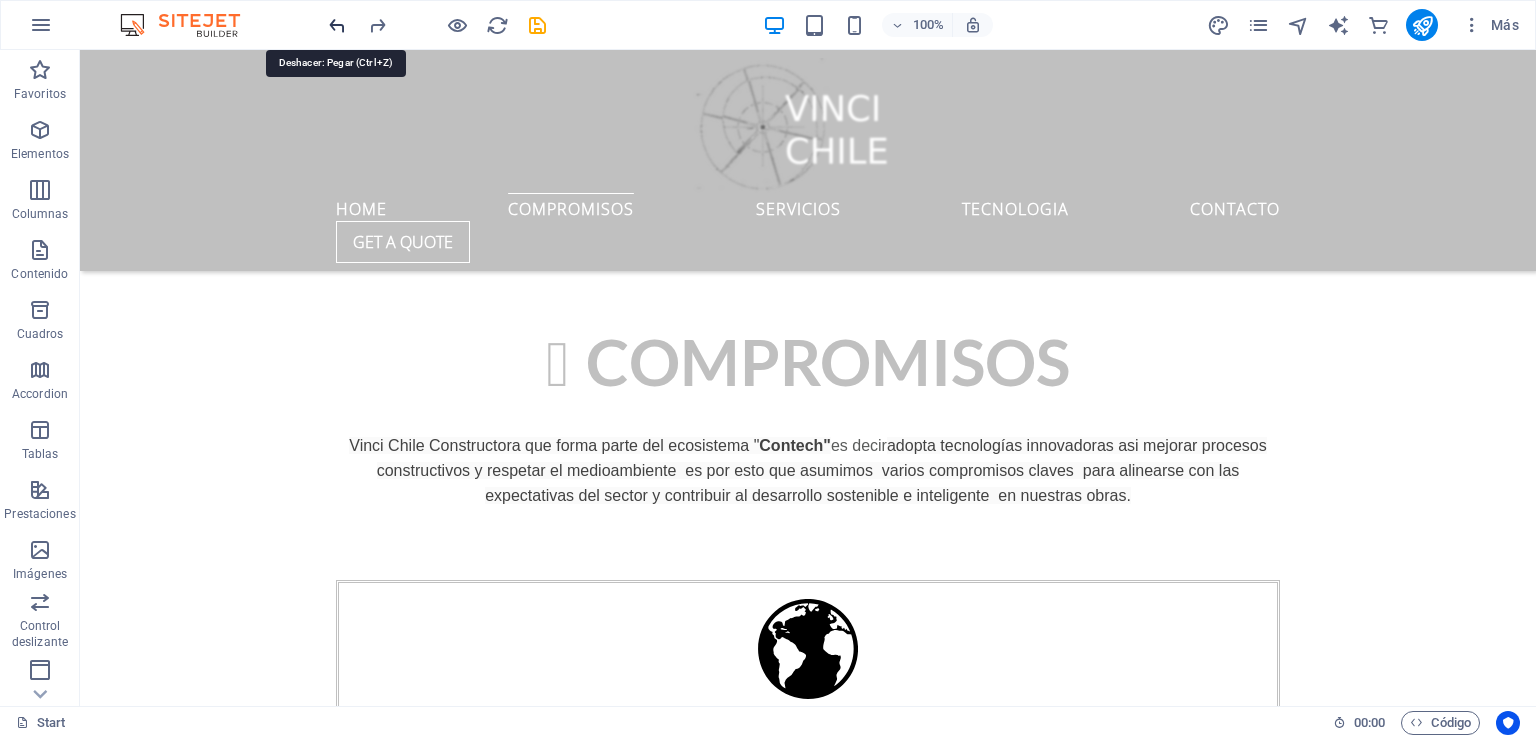 click at bounding box center [337, 25] 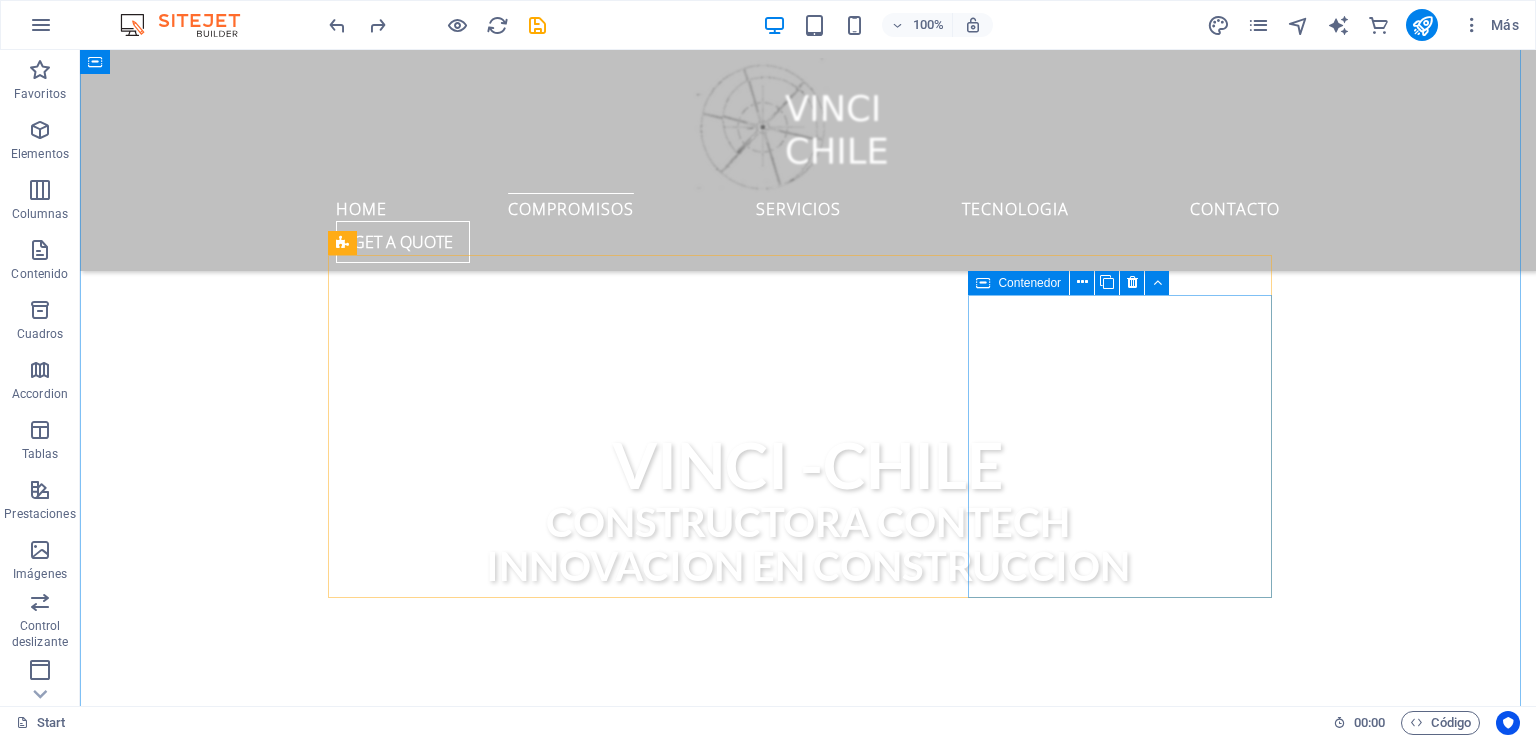 scroll, scrollTop: 673, scrollLeft: 0, axis: vertical 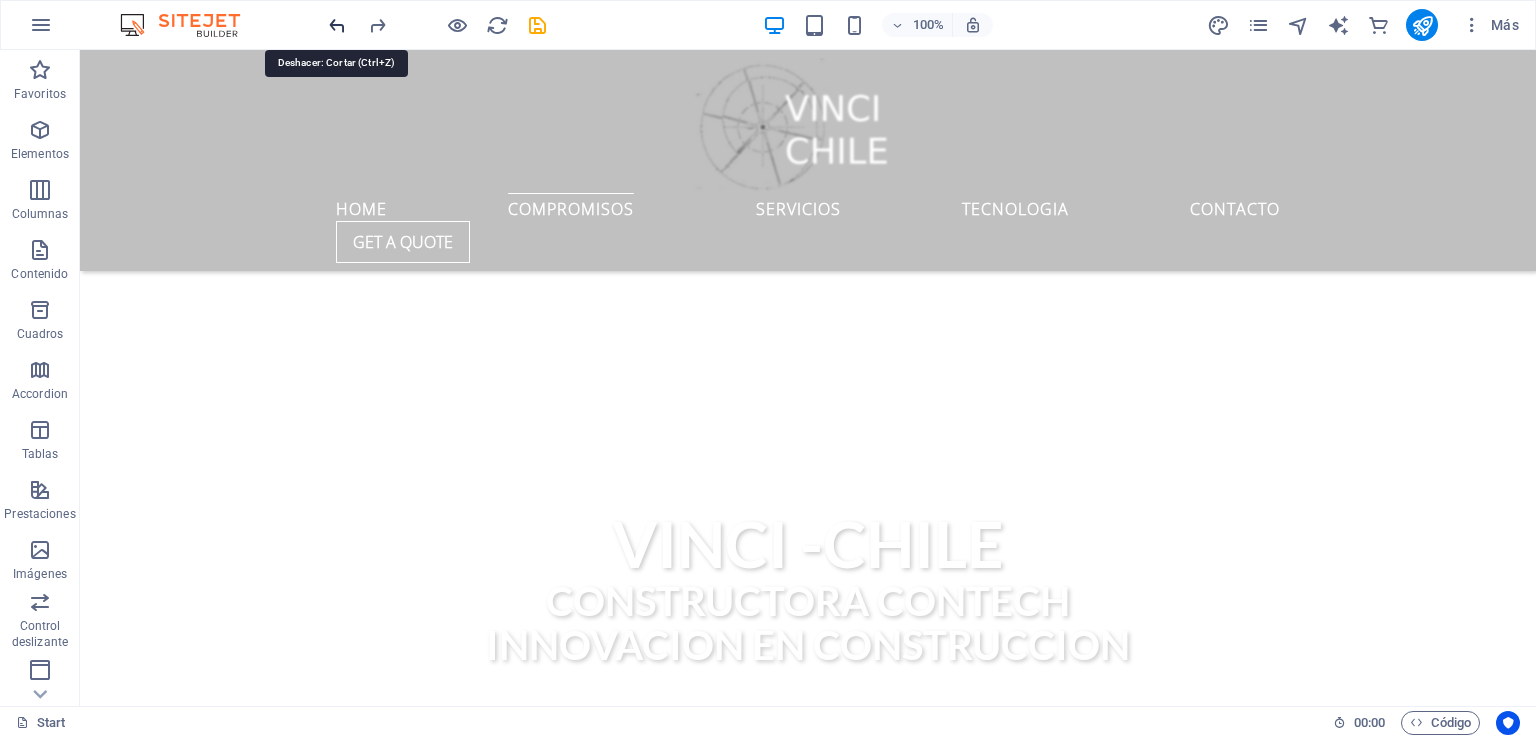 click at bounding box center [337, 25] 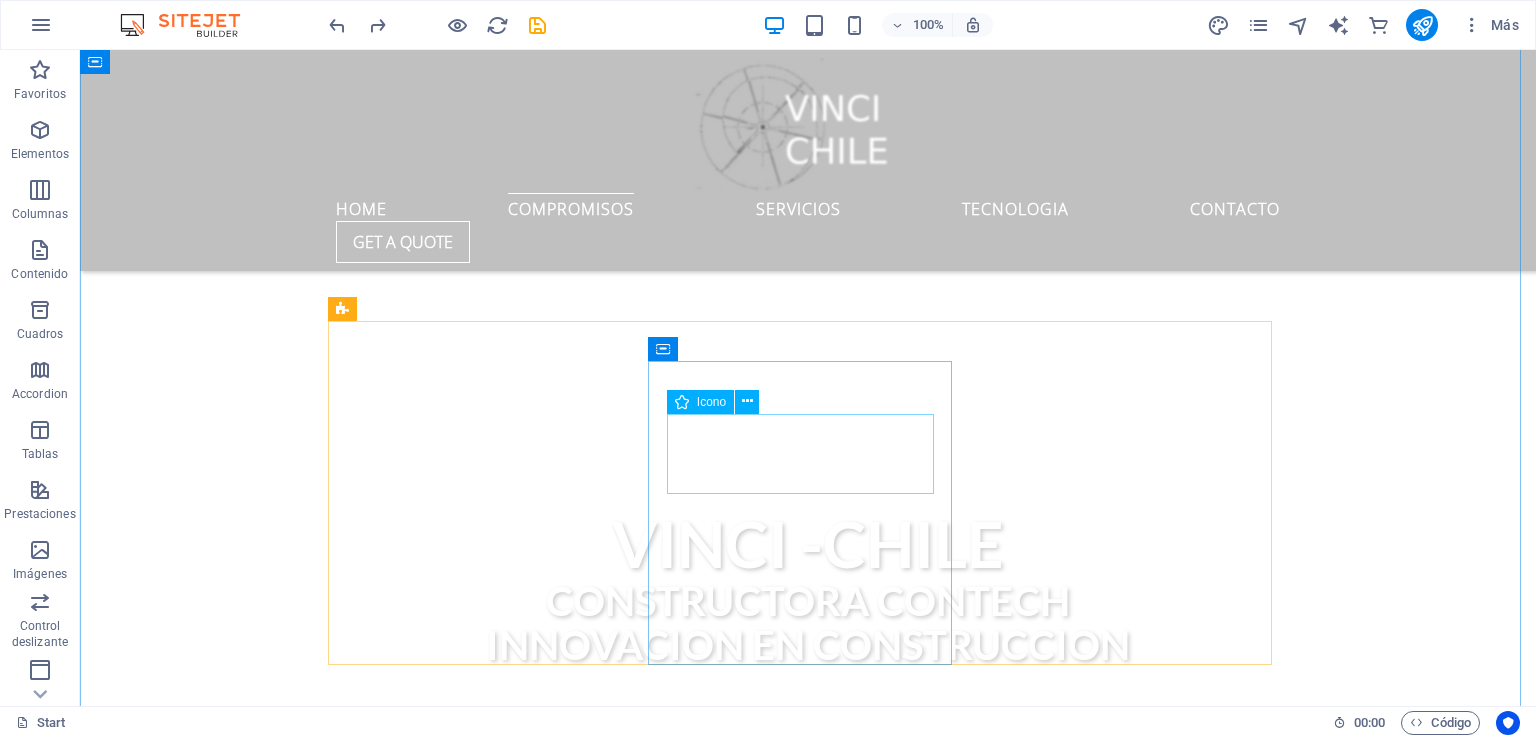 scroll, scrollTop: 973, scrollLeft: 0, axis: vertical 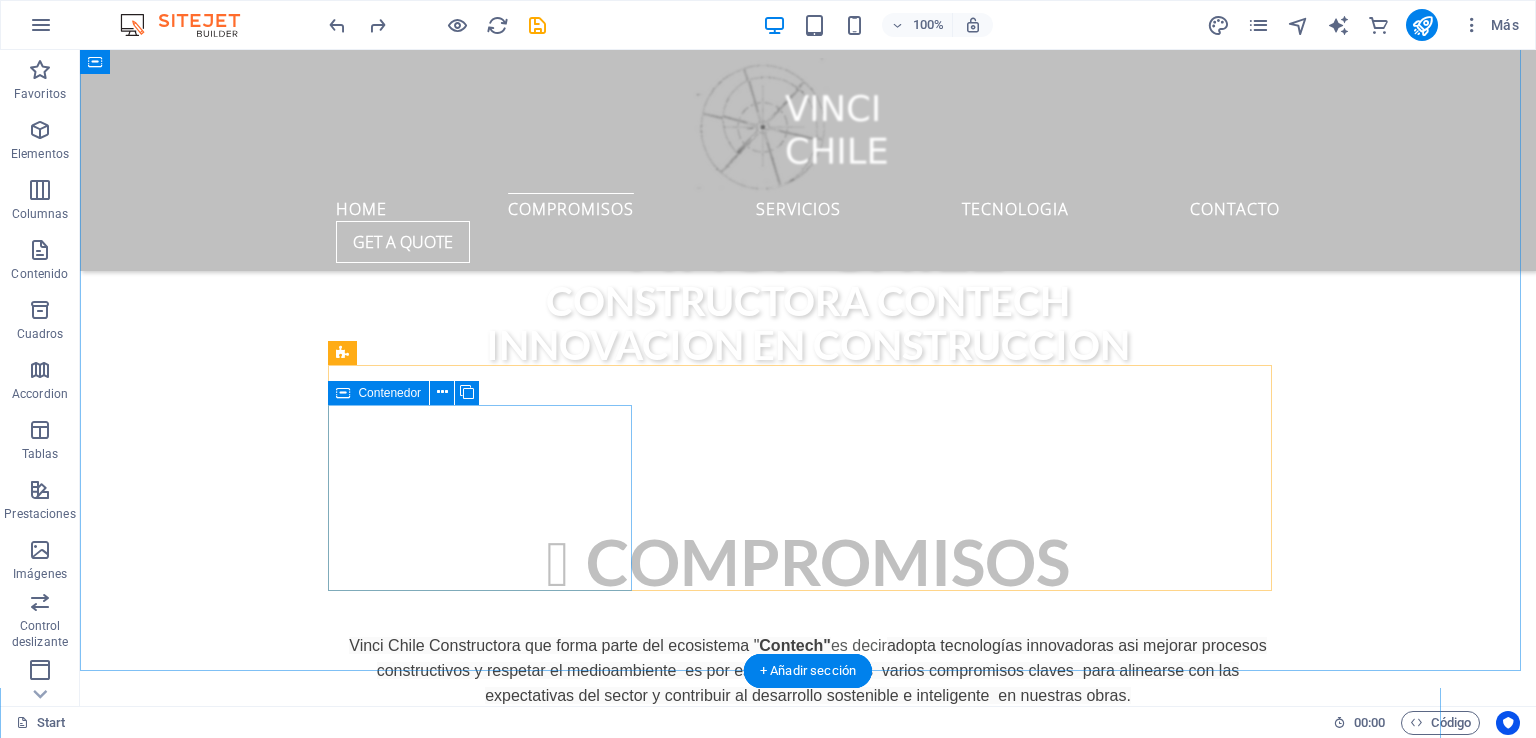 click on "prevencion y seguridad  Lorem ipsum dolor sit amet, consectetur adipisicing elit. Veritatis, dolorem!" at bounding box center (808, 1645) 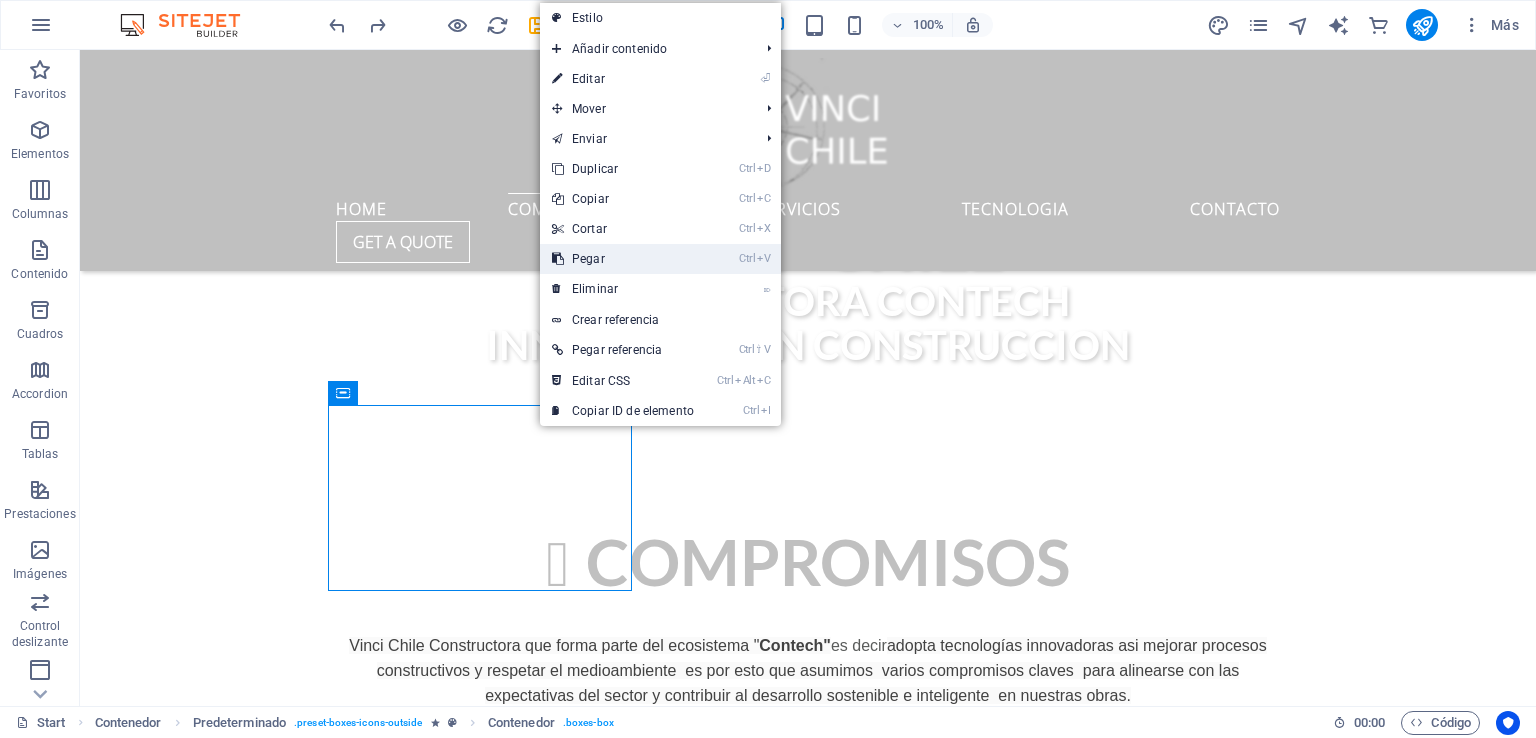 click on "Ctrl V  Pegar" at bounding box center [623, 259] 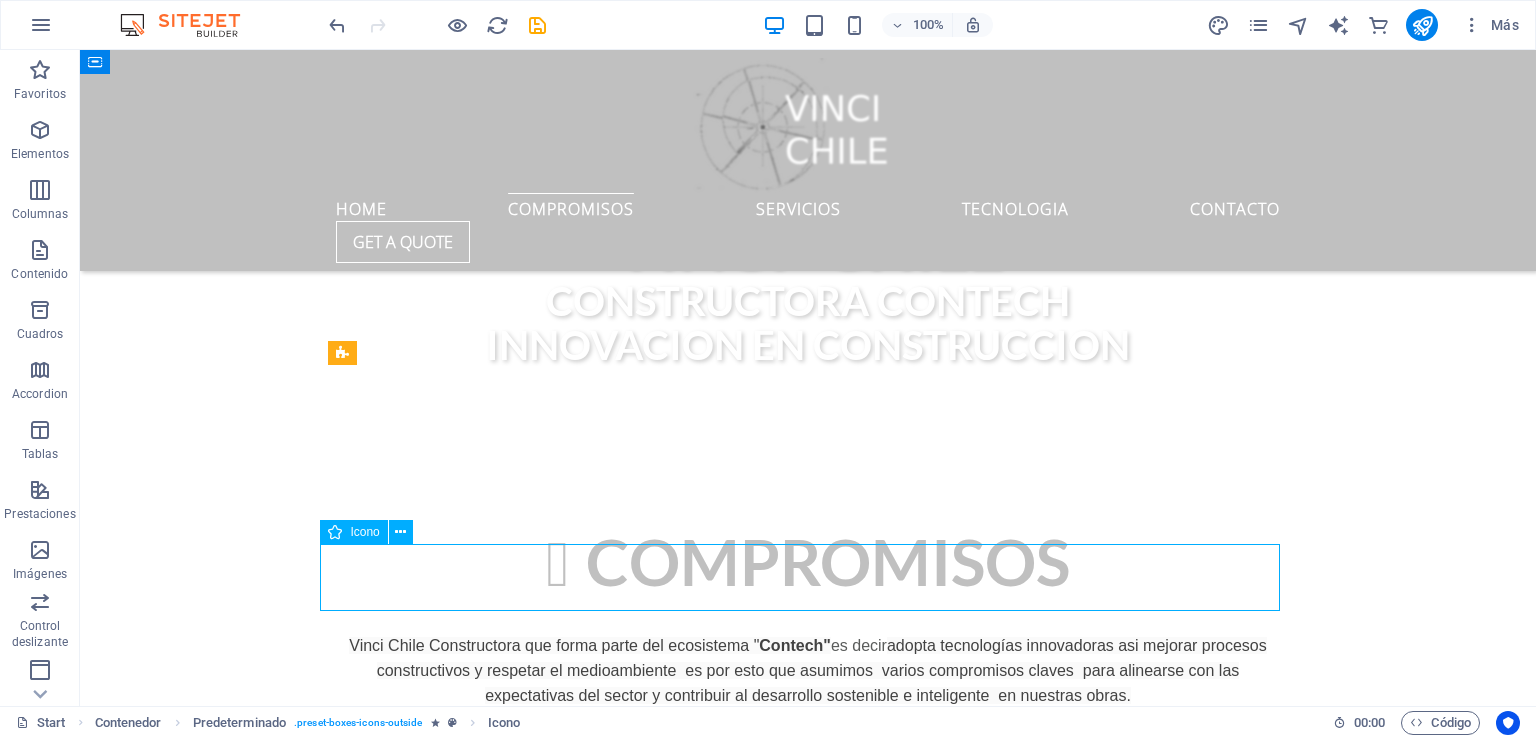 scroll, scrollTop: 982, scrollLeft: 0, axis: vertical 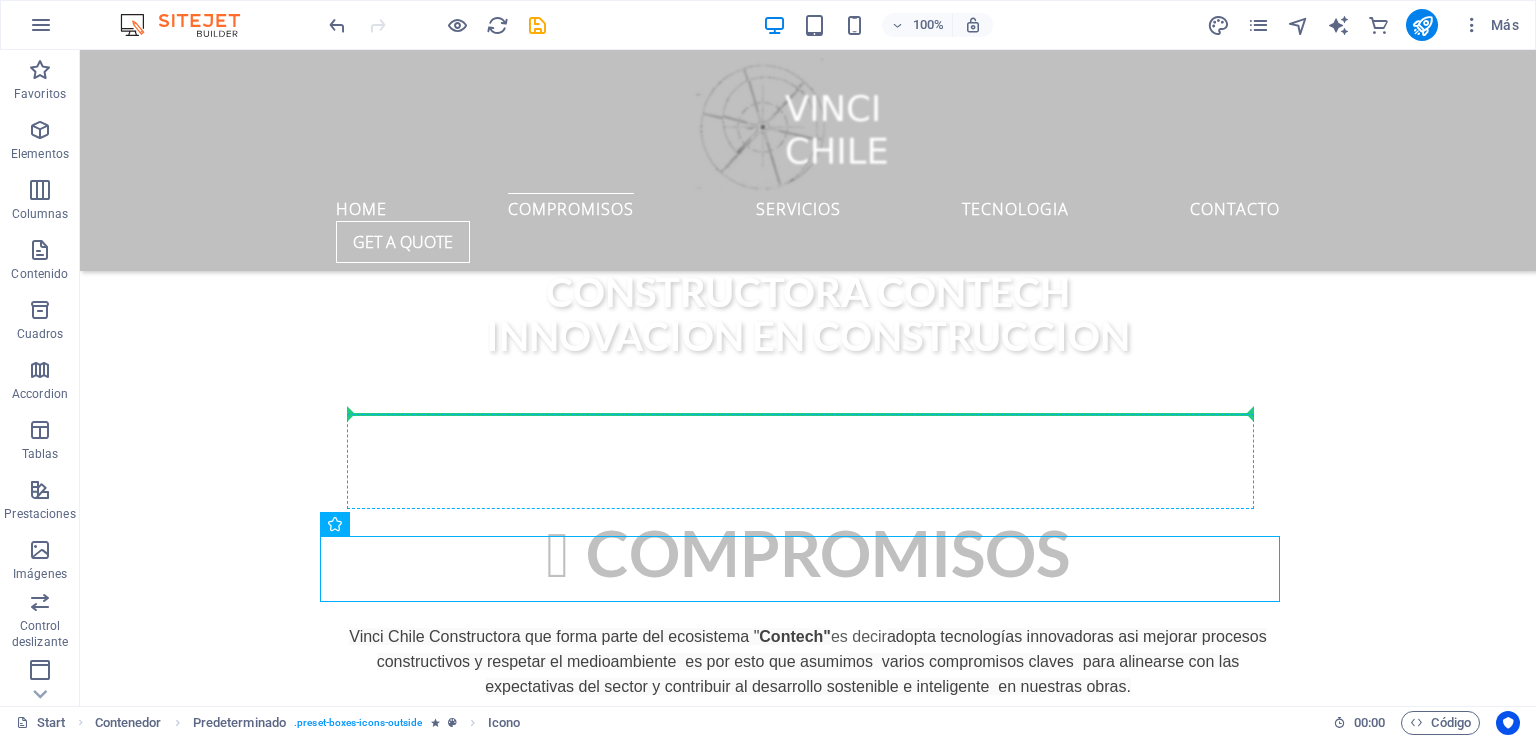 drag, startPoint x: 396, startPoint y: 592, endPoint x: 721, endPoint y: 425, distance: 365.3957 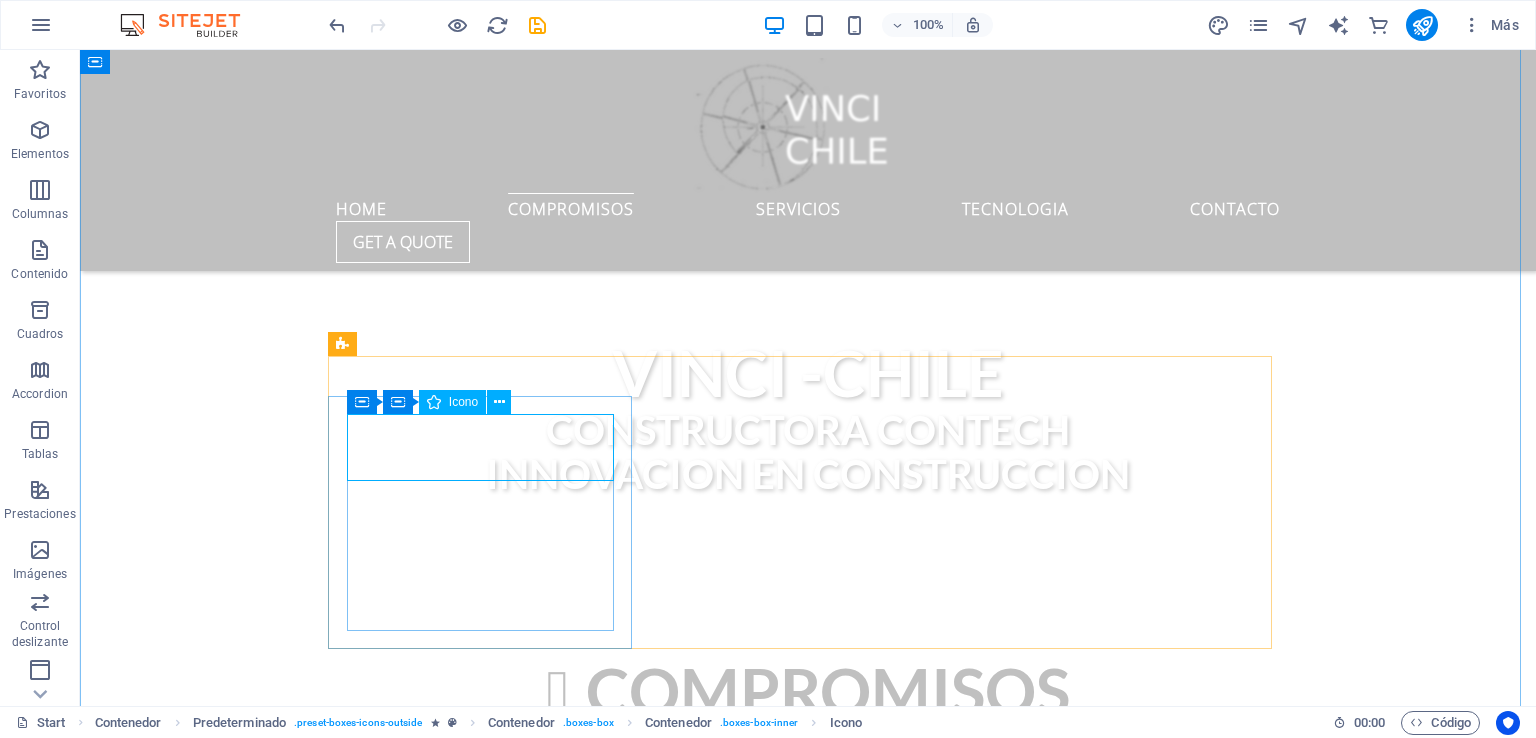 scroll, scrollTop: 982, scrollLeft: 0, axis: vertical 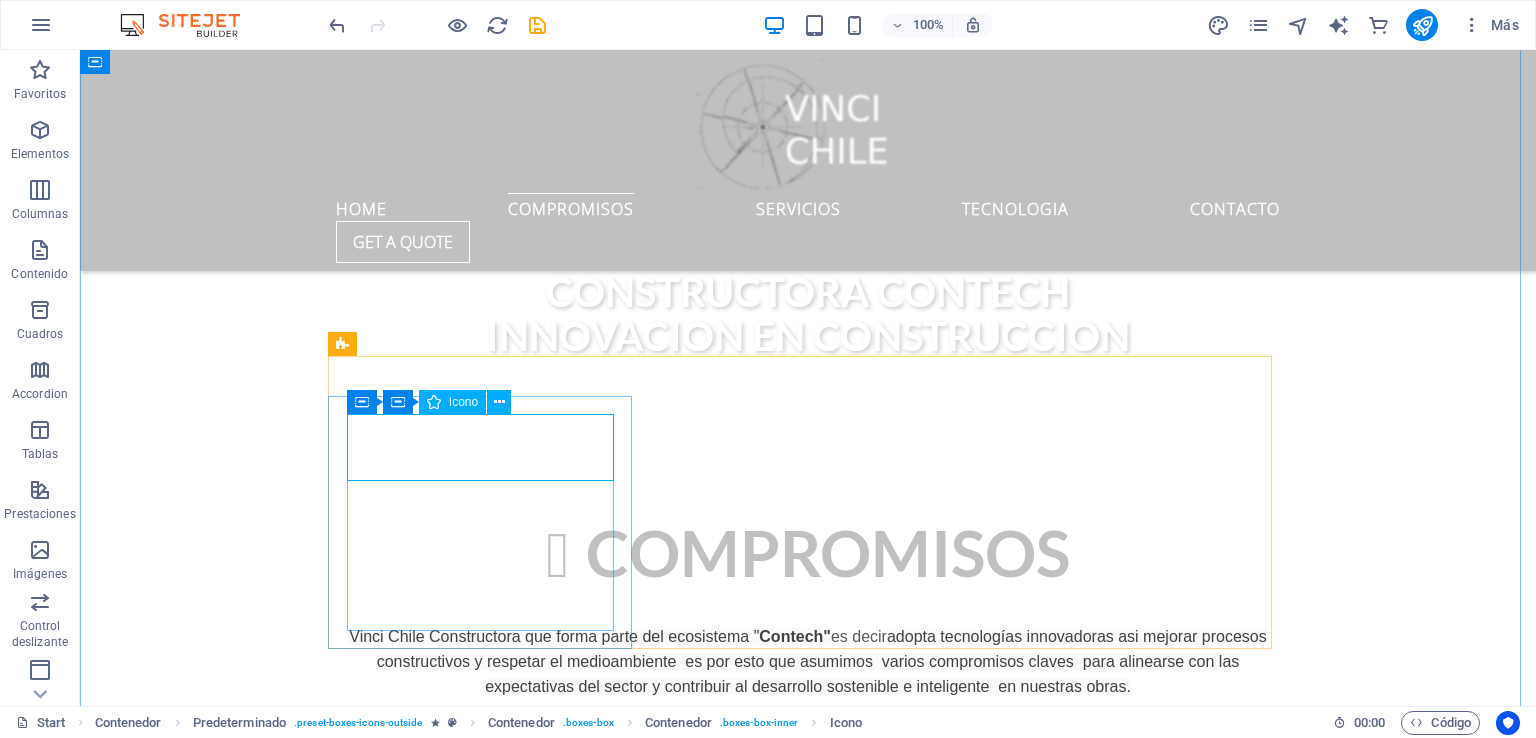 click at bounding box center (808, 1625) 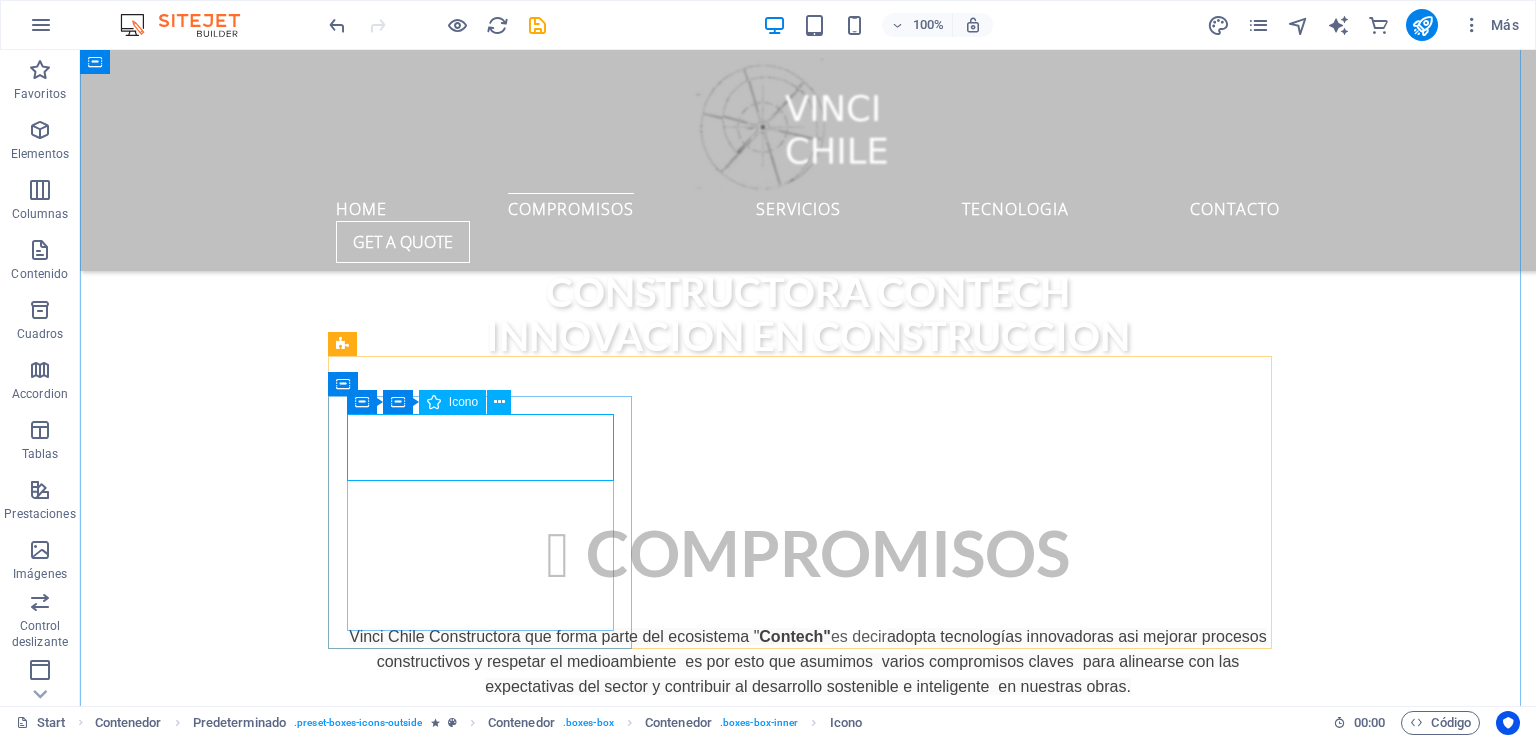 click at bounding box center (808, 1625) 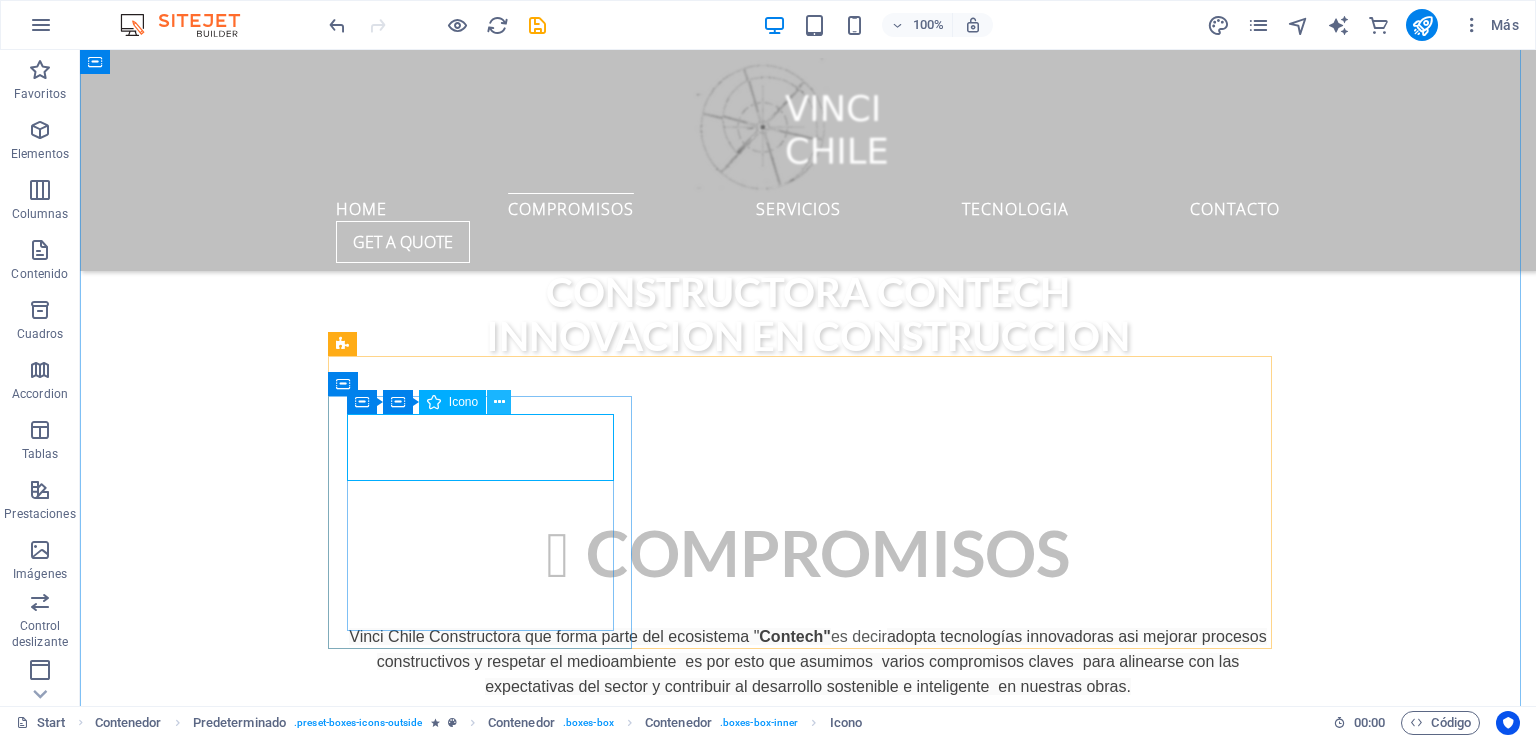 click at bounding box center [499, 402] 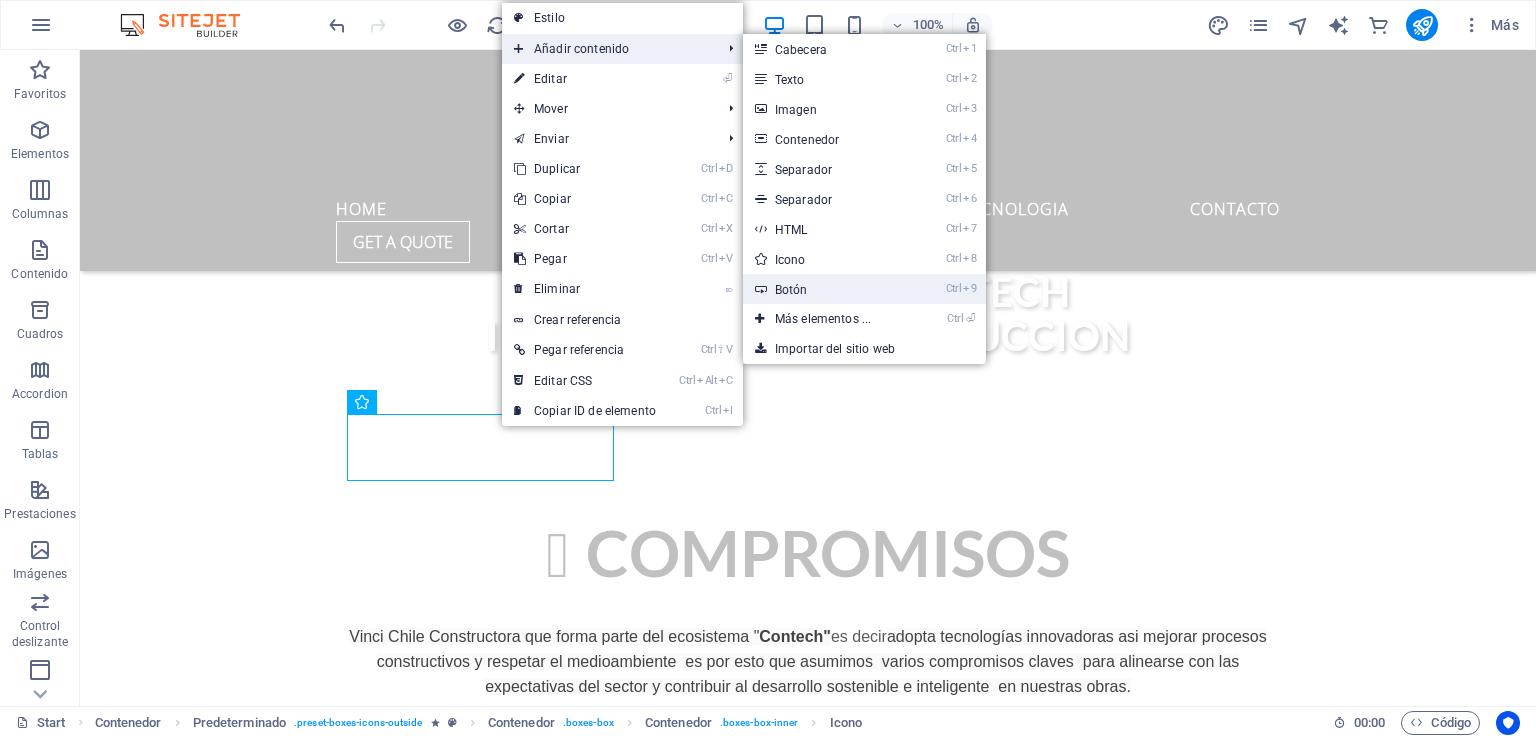 drag, startPoint x: 809, startPoint y: 291, endPoint x: 376, endPoint y: 243, distance: 435.65237 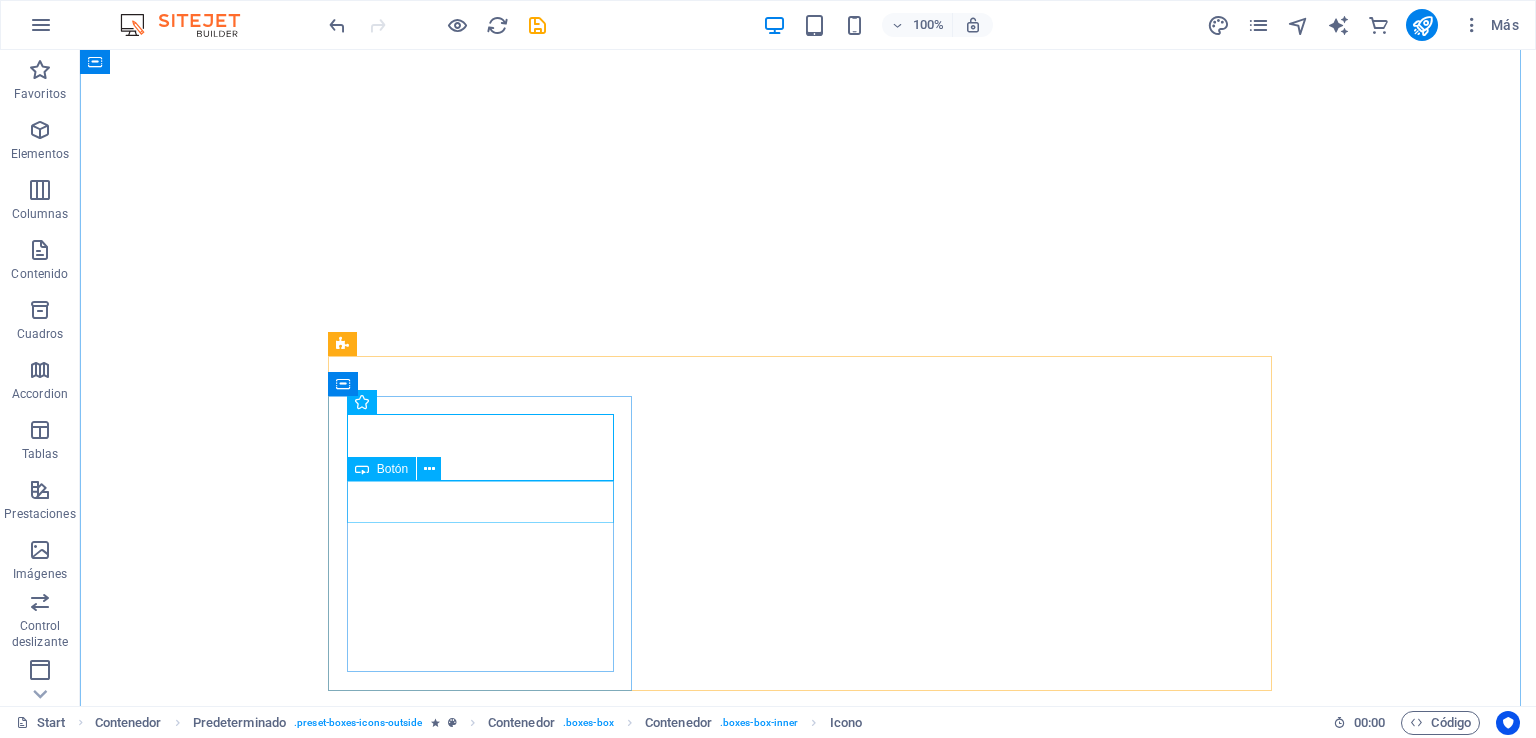 scroll, scrollTop: 0, scrollLeft: 0, axis: both 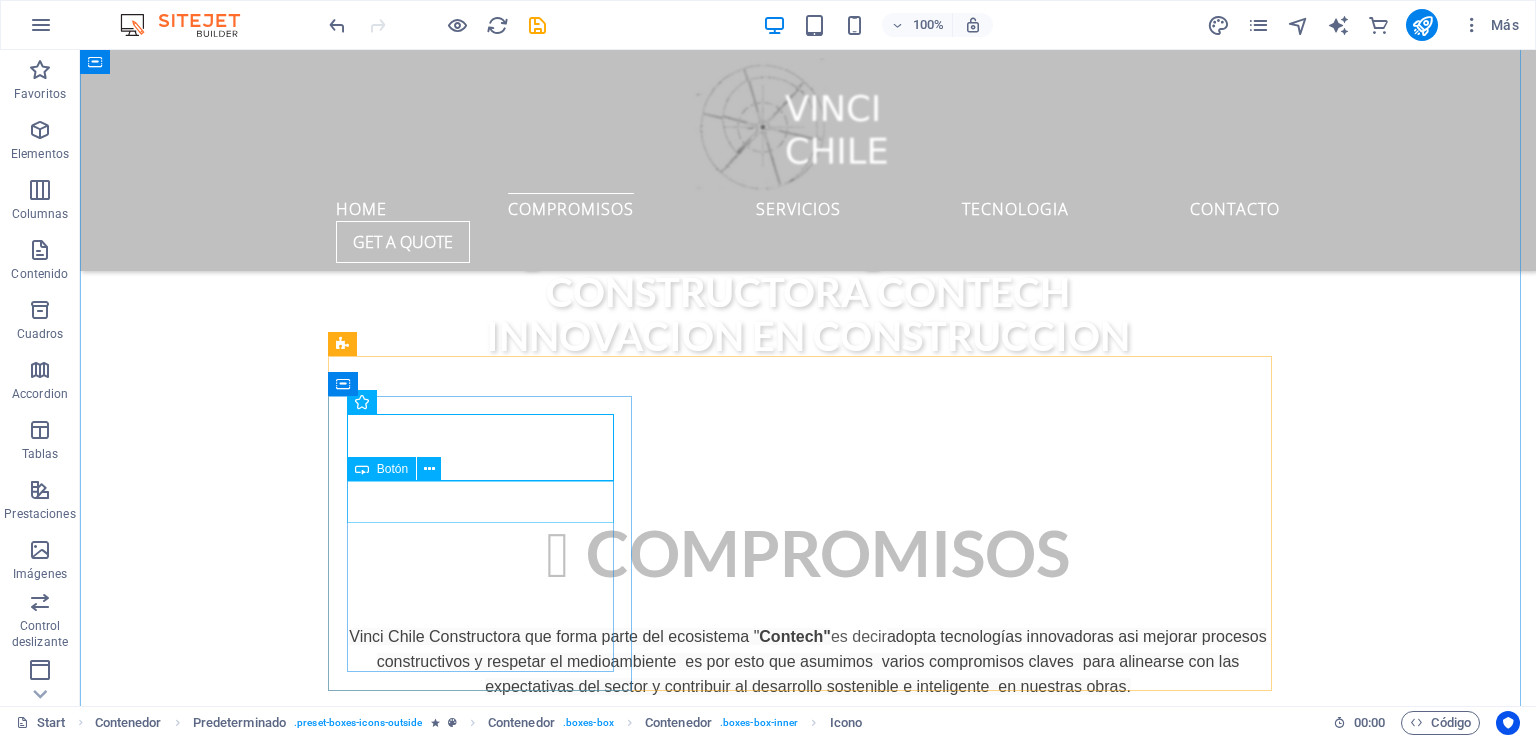 click on "Etiqueta del botón" at bounding box center [808, 1683] 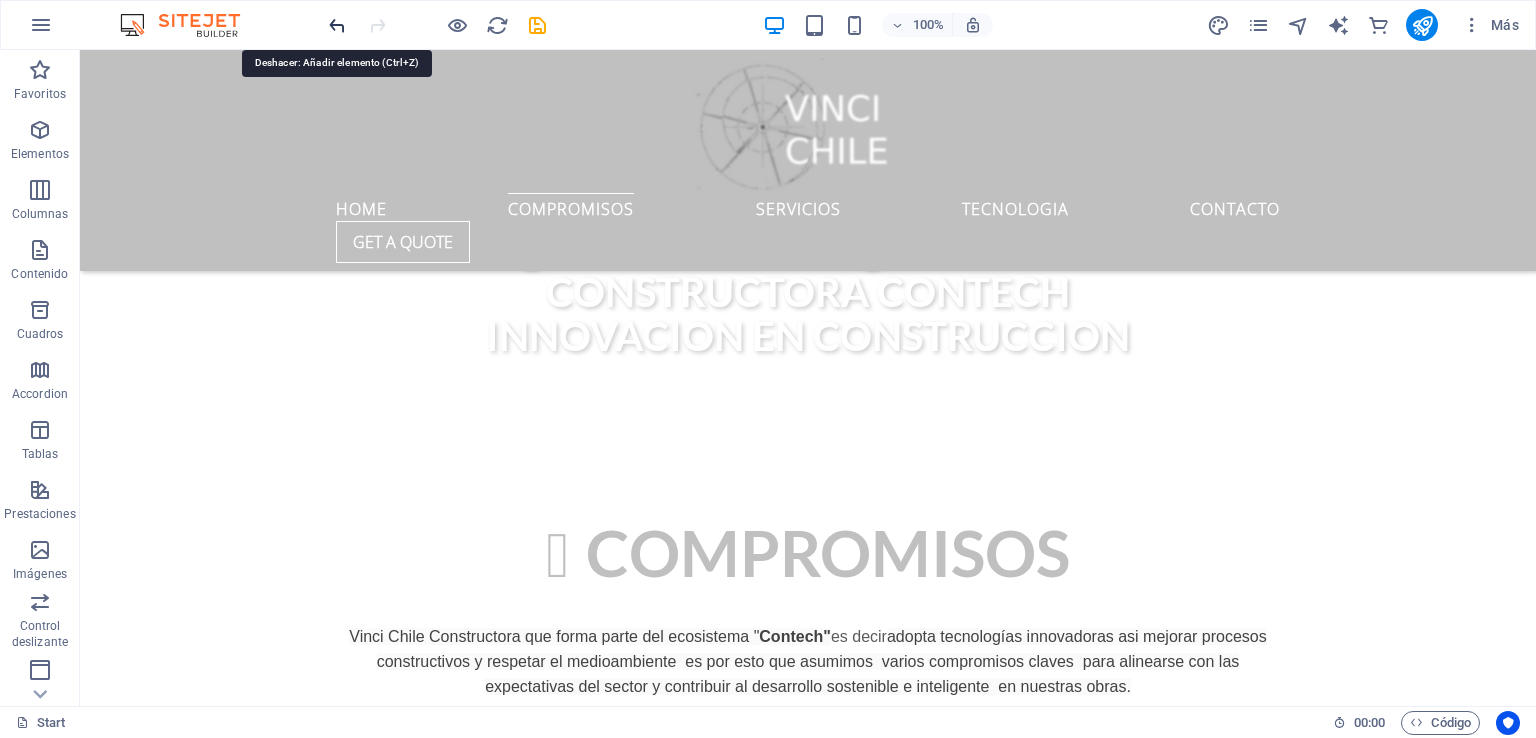 click at bounding box center [337, 25] 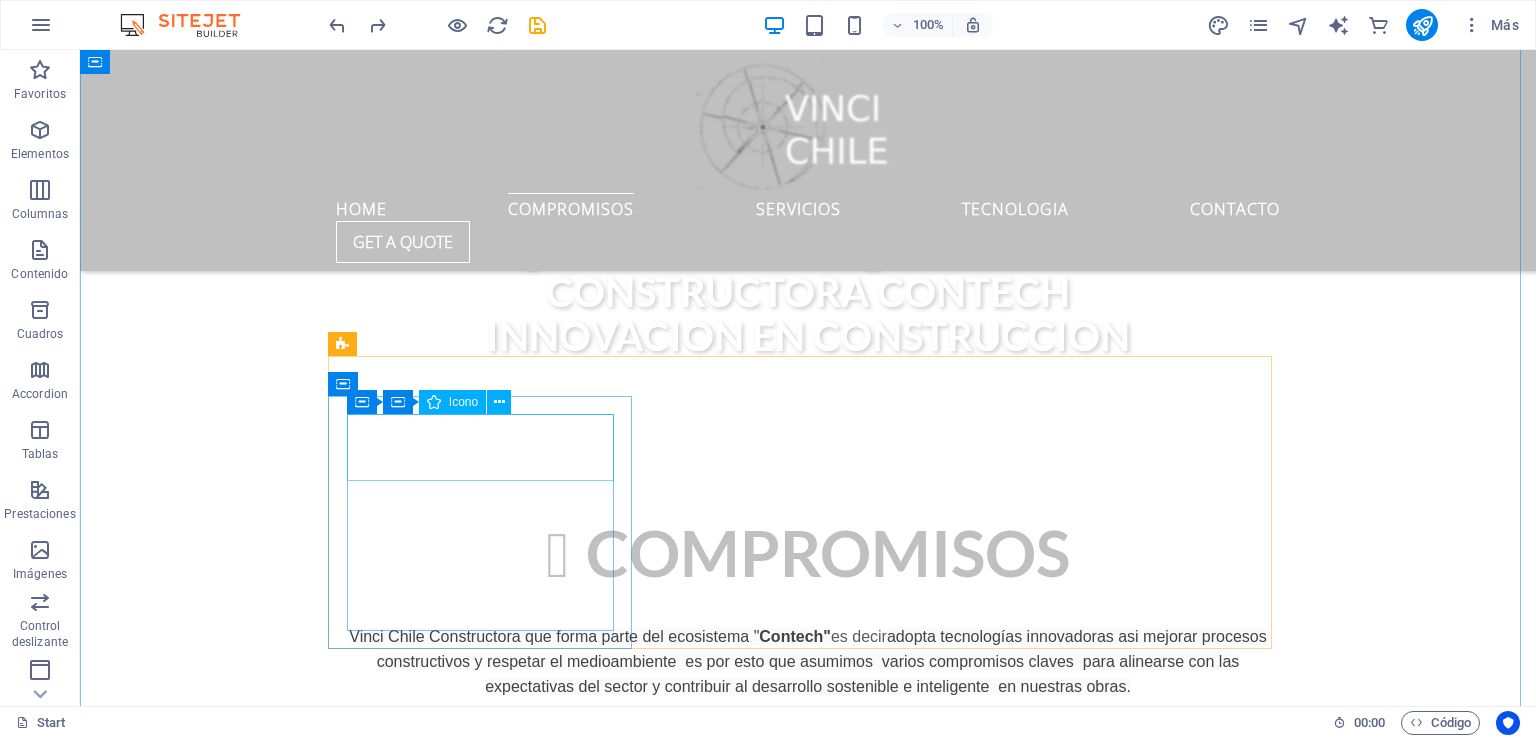 click at bounding box center (808, 1625) 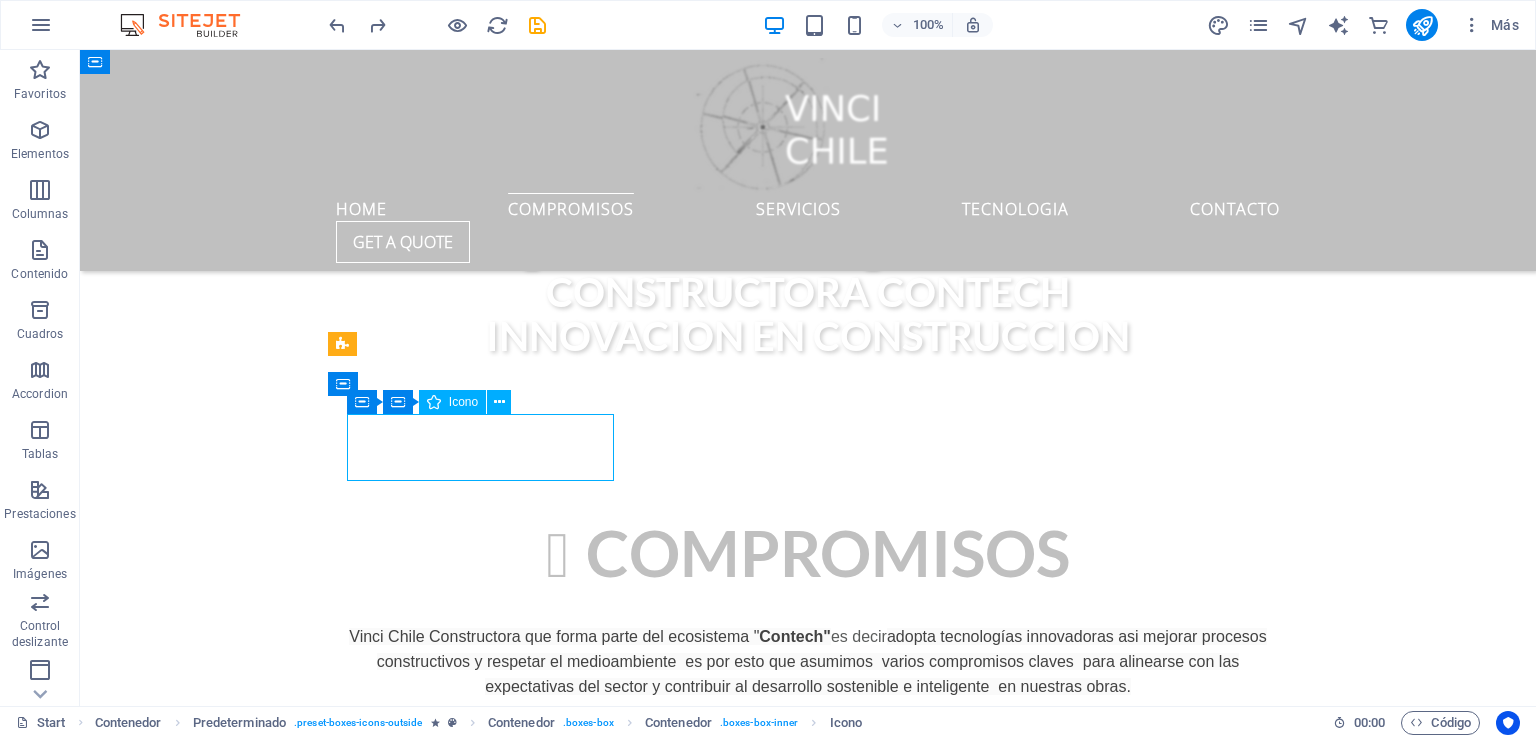 click at bounding box center [808, 1625] 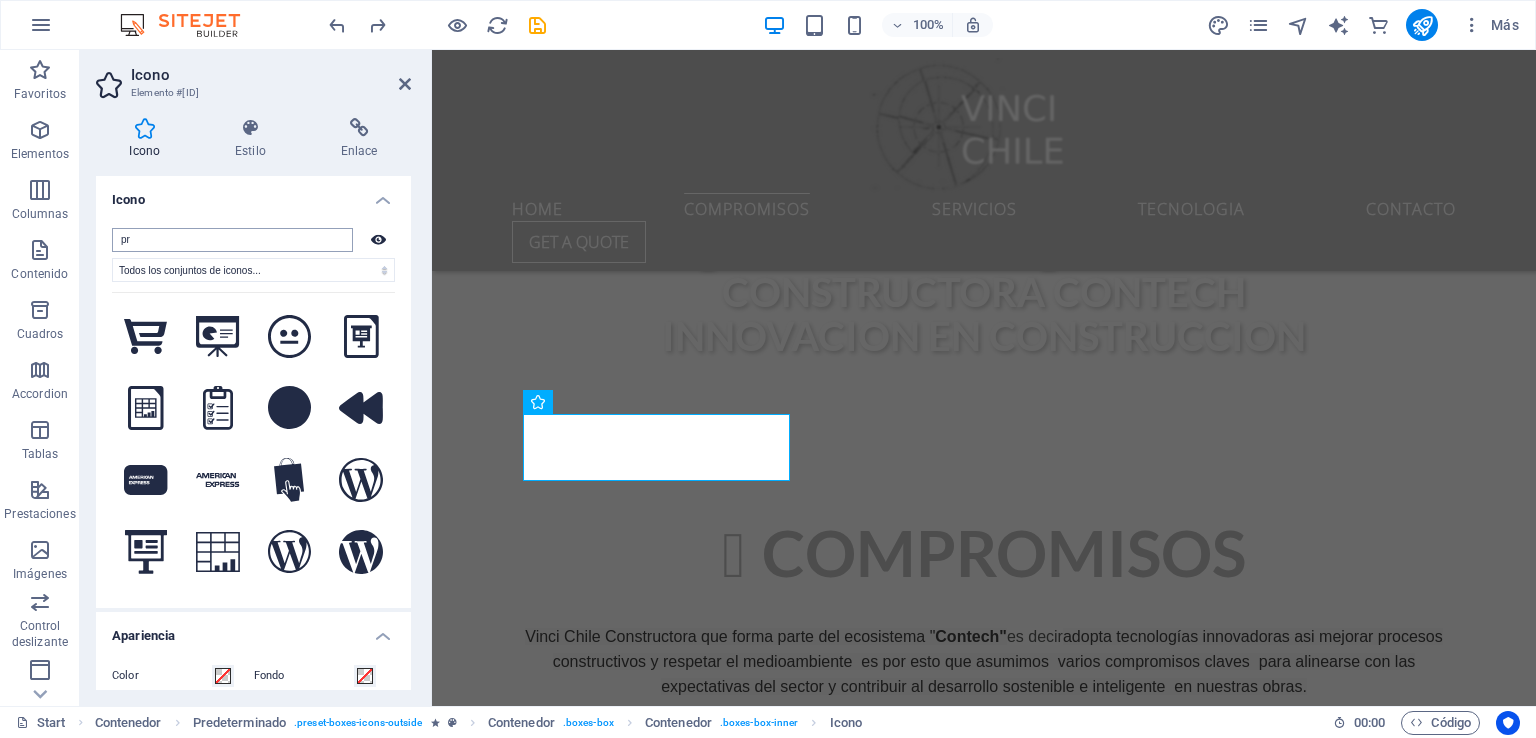 type on "p" 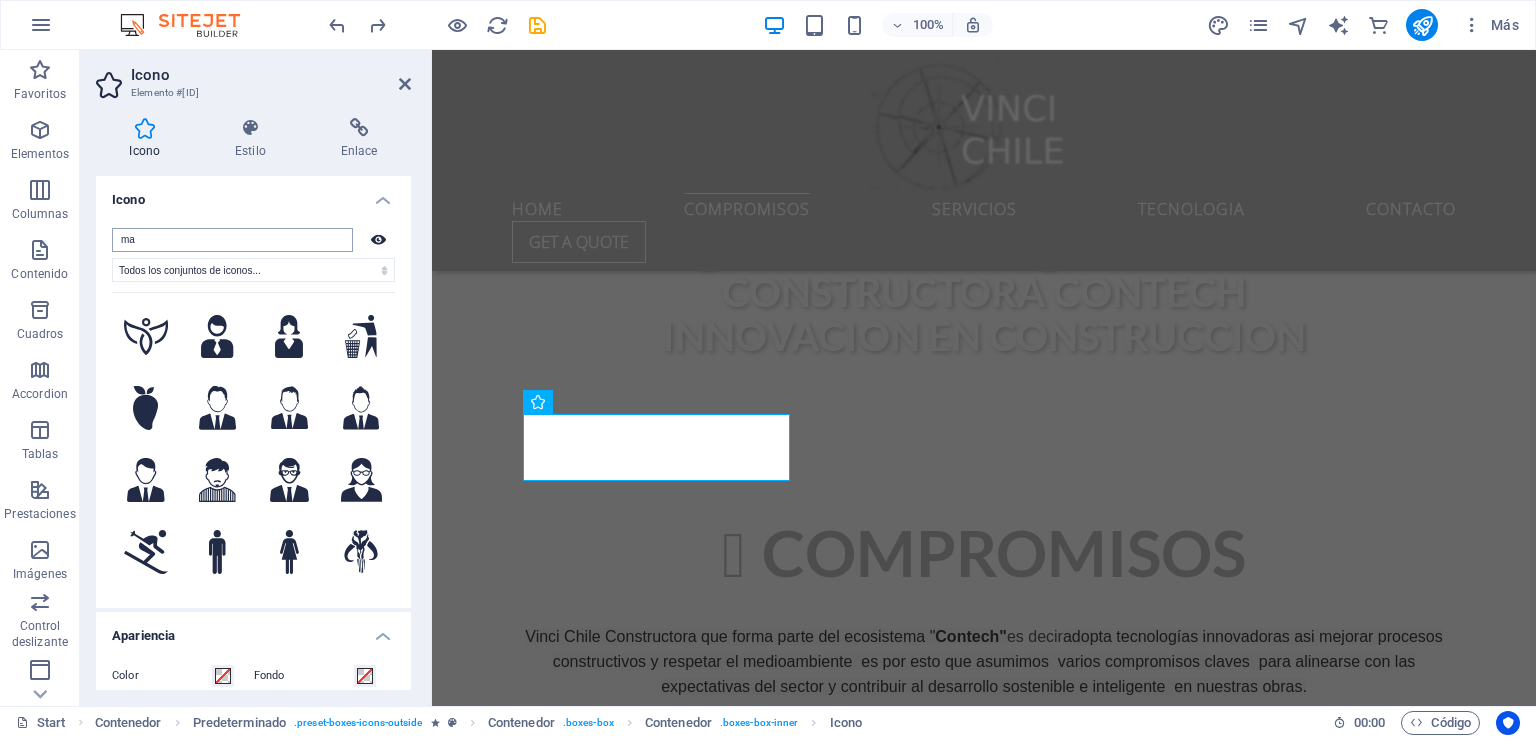 type on "m" 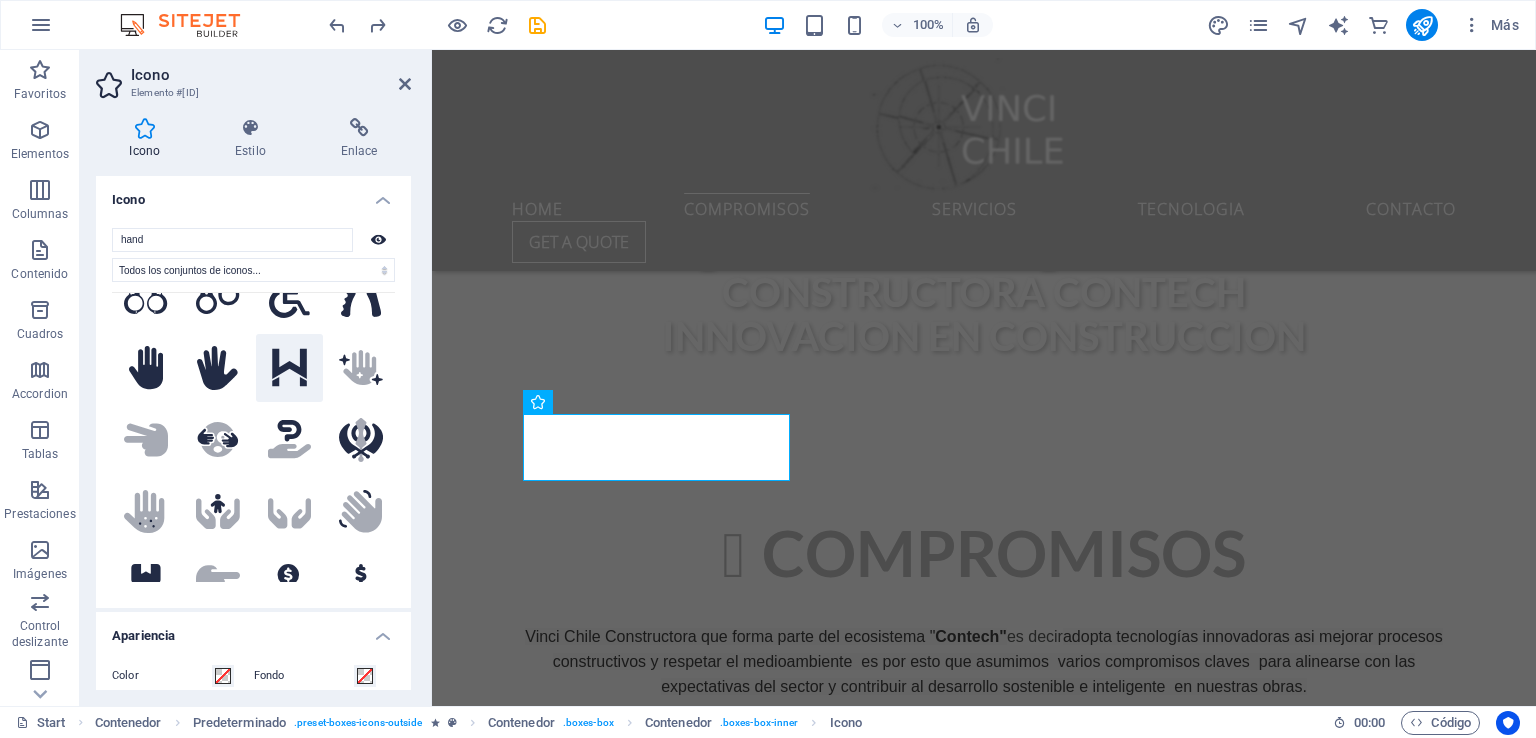 scroll, scrollTop: 400, scrollLeft: 0, axis: vertical 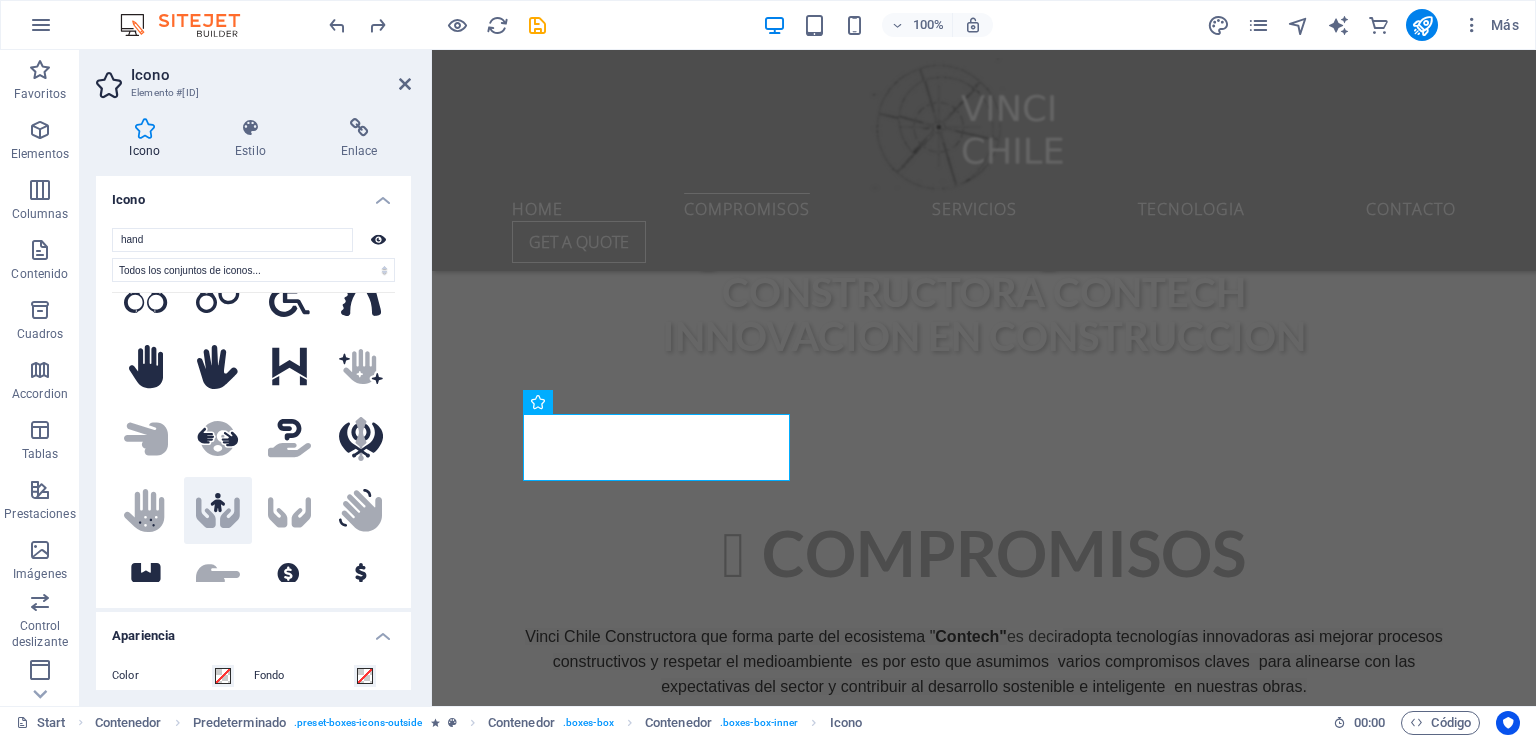 type on "hand" 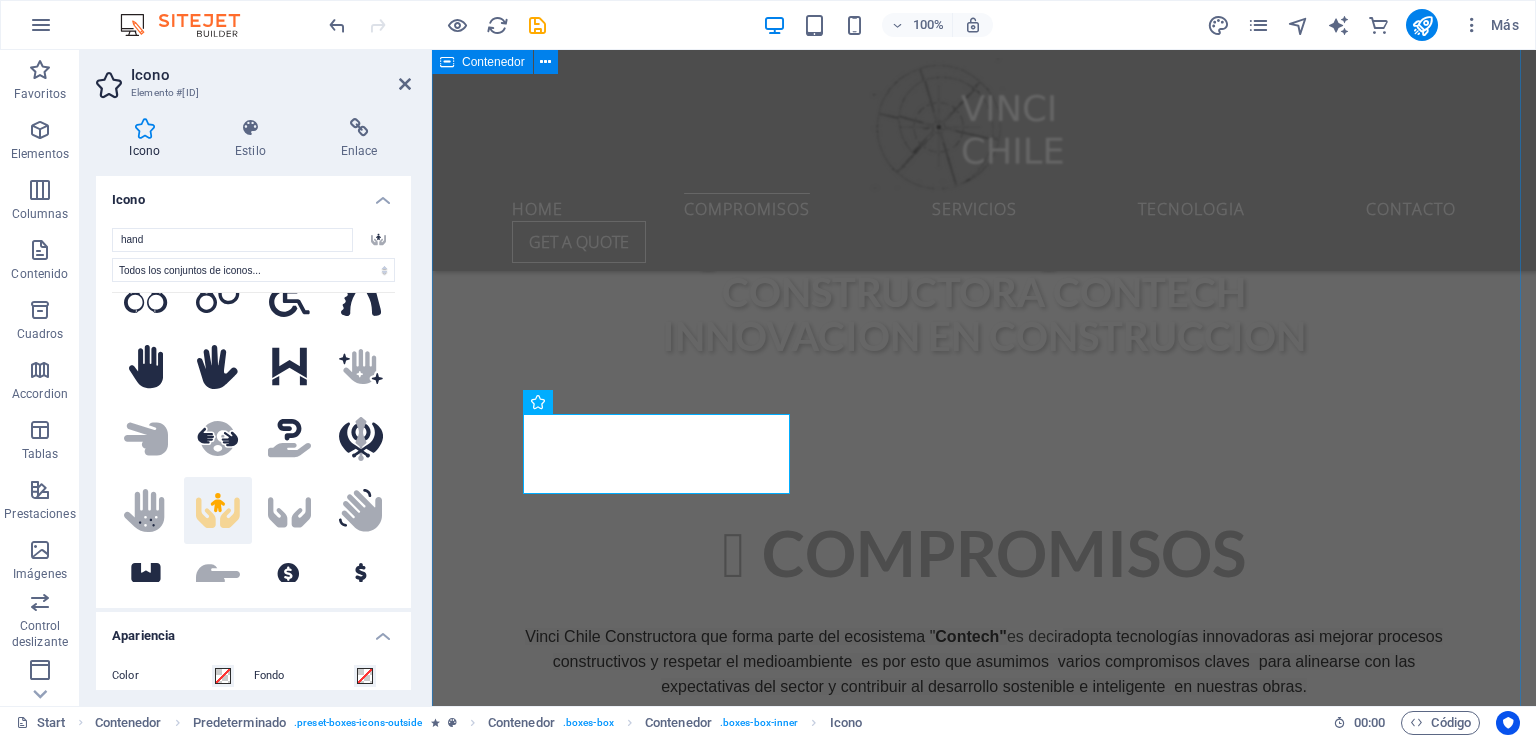 drag, startPoint x: 437, startPoint y: 465, endPoint x: 808, endPoint y: 465, distance: 371 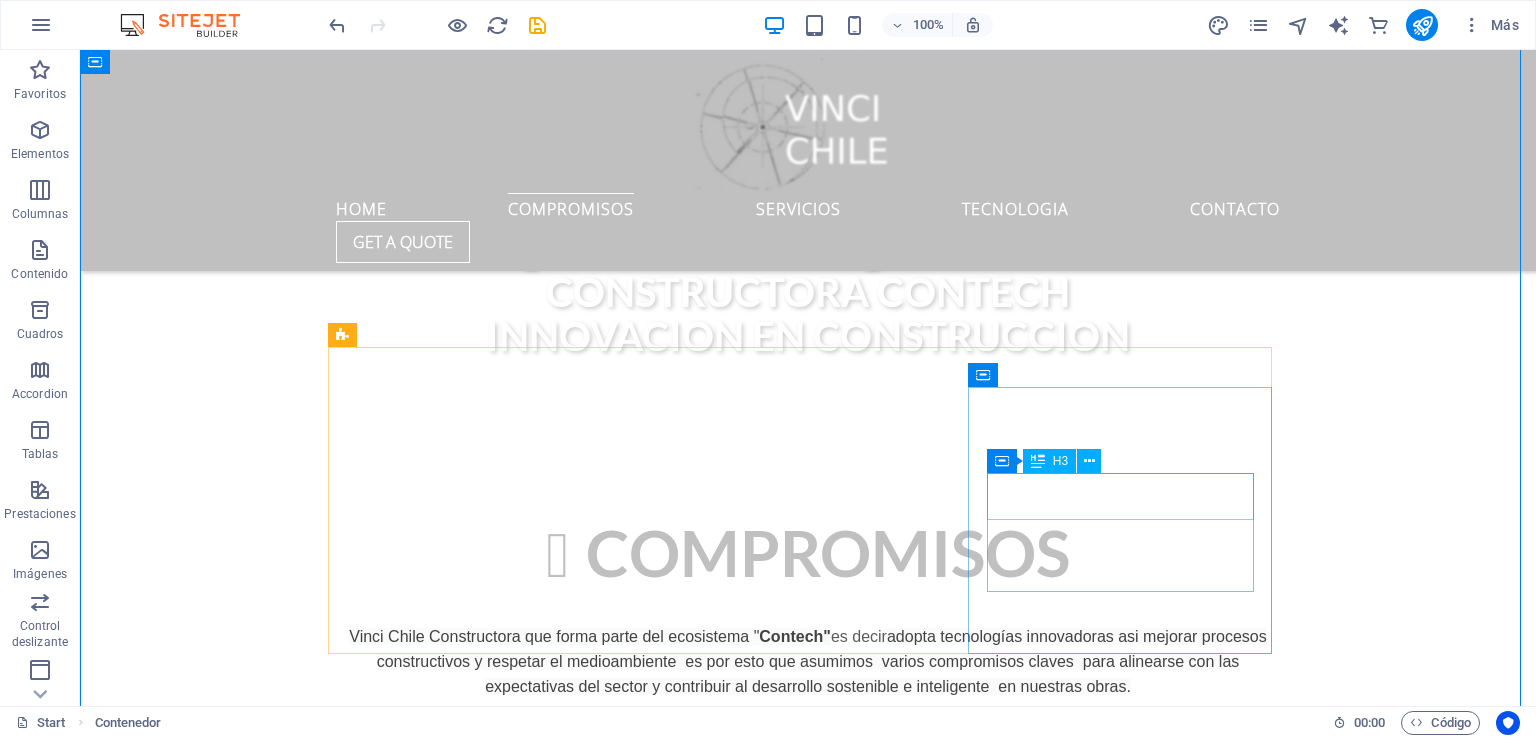 scroll, scrollTop: 1082, scrollLeft: 0, axis: vertical 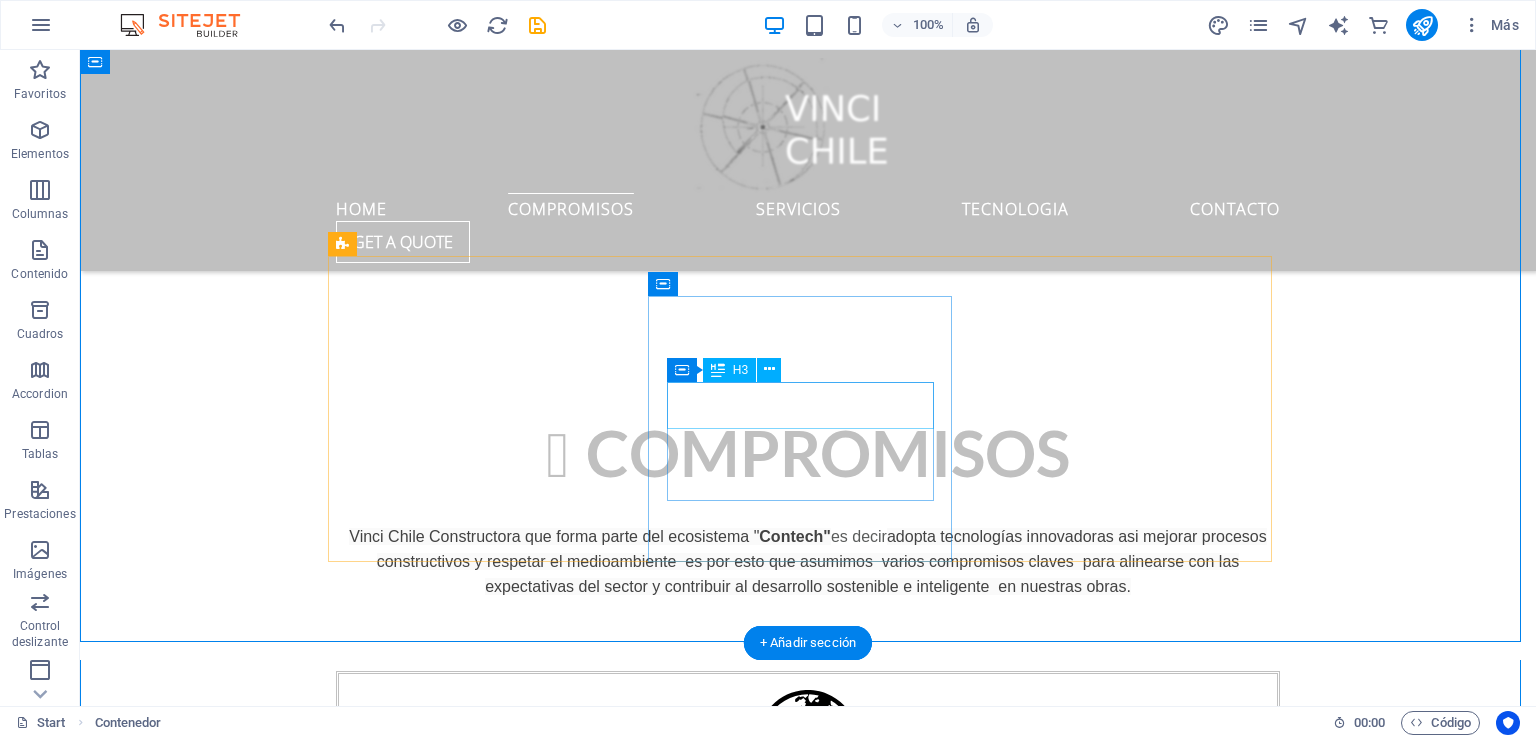 click on "Global delivery" at bounding box center (808, 1803) 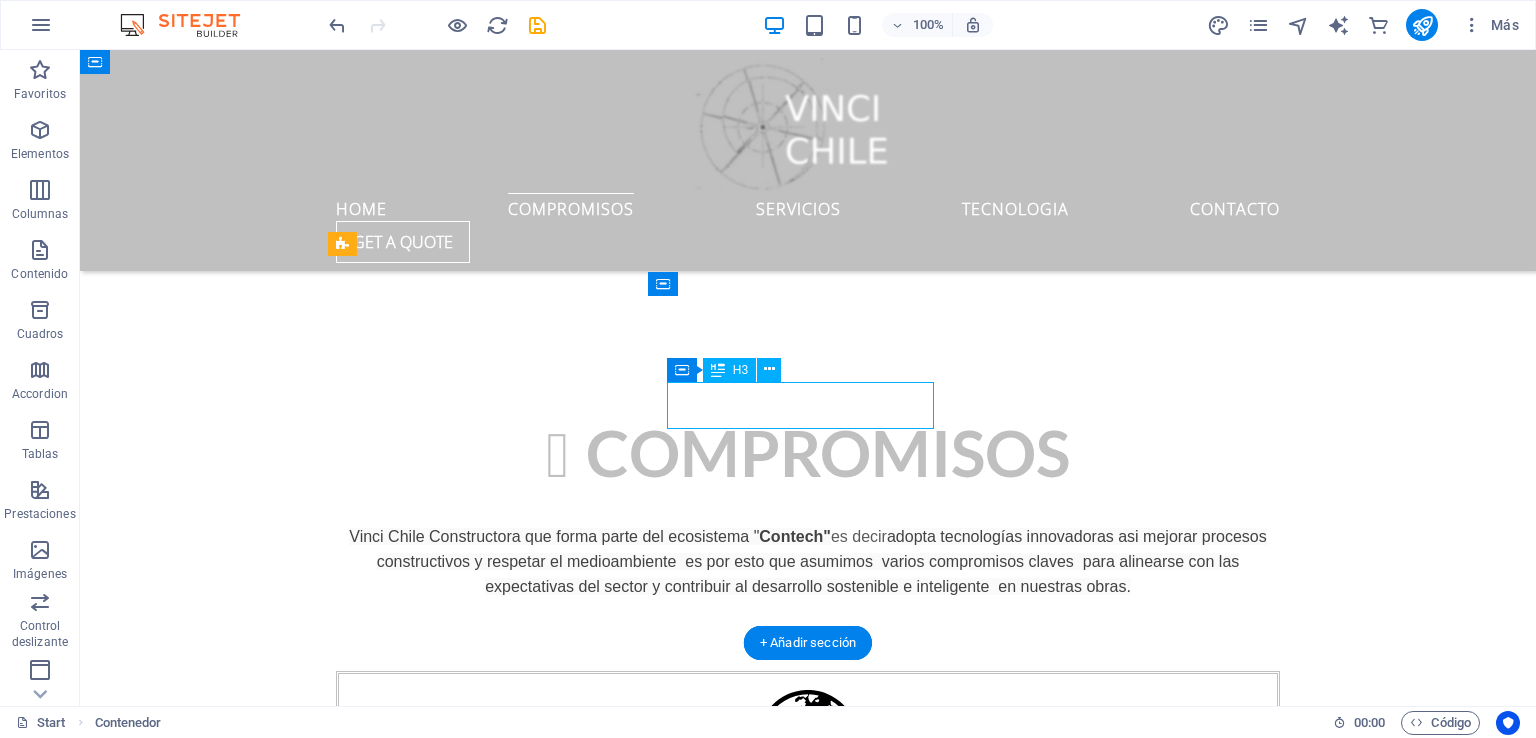 click on "Global delivery" at bounding box center (808, 1803) 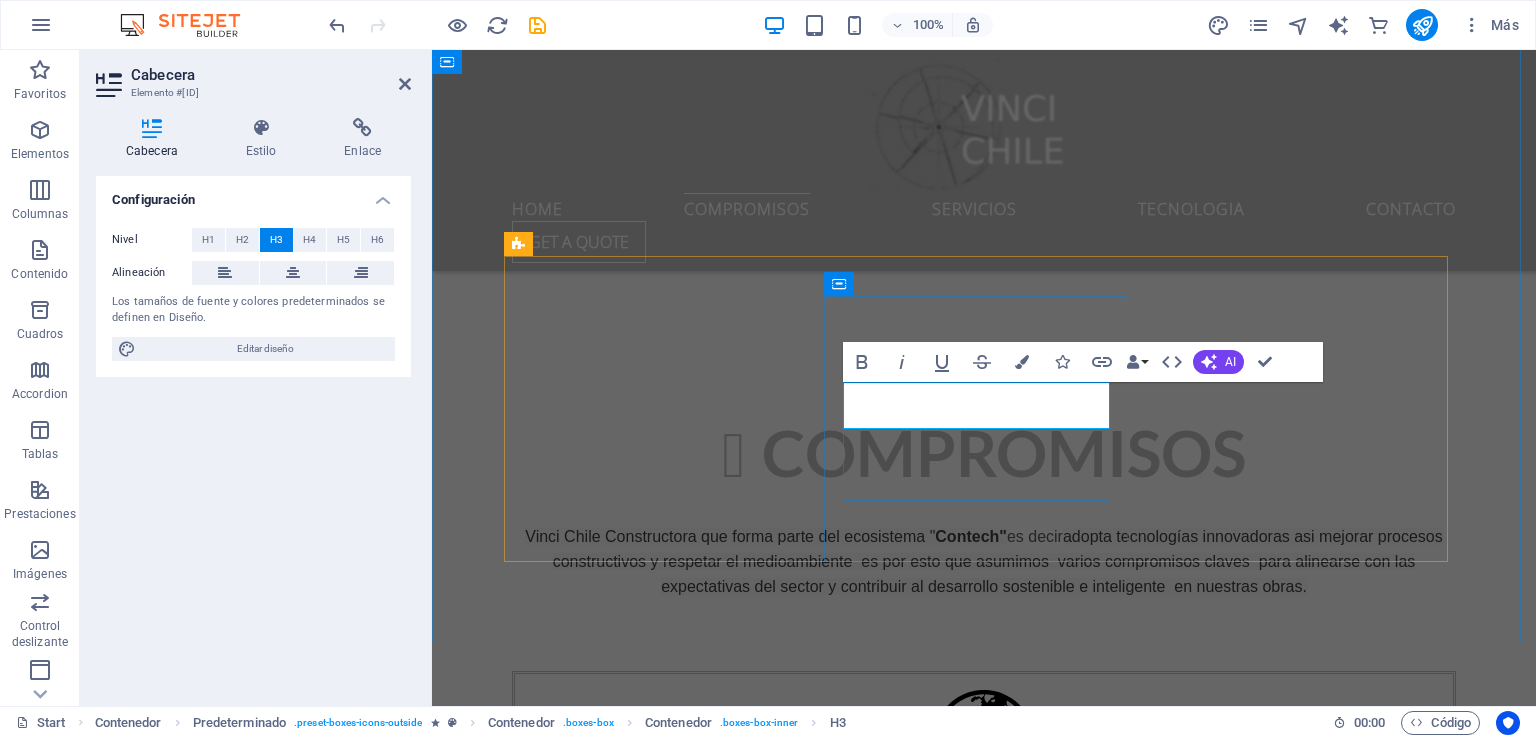 type 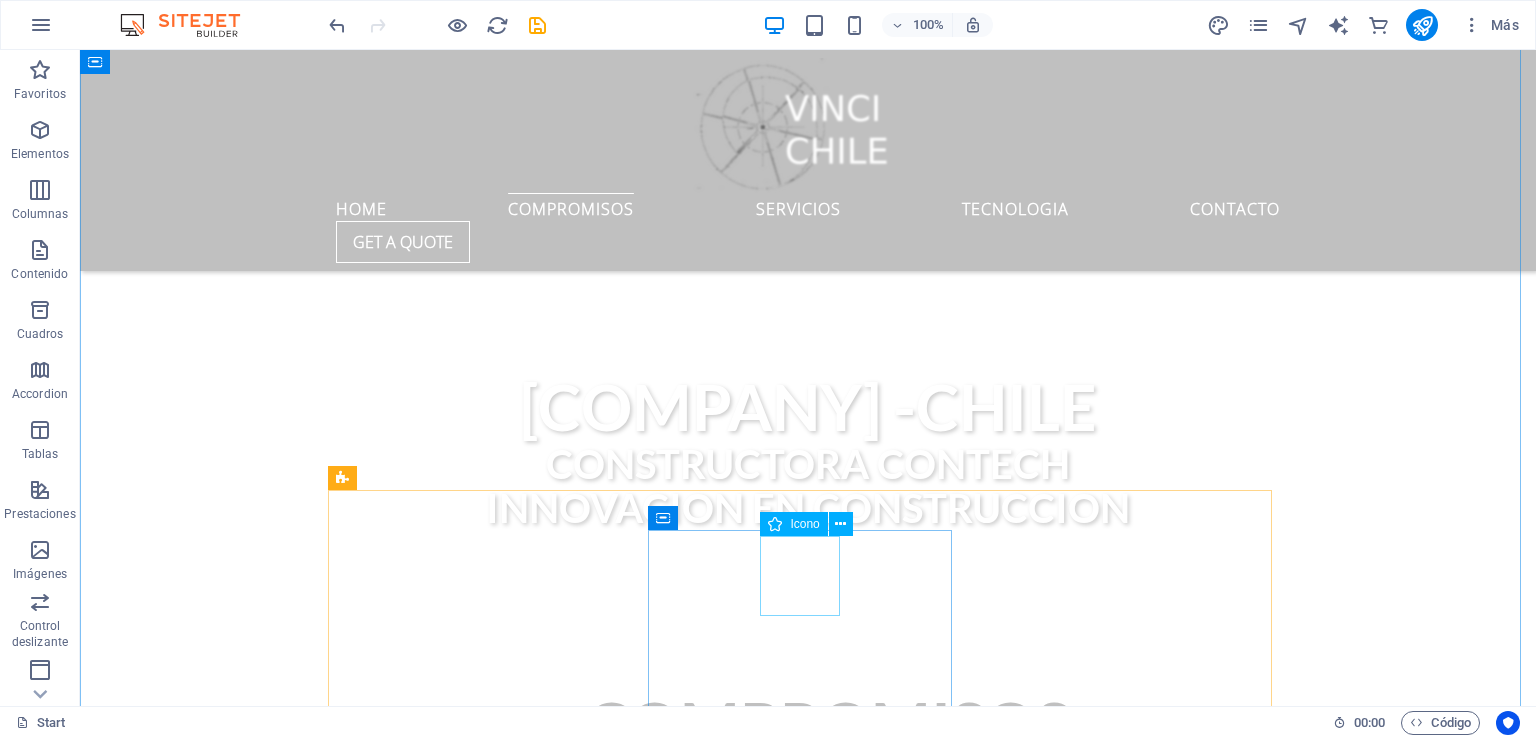 scroll, scrollTop: 782, scrollLeft: 0, axis: vertical 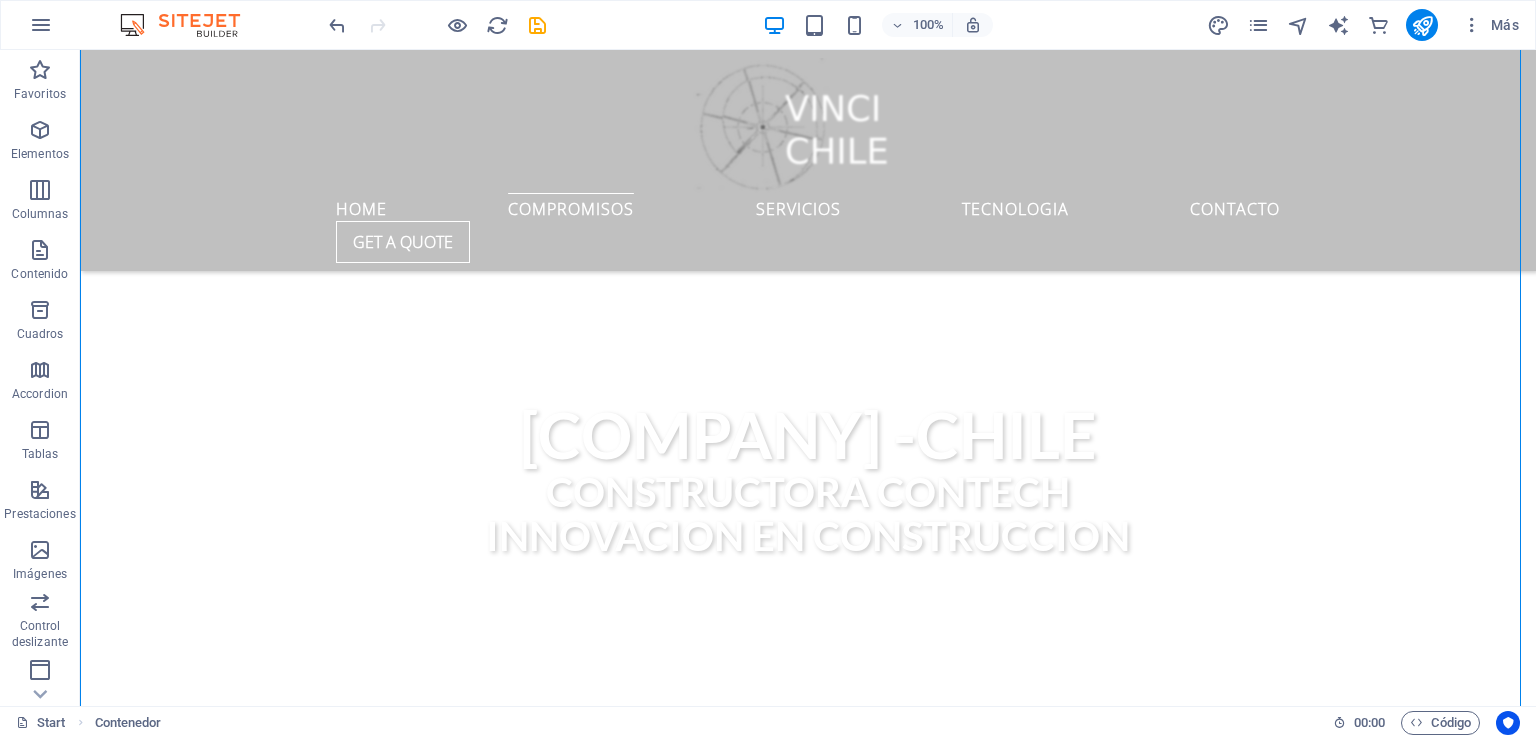 drag, startPoint x: 738, startPoint y: 537, endPoint x: 469, endPoint y: 330, distance: 339.426 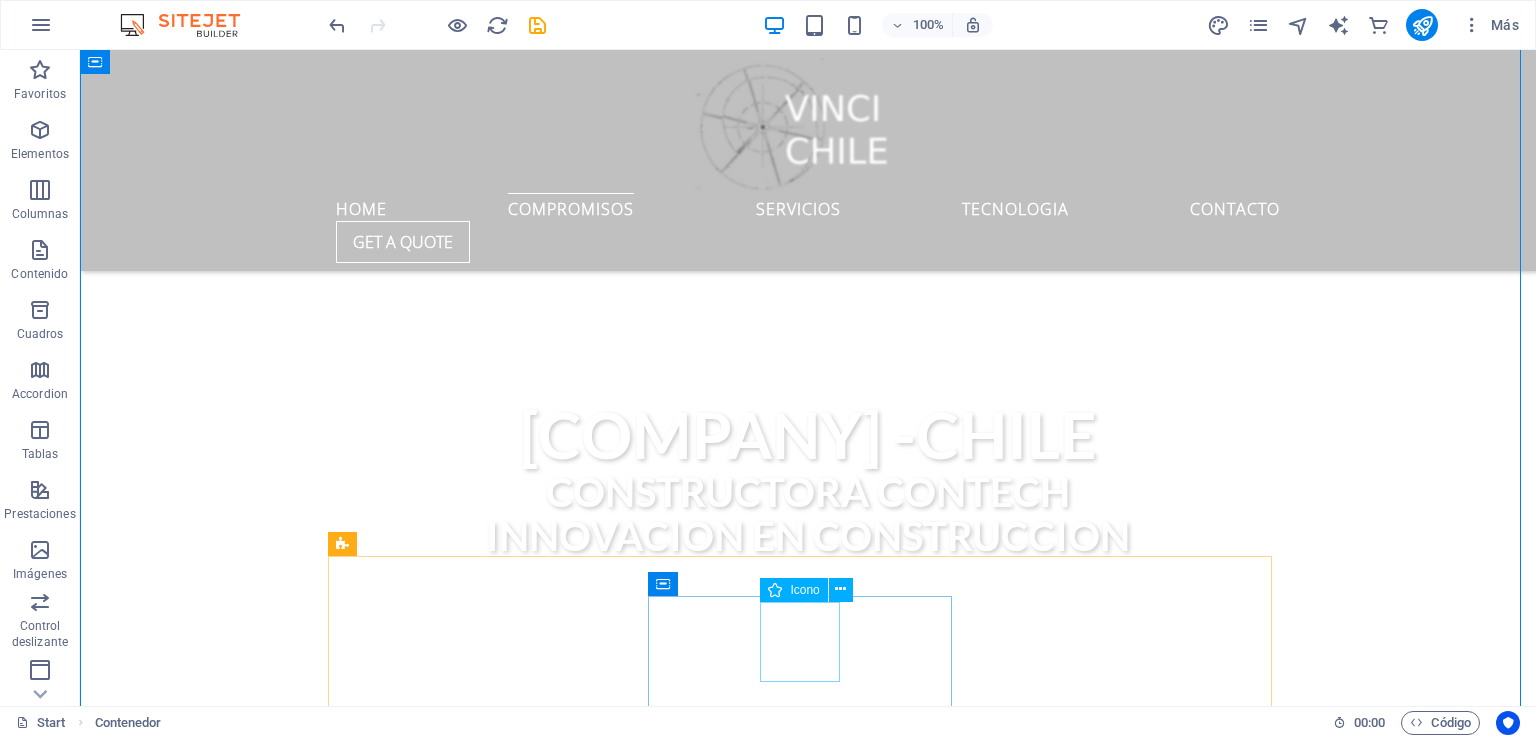 click at bounding box center (808, 2040) 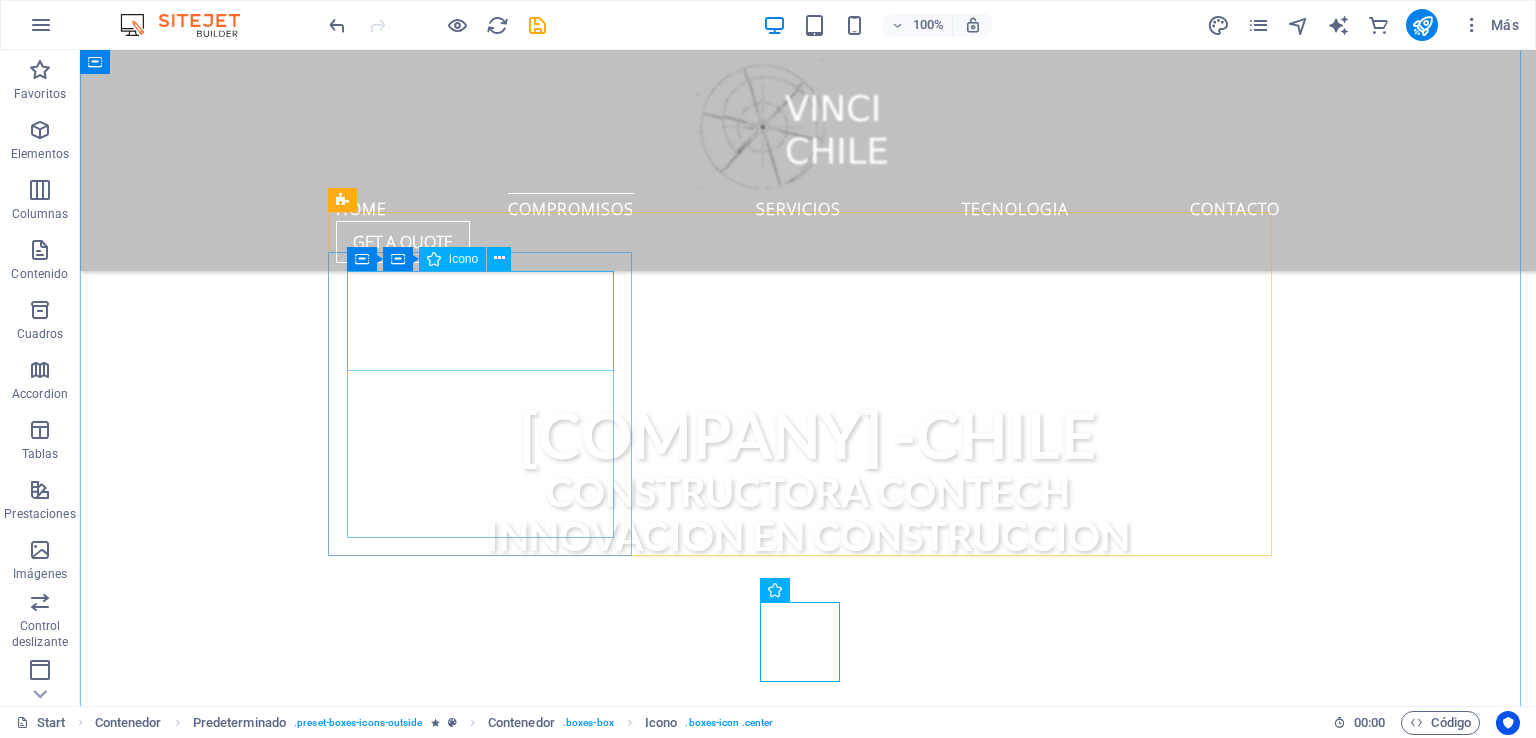 click at bounding box center (808, 1043) 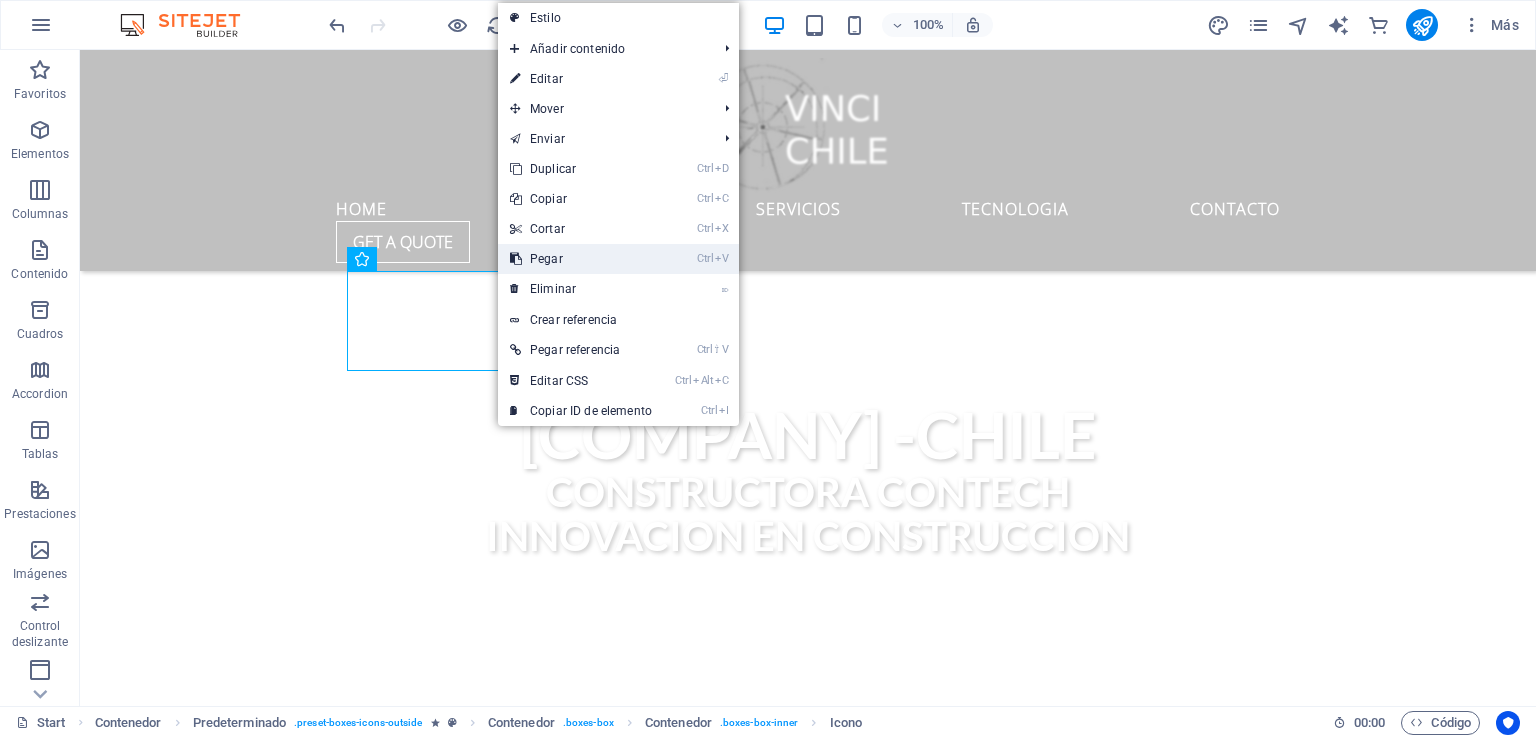 click on "Ctrl V  Pegar" at bounding box center [581, 259] 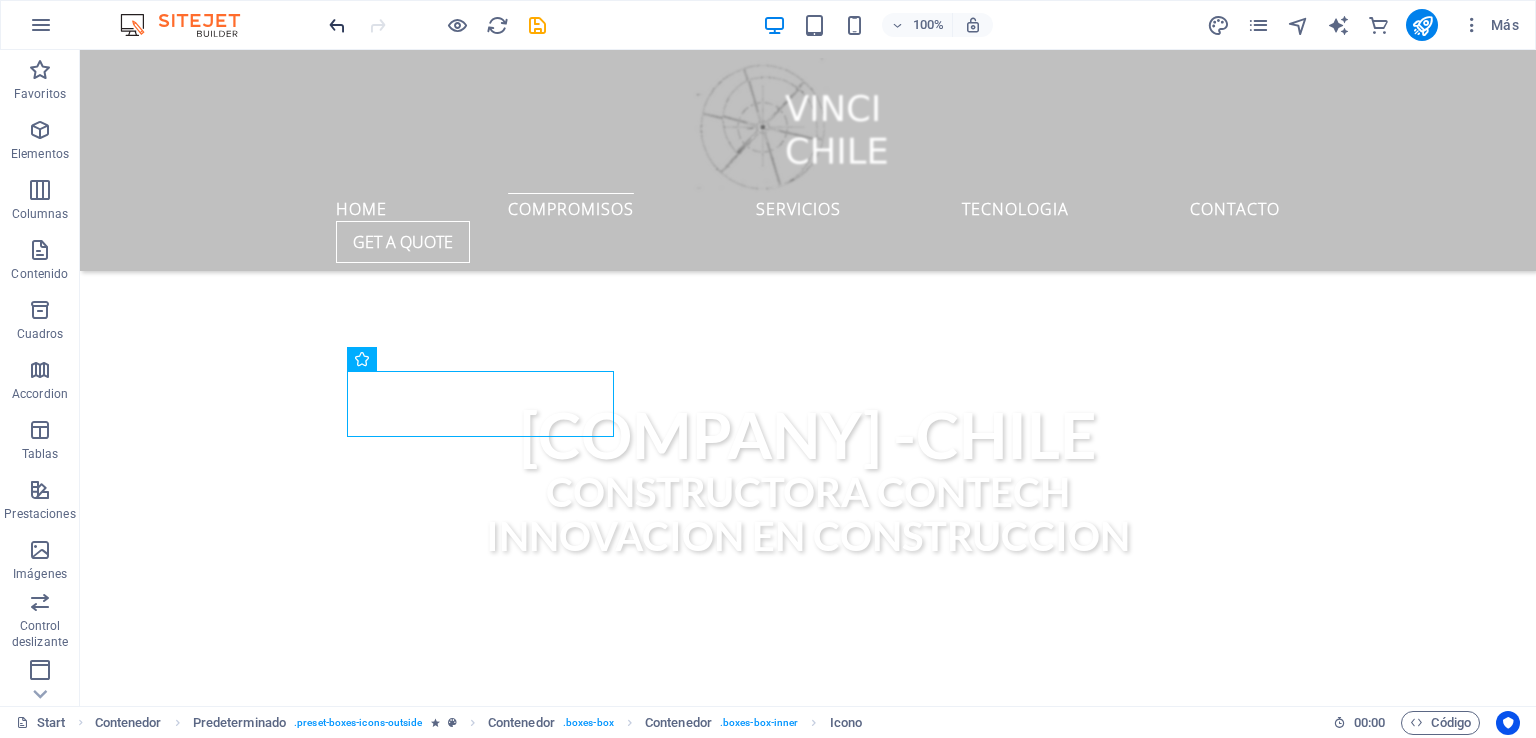 click at bounding box center (337, 25) 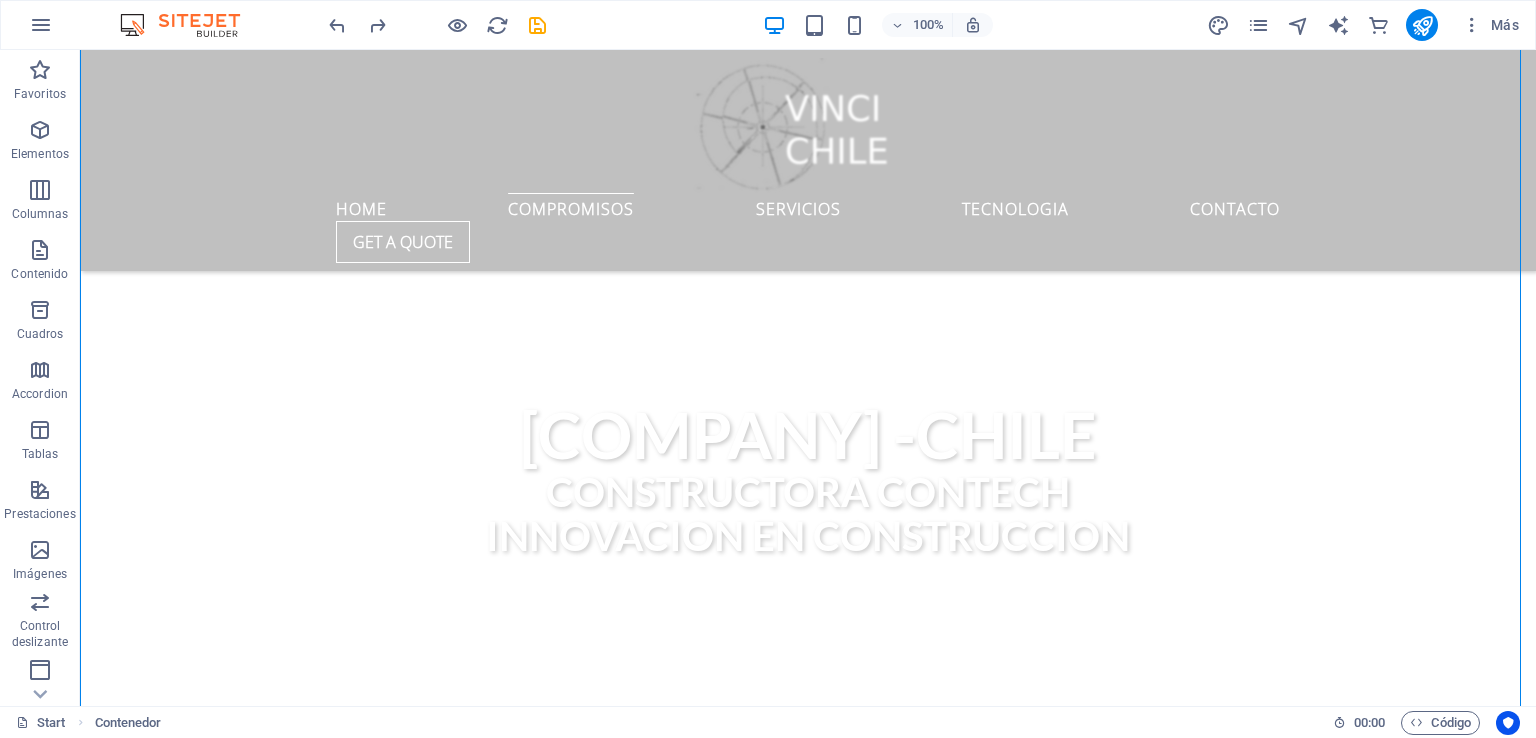drag, startPoint x: 810, startPoint y: 661, endPoint x: 480, endPoint y: 327, distance: 469.52744 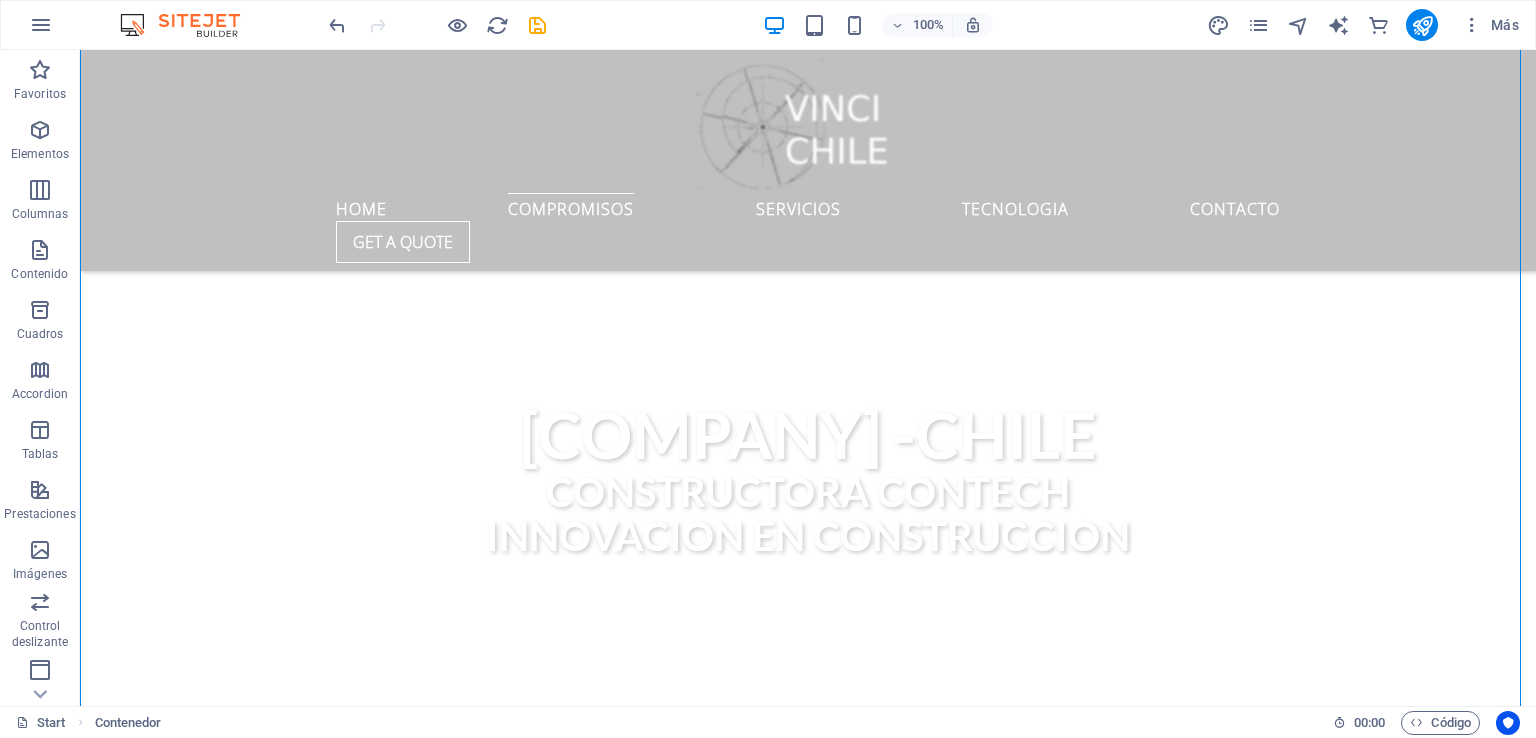 drag, startPoint x: 812, startPoint y: 605, endPoint x: 480, endPoint y: 285, distance: 461.1117 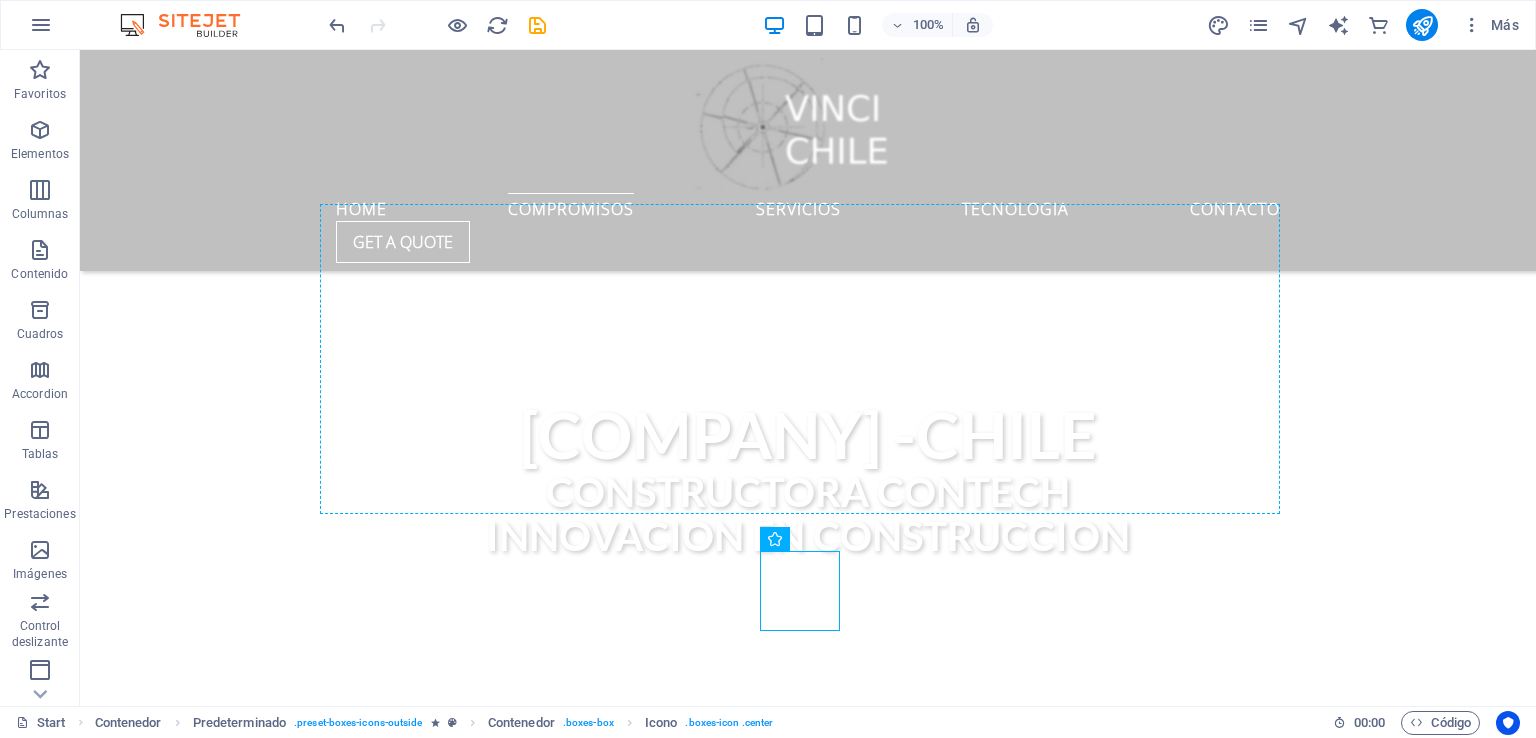 drag, startPoint x: 796, startPoint y: 586, endPoint x: 504, endPoint y: 282, distance: 421.52106 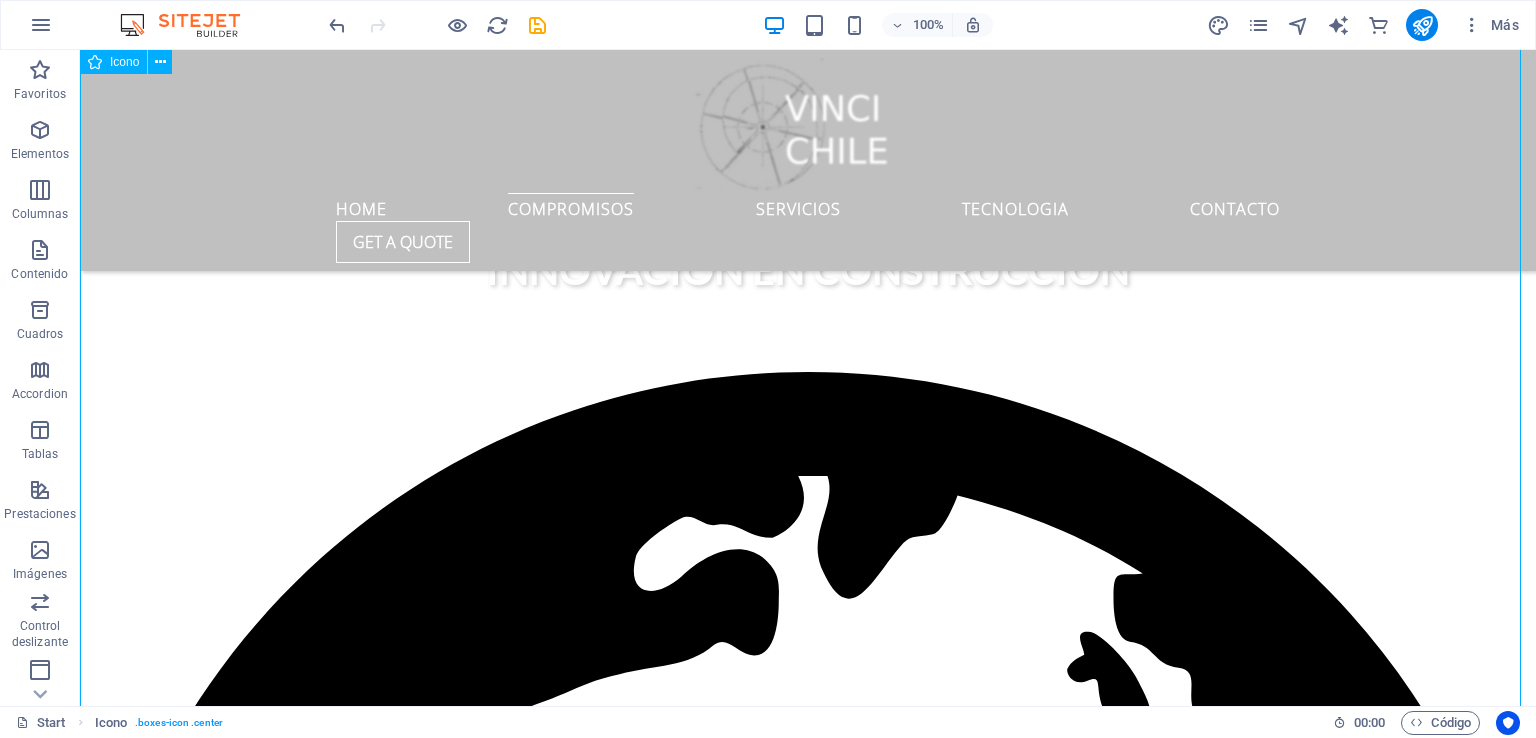 scroll, scrollTop: 1148, scrollLeft: 0, axis: vertical 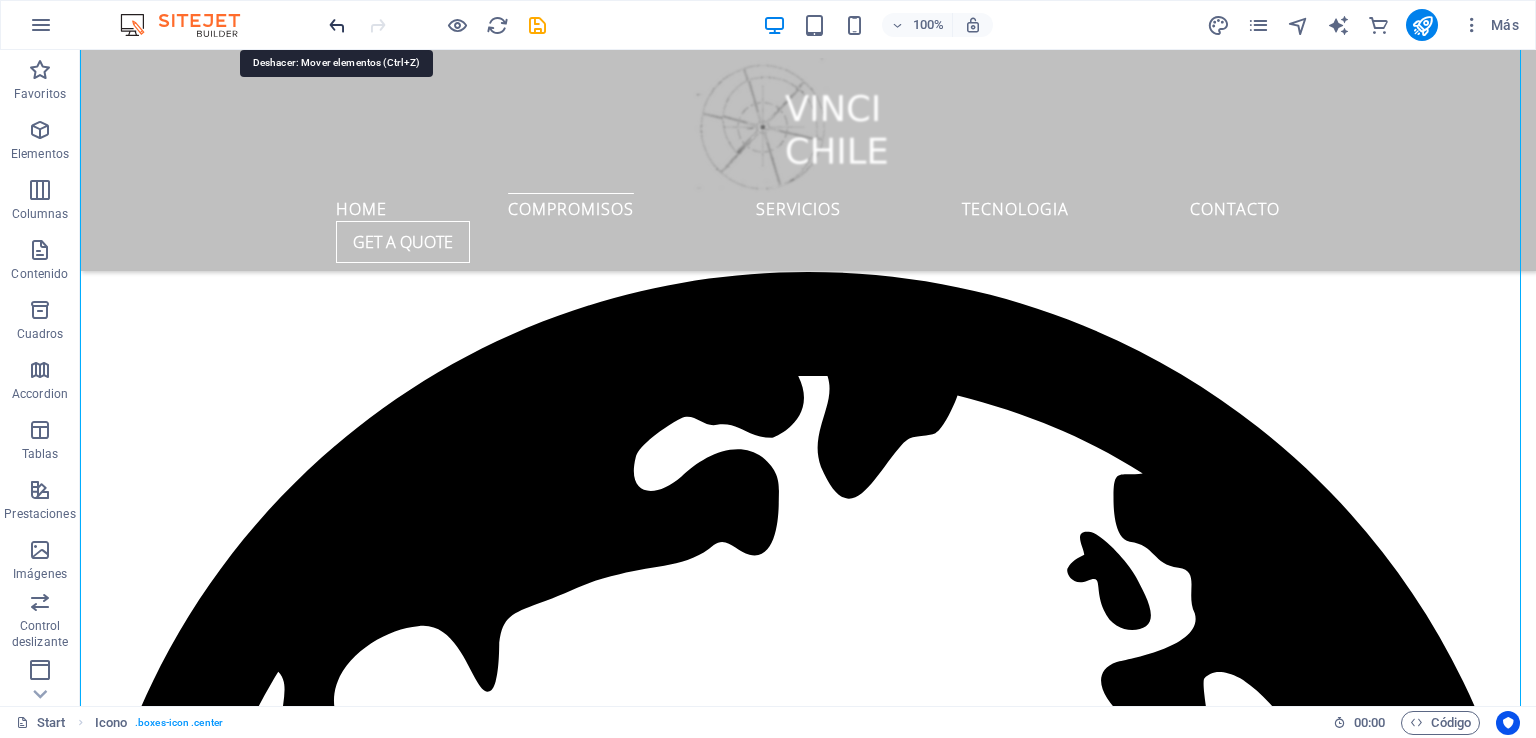 click at bounding box center (337, 25) 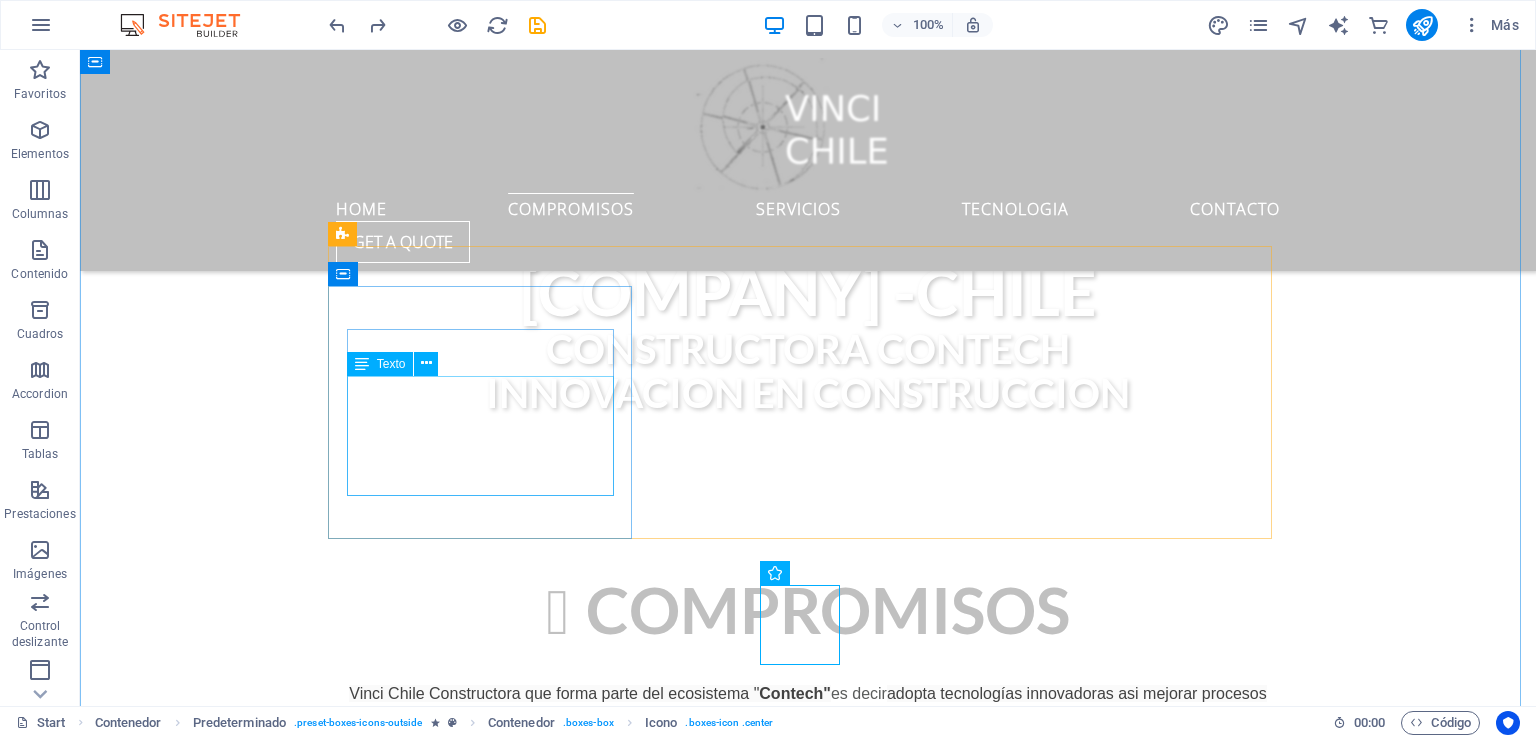 scroll, scrollTop: 748, scrollLeft: 0, axis: vertical 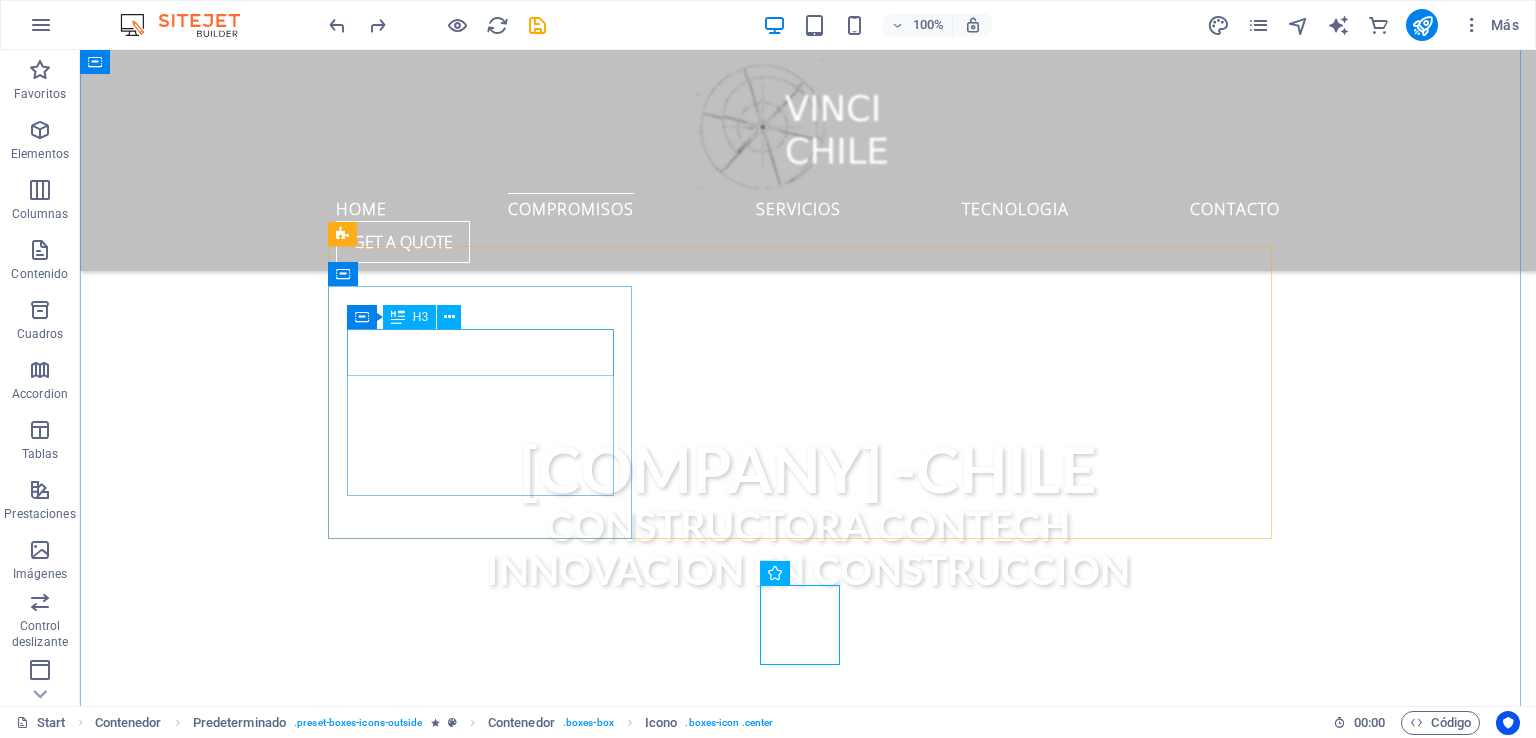 click on "medio ambiente" at bounding box center (808, 1047) 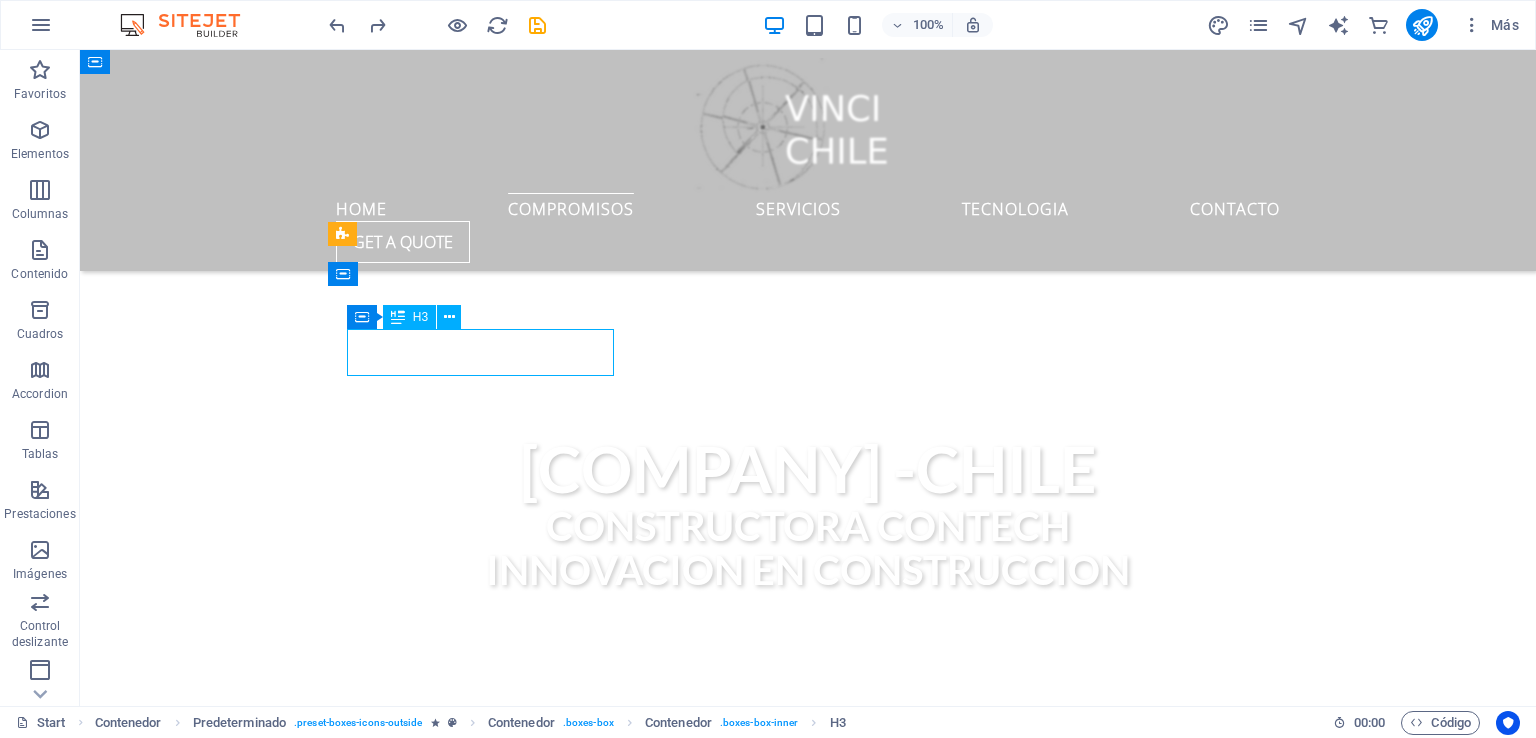click on "medio ambiente" at bounding box center [808, 1047] 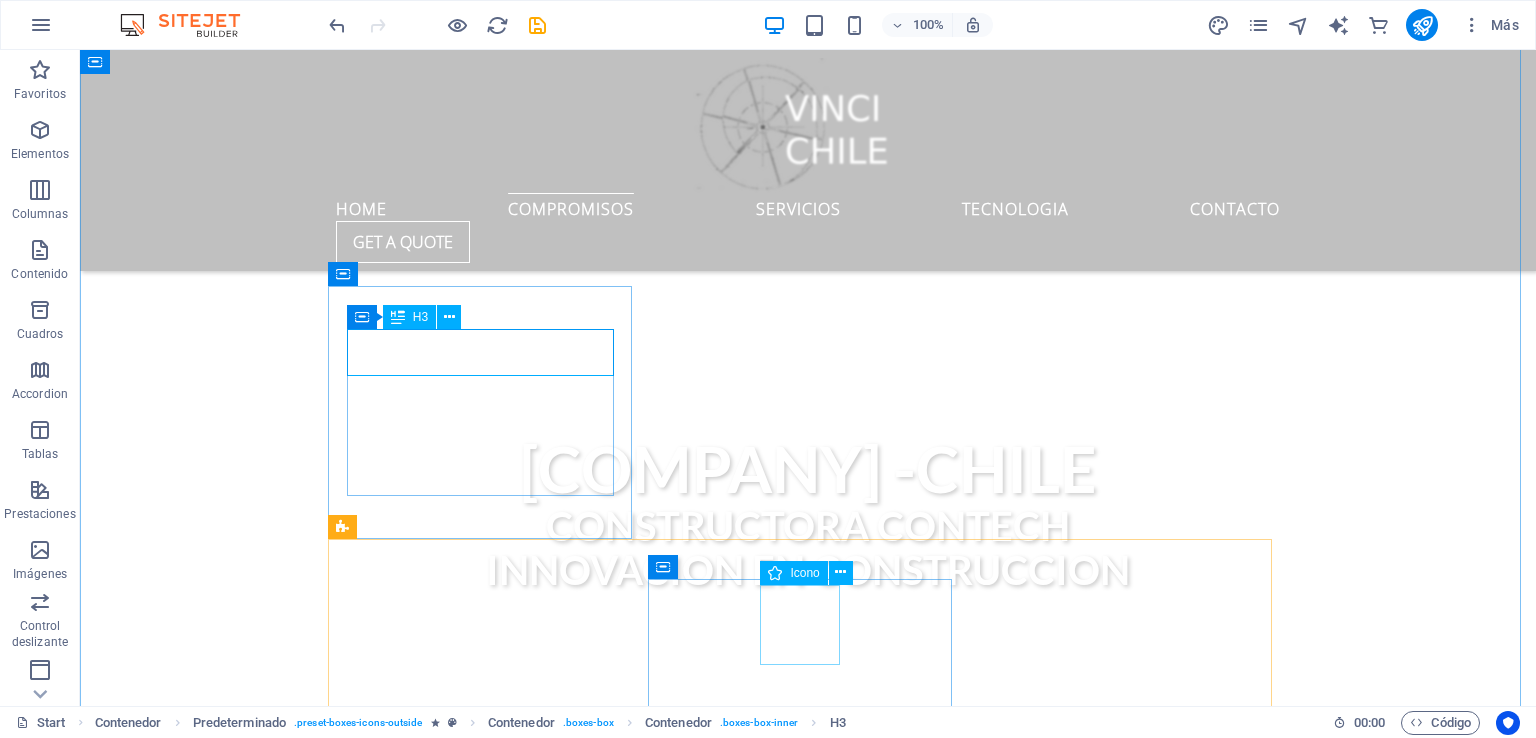 click at bounding box center [808, 1968] 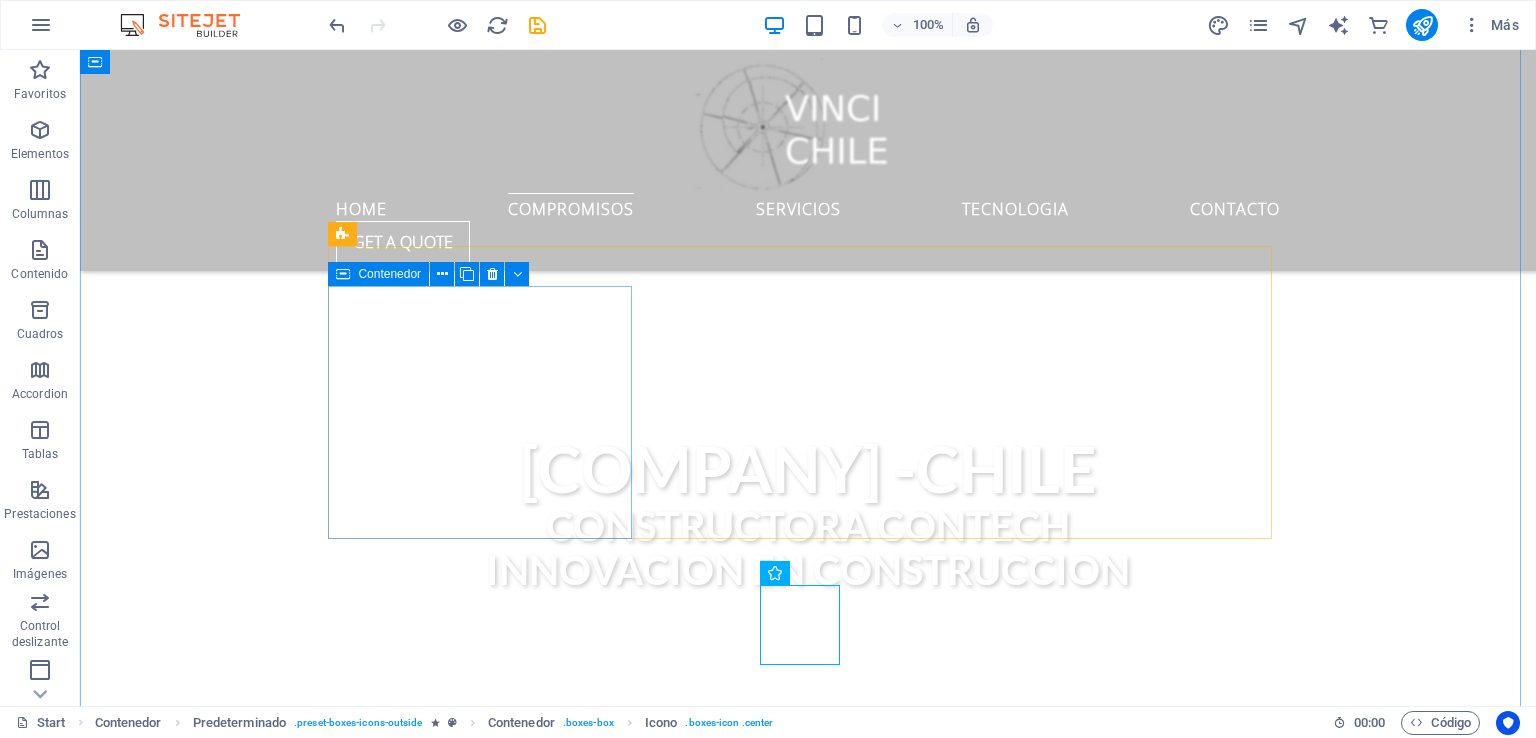 click on "medio ambiente  Construcción circular  enfoque que busca  minimizar el uso de recursos naturales y la generación de residuos , promoviendo la reutilización, reciclaje y el diseño inteligente de edificaciones" at bounding box center (808, 1071) 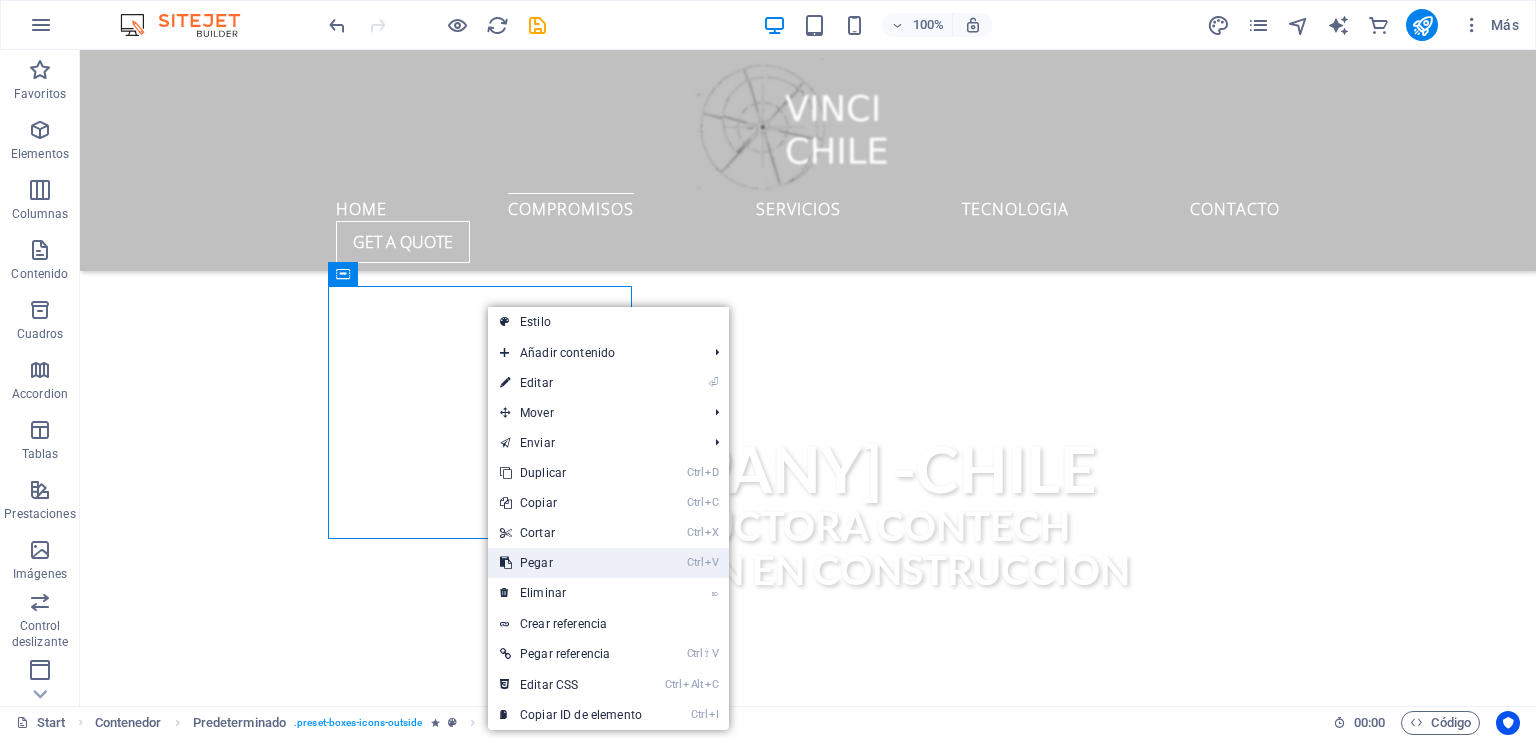 click on "Ctrl V  Pegar" at bounding box center (571, 563) 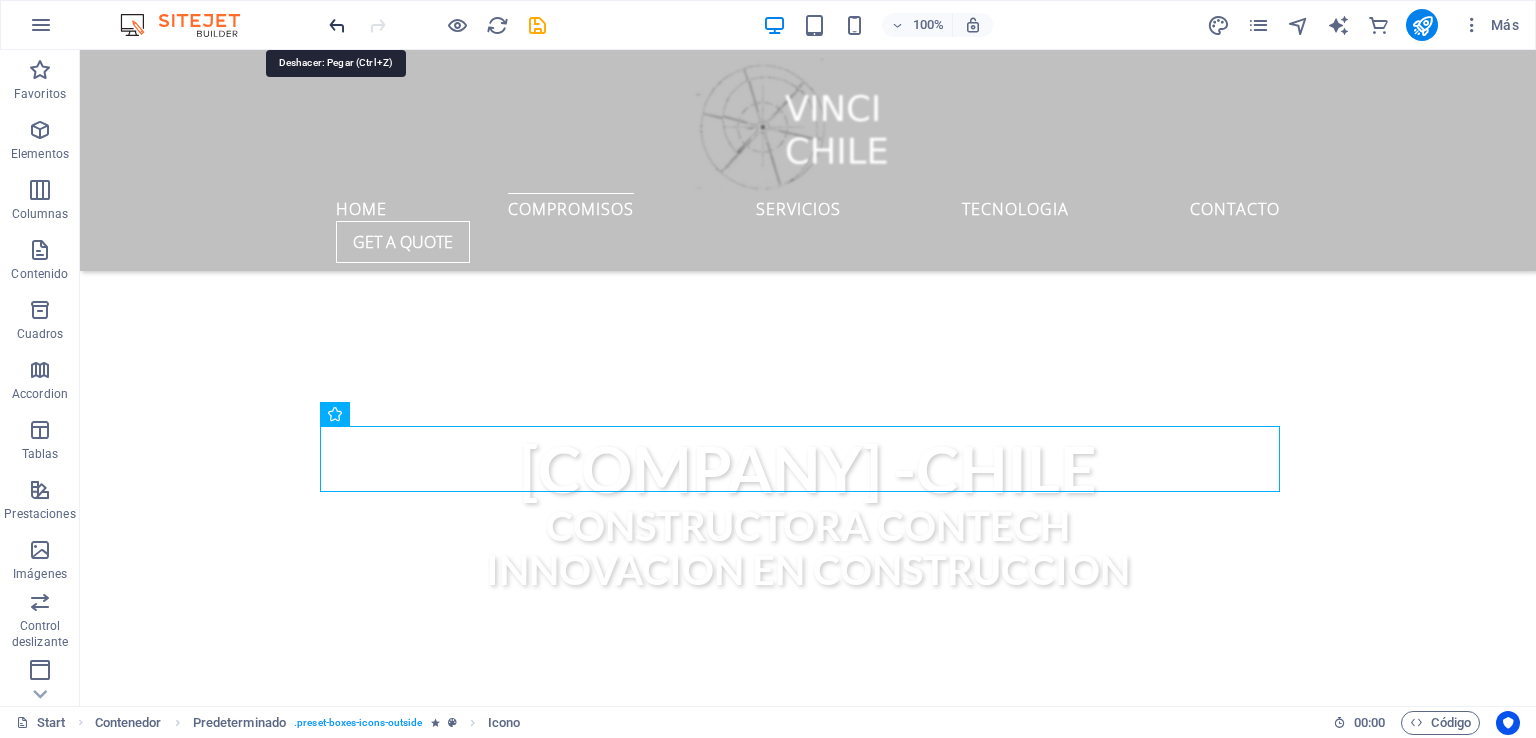 click at bounding box center (337, 25) 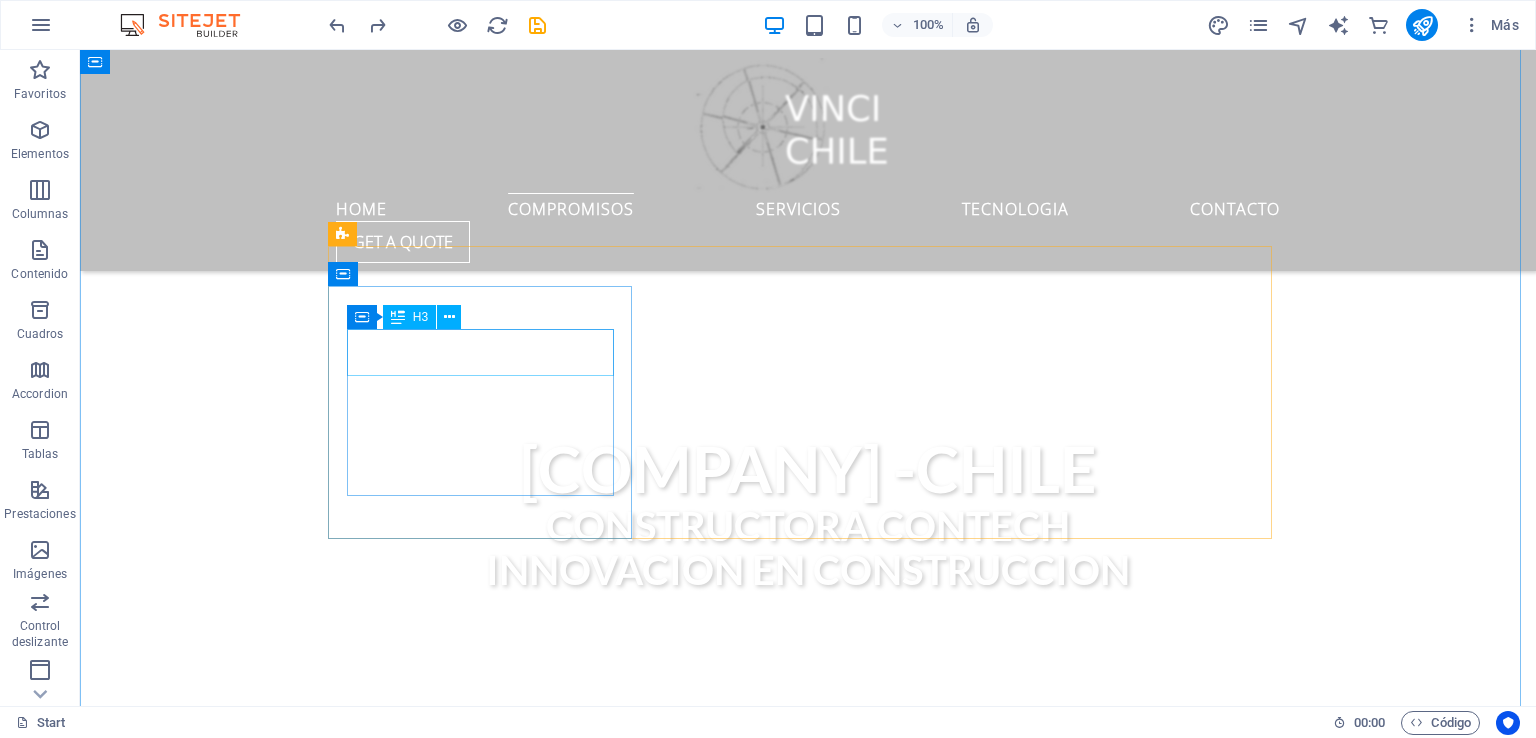 type 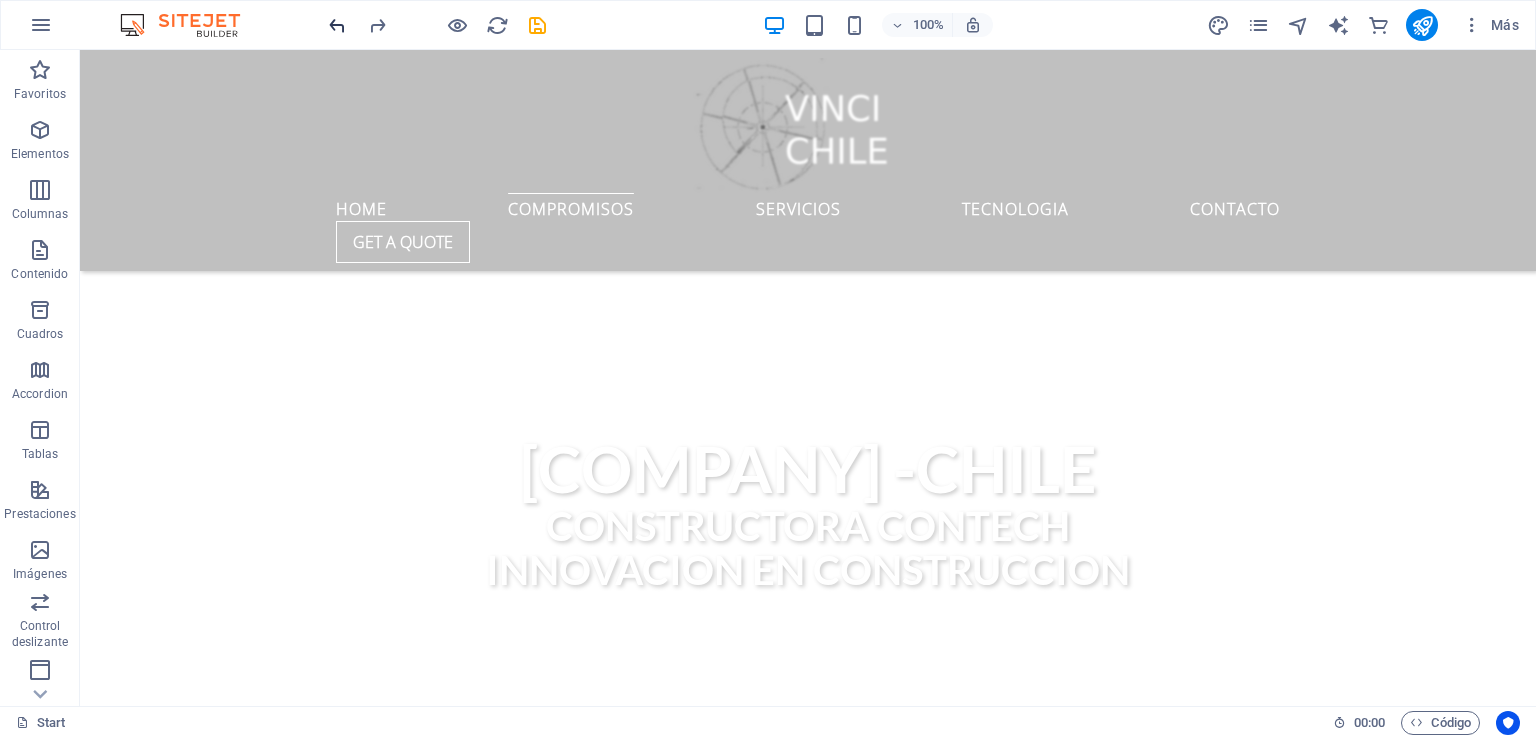 click at bounding box center [337, 25] 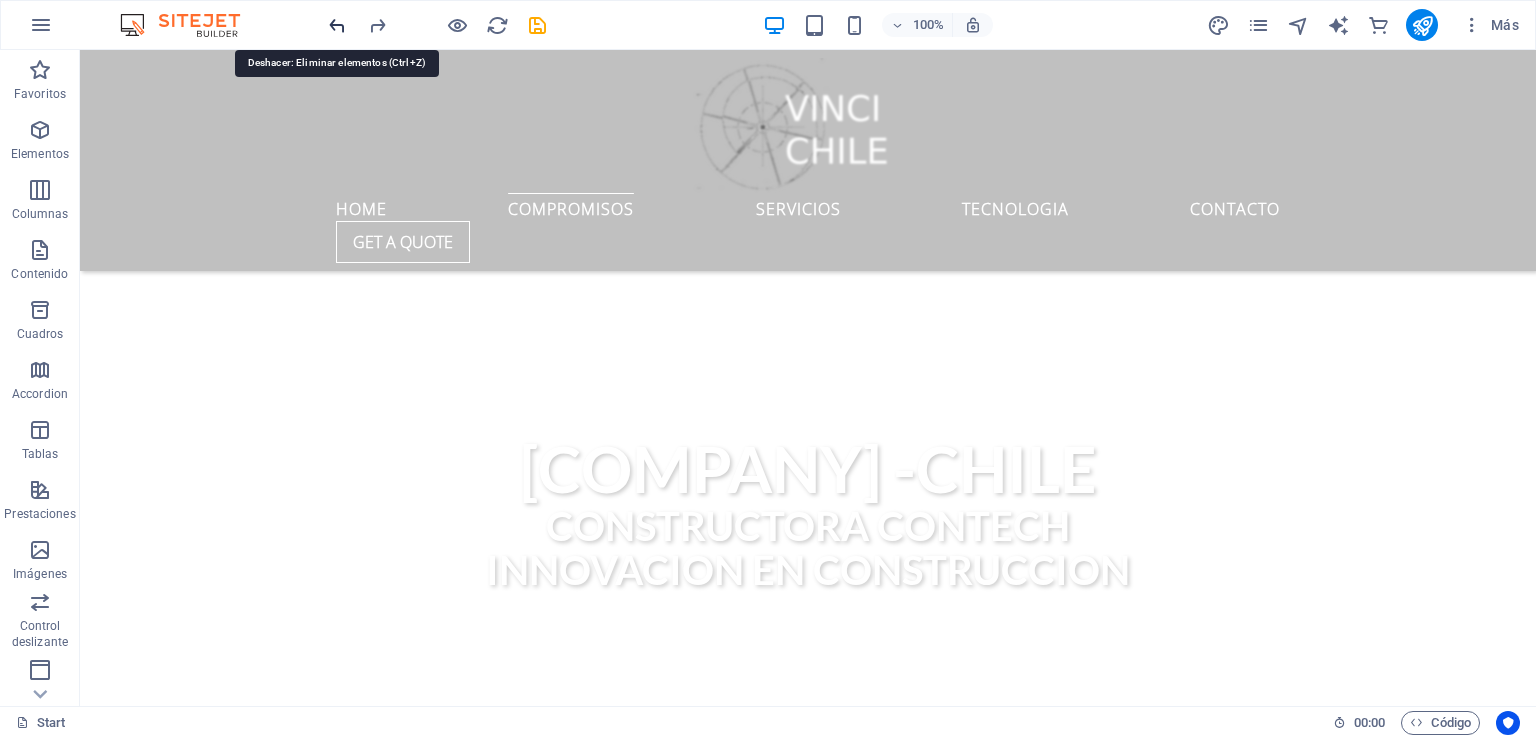click at bounding box center (337, 25) 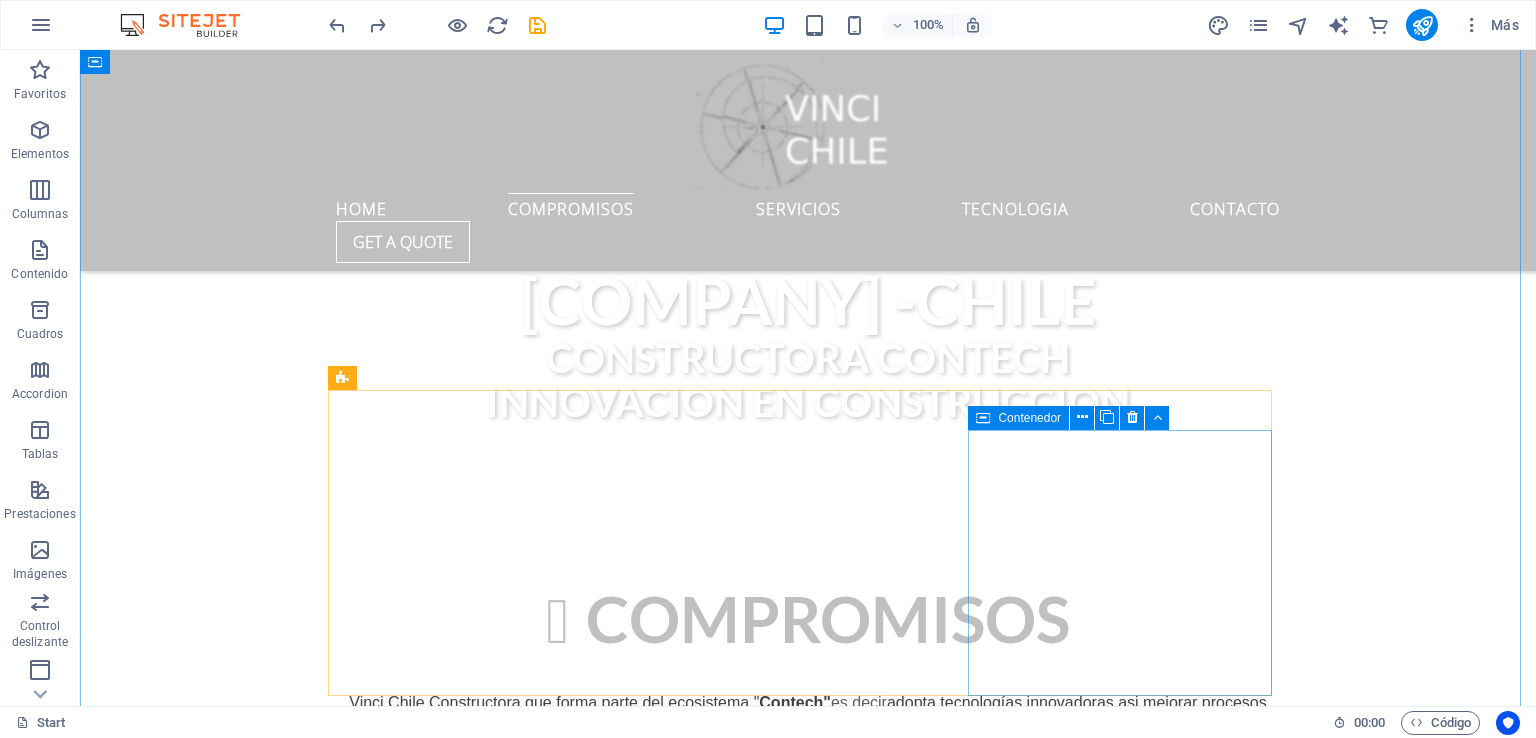 scroll, scrollTop: 848, scrollLeft: 0, axis: vertical 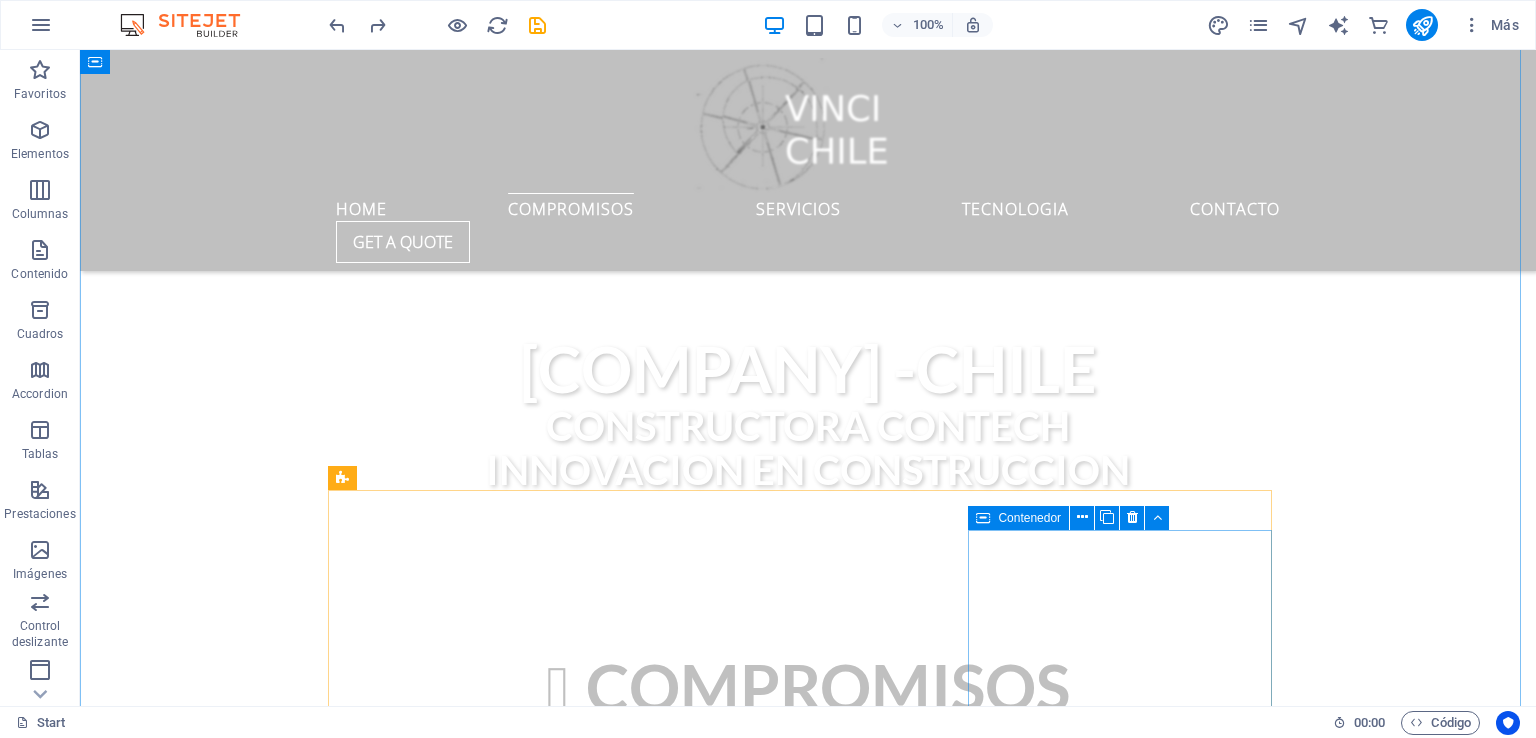 click on "Contenedor" at bounding box center [1029, 518] 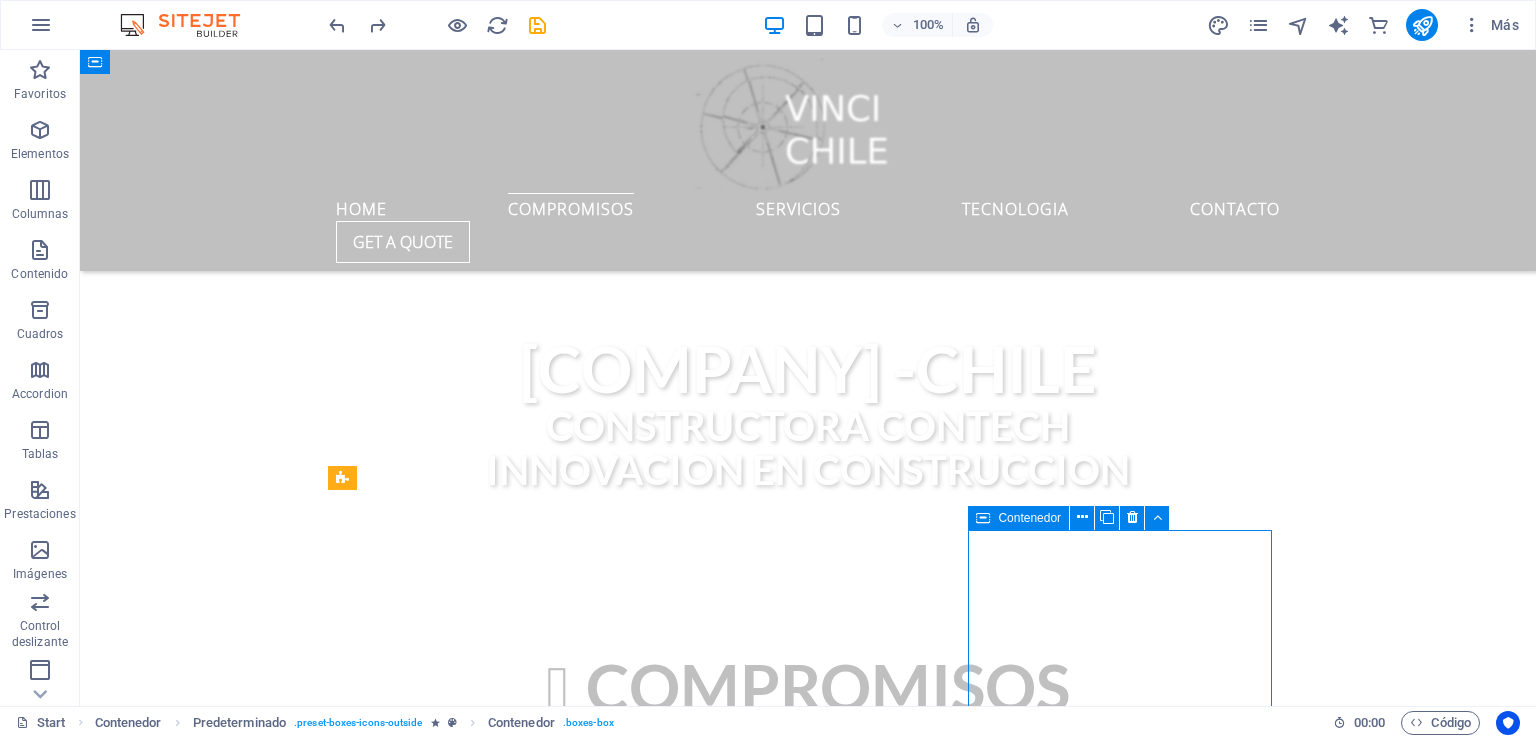 click at bounding box center (983, 518) 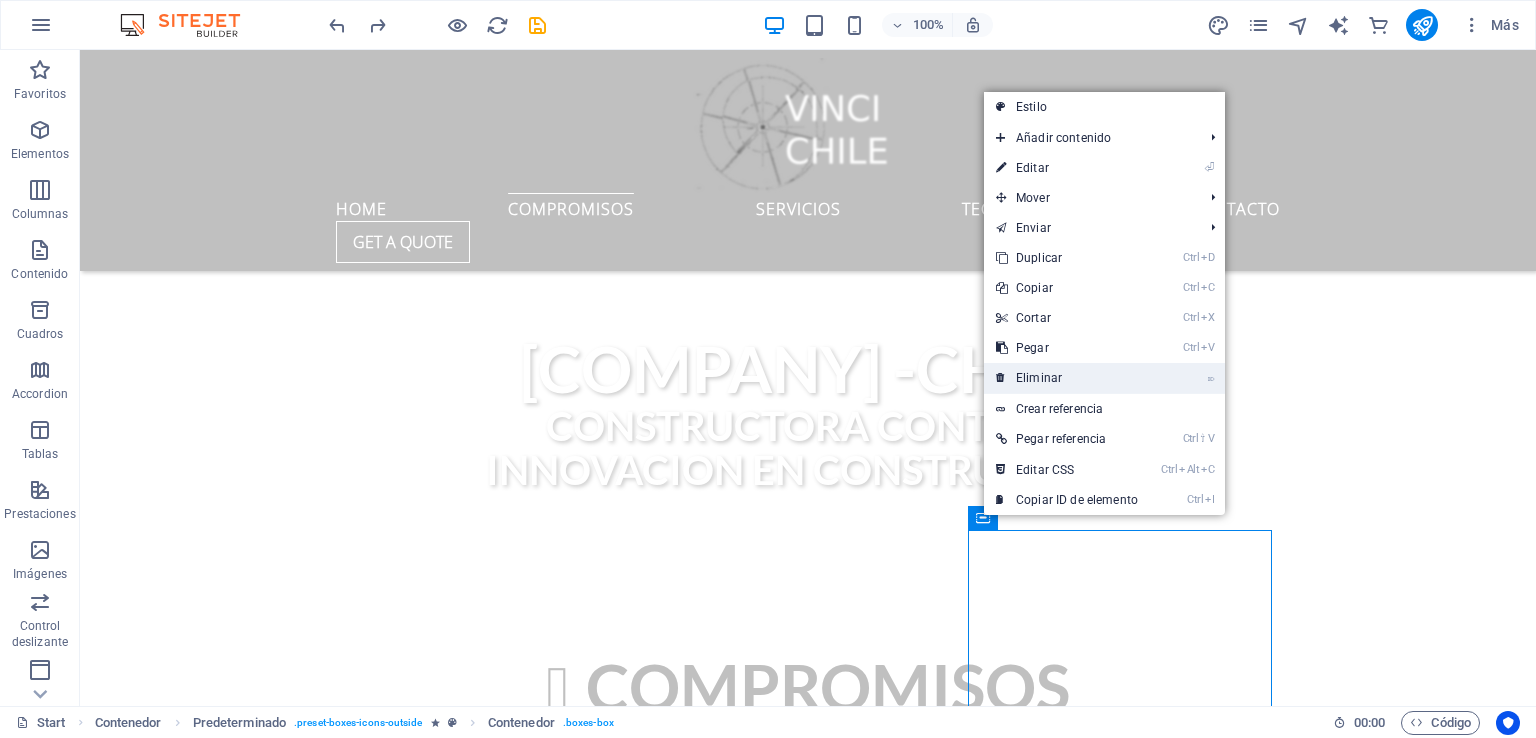click on "⌦  Eliminar" at bounding box center [1067, 378] 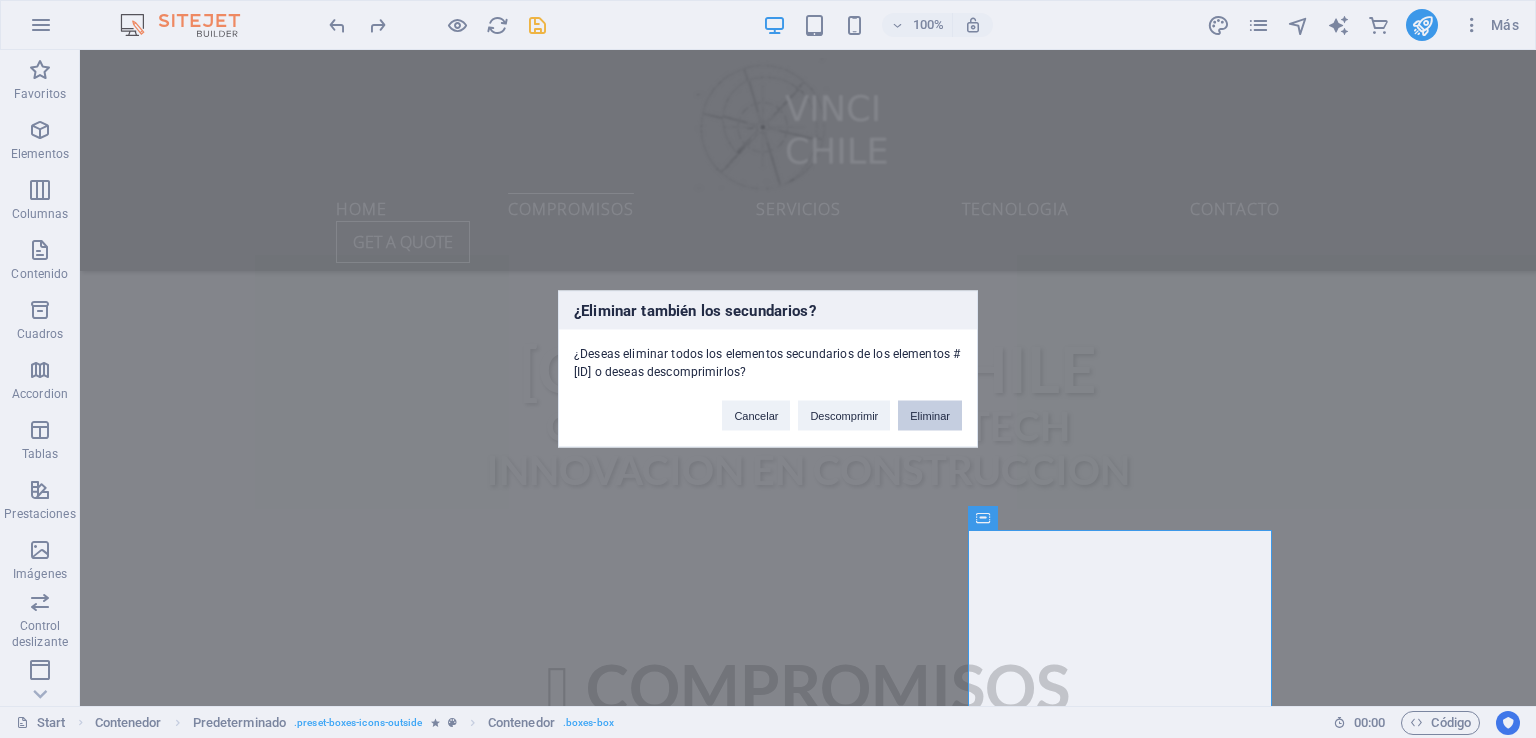 click on "Eliminar" at bounding box center (930, 416) 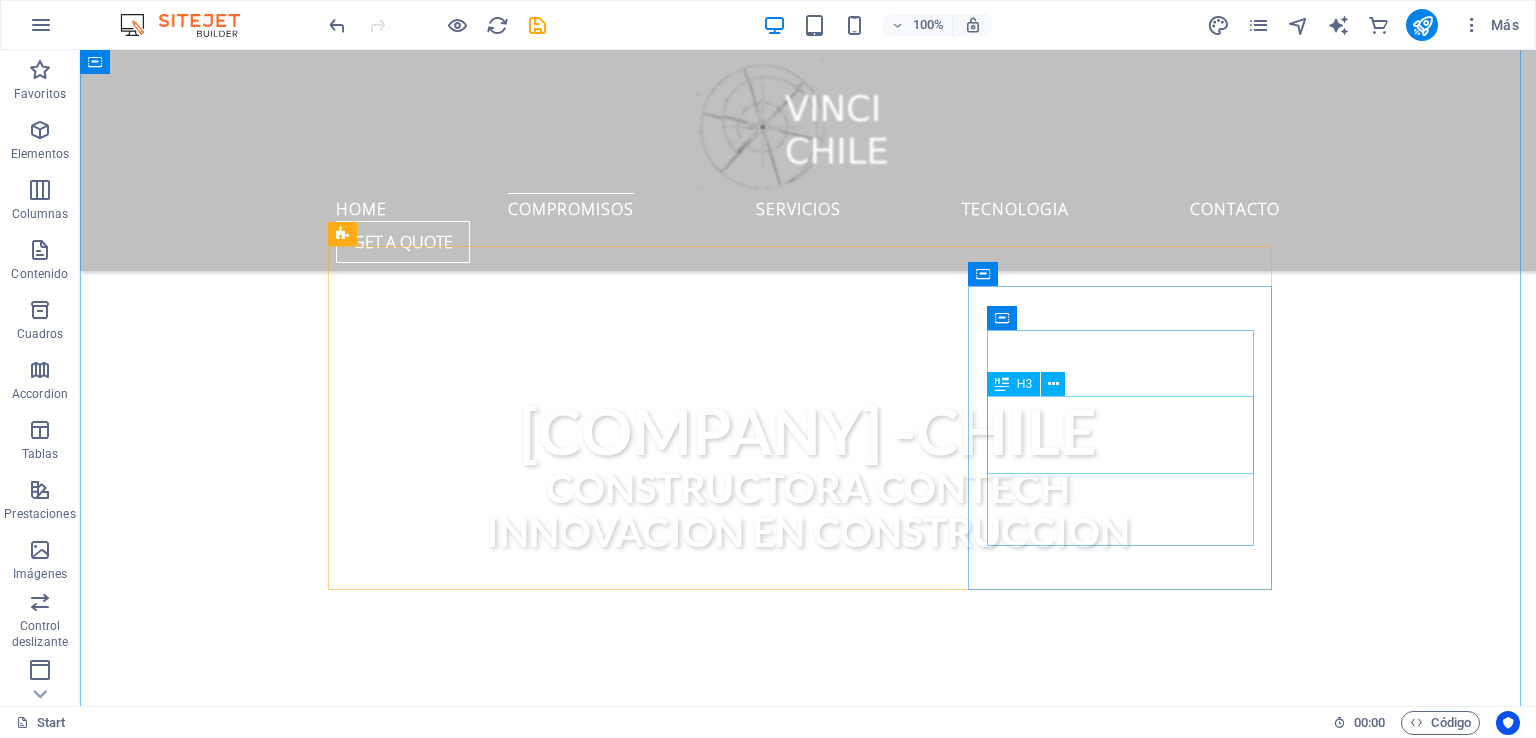 scroll, scrollTop: 948, scrollLeft: 0, axis: vertical 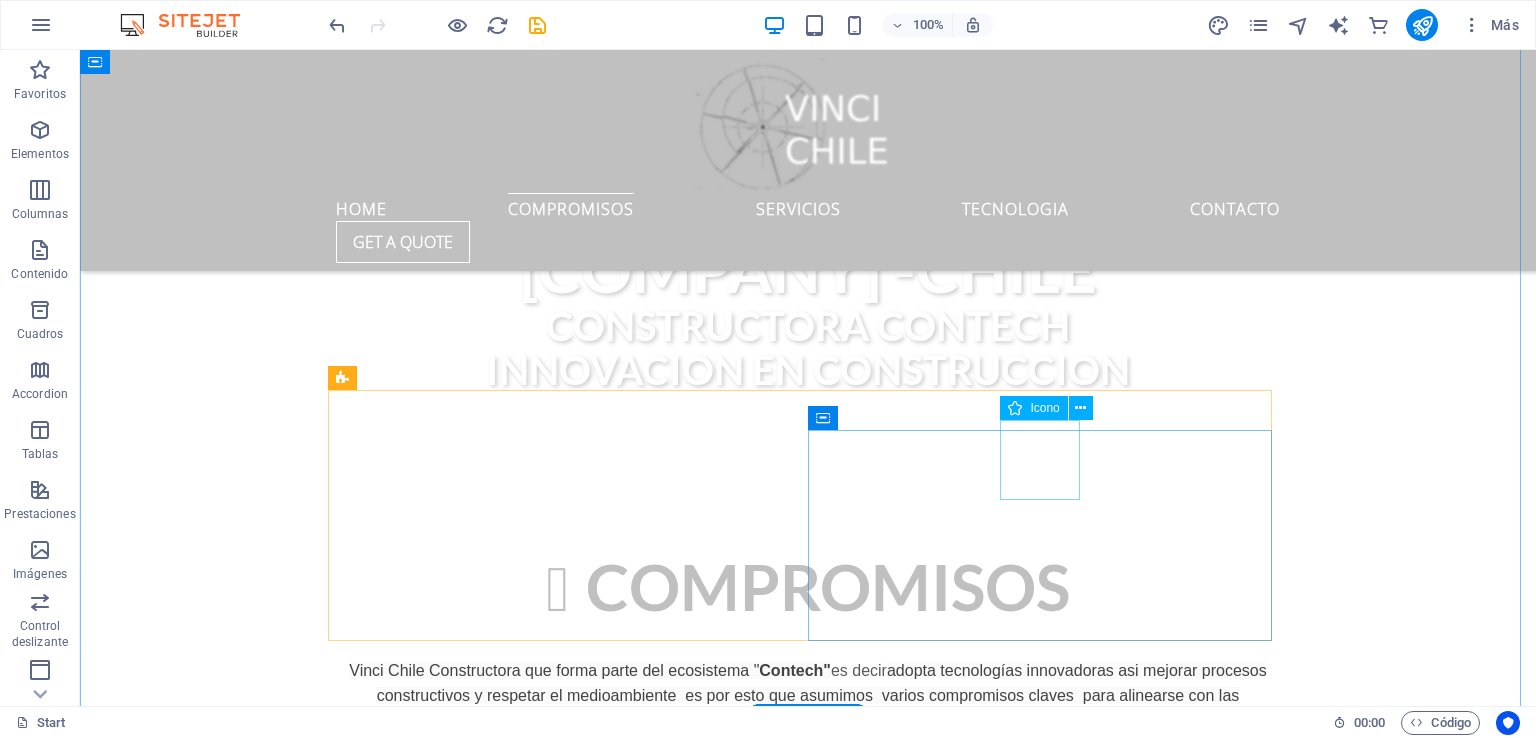 click at bounding box center [808, 1874] 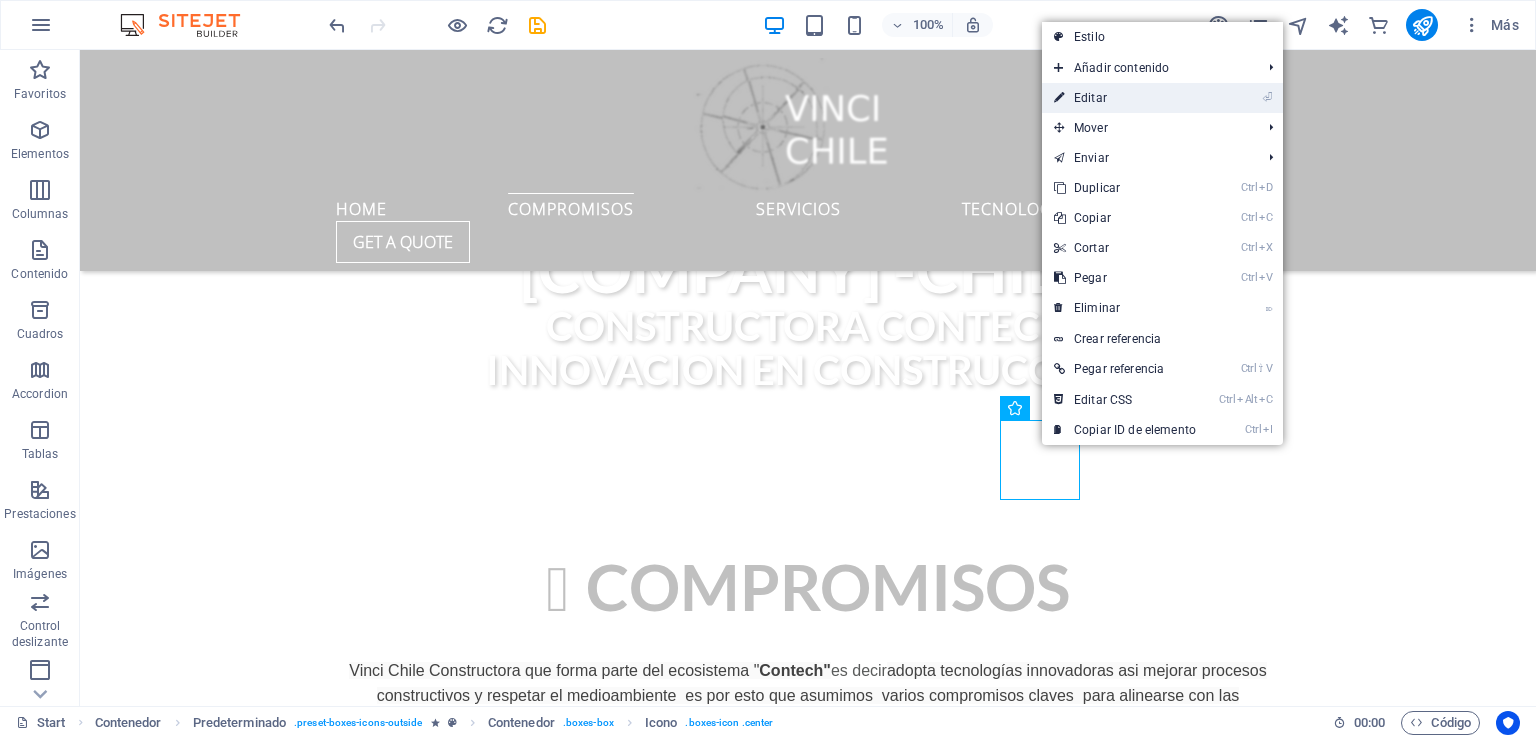 click on "⏎  Editar" at bounding box center [1125, 98] 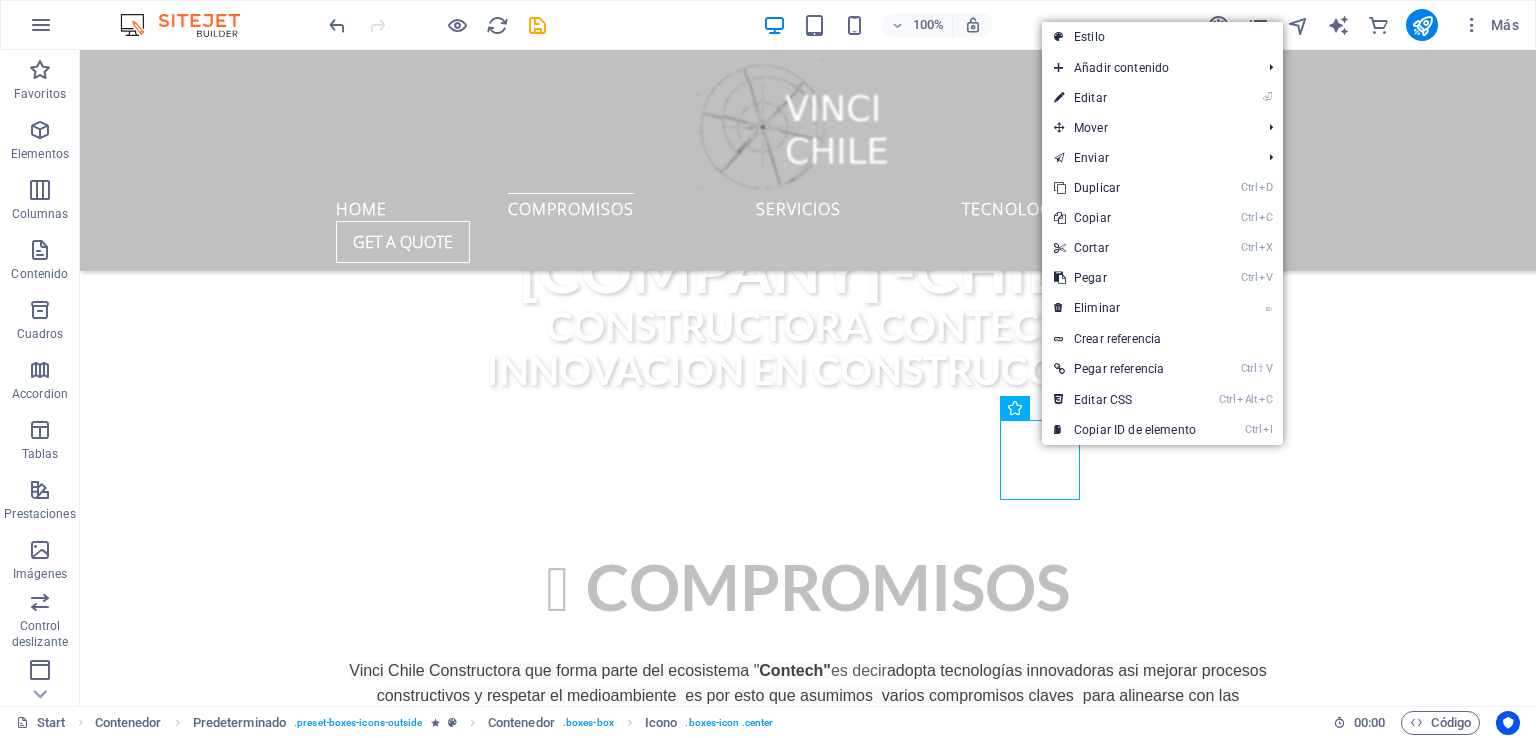 select on "xMidYMid" 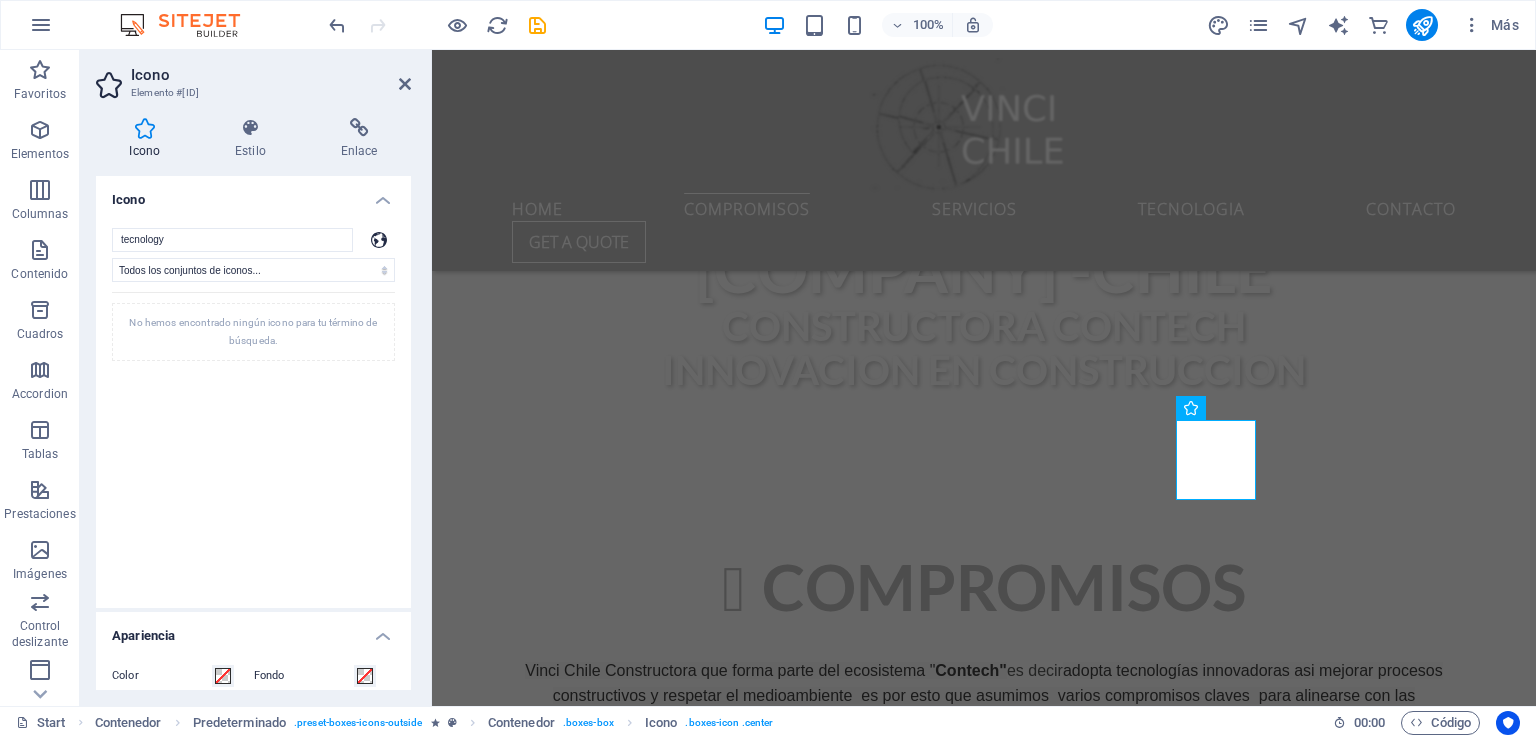 type on "tecnology" 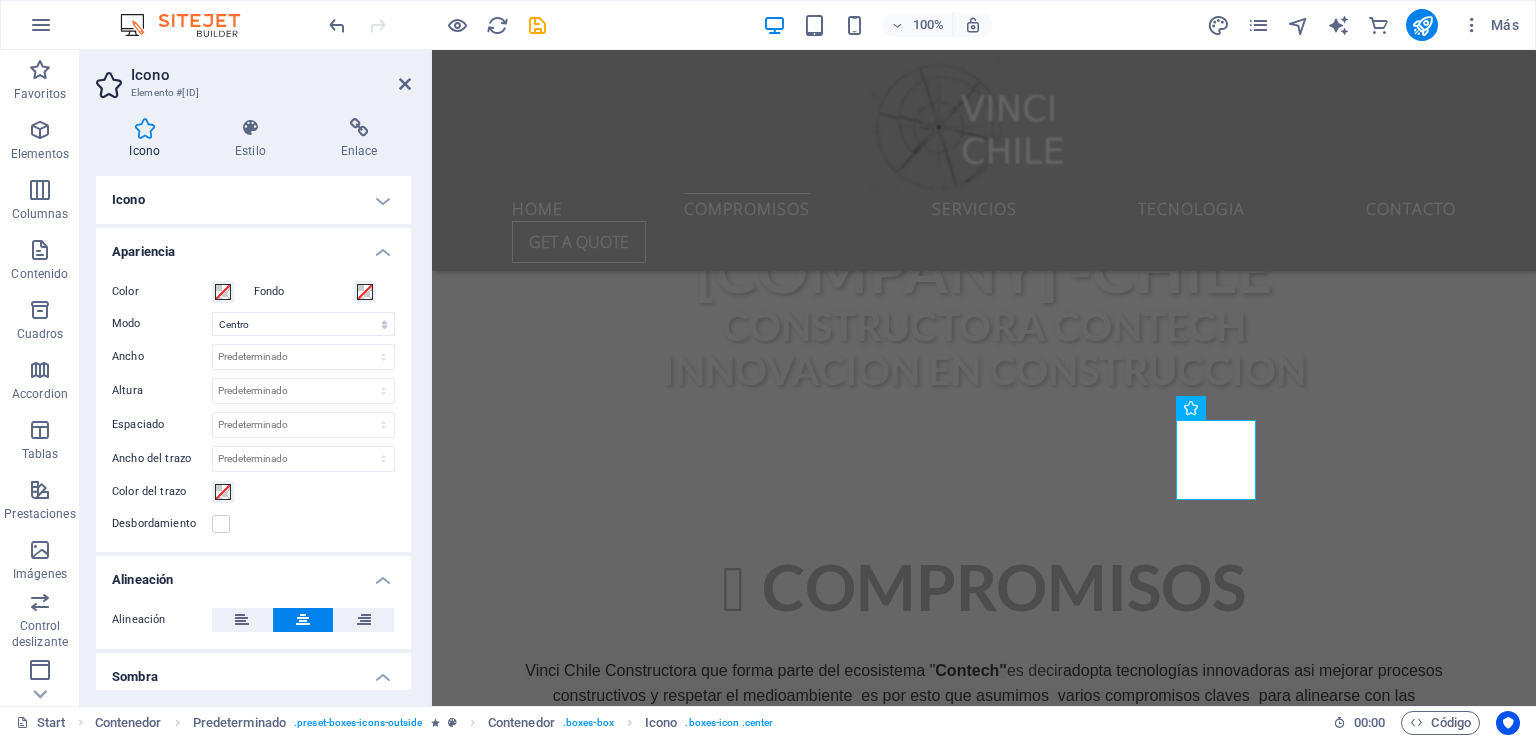 click on "Icono" at bounding box center [253, 200] 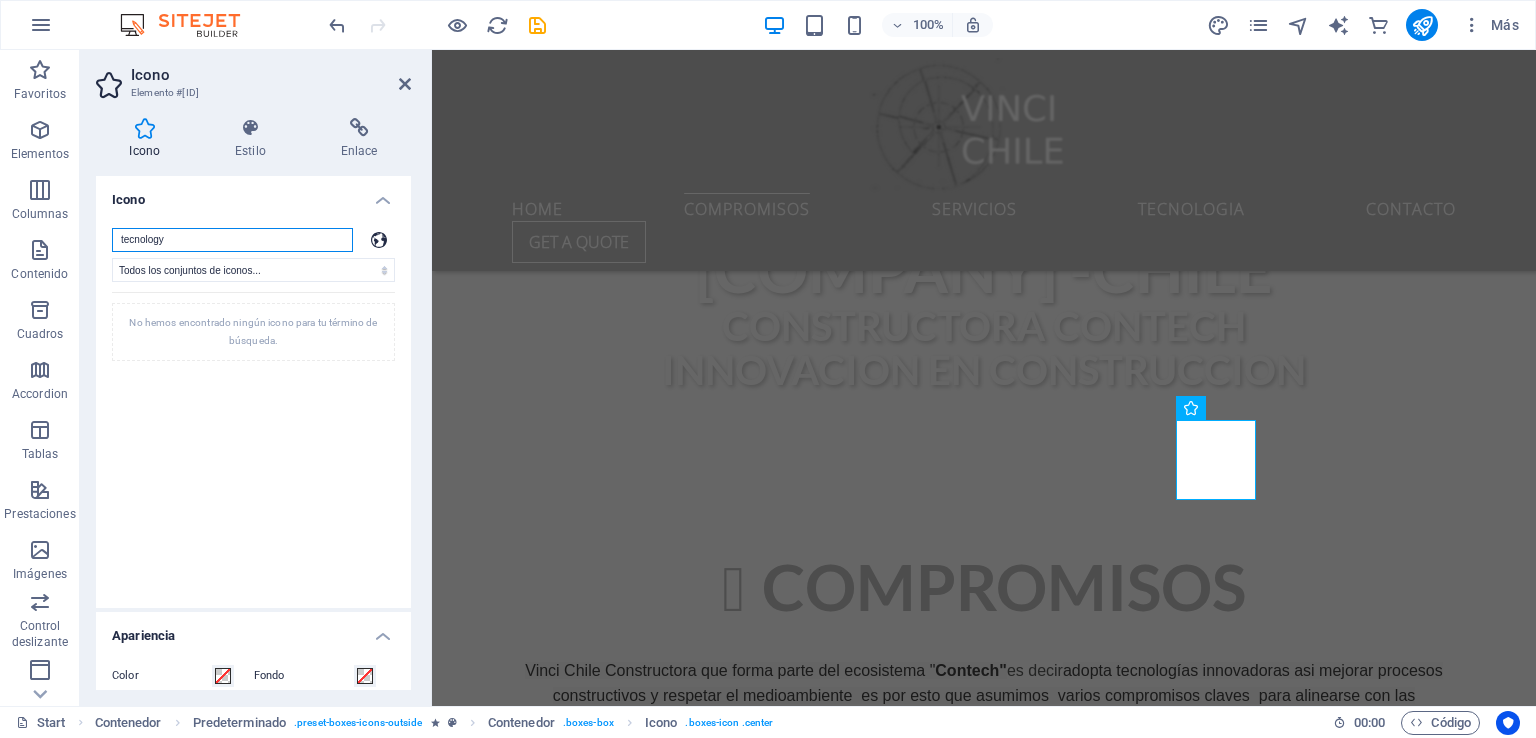 click on "tecnology" at bounding box center [232, 240] 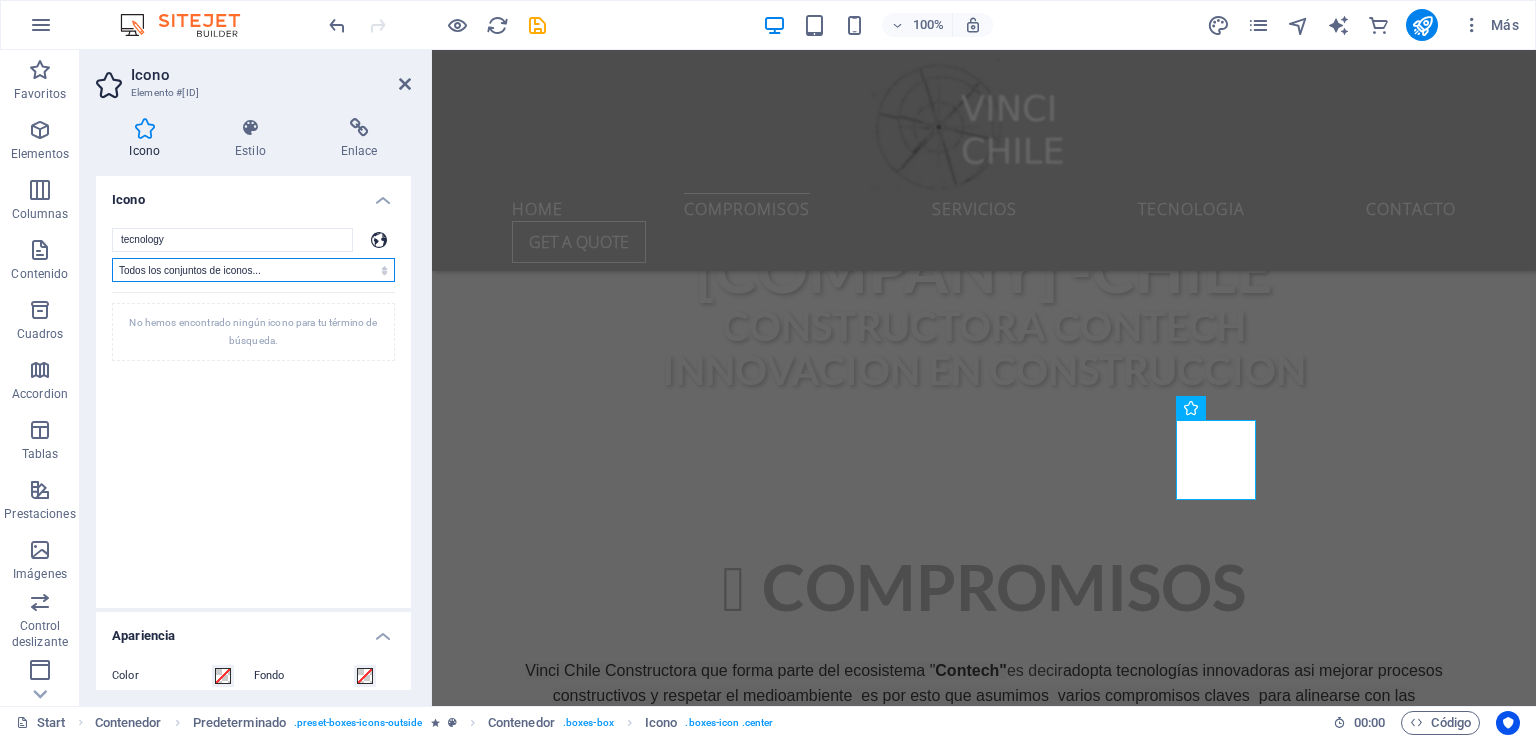 click on "Todos los conjuntos de iconos... IcoFont Ionicons FontAwesome Brands FontAwesome Duotone FontAwesome Solid FontAwesome Regular FontAwesome Light FontAwesome Thin FontAwesome Sharp Solid FontAwesome Sharp Regular FontAwesome Sharp Light FontAwesome Sharp Thin" at bounding box center (253, 270) 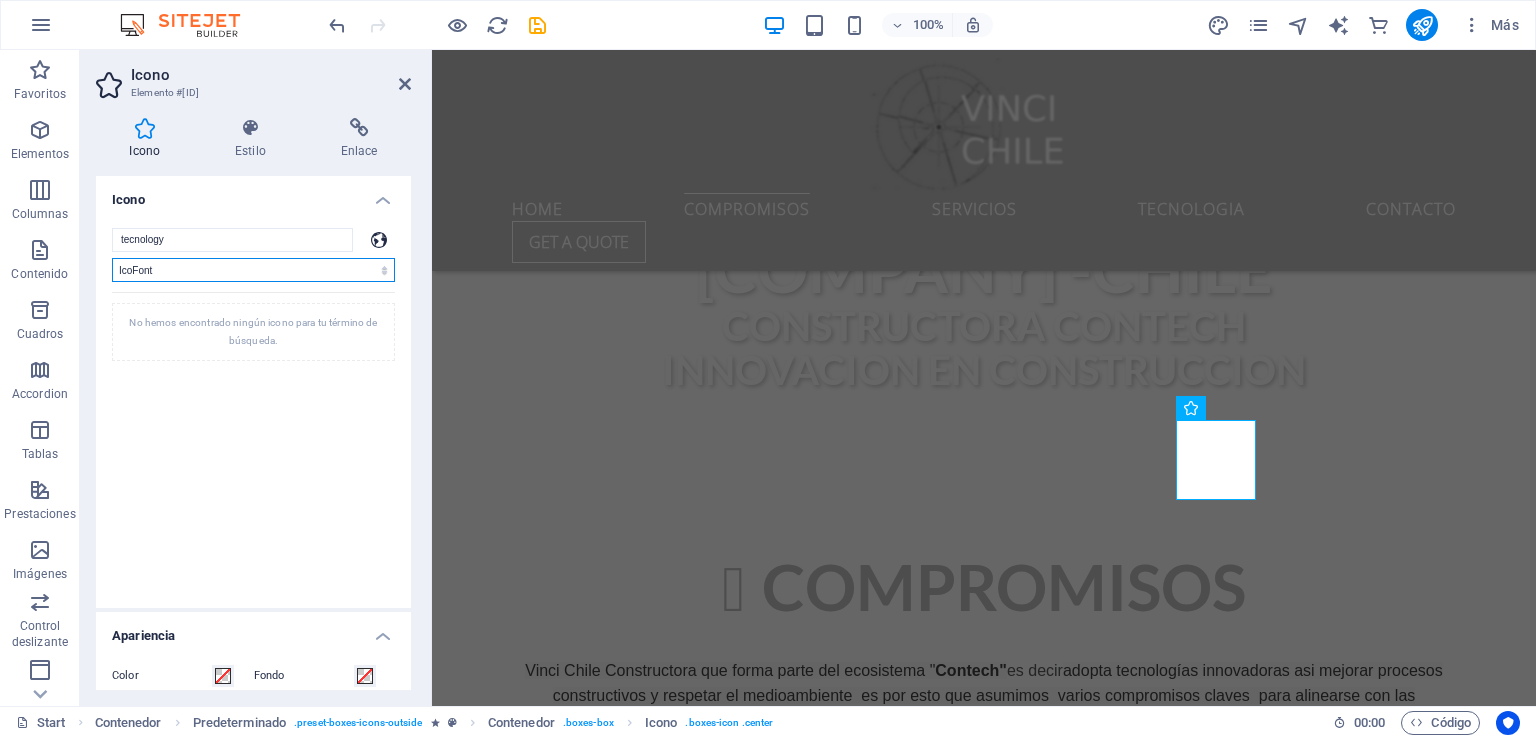 click on "Todos los conjuntos de iconos... IcoFont Ionicons FontAwesome Brands FontAwesome Duotone FontAwesome Solid FontAwesome Regular FontAwesome Light FontAwesome Thin FontAwesome Sharp Solid FontAwesome Sharp Regular FontAwesome Sharp Light FontAwesome Sharp Thin" at bounding box center [253, 270] 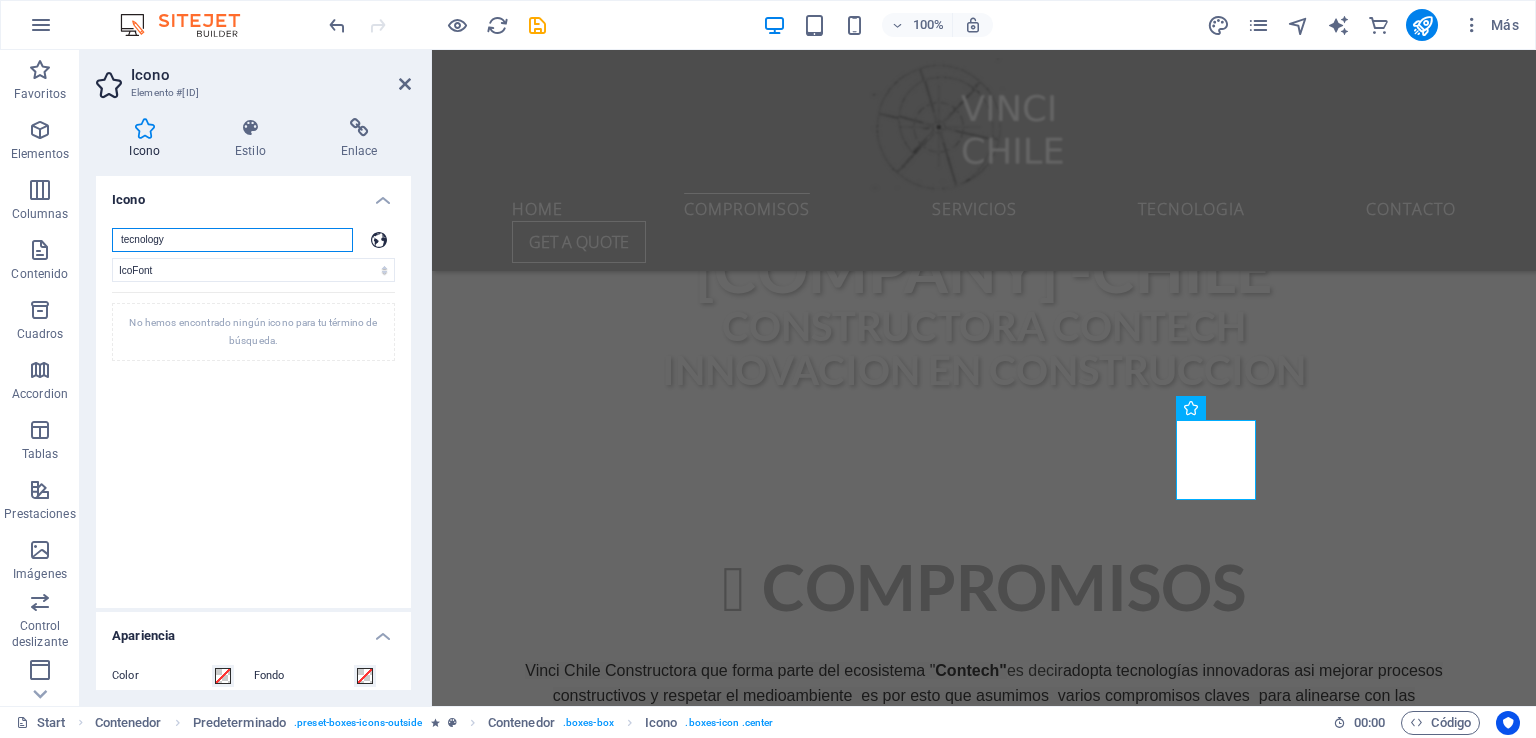 click on "tecnology" at bounding box center (232, 240) 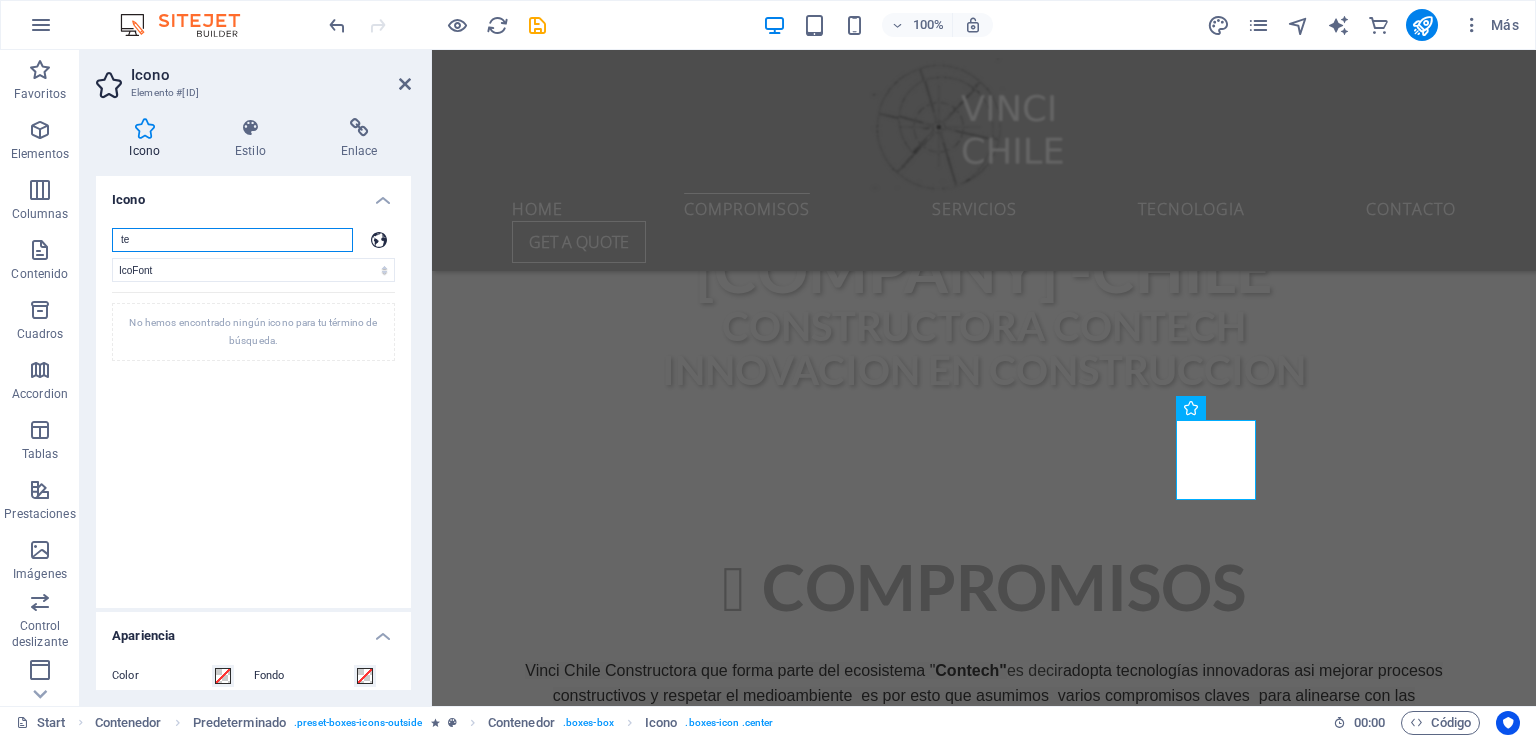 type on "t" 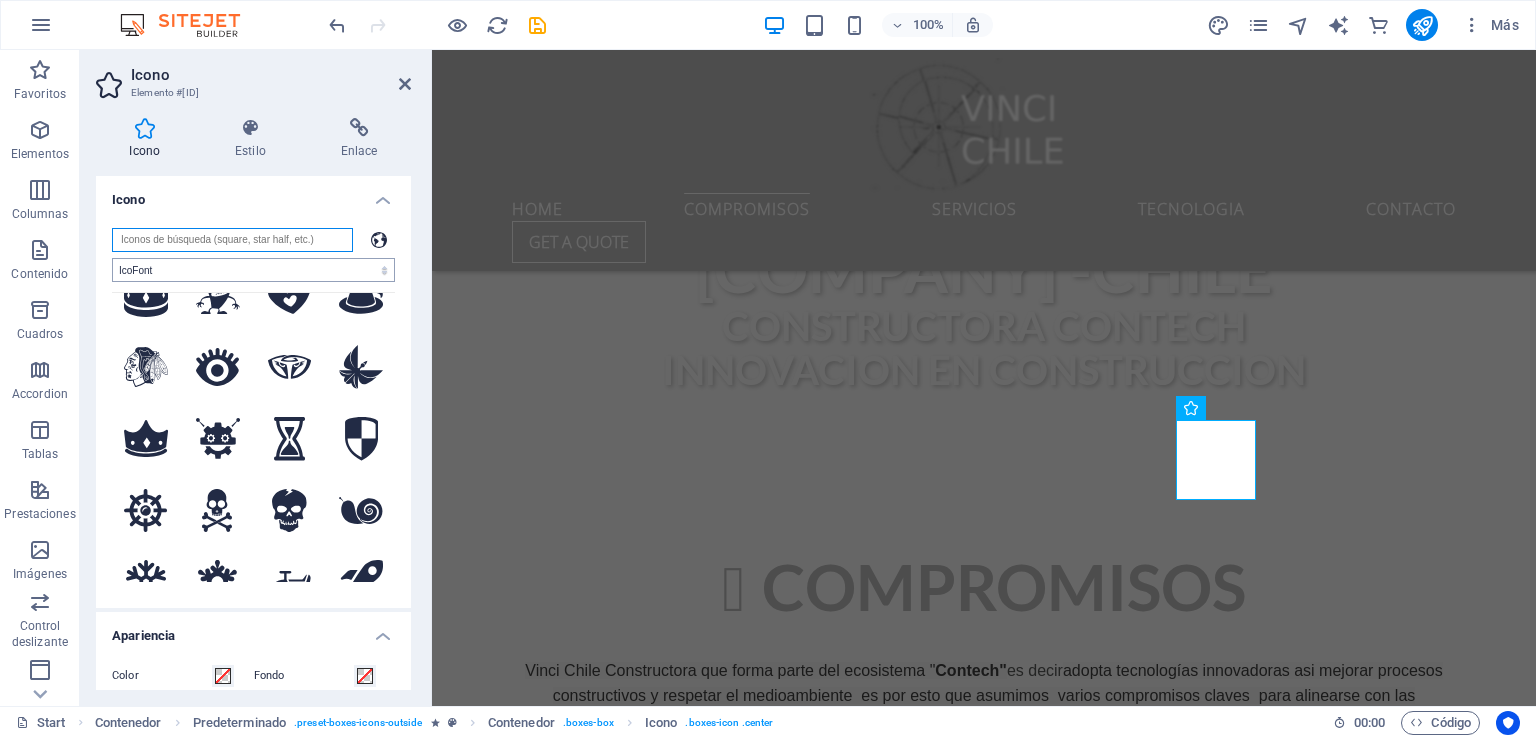 scroll, scrollTop: 500, scrollLeft: 0, axis: vertical 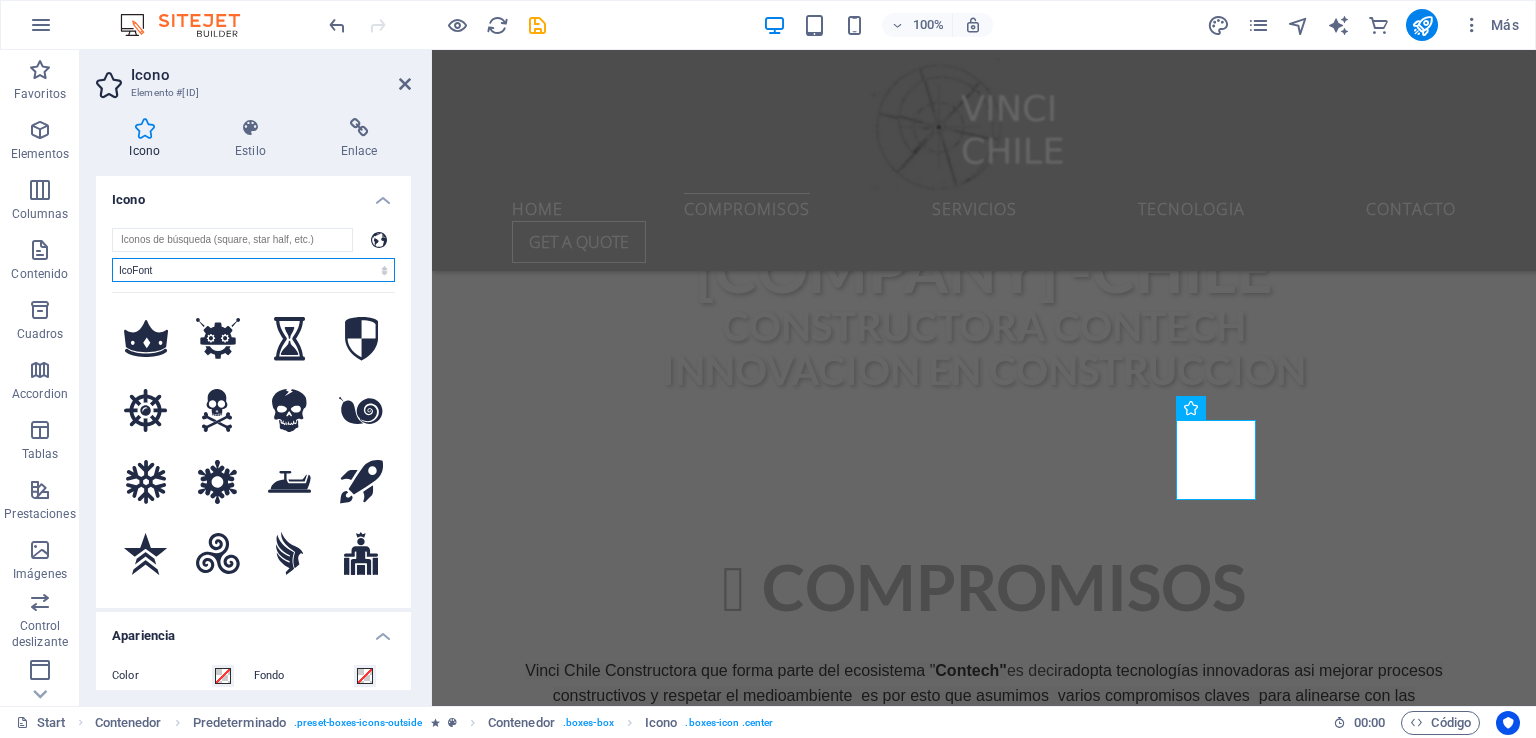 click on "Todos los conjuntos de iconos... IcoFont Ionicons FontAwesome Brands FontAwesome Duotone FontAwesome Solid FontAwesome Regular FontAwesome Light FontAwesome Thin FontAwesome Sharp Solid FontAwesome Sharp Regular FontAwesome Sharp Light FontAwesome Sharp Thin" at bounding box center [253, 270] 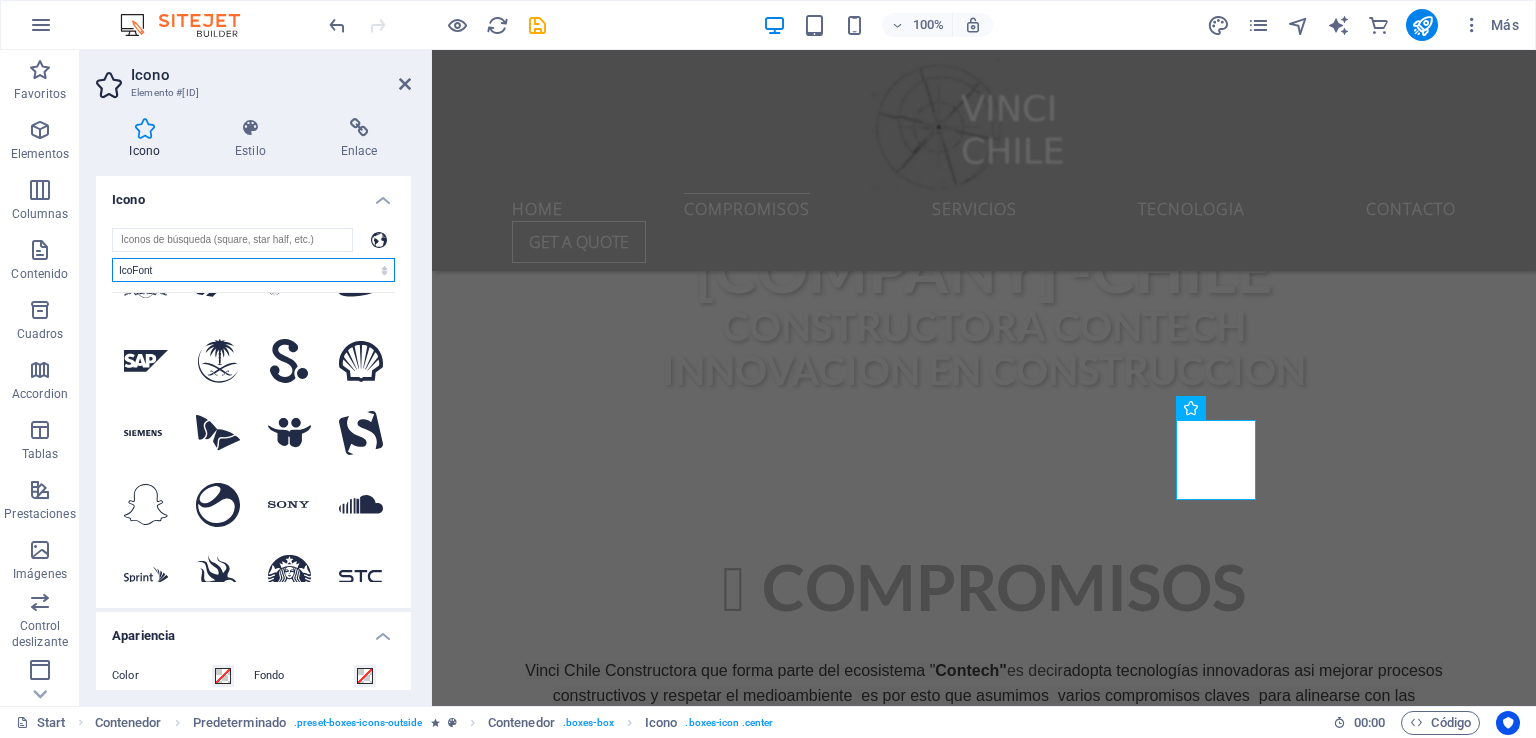 scroll, scrollTop: 5000, scrollLeft: 0, axis: vertical 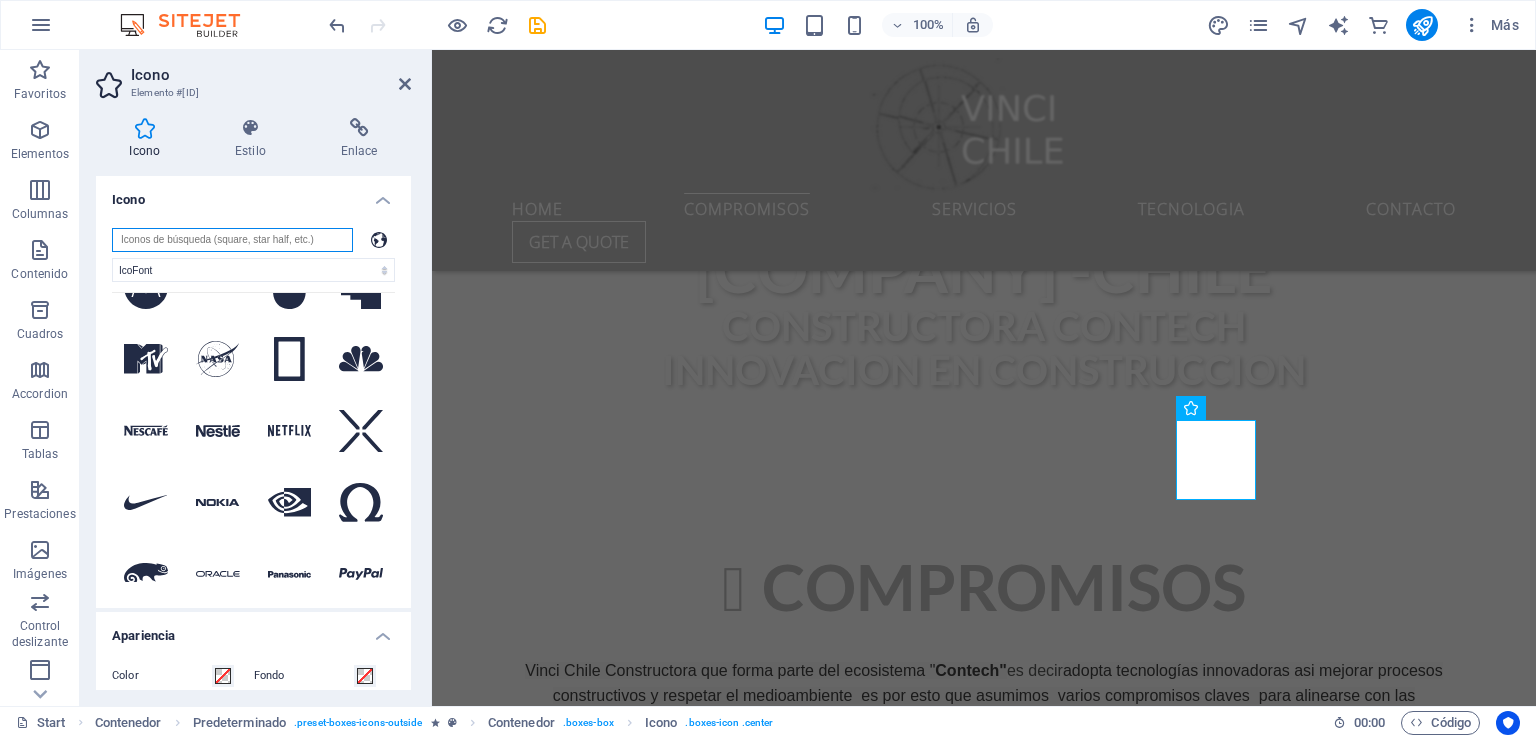 click at bounding box center (232, 240) 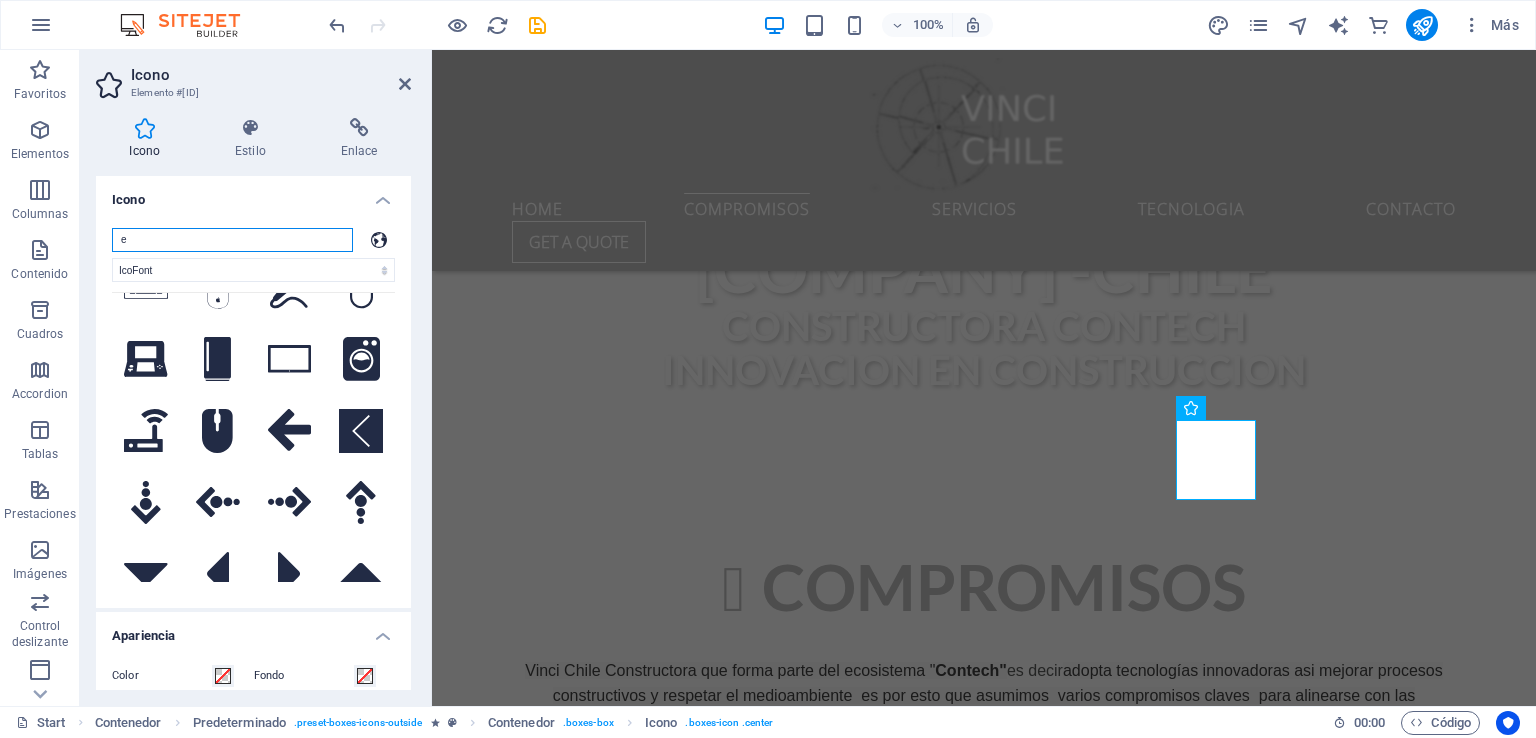 type on "et" 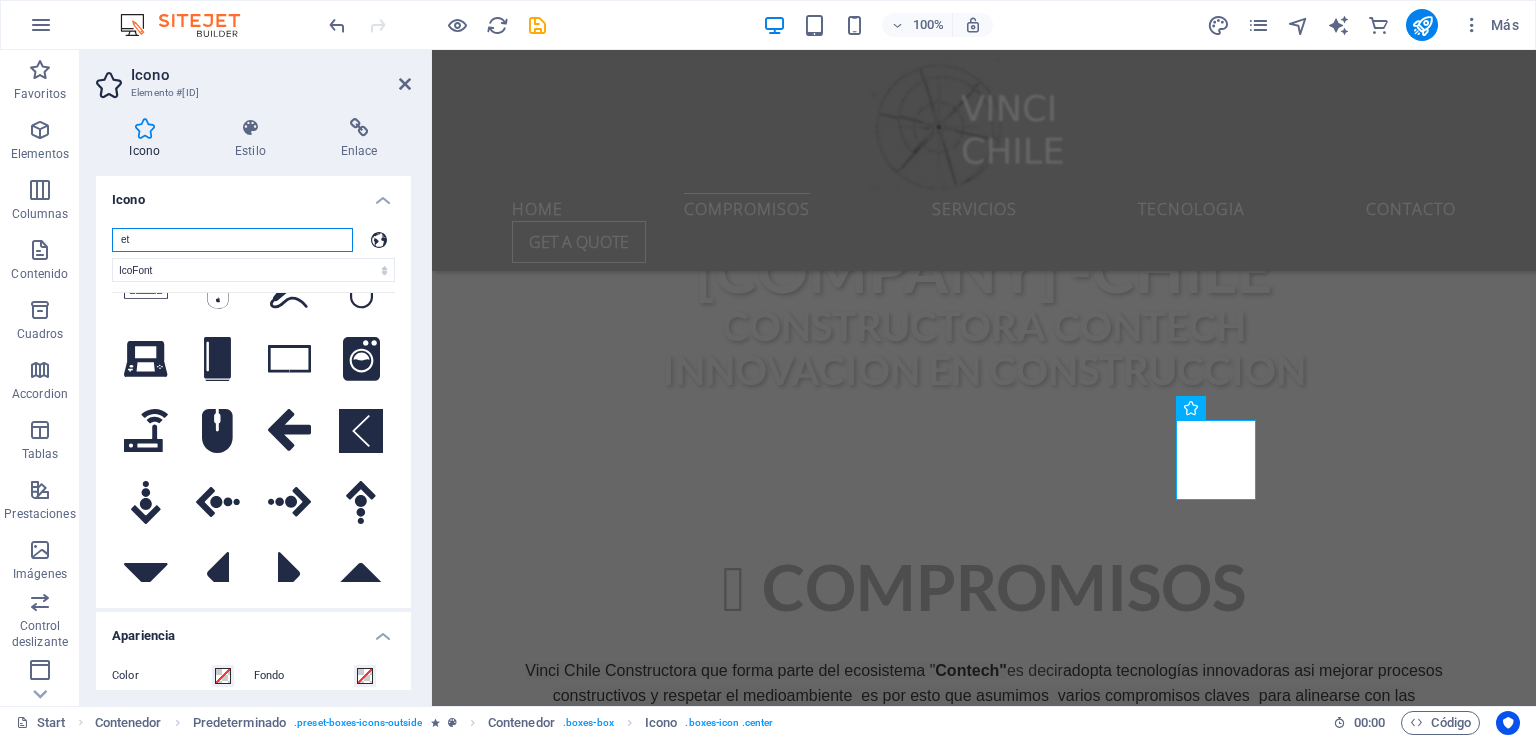 scroll, scrollTop: 1252, scrollLeft: 0, axis: vertical 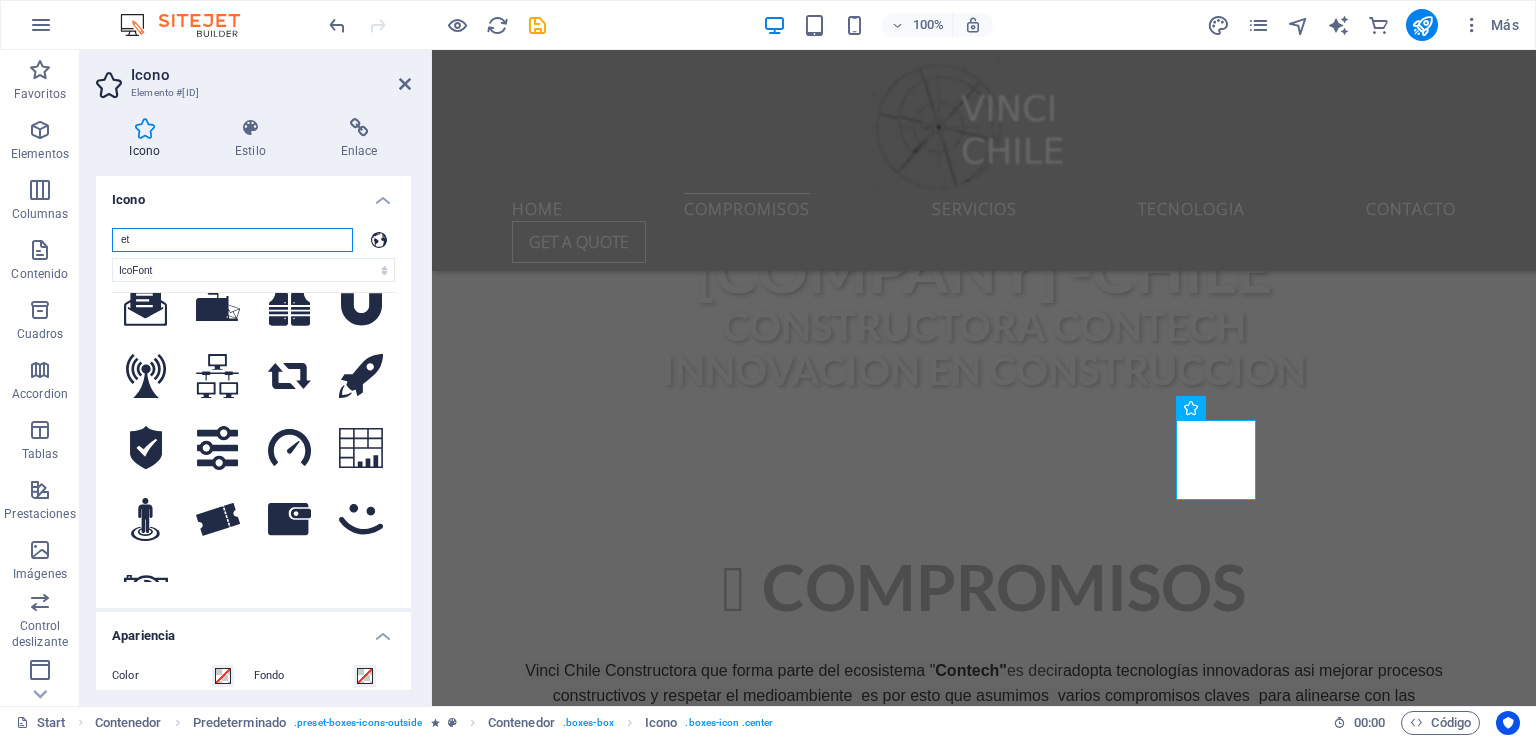 drag, startPoint x: 183, startPoint y: 240, endPoint x: 90, endPoint y: 240, distance: 93 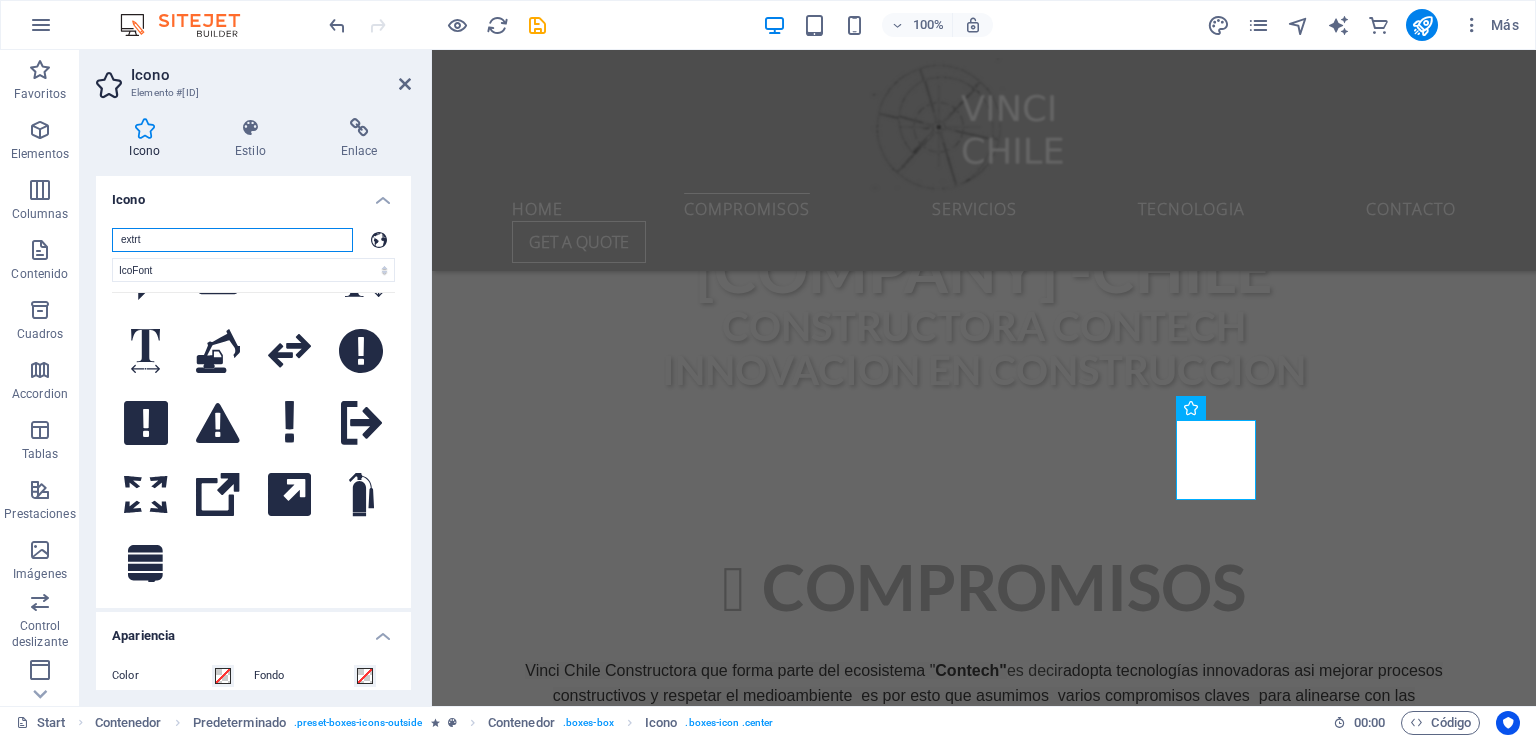 scroll, scrollTop: 0, scrollLeft: 0, axis: both 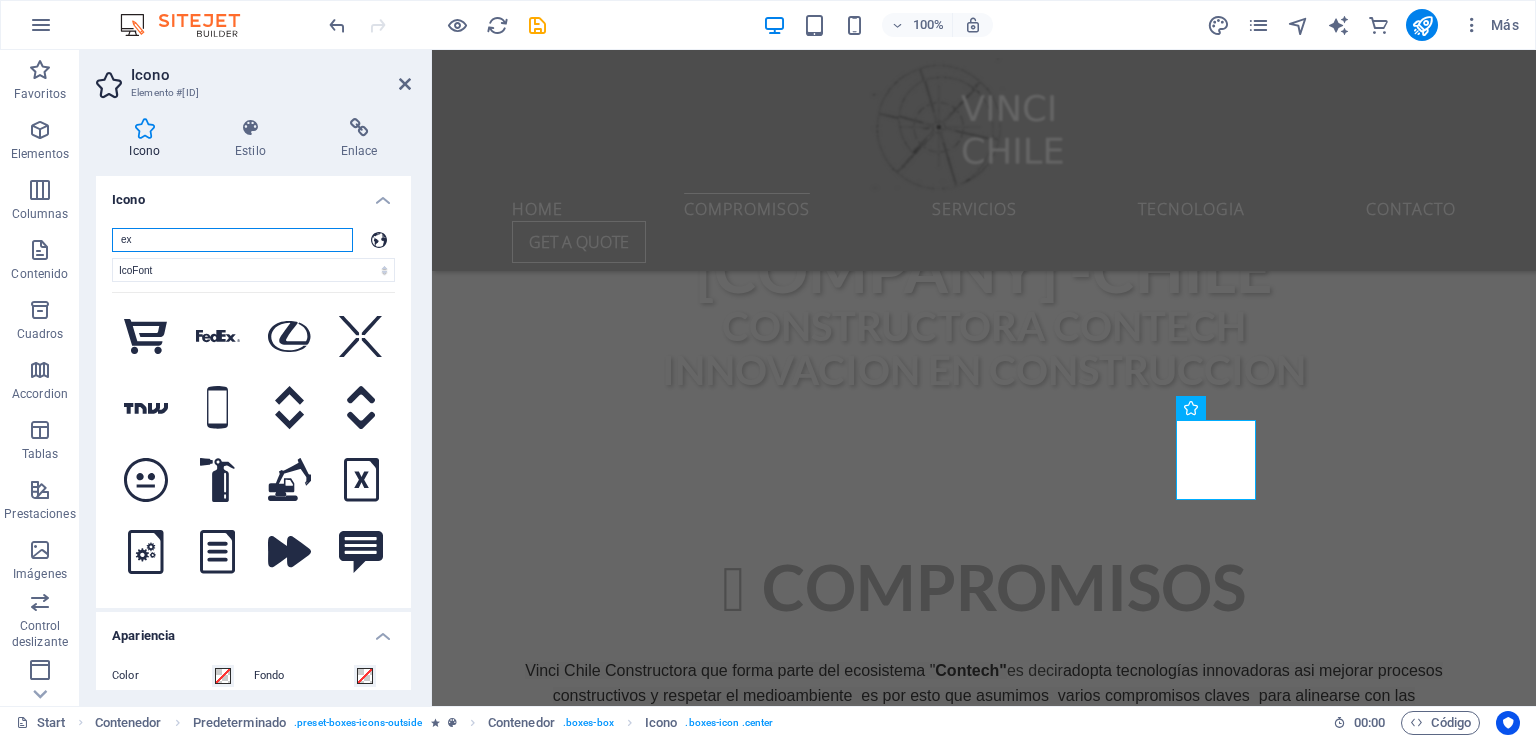 type on "e" 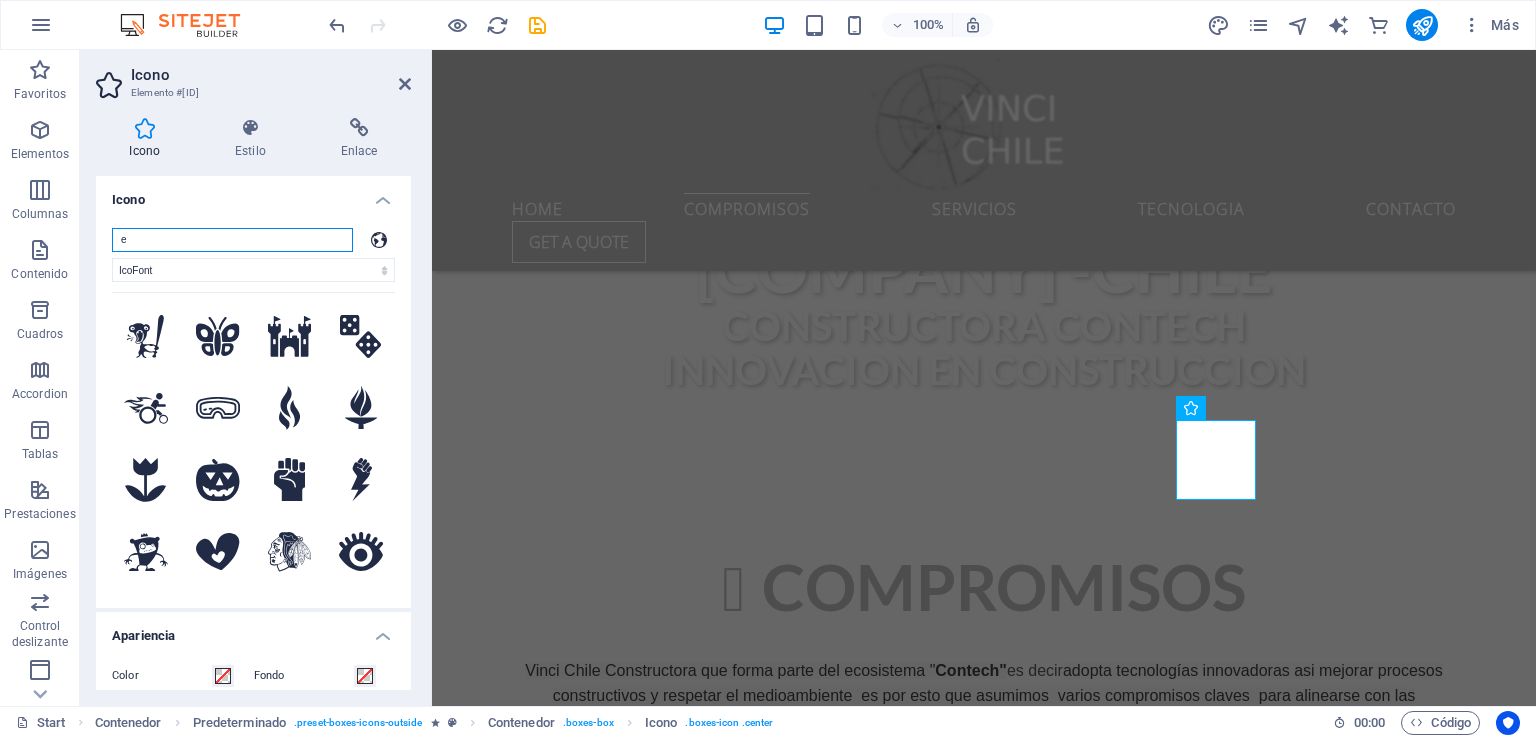 type 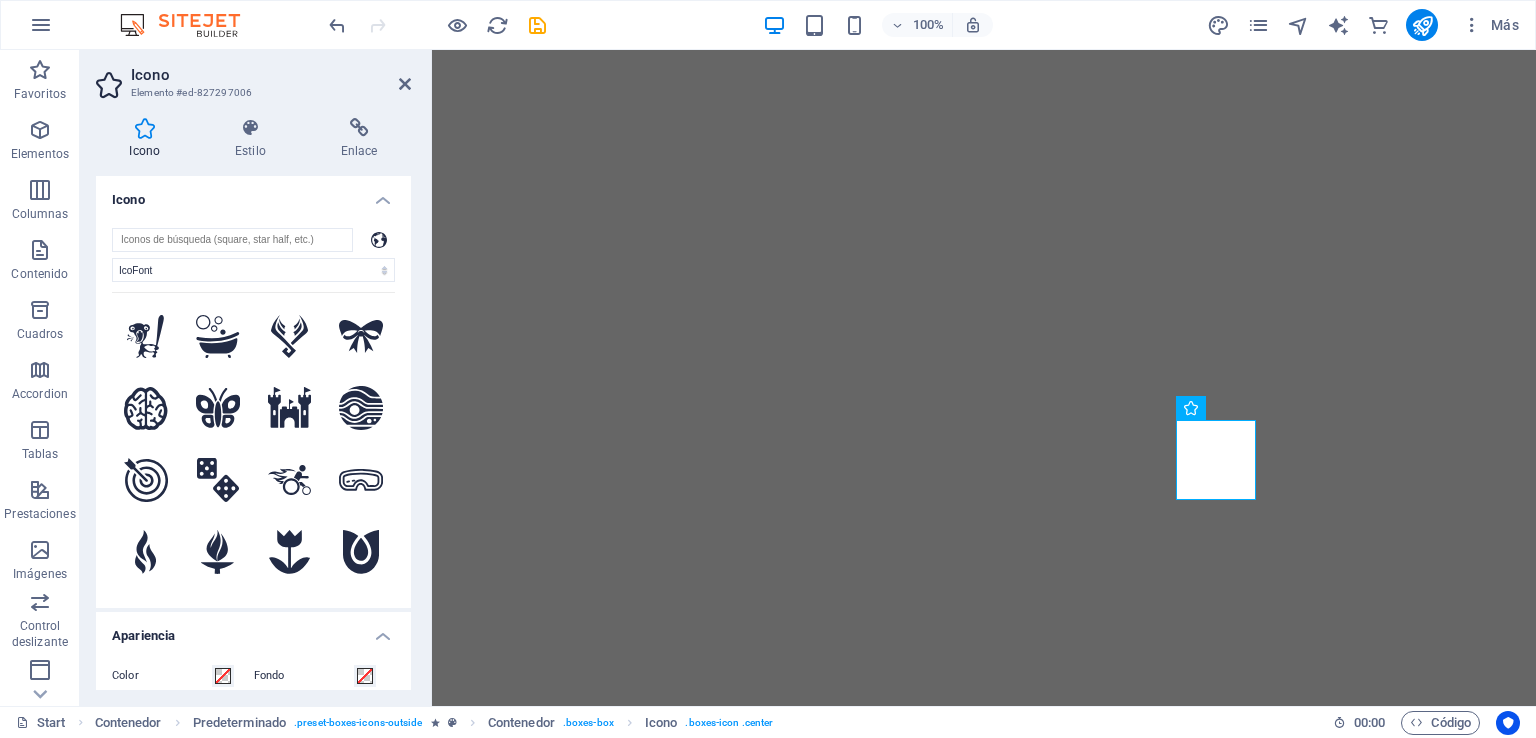 select on "icofont" 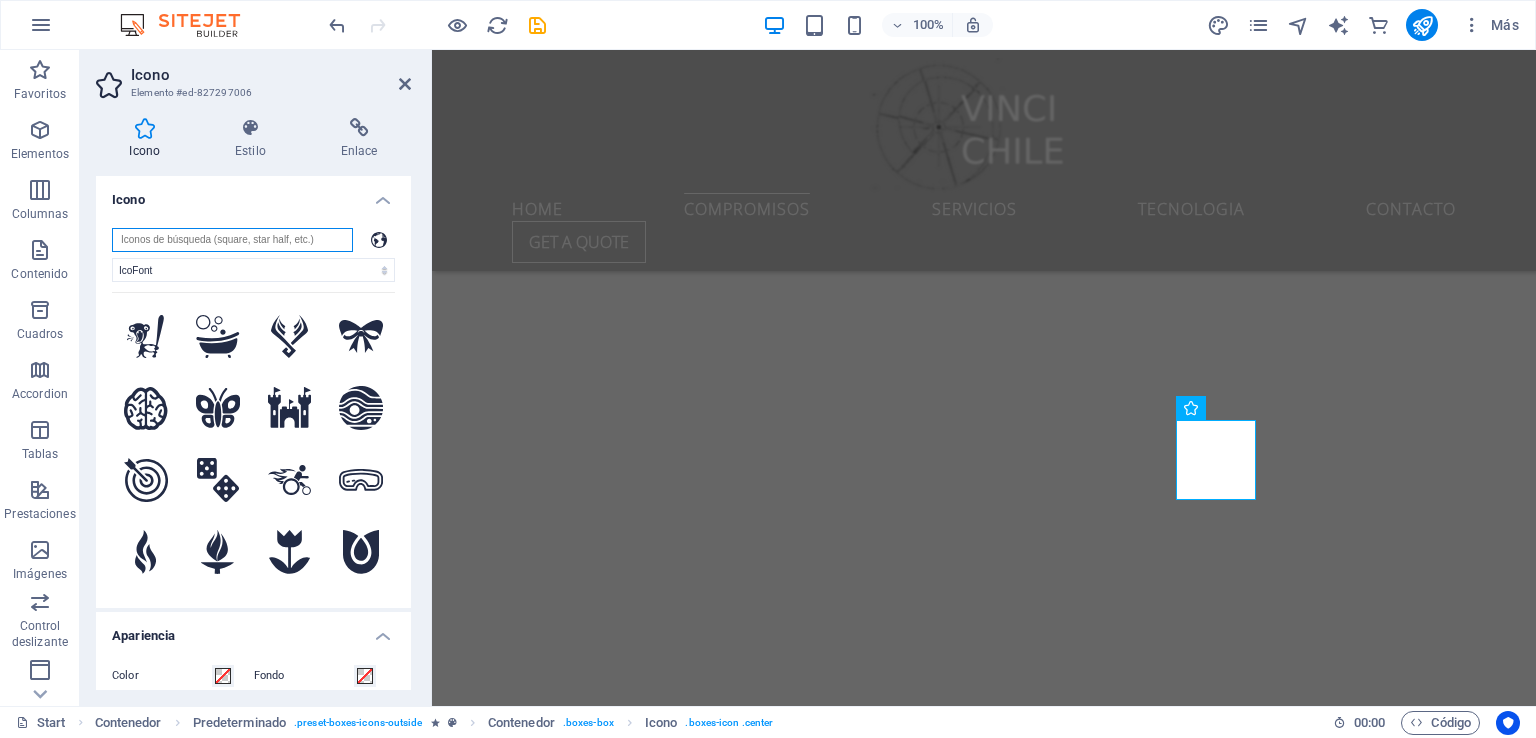 scroll, scrollTop: 0, scrollLeft: 0, axis: both 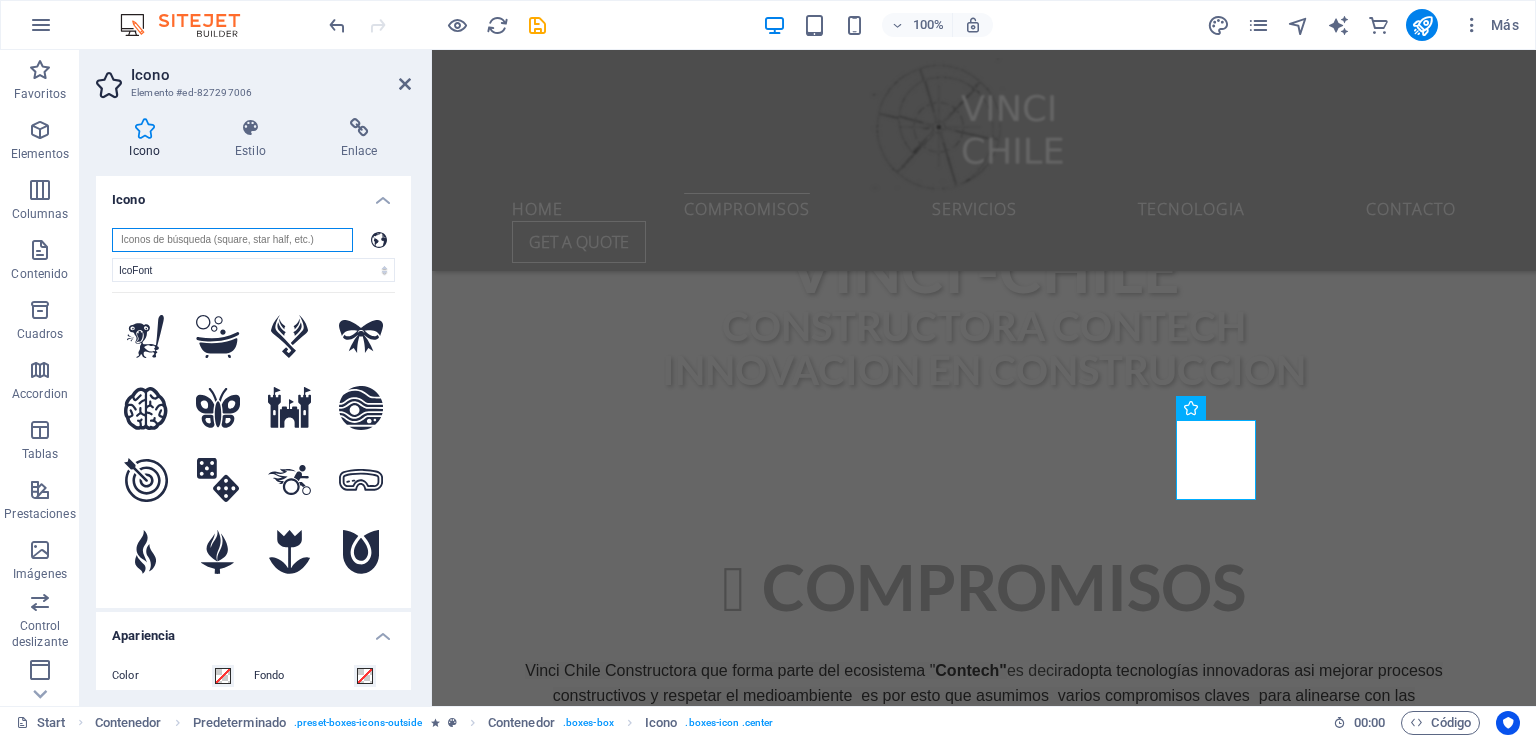 click at bounding box center (232, 240) 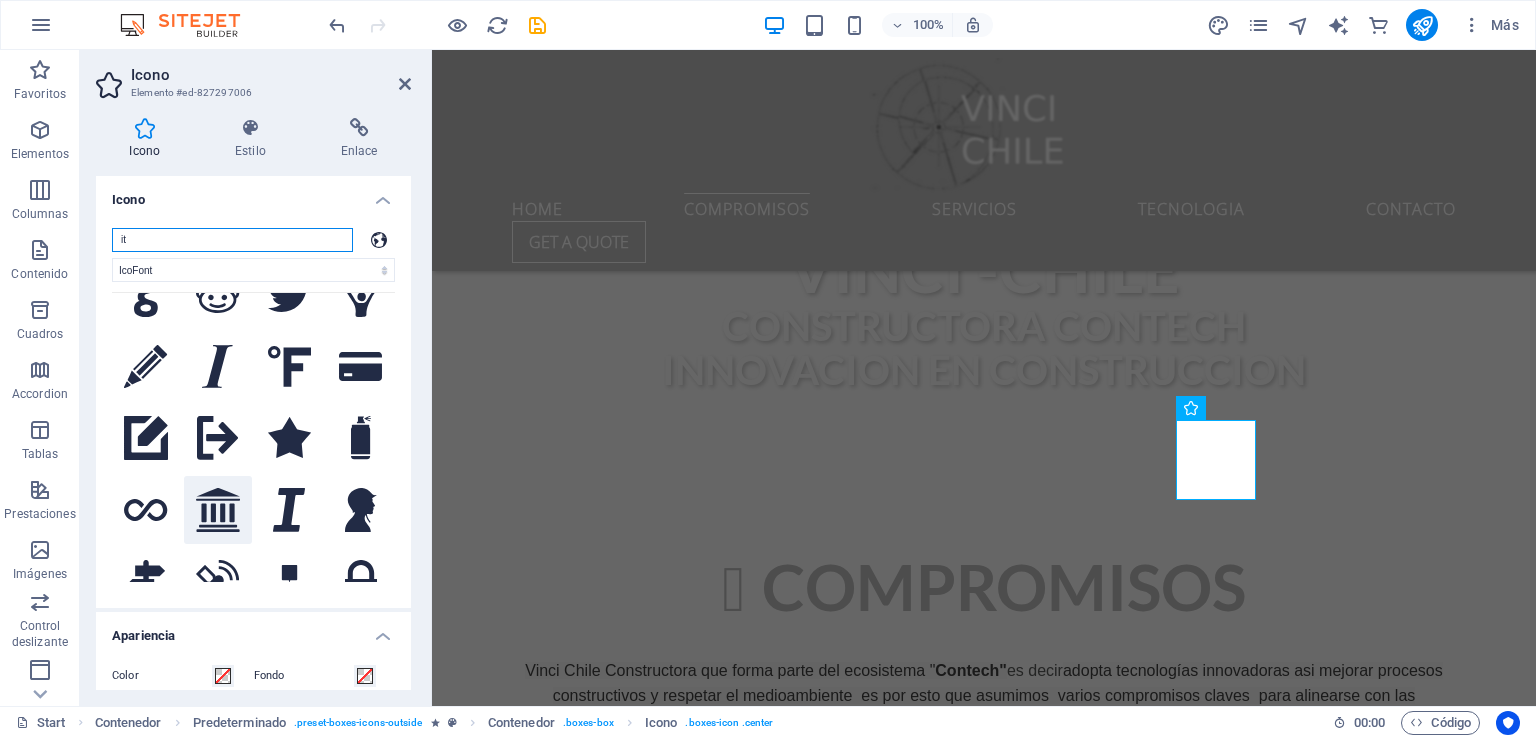 scroll, scrollTop: 624, scrollLeft: 0, axis: vertical 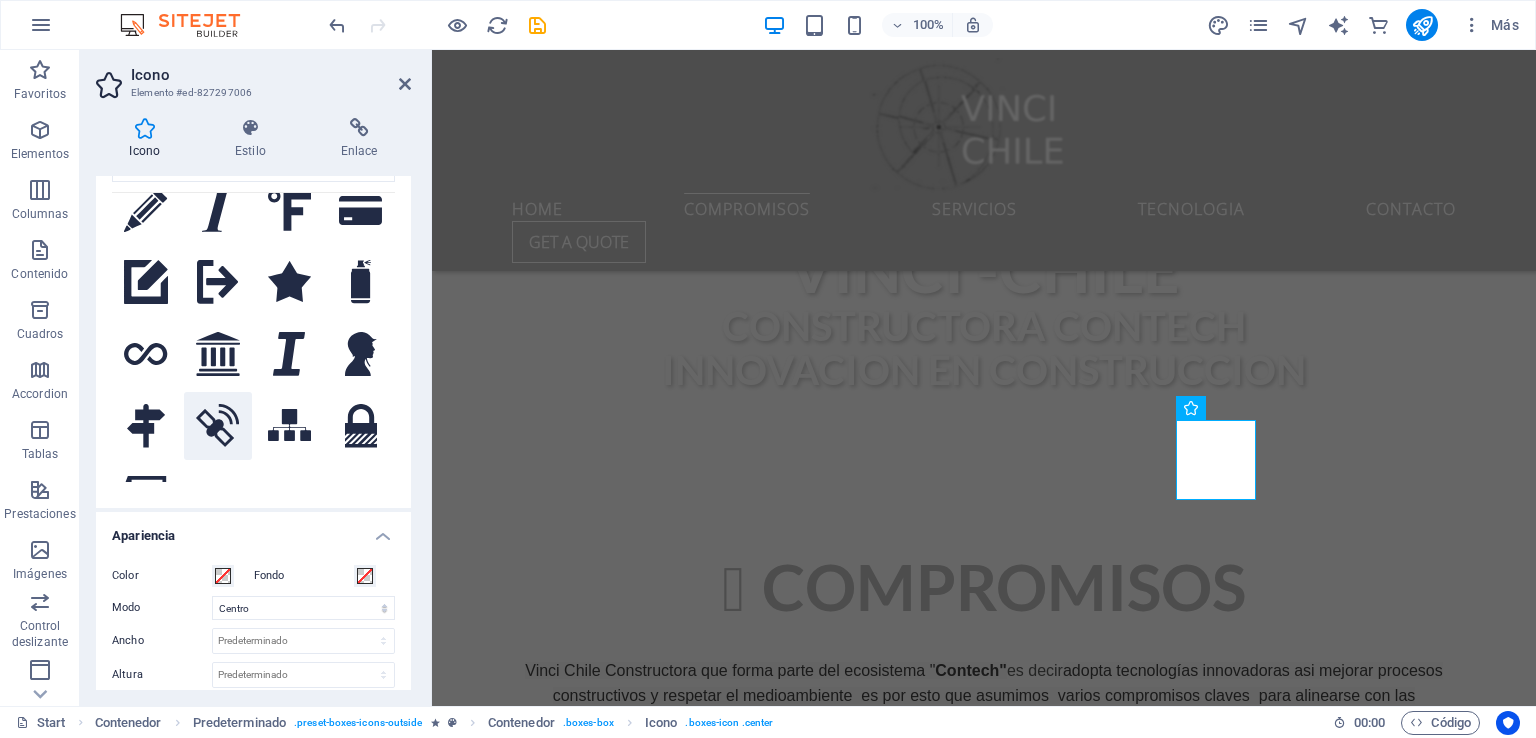 type on "it" 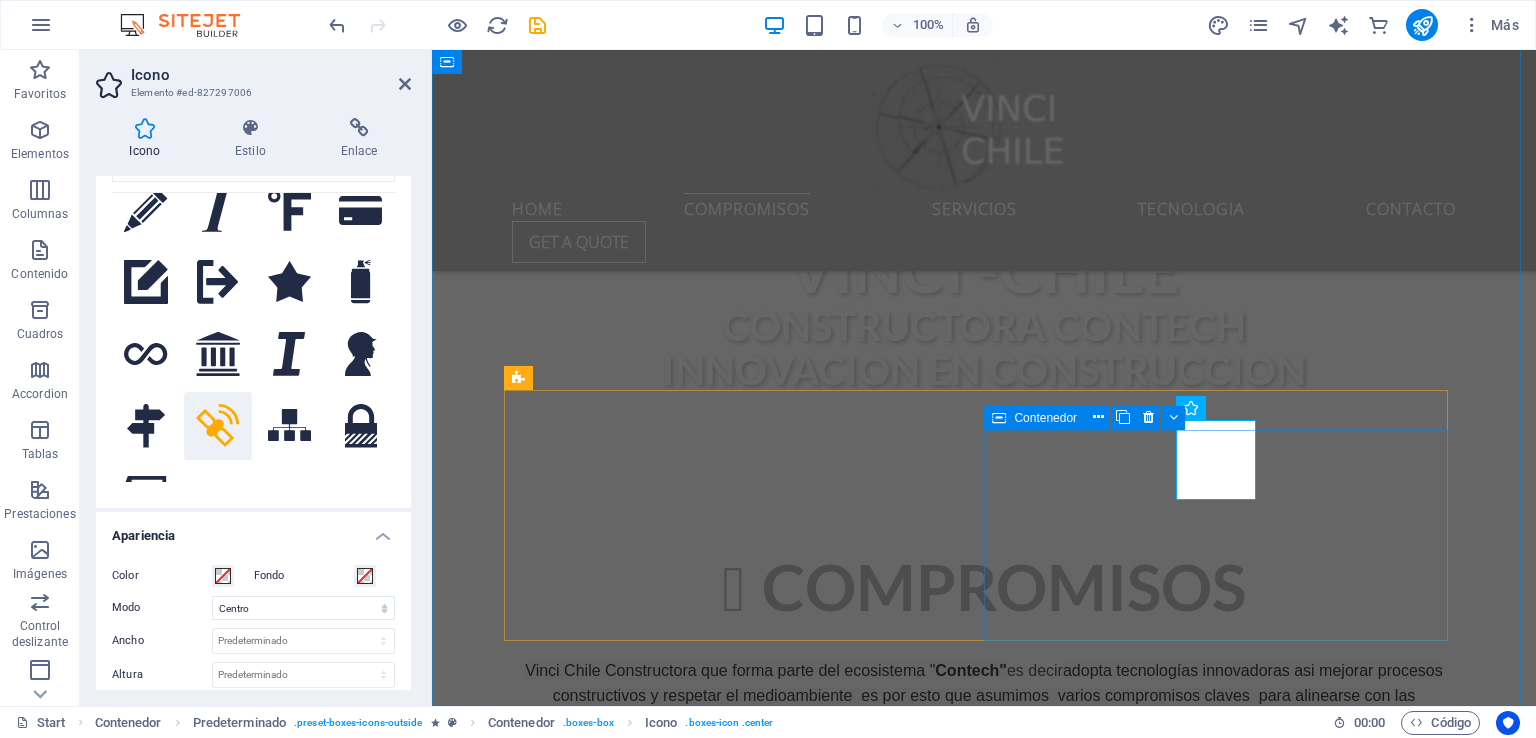 click on "tecnologia Lorem ipsum dolor sit amet, consectetur adipisicing elit. Veritatis, dolorem!" at bounding box center [984, 1949] 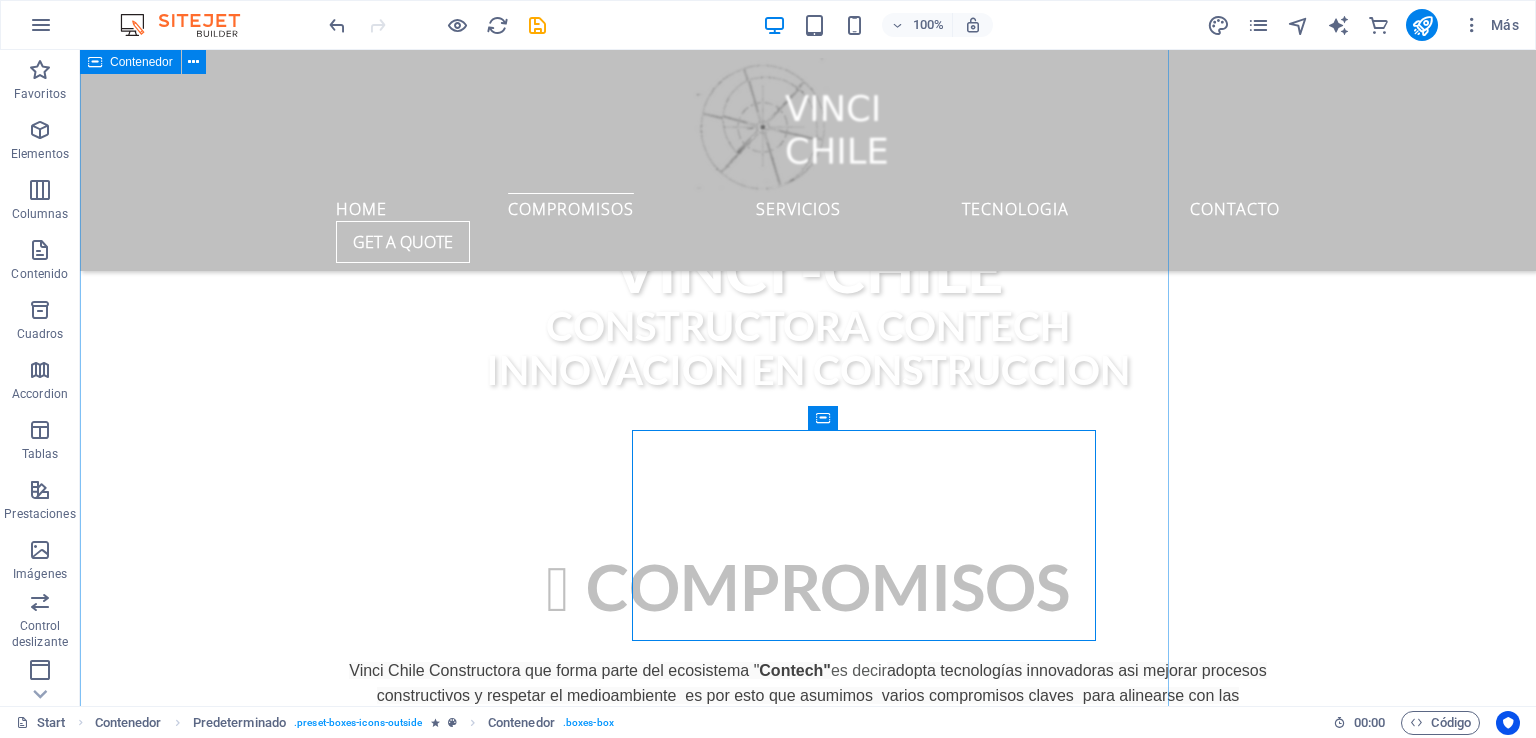 click on "compromisos [COMPANY] Constructora que forma parte del ecosistema " [BRAND]"  es decir  adopta tecnologías innovadoras asi mejorar procesos constructivos y respetar el medioambiente  es por esto que asumimos  varios compromisos claves  para alinearse con las expectativas del sector y contribuir al desarrollo sostenible e inteligente  en nuestras obras.  medio ambiente   Construcción circular  enfoque que busca  minimizar el uso de recursos naturales y la generación de residuos , promoviendo la reutilización, reciclaje y el diseño inteligente de edificaciones .fa-secondary{opacity:.4} equidad Lorem ipsum dolor sit amet, consectetur adipisicing elit. Veritatis, dolorem!  transparencia y trazabilidad   Lorem ipsum dolor sit amet, consectetur adipisicing elit. Veritatis, dolorem! .fa-secondary{opacity:.4} prevencion y seguridad  Lorem ipsum dolor sit amet, consectetur adipisicing elit. Veritatis, dolorem! tecnologia Lorem ipsum dolor sit amet, consectetur adipisicing elit. Veritatis, dolorem!" at bounding box center [808, 1289] 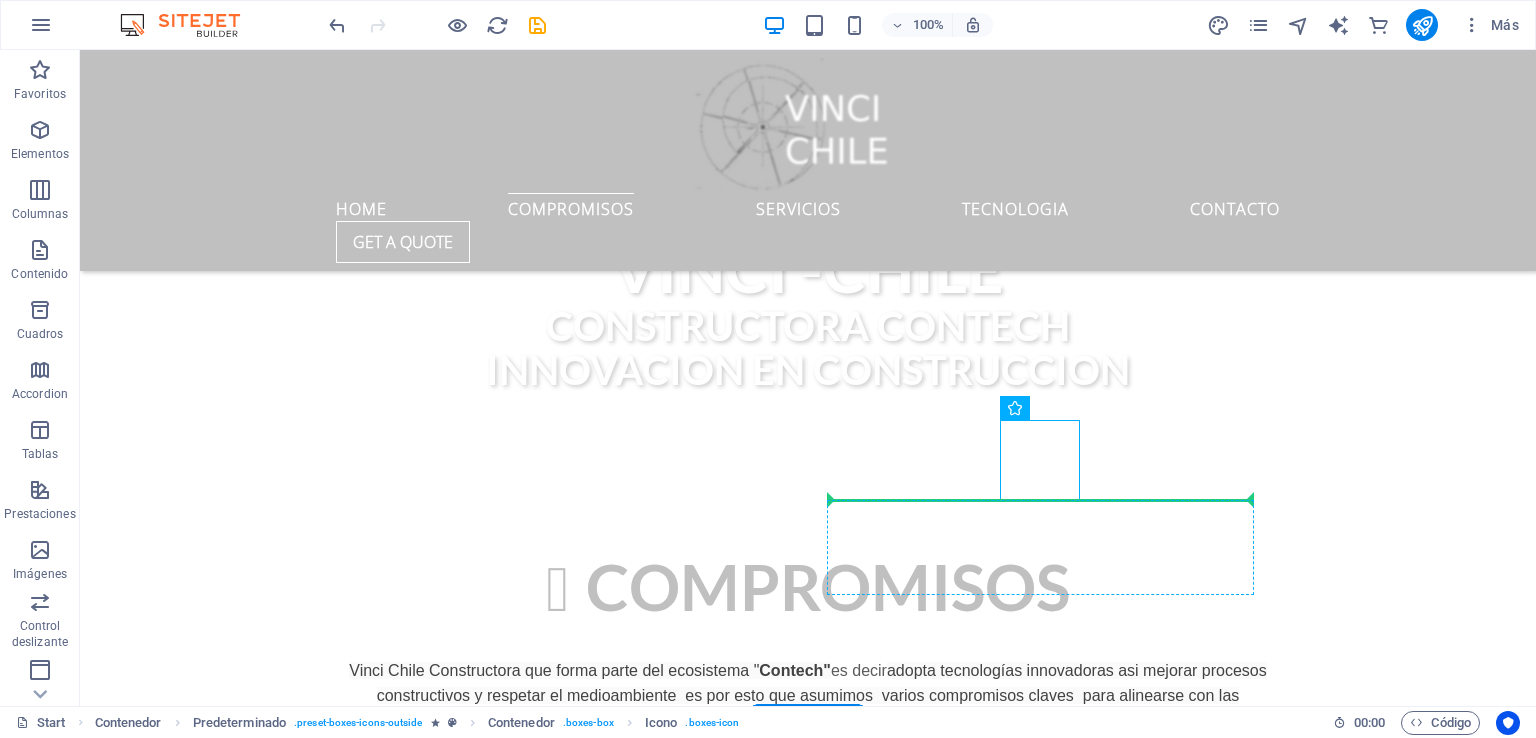 drag, startPoint x: 1031, startPoint y: 498, endPoint x: 1033, endPoint y: 508, distance: 10.198039 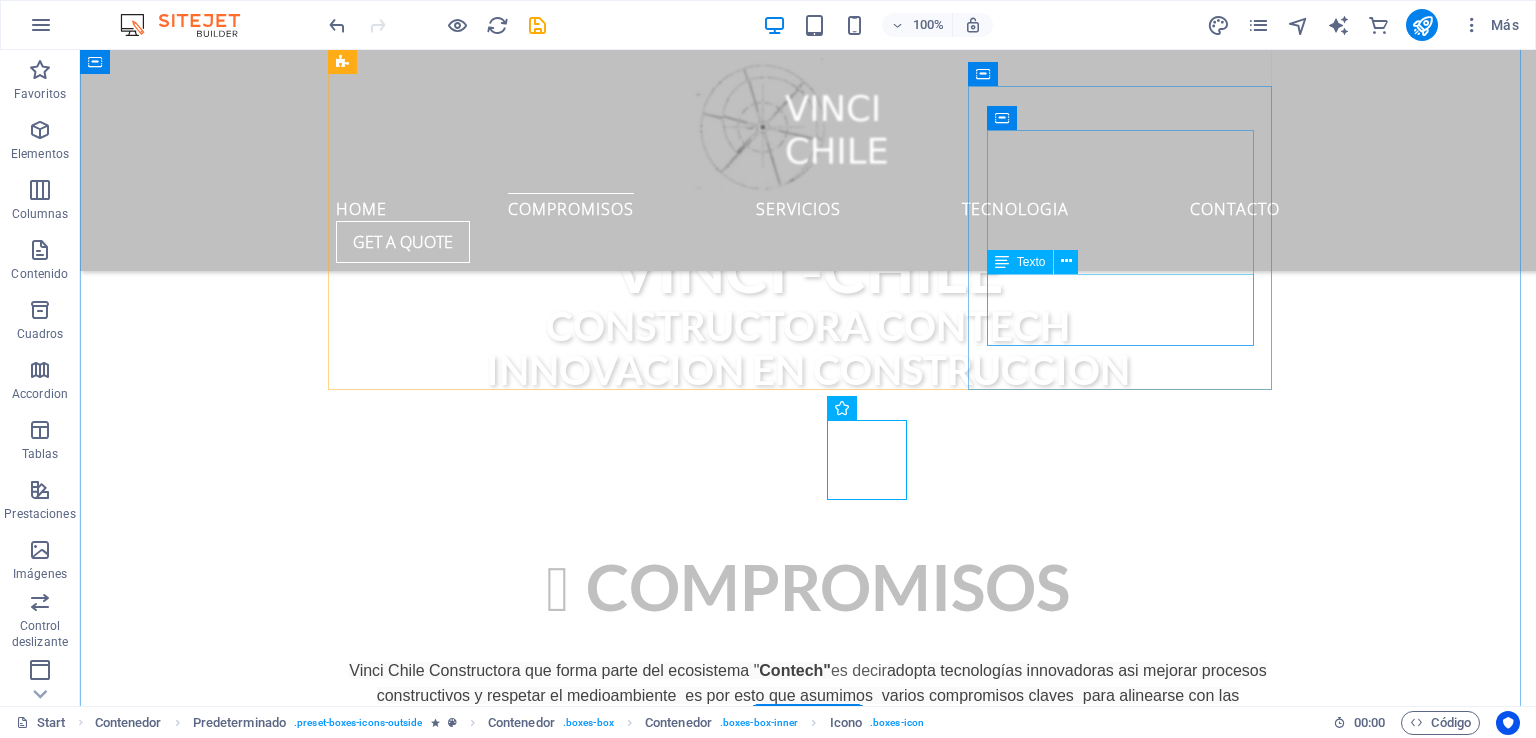 scroll, scrollTop: 748, scrollLeft: 0, axis: vertical 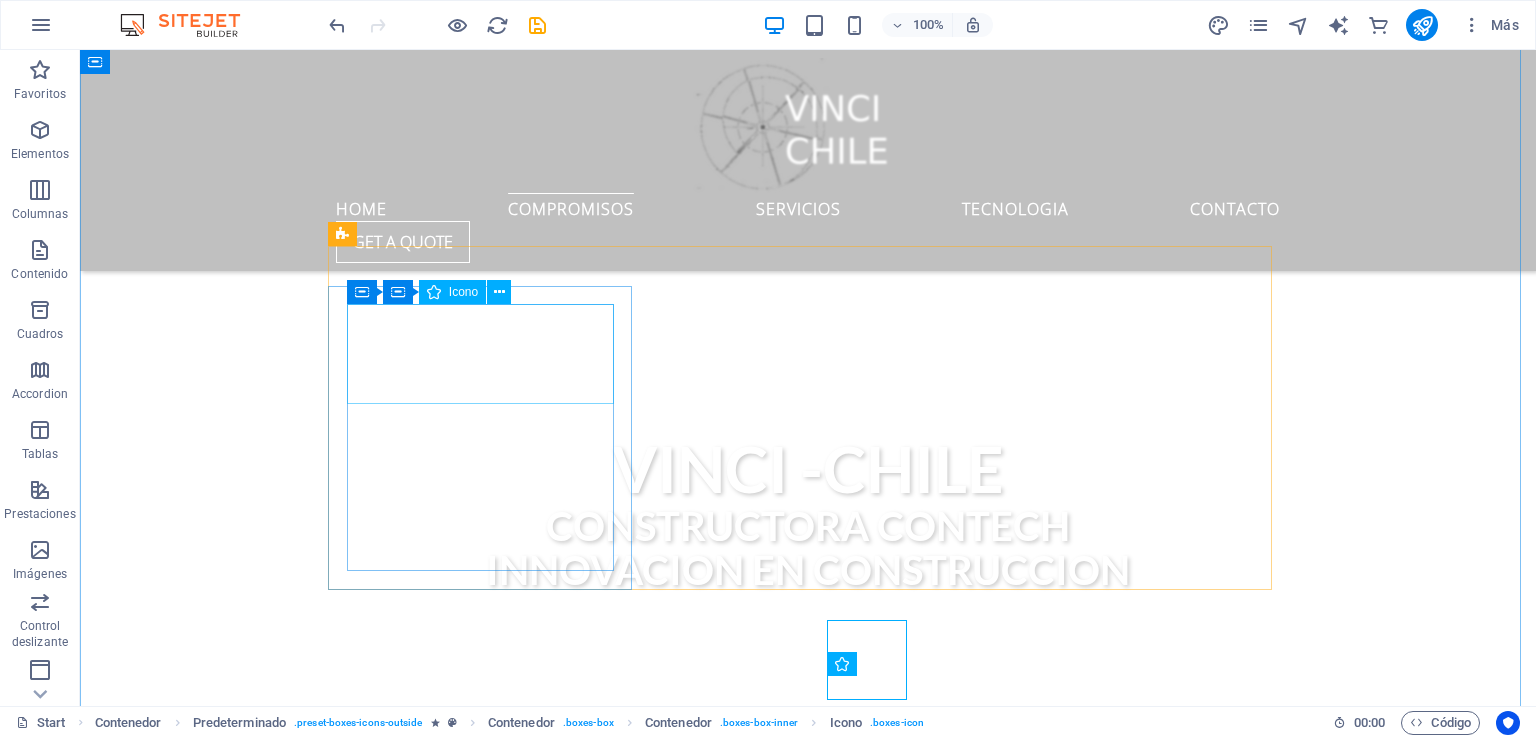 click at bounding box center (808, 1077) 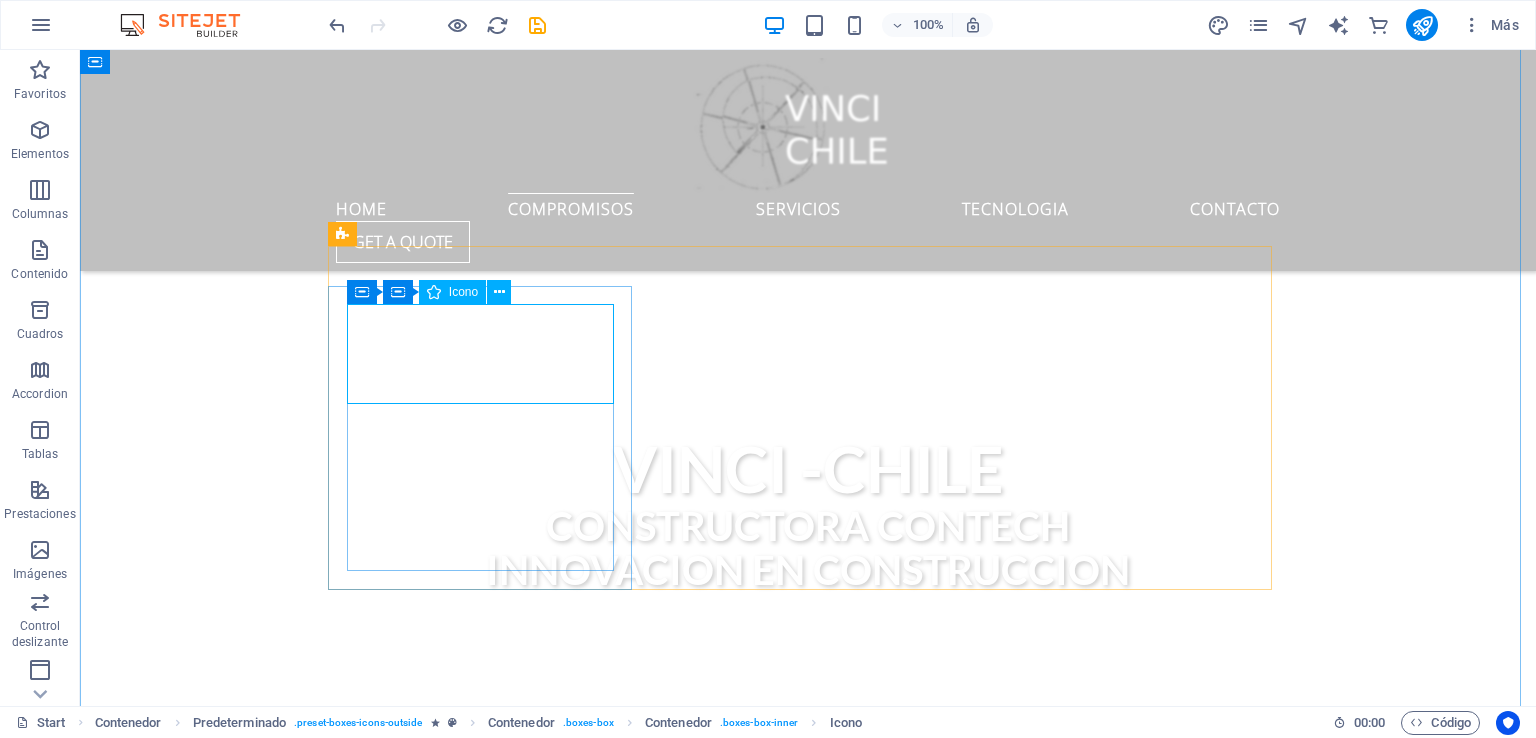 click on "Icono" at bounding box center [463, 292] 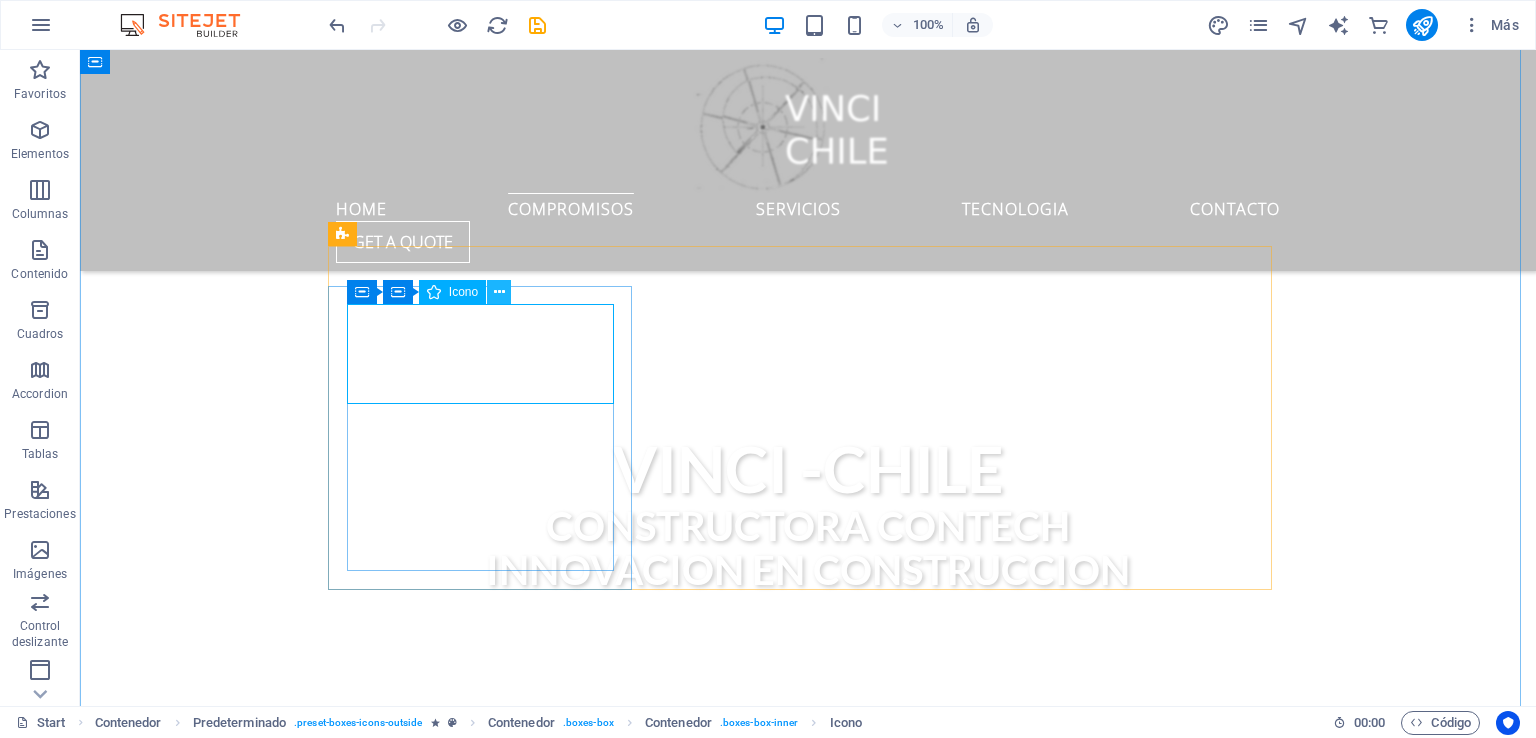 click at bounding box center (499, 292) 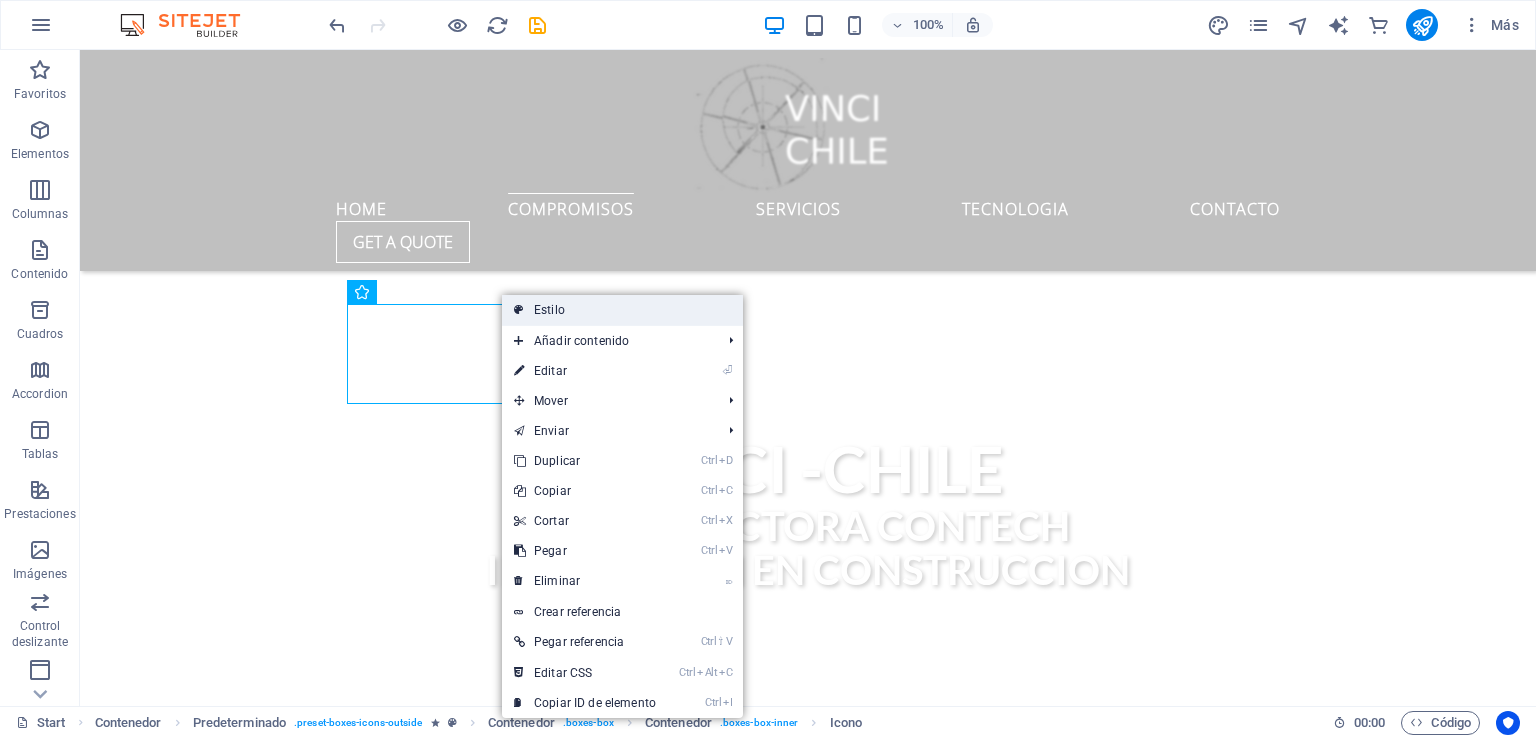 click on "Estilo" at bounding box center [622, 310] 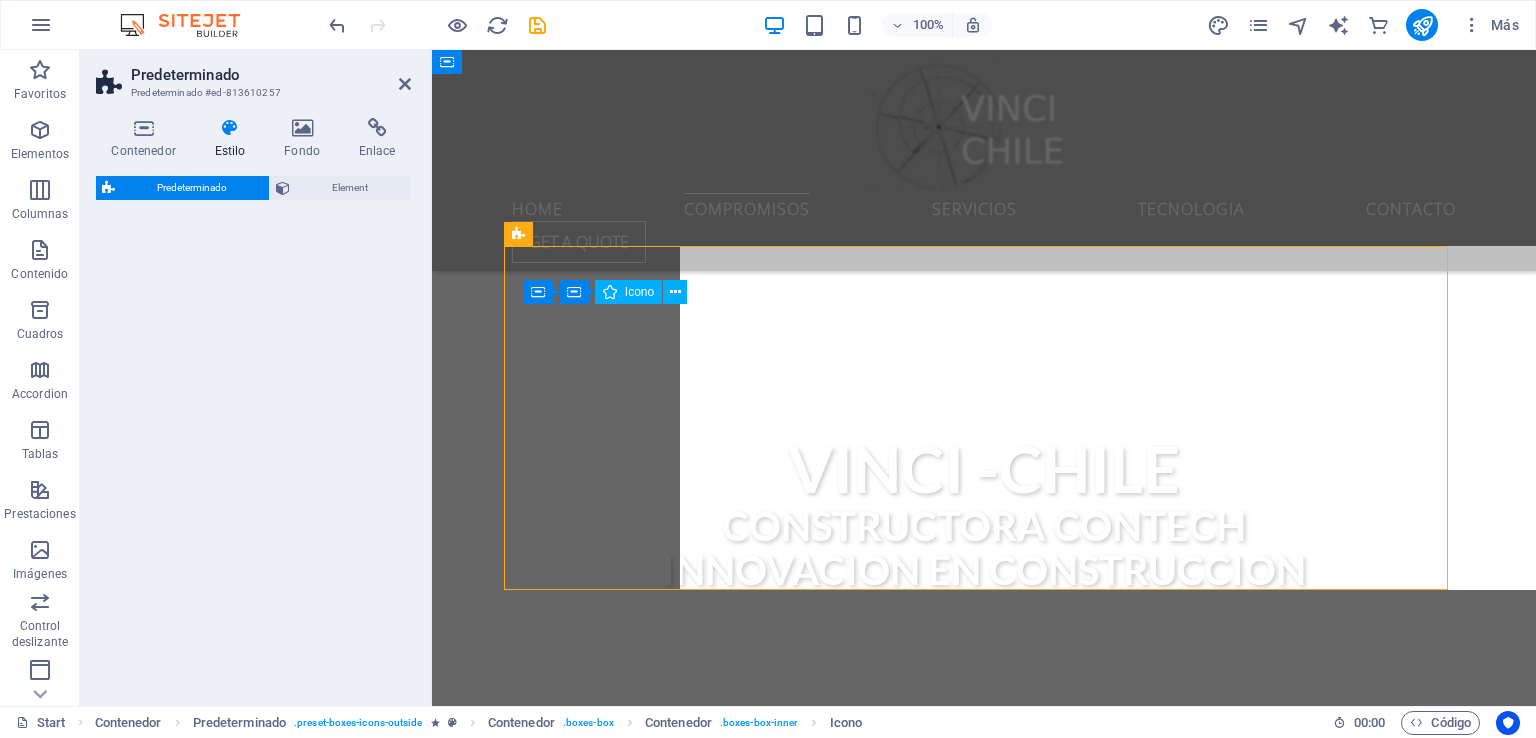 select on "px" 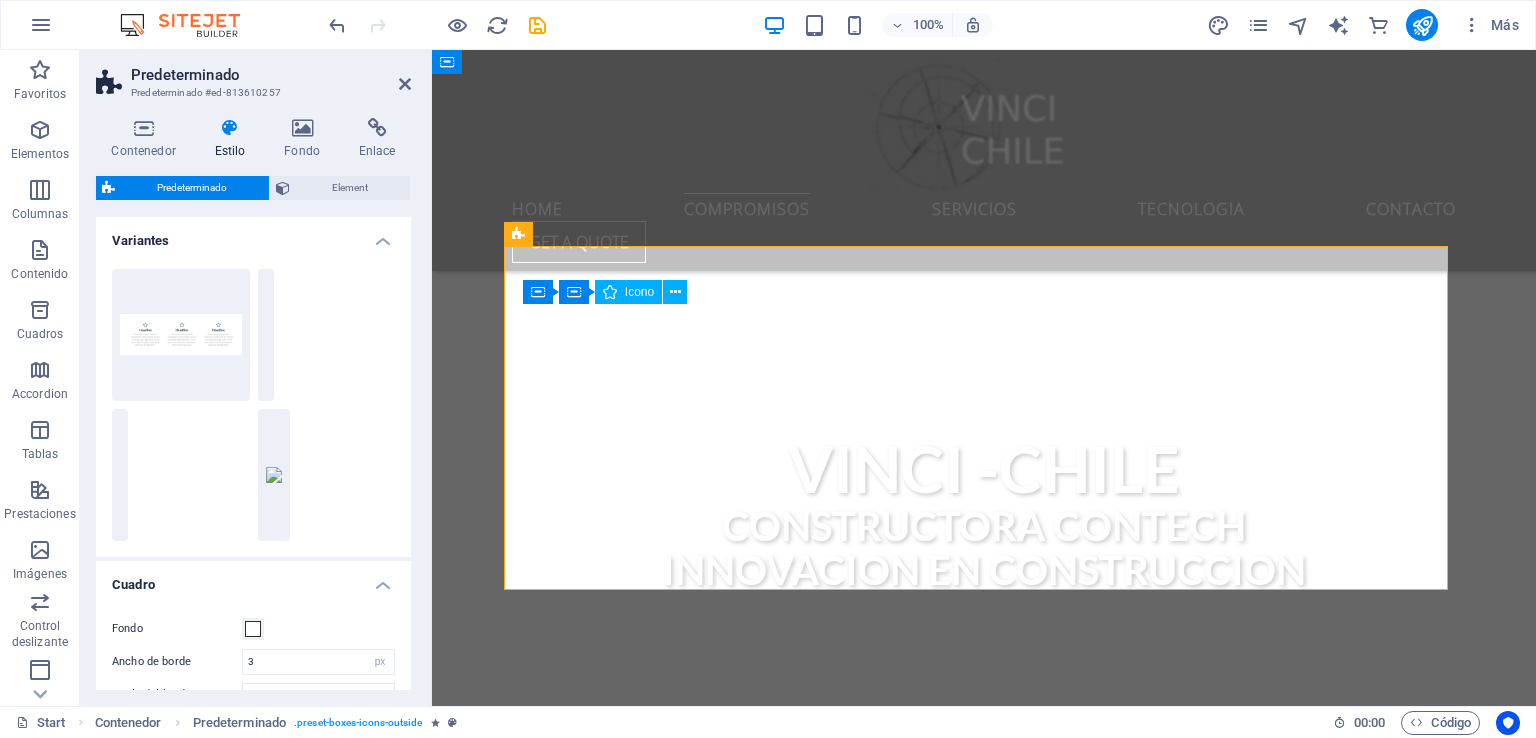 click at bounding box center [984, 1077] 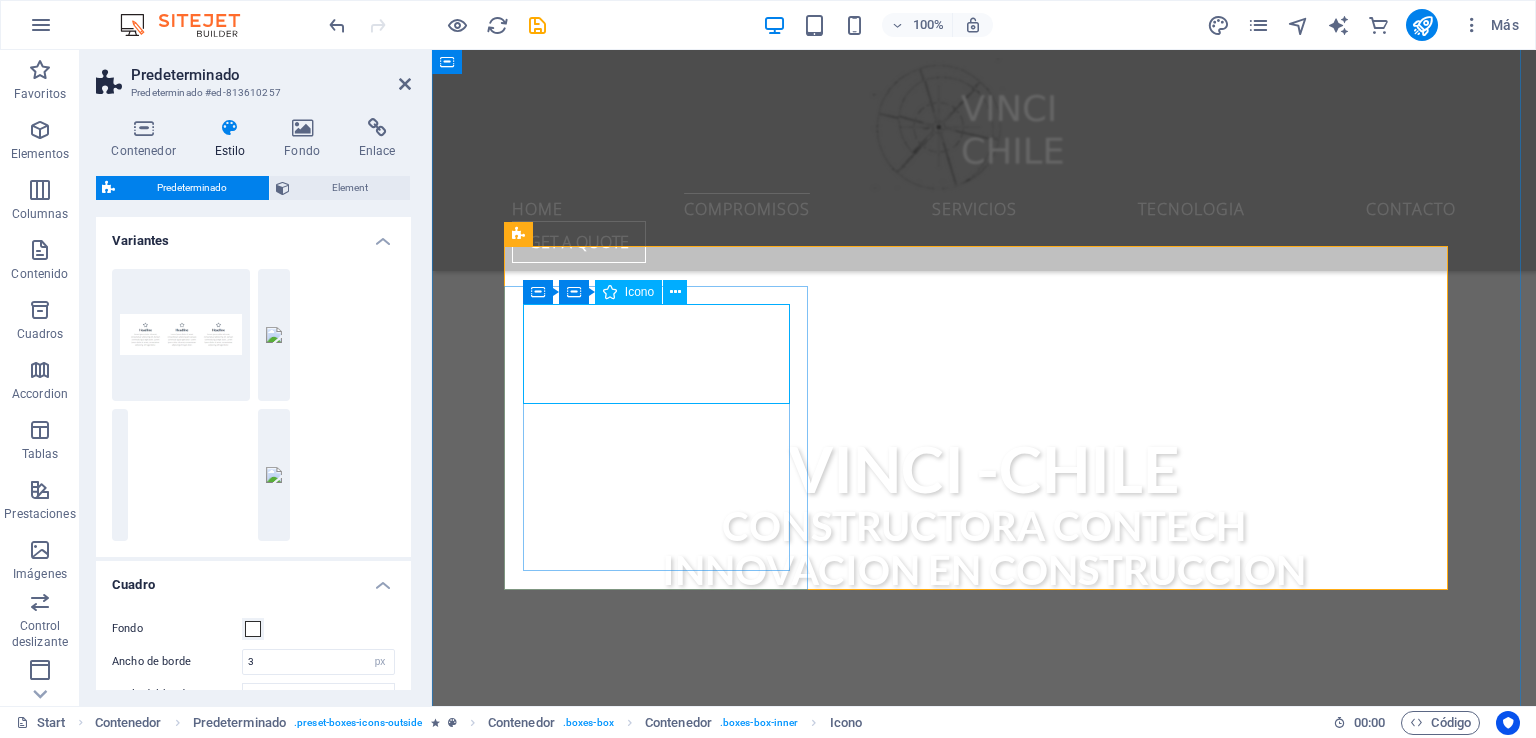 click on "Icono" at bounding box center (639, 292) 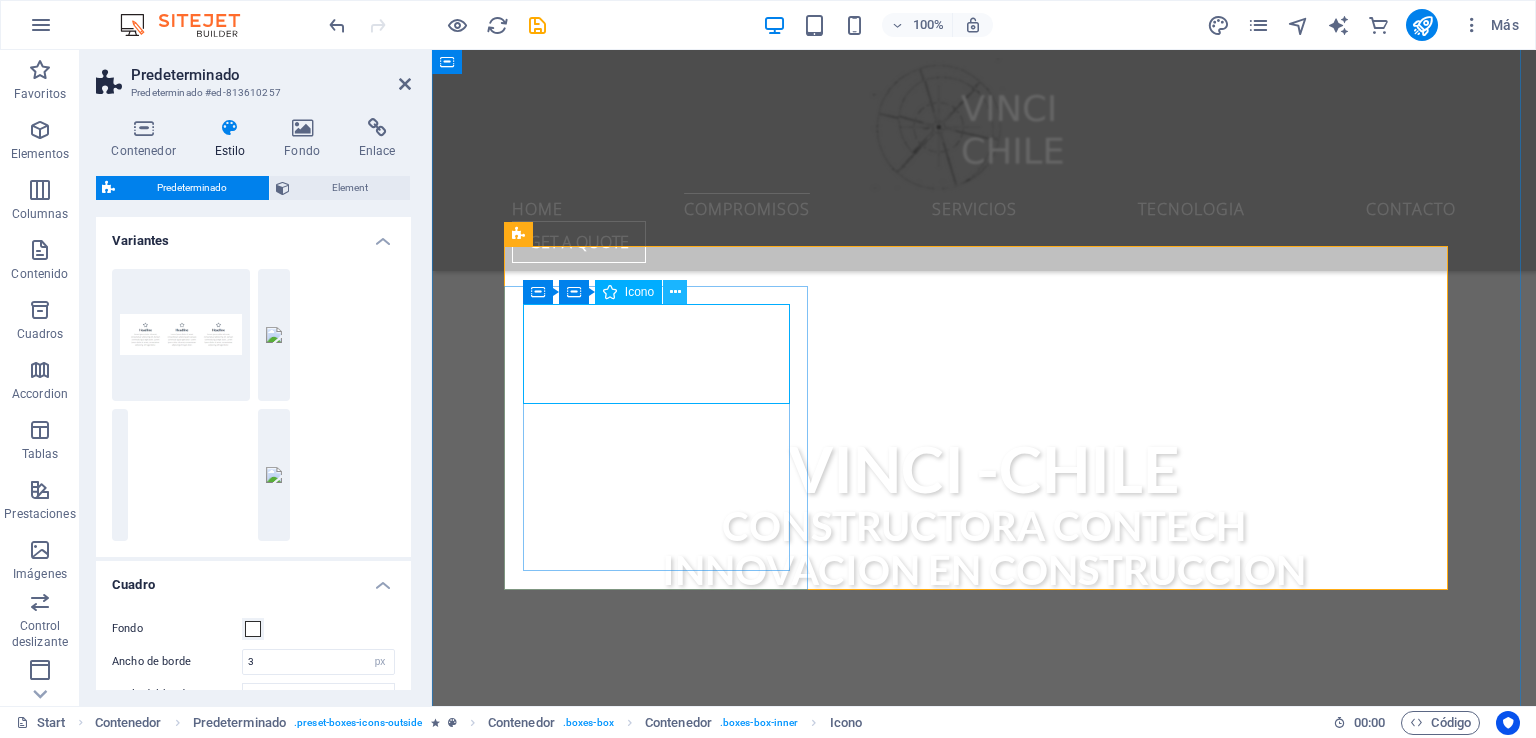 click at bounding box center (675, 292) 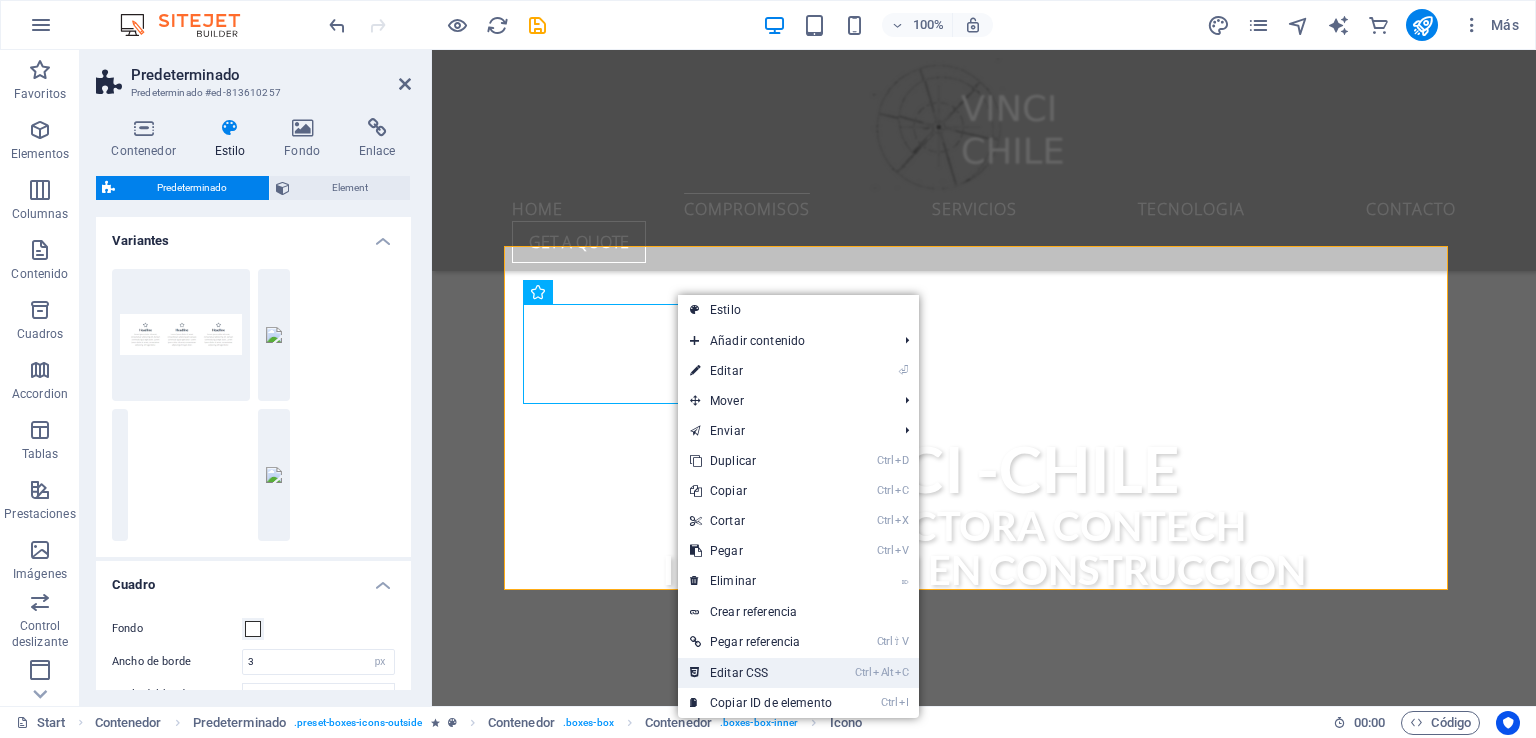click on "Ctrl Alt C  Editar CSS" at bounding box center [761, 673] 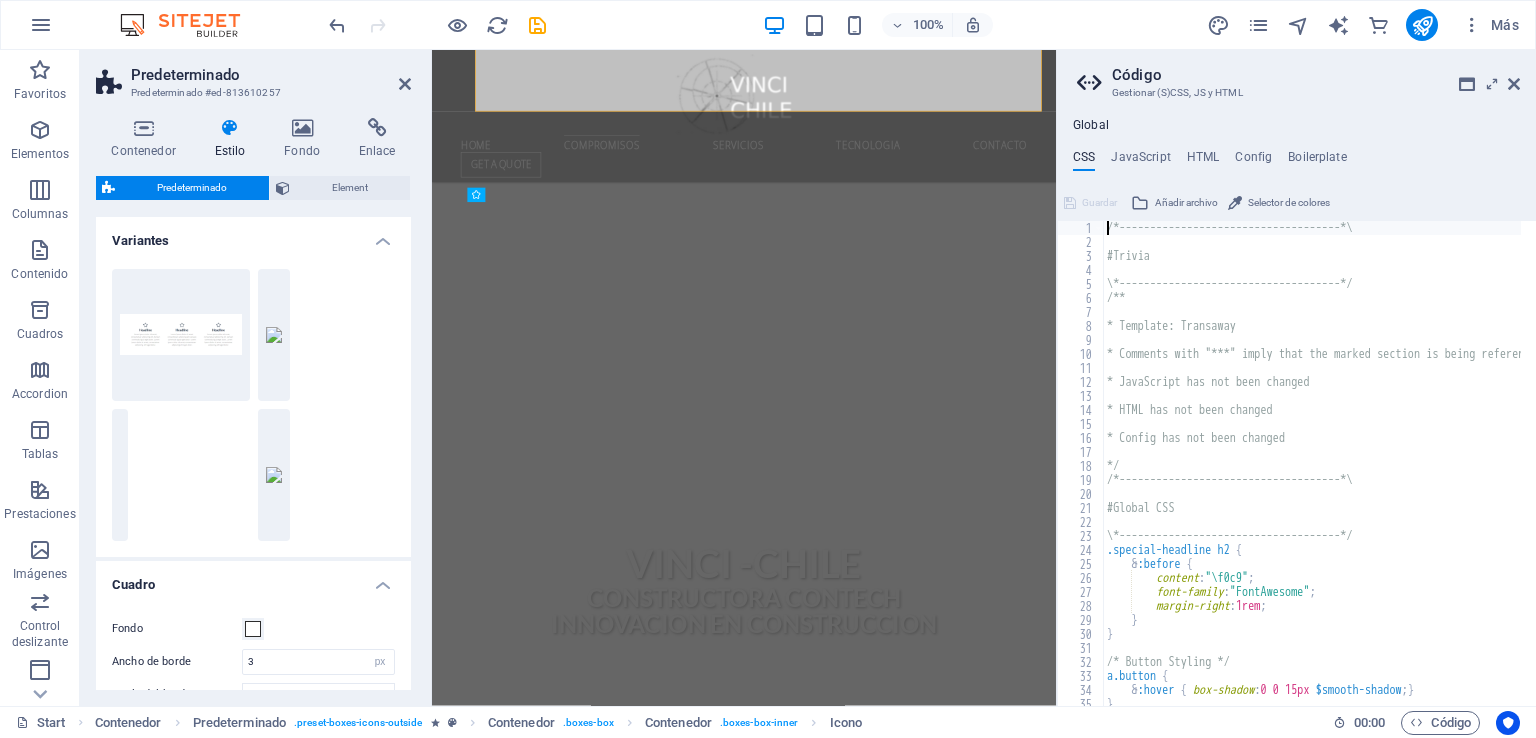 scroll, scrollTop: 1185, scrollLeft: 0, axis: vertical 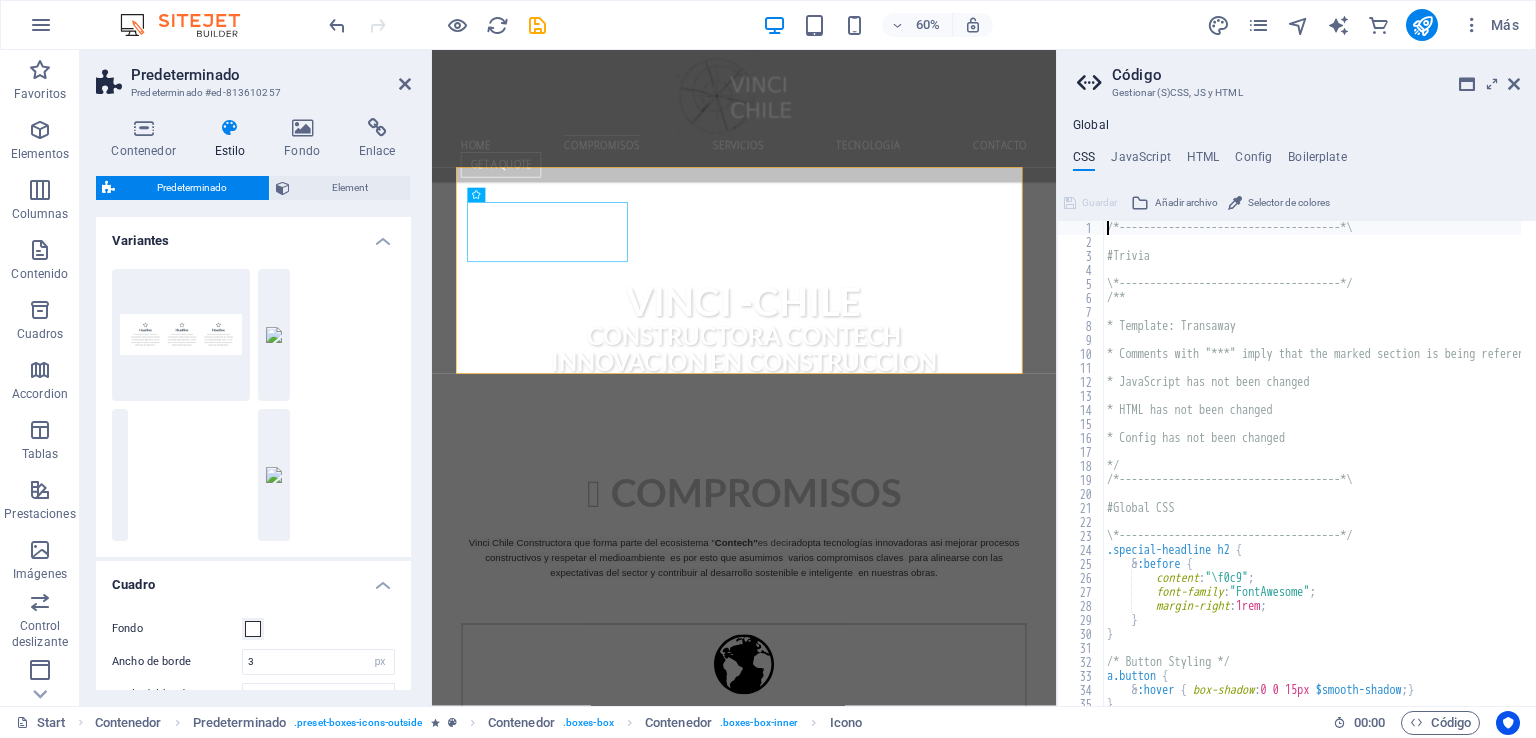click on "Código Gestionar (S)CSS, JS y HTML Global CSS JavaScript HTML Config Boilerplate /*------------------------------------*\ 1 2 3 4 5 6 7 8 9 10 11 12 13 14 15 16 17 18 19 20 21 22 23 24 25 26 27 28 29 30 31 32 33 34 35 36 37 /*------------------------------------*\     #Trivia  \*------------------------------------*/ /**   * Template: Transaway   * Comments with "***" imply that the marked section is being referenced somewhere else   * JavaScript has not been changed   * HTML has not been changed   * Config has not been changed   */ /*------------------------------------*\     #Global CSS \*------------------------------------*/ .special-headline   h2   {      & :before   {           content :  "\f0c9" ;           font-family :  "FontAwesome" ;           margin-right :  1rem ;      } } /* Button Styling */ a.button   {      & :hover   {   box-shadow :  0   0   15px   $smooth-shadow ;  } }     Guardar Añadir archivo Selector de colores     Guardar Añadir archivo     Guardar Añadir archivo" at bounding box center (1296, 378) 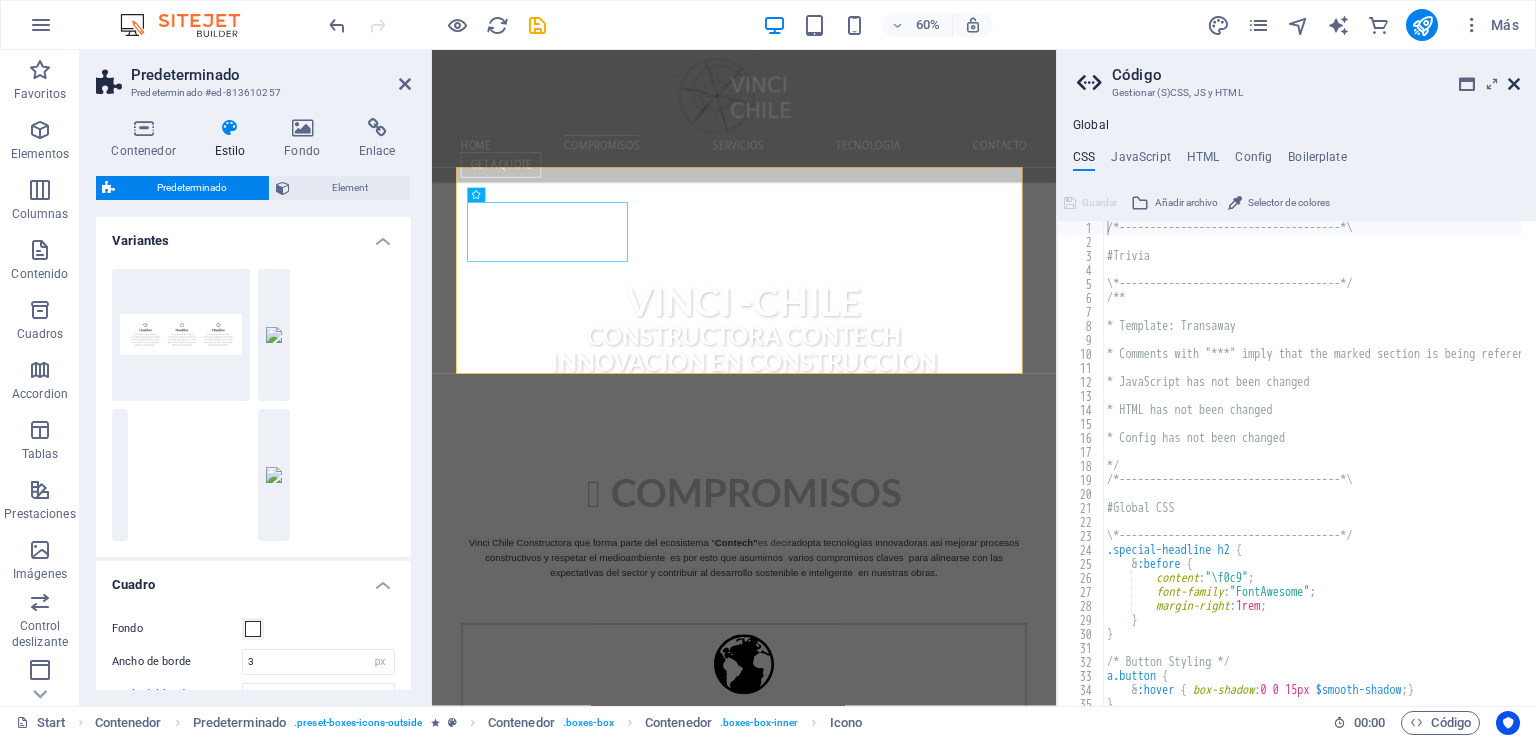 drag, startPoint x: 1515, startPoint y: 88, endPoint x: 629, endPoint y: 231, distance: 897.4659 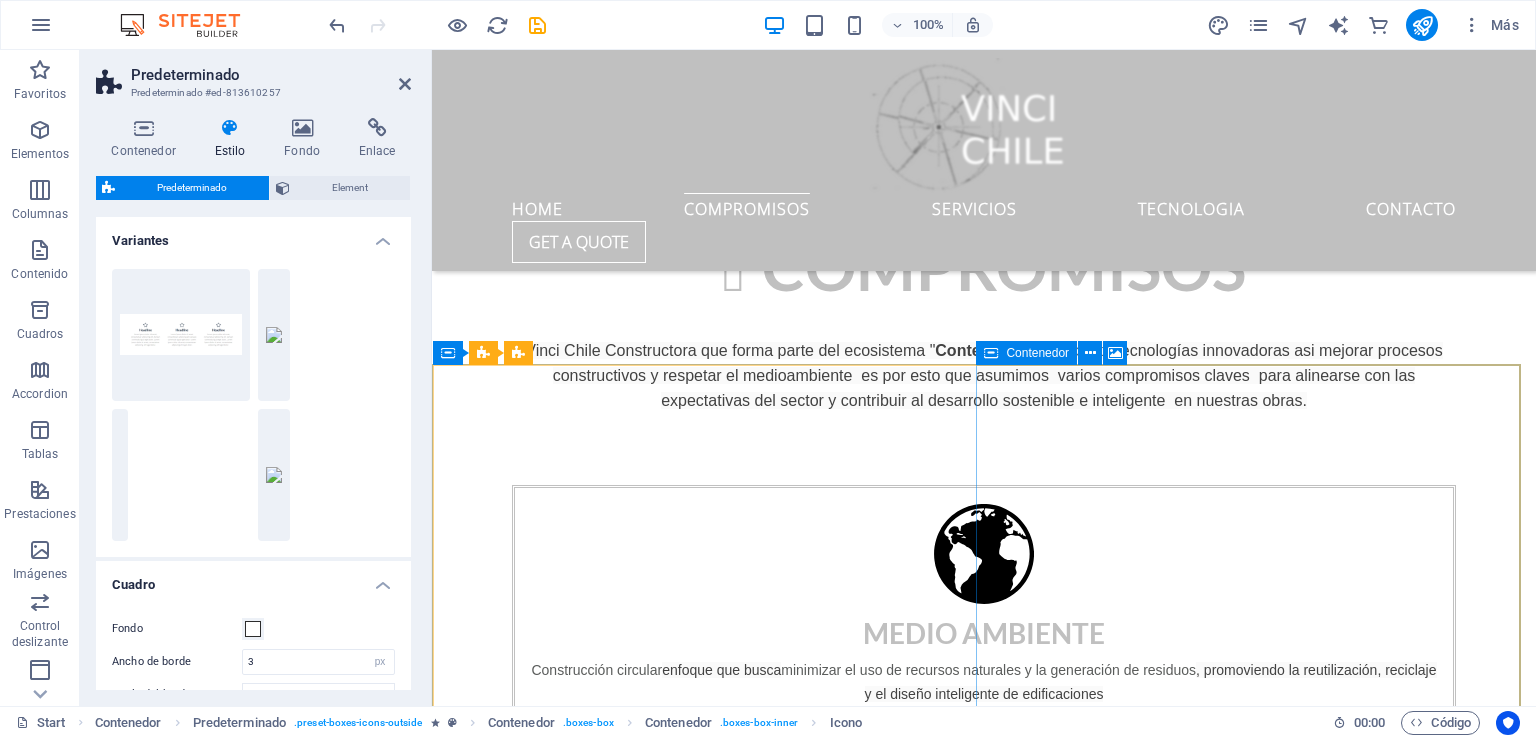 scroll, scrollTop: 1048, scrollLeft: 0, axis: vertical 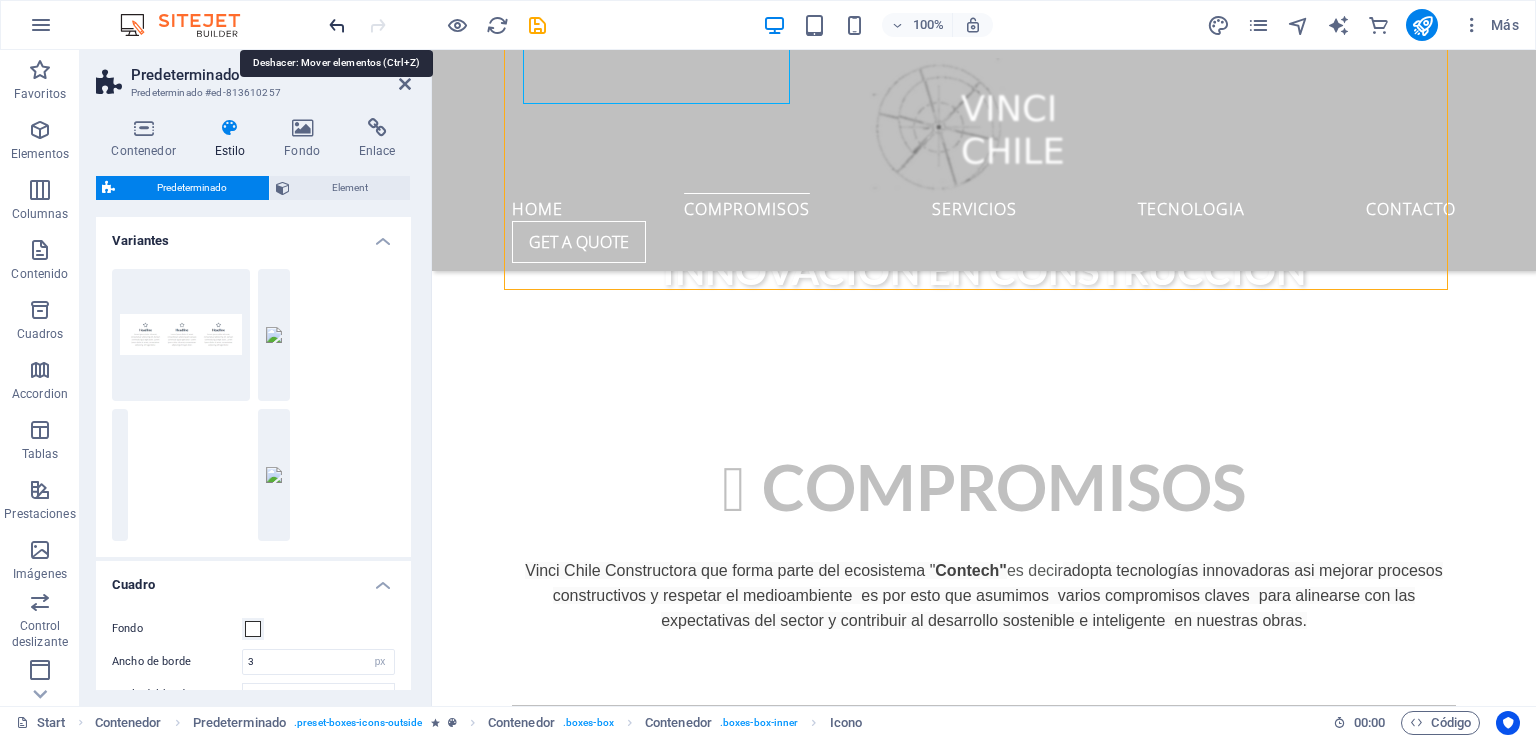 click at bounding box center (337, 25) 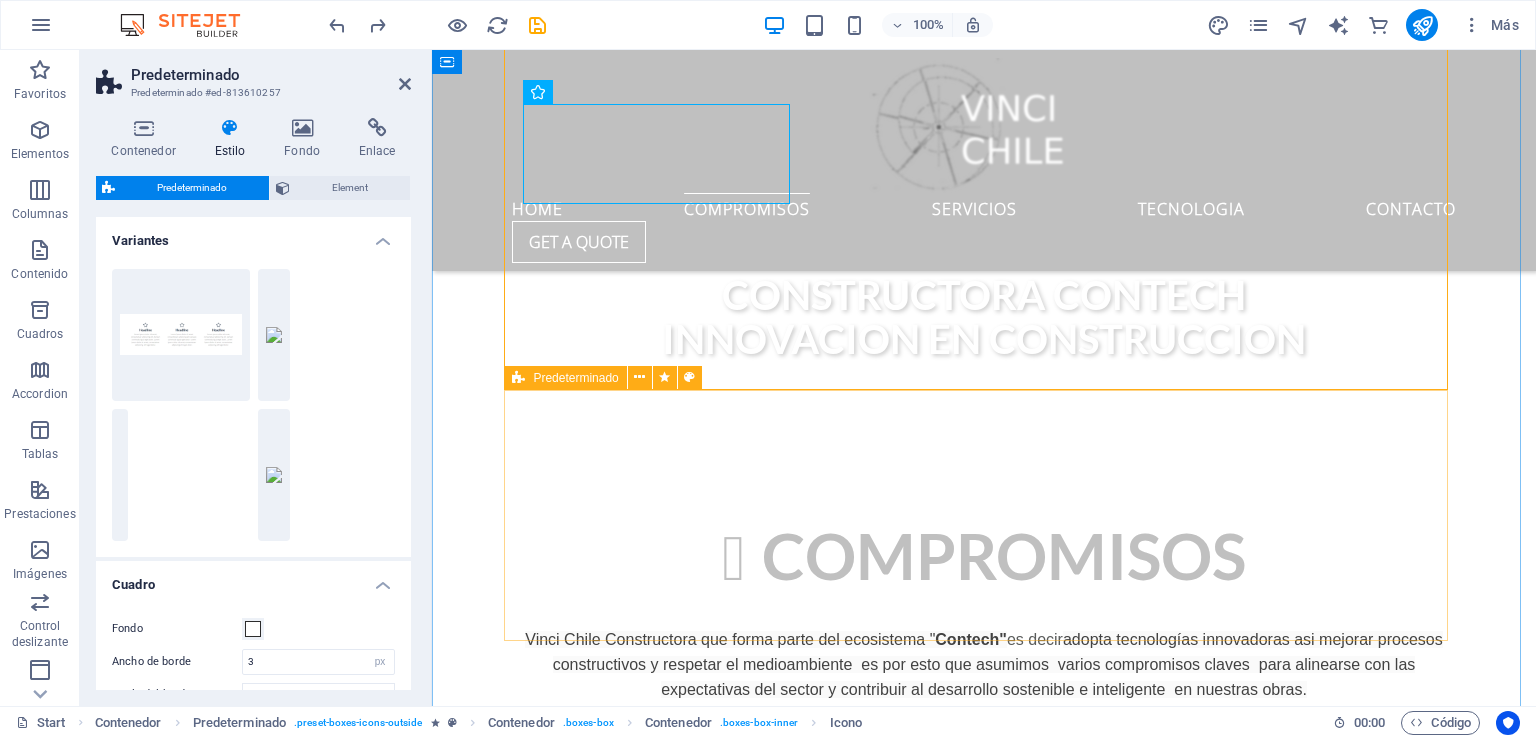 scroll, scrollTop: 948, scrollLeft: 0, axis: vertical 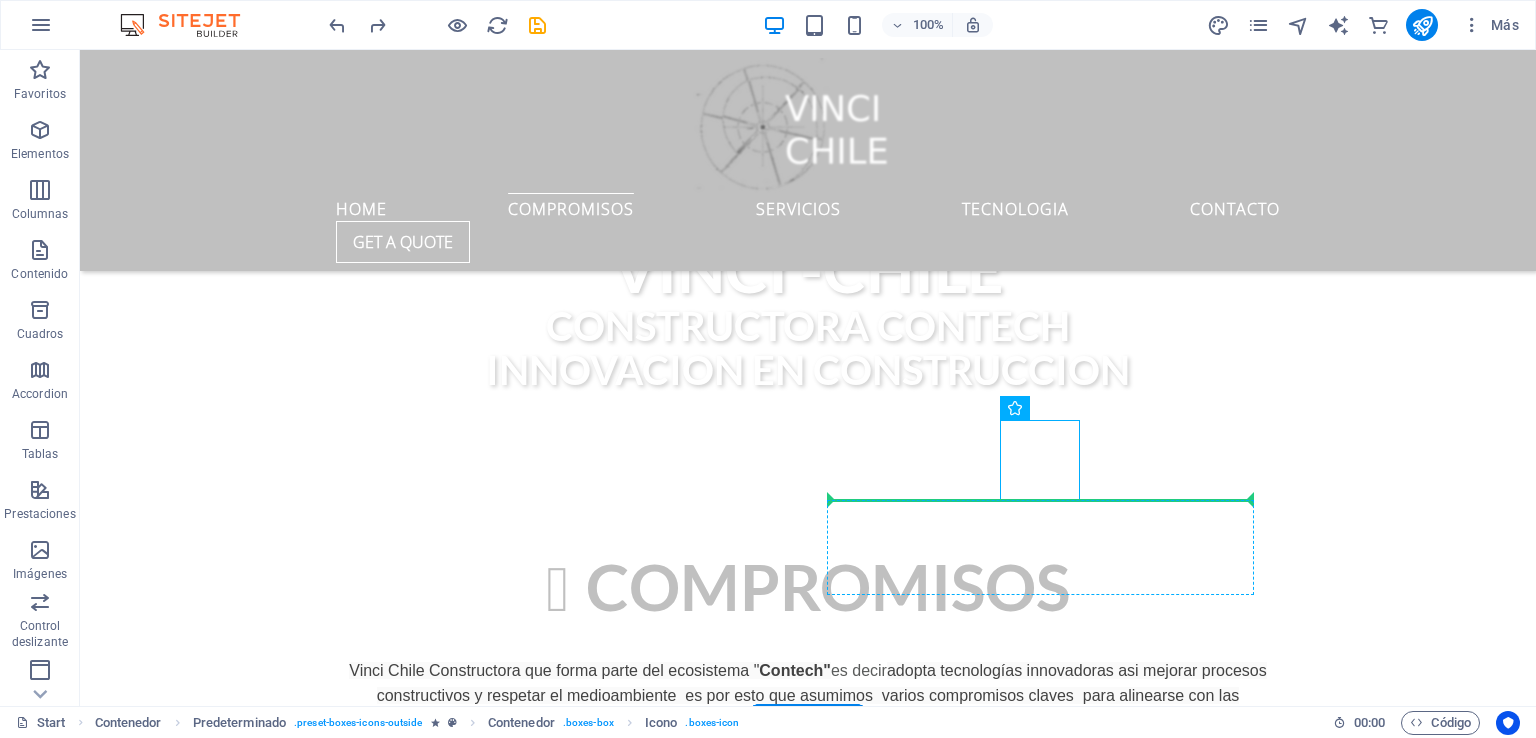 drag, startPoint x: 868, startPoint y: 467, endPoint x: 1135, endPoint y: 504, distance: 269.55148 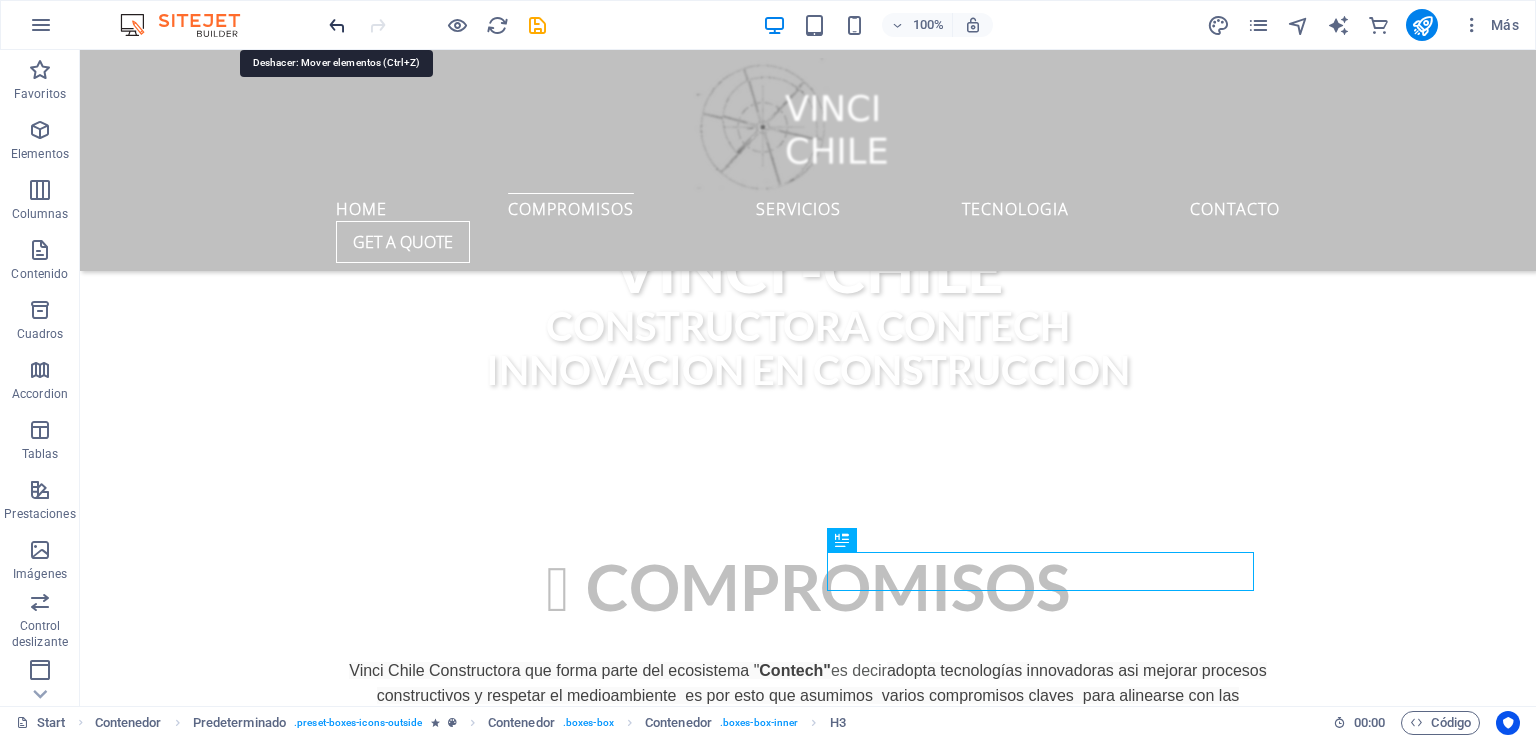 click at bounding box center (337, 25) 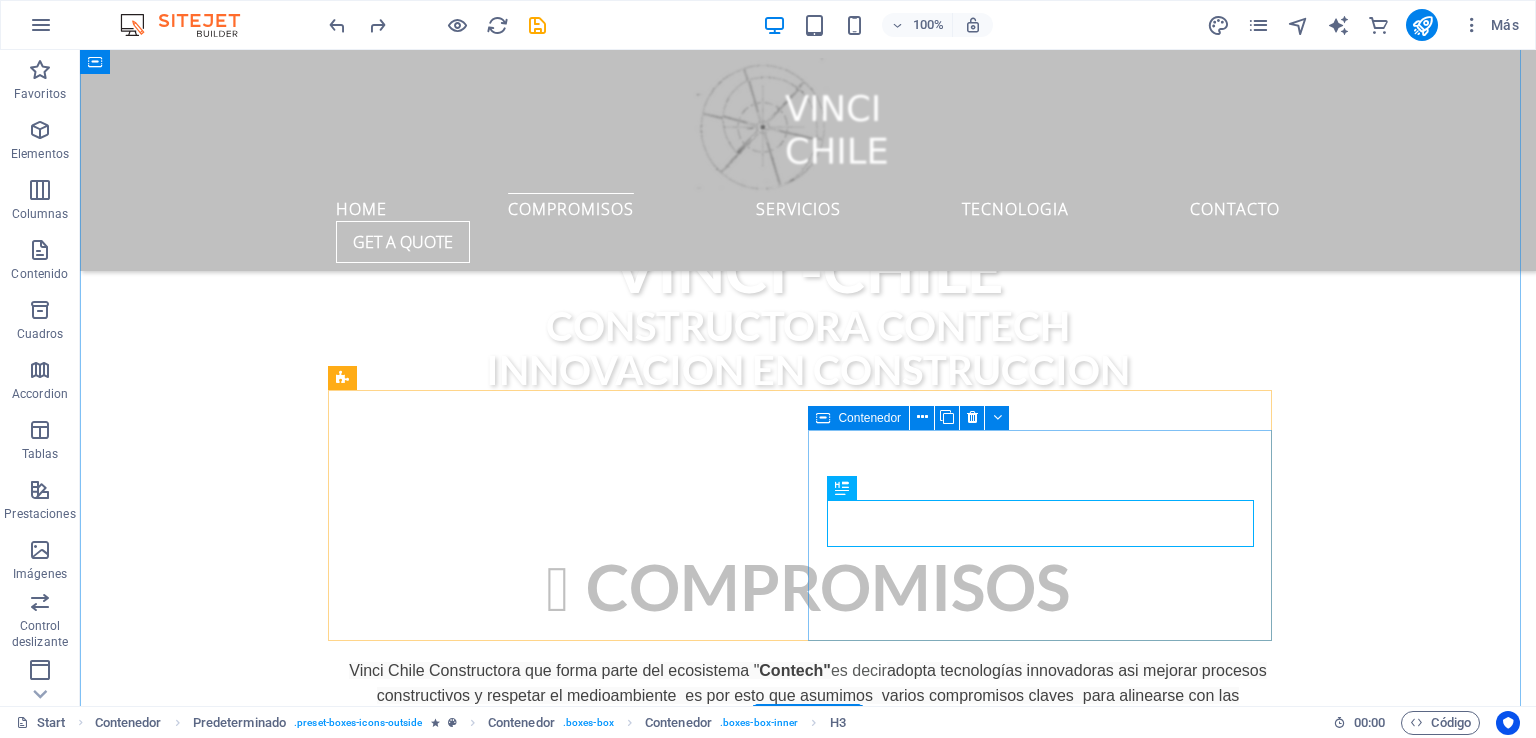 click on "tecnologia Lorem ipsum dolor sit amet, consectetur adipisicing elit. Veritatis, dolorem!" at bounding box center (808, 1949) 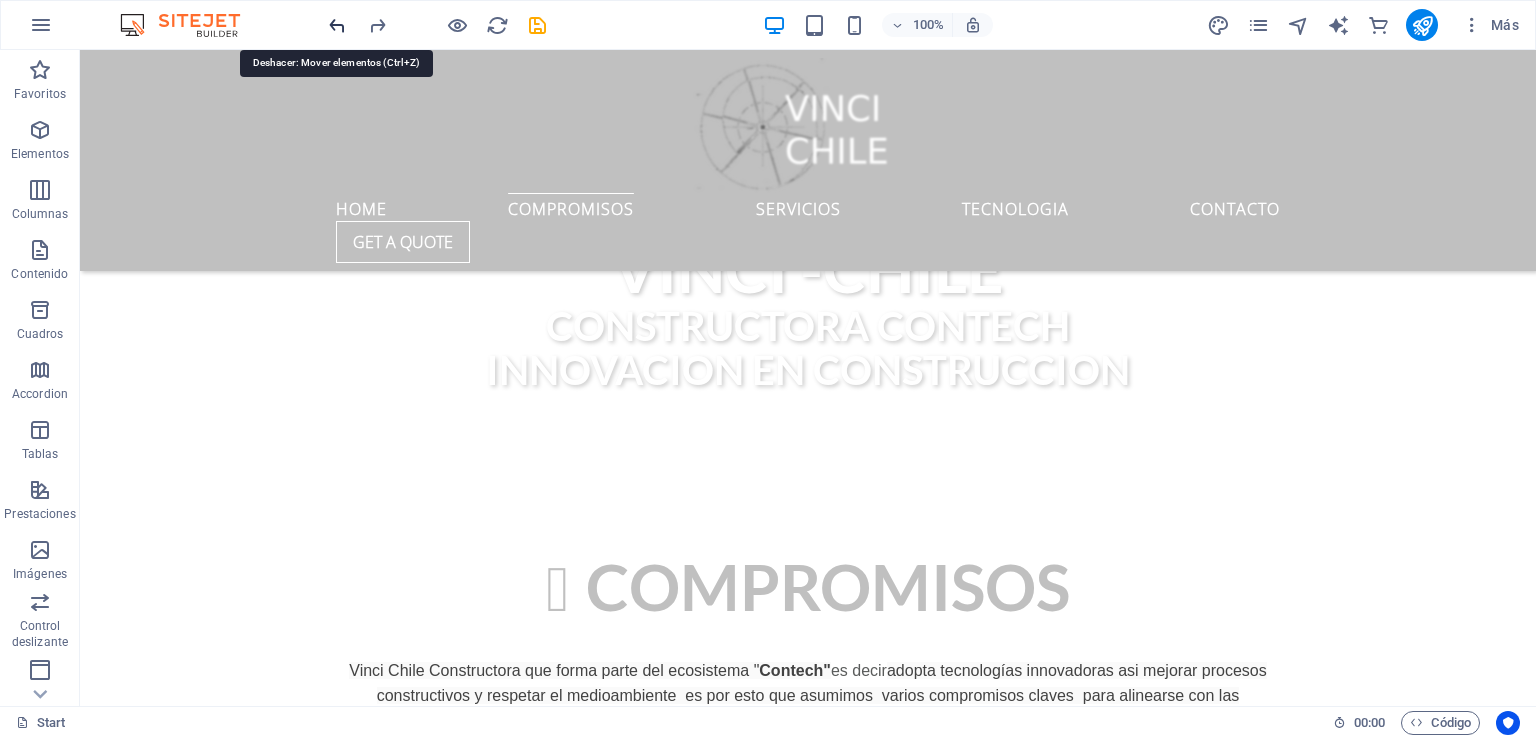 click at bounding box center (337, 25) 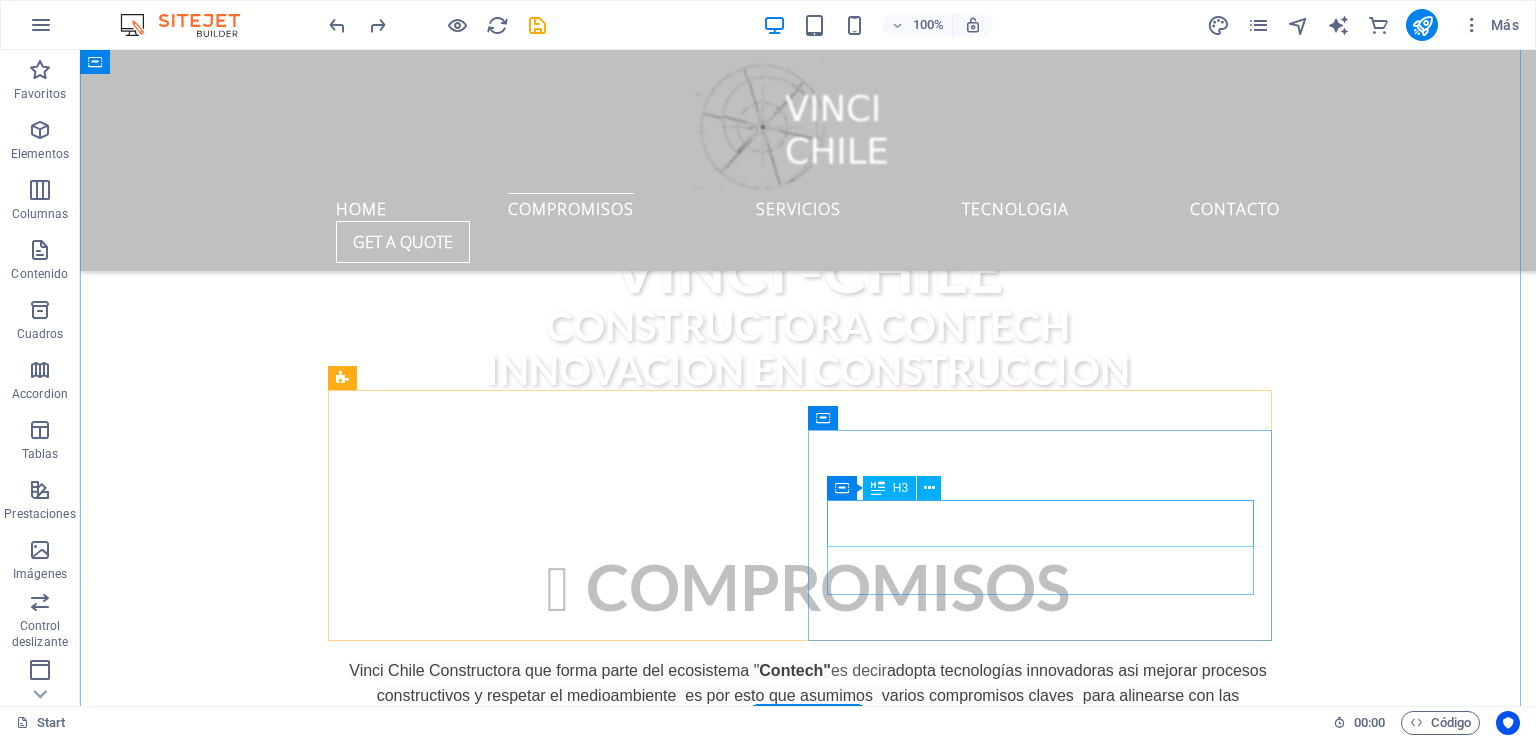 drag, startPoint x: 951, startPoint y: 513, endPoint x: 942, endPoint y: 525, distance: 15 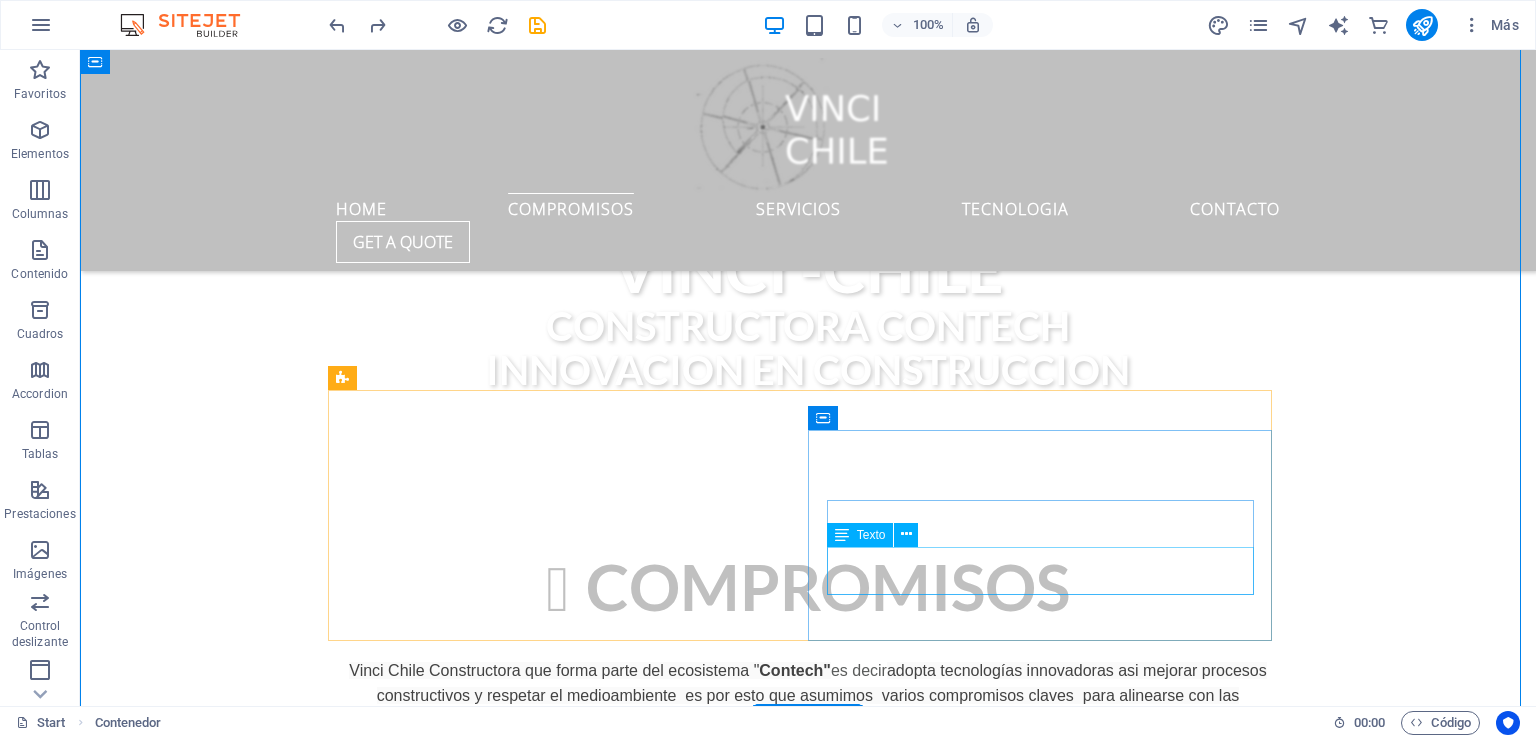 click on "Lorem ipsum dolor sit amet, consectetur adipisicing elit. Veritatis, dolorem!" at bounding box center (808, 1984) 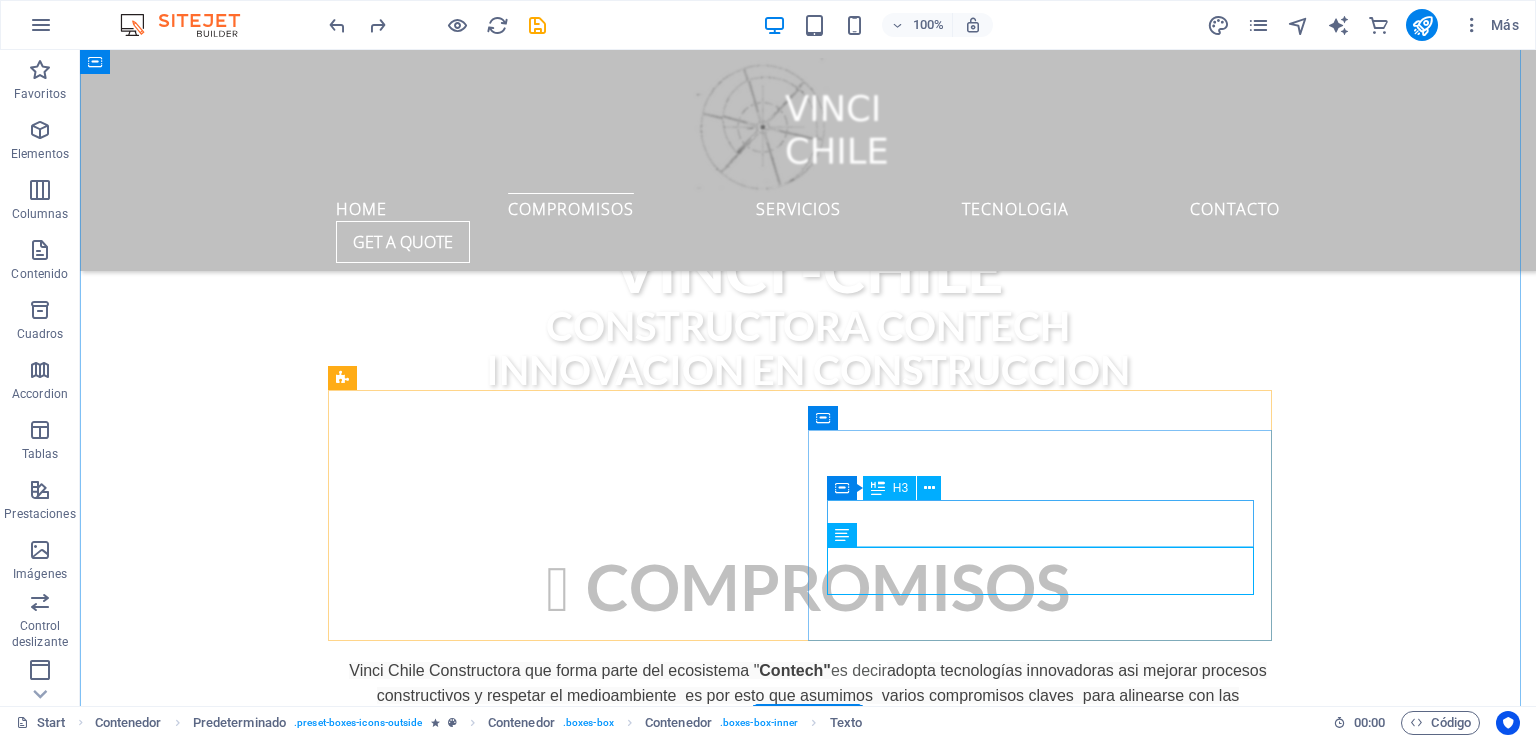click on "tecnologia" at bounding box center [808, 1937] 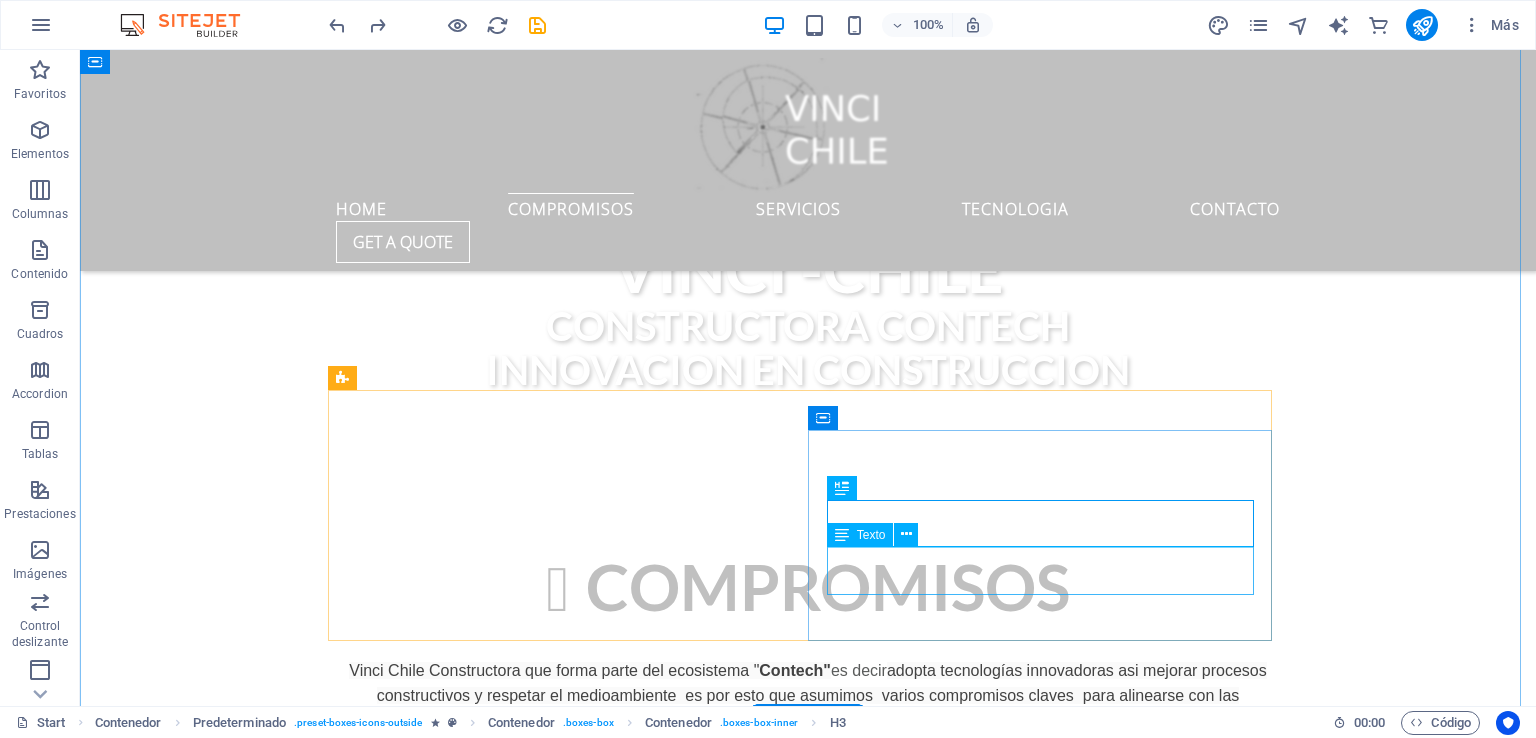 click on "Lorem ipsum dolor sit amet, consectetur adipisicing elit. Veritatis, dolorem!" at bounding box center (808, 1984) 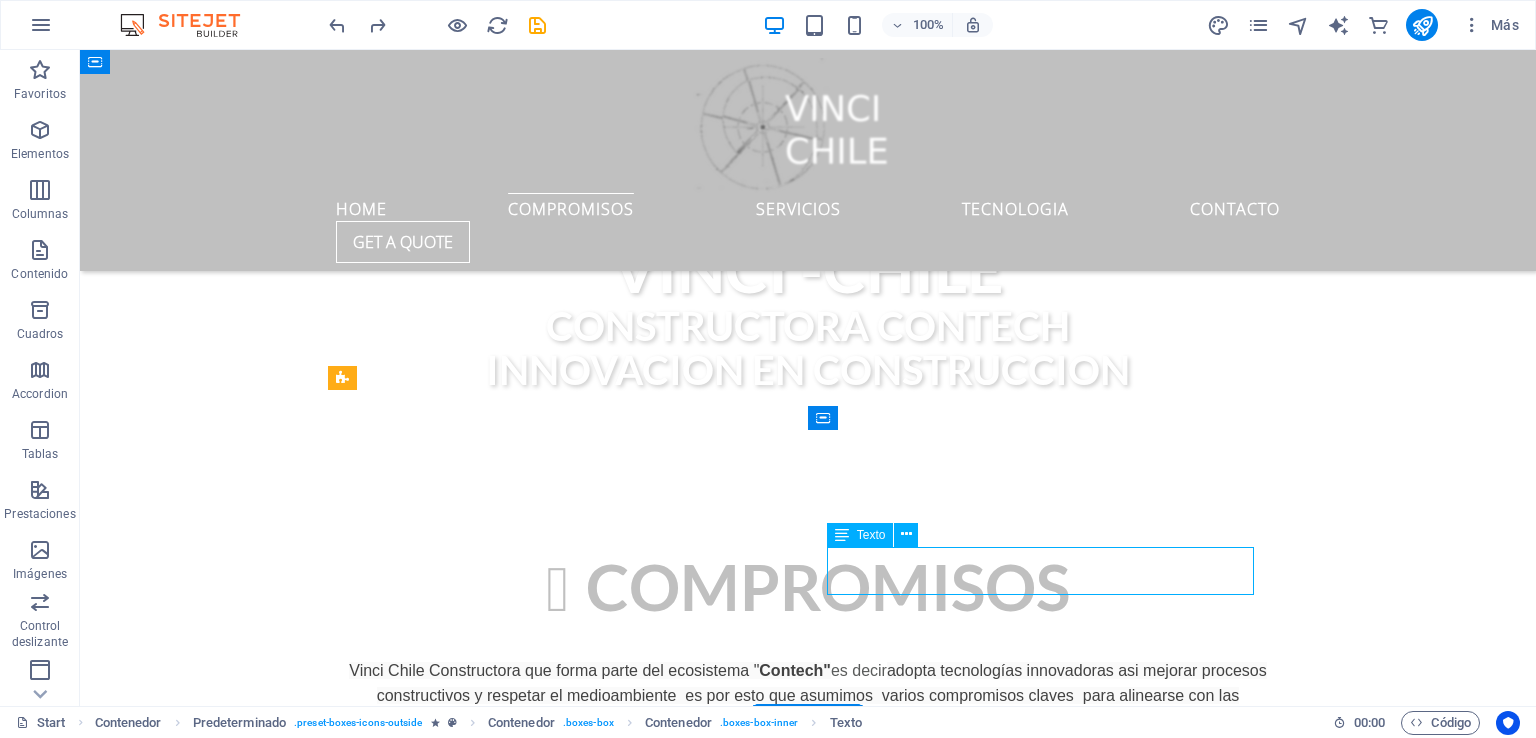 click on "Lorem ipsum dolor sit amet, consectetur adipisicing elit. Veritatis, dolorem!" at bounding box center (808, 1984) 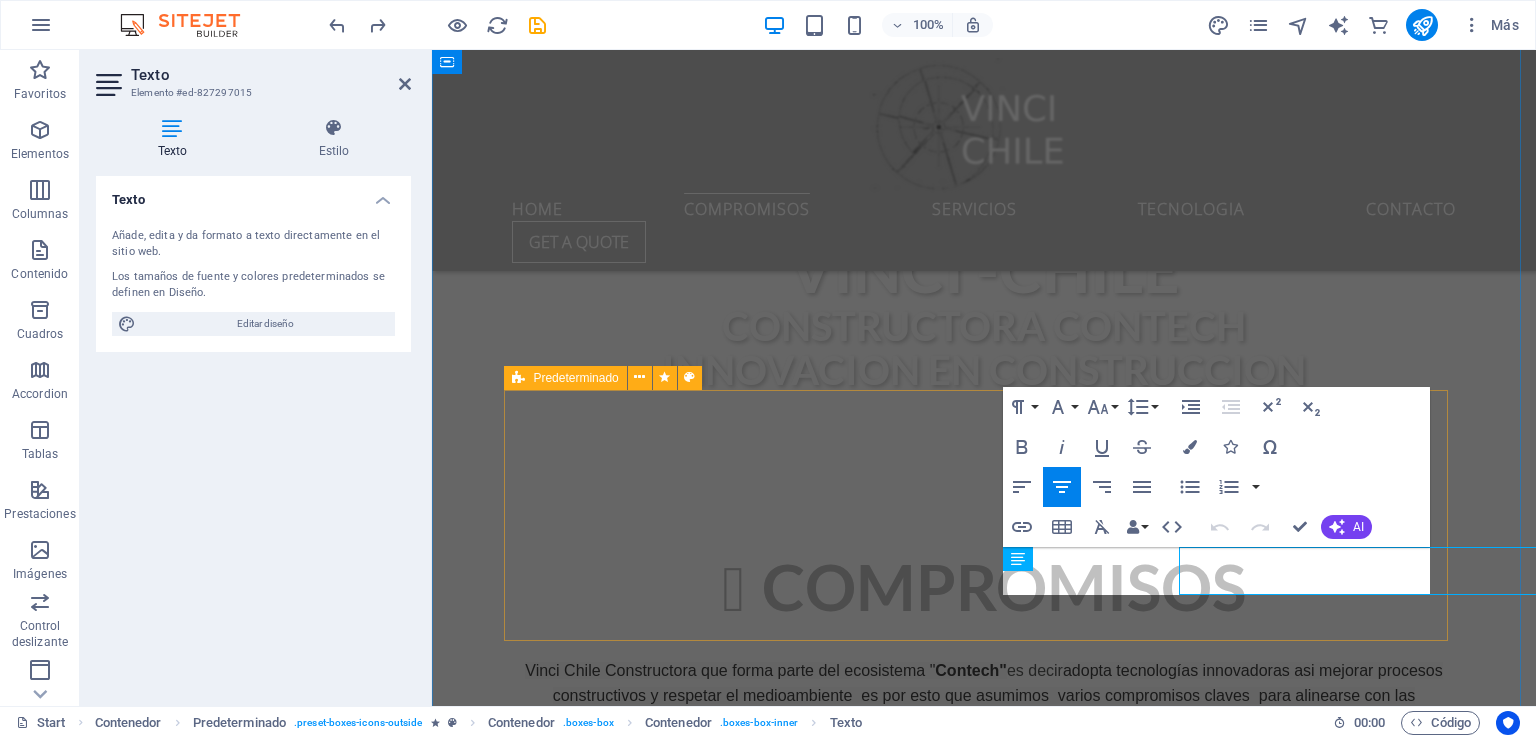 click on ".fa-secondary{opacity:.4} prevencion y seguridad  Lorem ipsum dolor sit amet, consectetur adipisicing elit. Veritatis, dolorem! tecnologia Lorem ipsum dolor sit amet, consectetur adipisicing elit. Veritatis, dolorem!" at bounding box center (984, 1796) 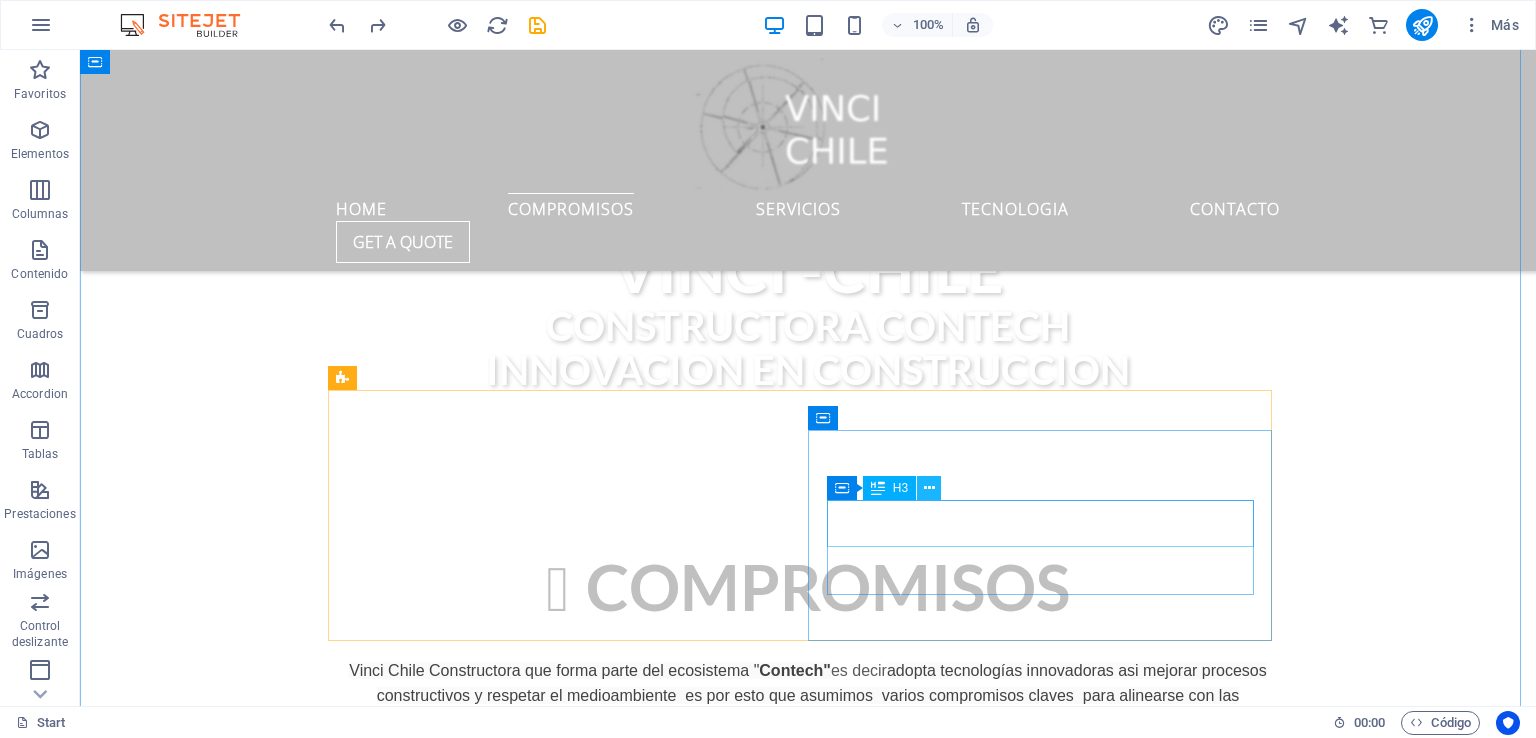 click at bounding box center (929, 488) 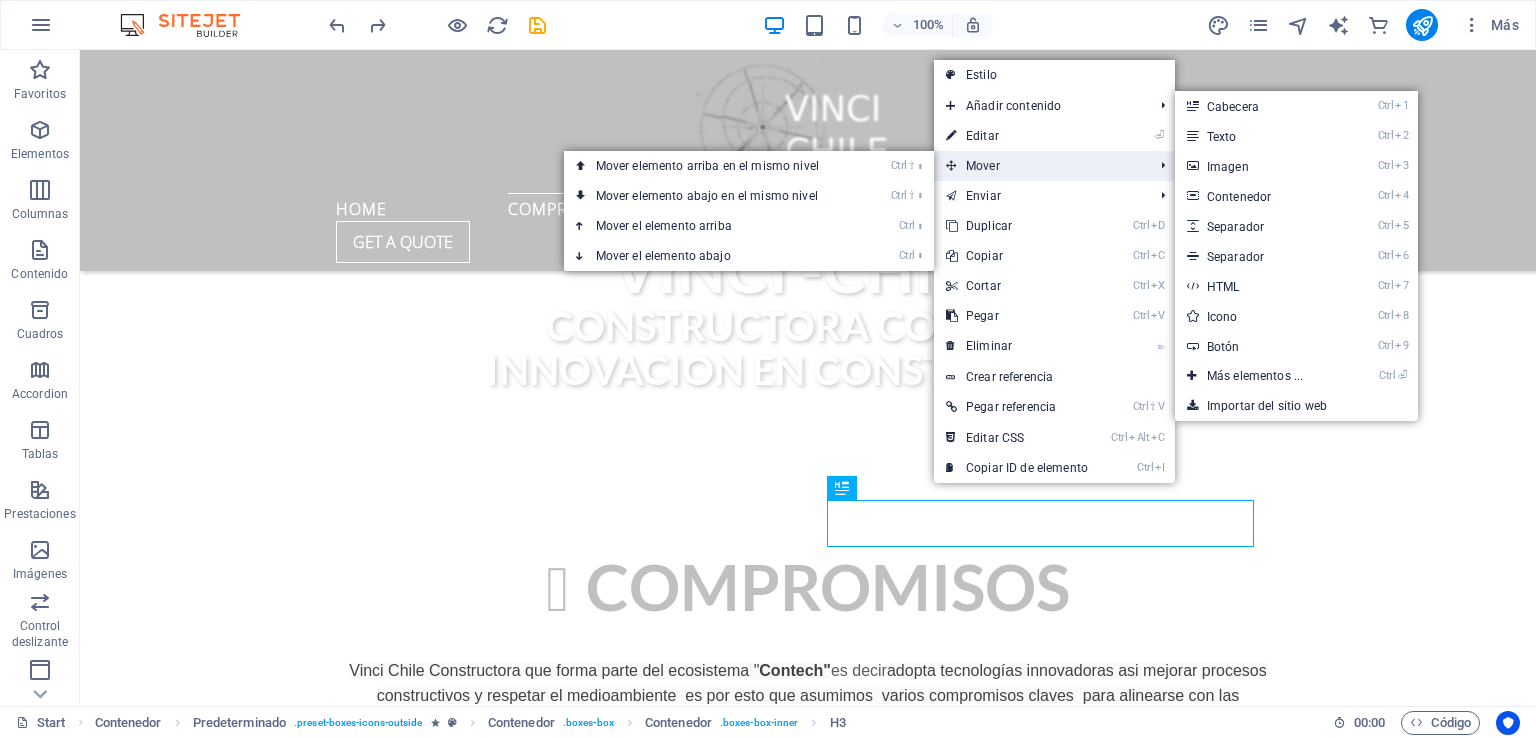 click on "Mover" at bounding box center (1039, 166) 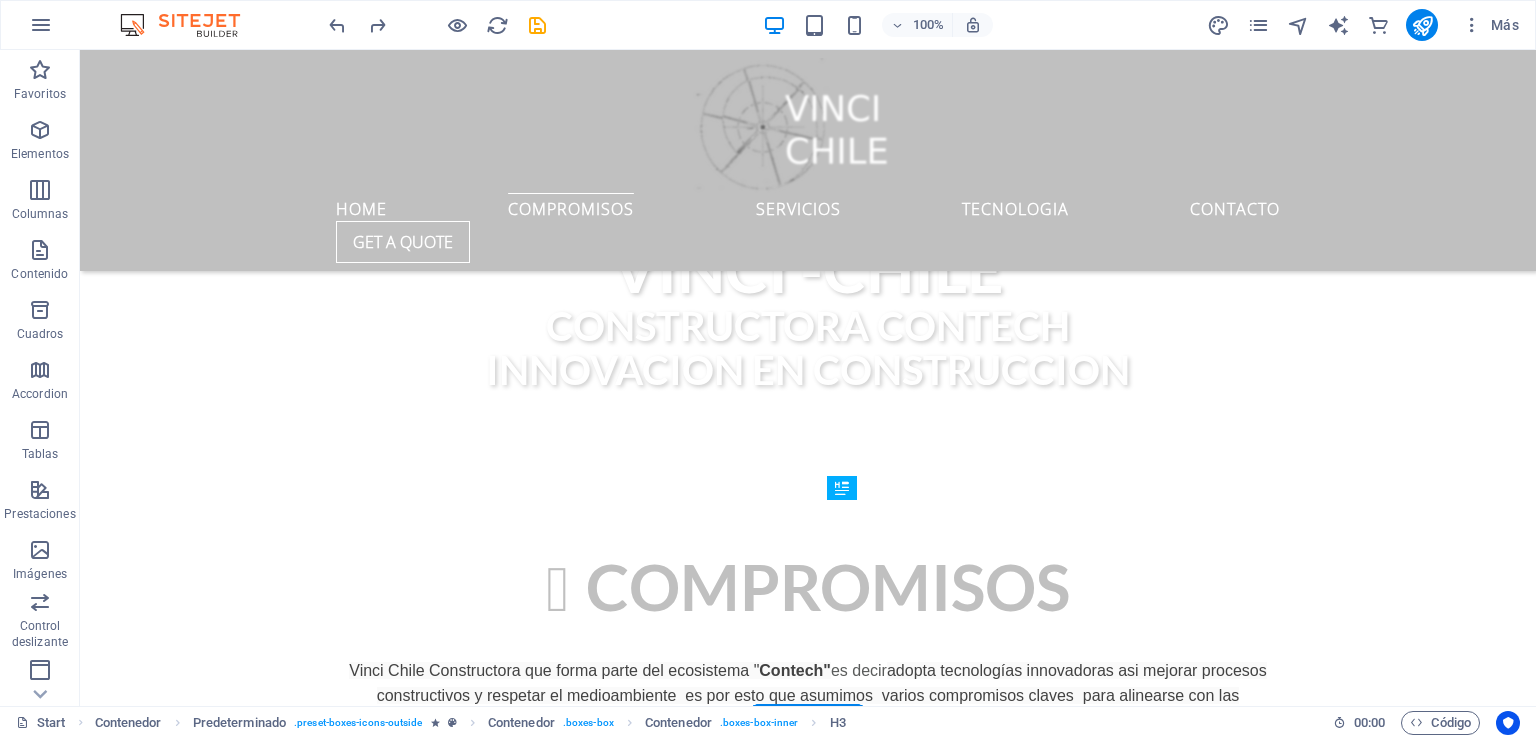 drag, startPoint x: 964, startPoint y: 500, endPoint x: 979, endPoint y: 529, distance: 32.649654 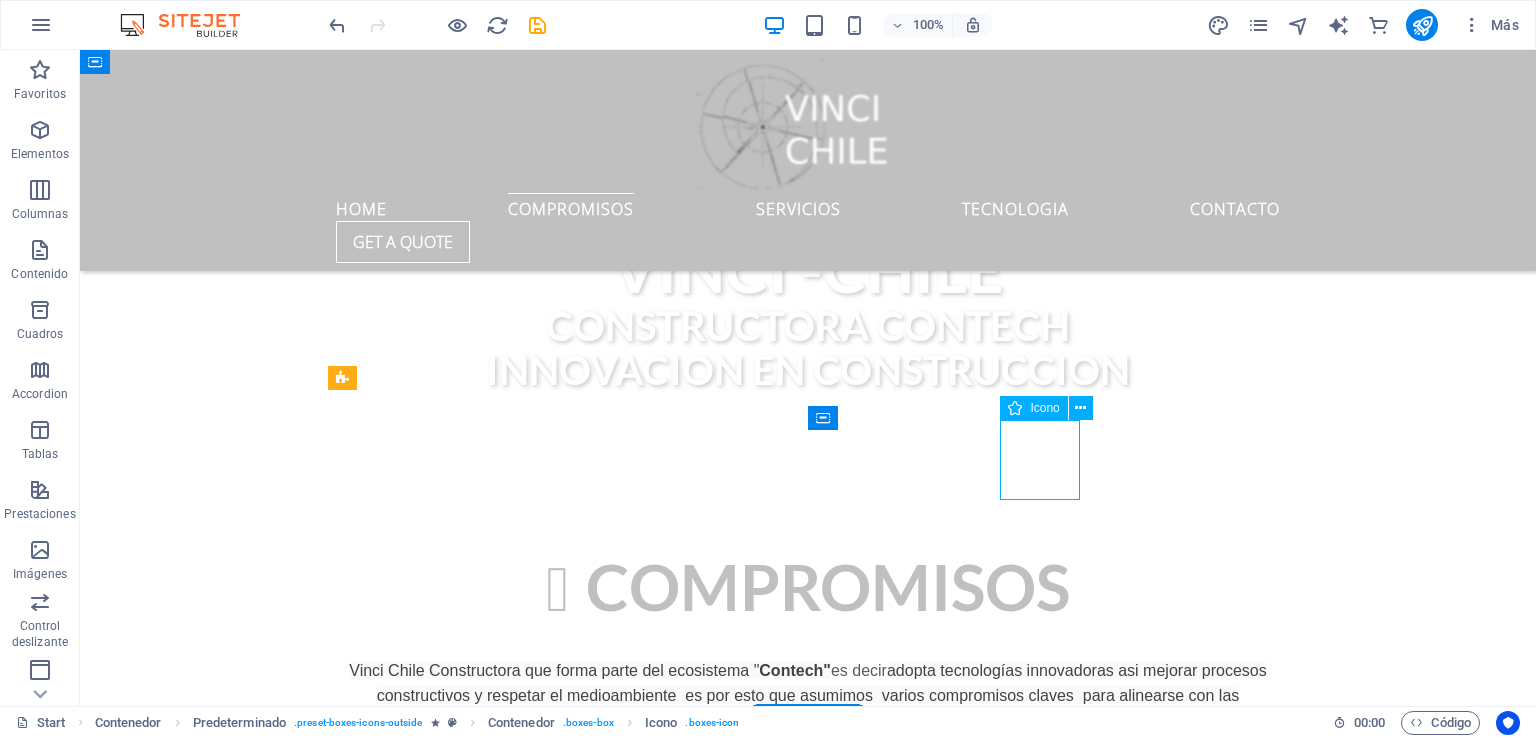 drag, startPoint x: 1049, startPoint y: 460, endPoint x: 1049, endPoint y: 473, distance: 13 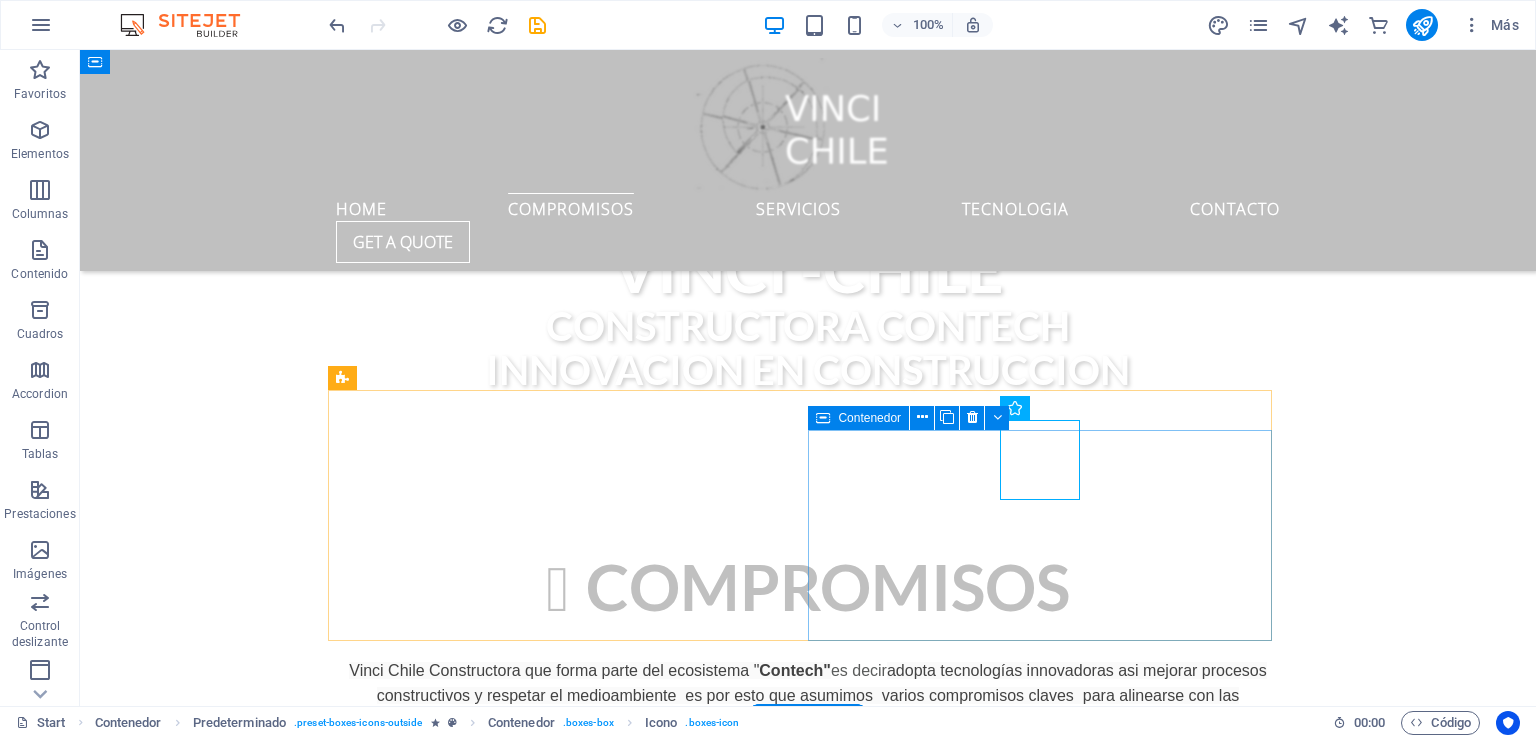 click on "tecnologia Lorem ipsum dolor sit amet, consectetur adipisicing elit. Veritatis, dolorem!" at bounding box center [808, 1949] 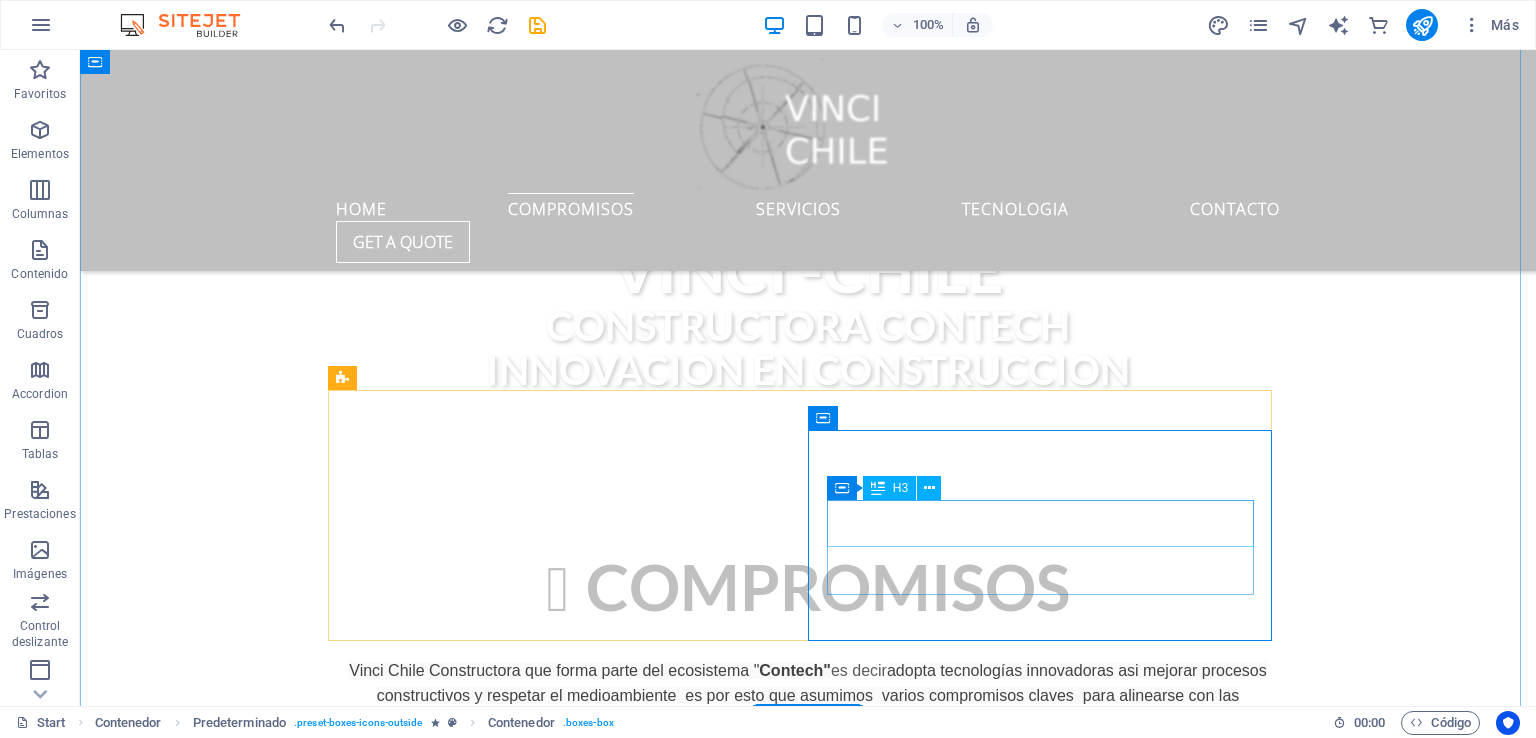 click on "tecnologia" at bounding box center [808, 1937] 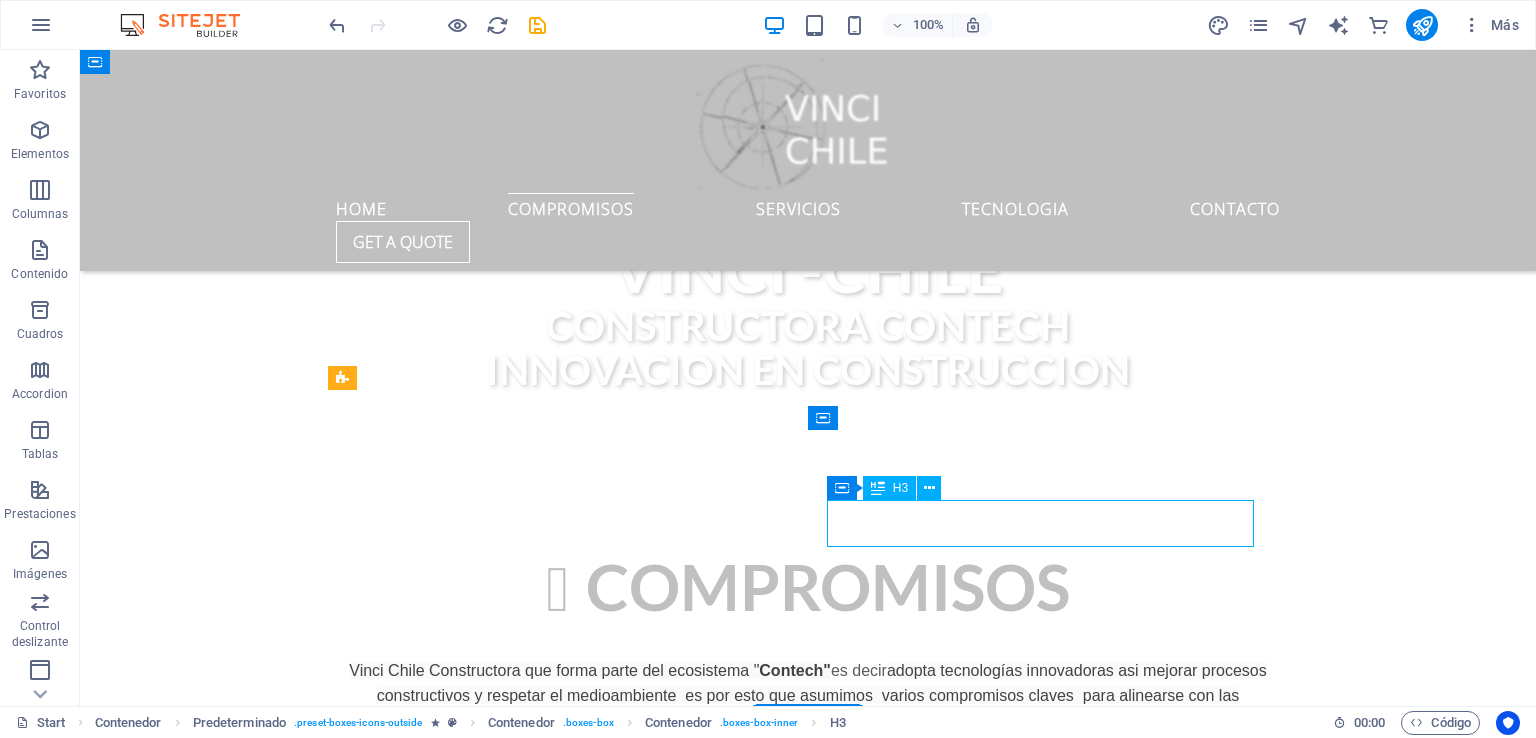 click on "tecnologia" at bounding box center [808, 1937] 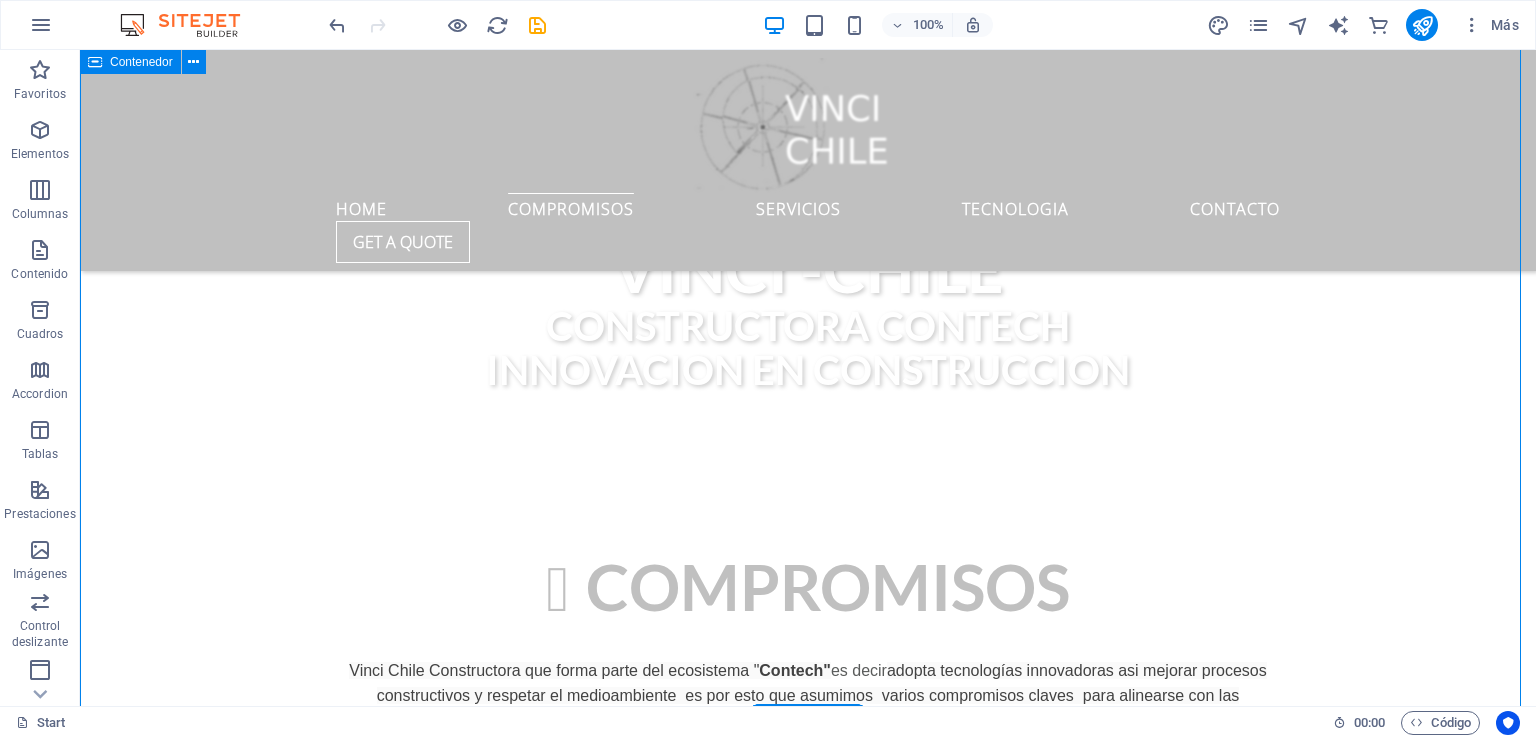 click on "compromisos [COMPANY] Constructora que forma parte del ecosistema " [BRAND]"  es decir  adopta tecnologías innovadoras asi mejorar procesos constructivos y respetar el medioambiente  es por esto que asumimos  varios compromisos claves  para alinearse con las expectativas del sector y contribuir al desarrollo sostenible e inteligente  en nuestras obras.  medio ambiente   Construcción circular  enfoque que busca  minimizar el uso de recursos naturales y la generación de residuos , promoviendo la reutilización, reciclaje y el diseño inteligente de edificaciones .fa-secondary{opacity:.4} equidad Lorem ipsum dolor sit amet, consectetur adipisicing elit. Veritatis, dolorem!  transparencia y trazabilidad   Lorem ipsum dolor sit amet, consectetur adipisicing elit. Veritatis, dolorem! .fa-secondary{opacity:.4} prevencion y seguridad  Lorem ipsum dolor sit amet, consectetur adipisicing elit. Veritatis, dolorem! tecnologia Lorem ipsum dolor sit amet, consectetur adipisicing elit. Veritatis, dolorem!" at bounding box center [808, 1289] 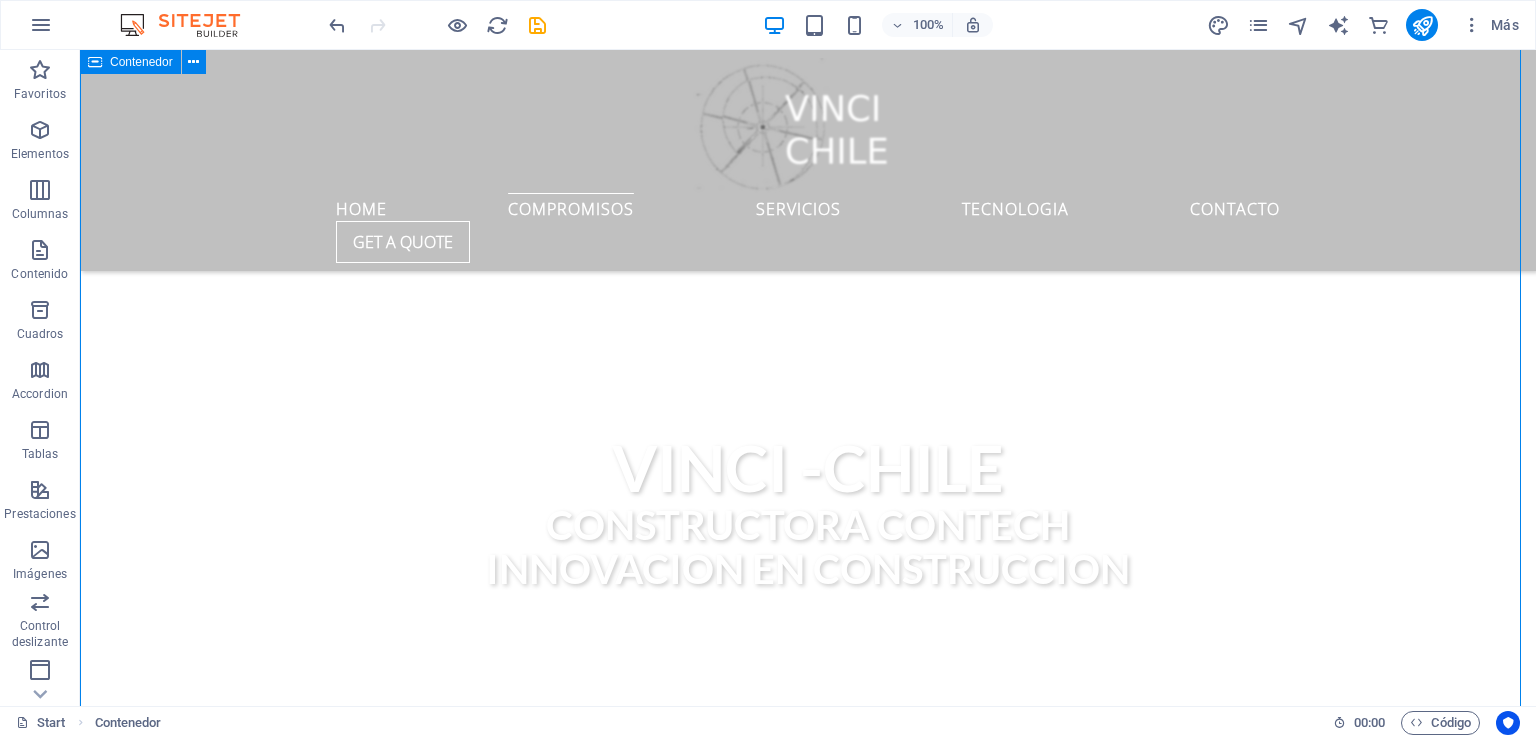 scroll, scrollTop: 748, scrollLeft: 0, axis: vertical 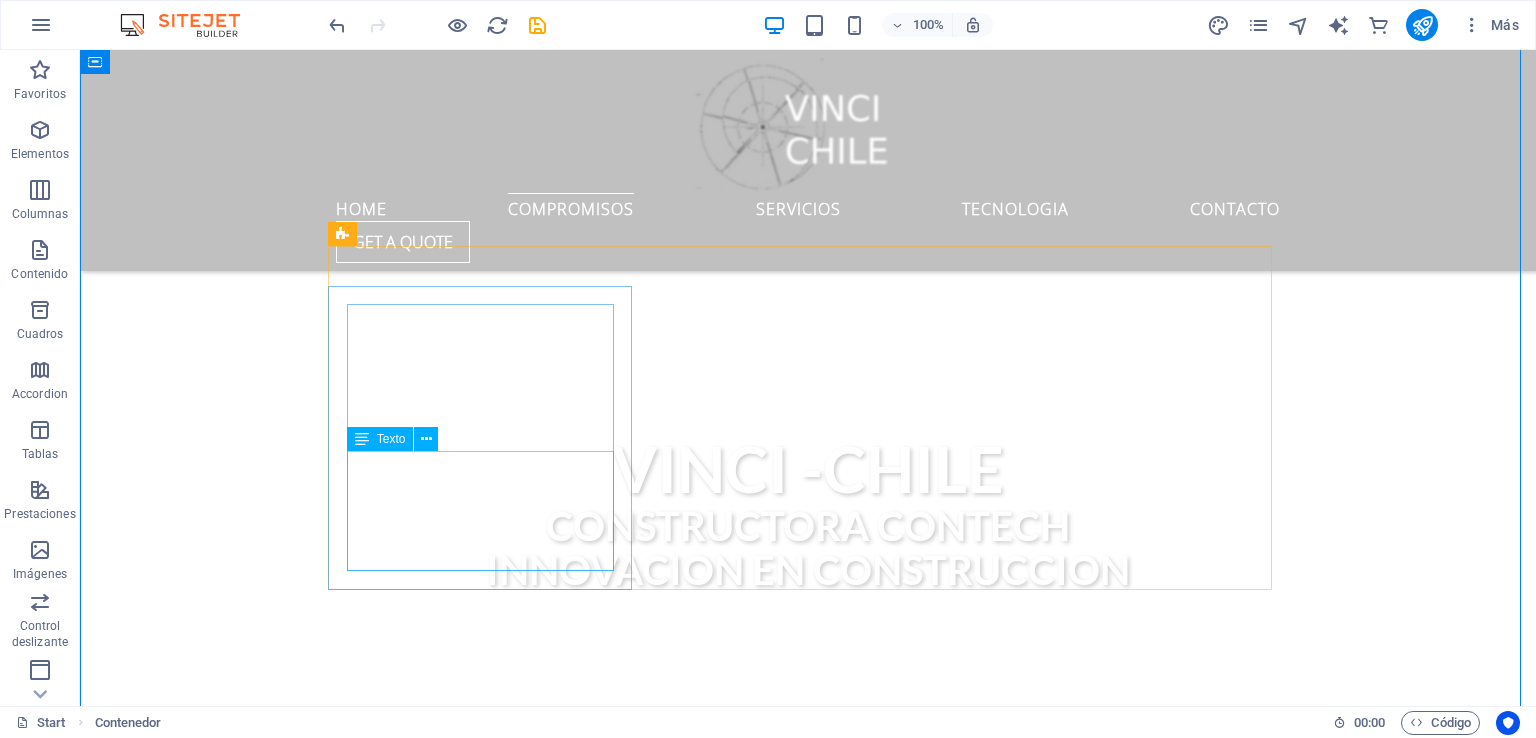 click on "Construcción circular  enfoque que busca  minimizar el uso de recursos naturales y la generación de residuos , promoviendo la reutilización, reciclaje y el diseño inteligente de edificaciones" at bounding box center [808, 1201] 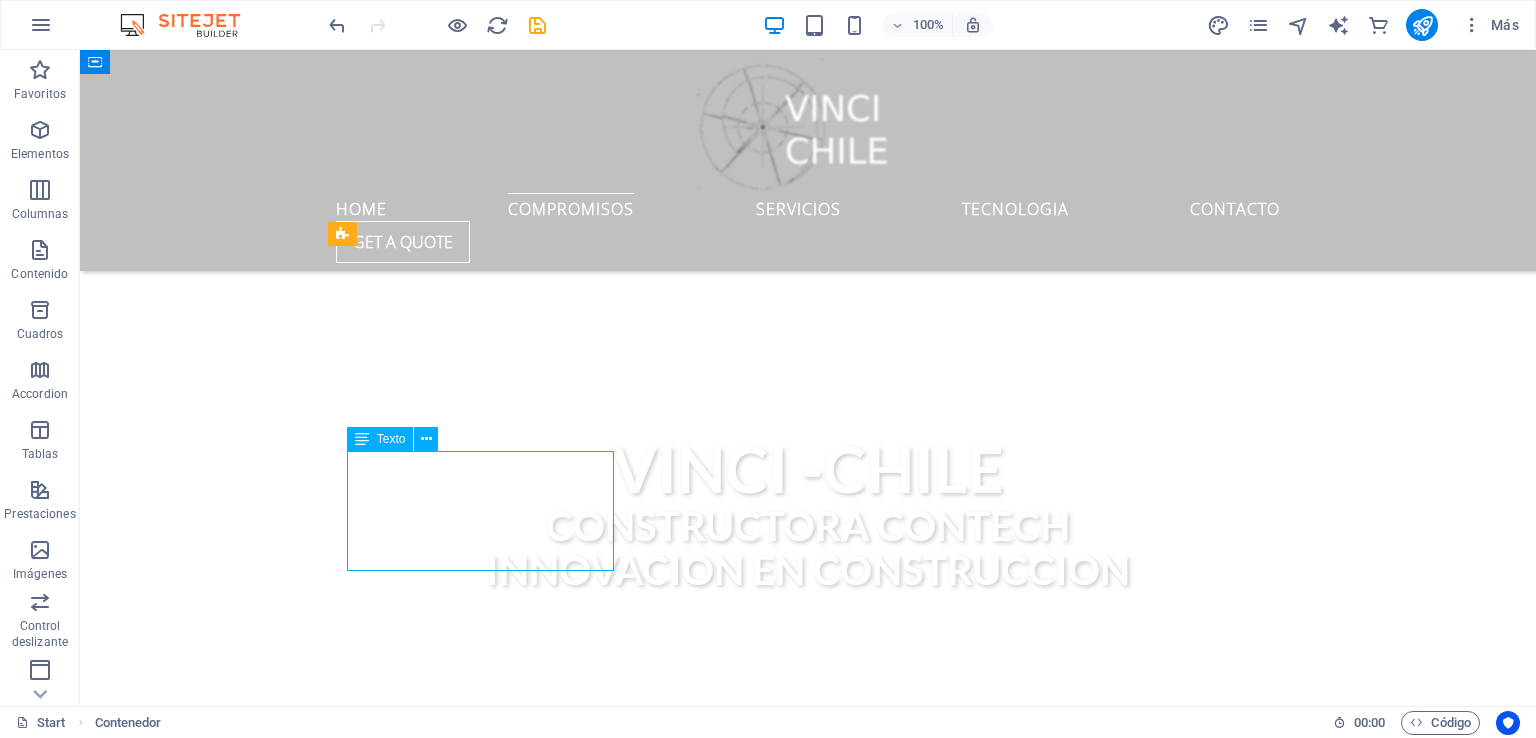 click on "Construcción circular  enfoque que busca  minimizar el uso de recursos naturales y la generación de residuos , promoviendo la reutilización, reciclaje y el diseño inteligente de edificaciones" at bounding box center (808, 1201) 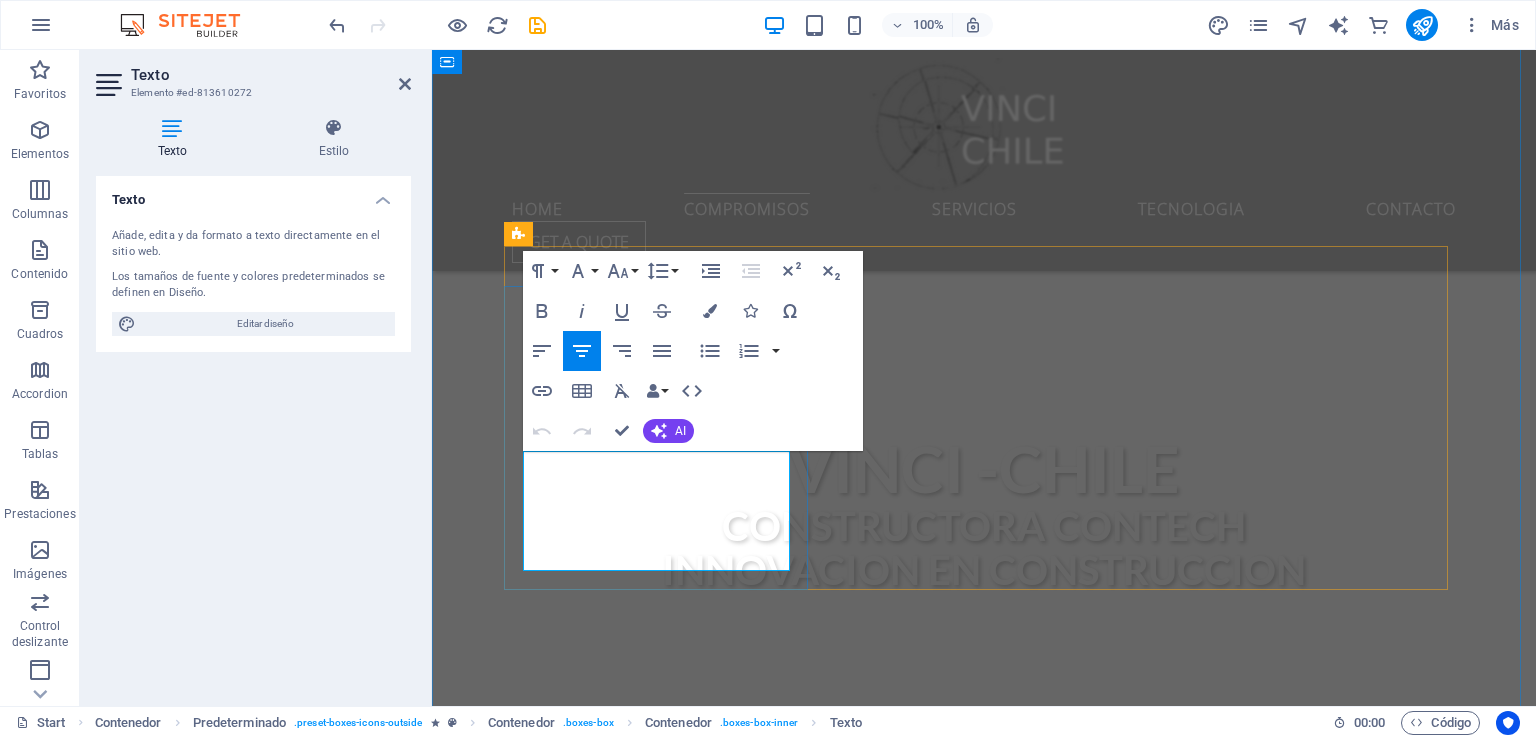 click on "enfoque que busca" at bounding box center [721, 1190] 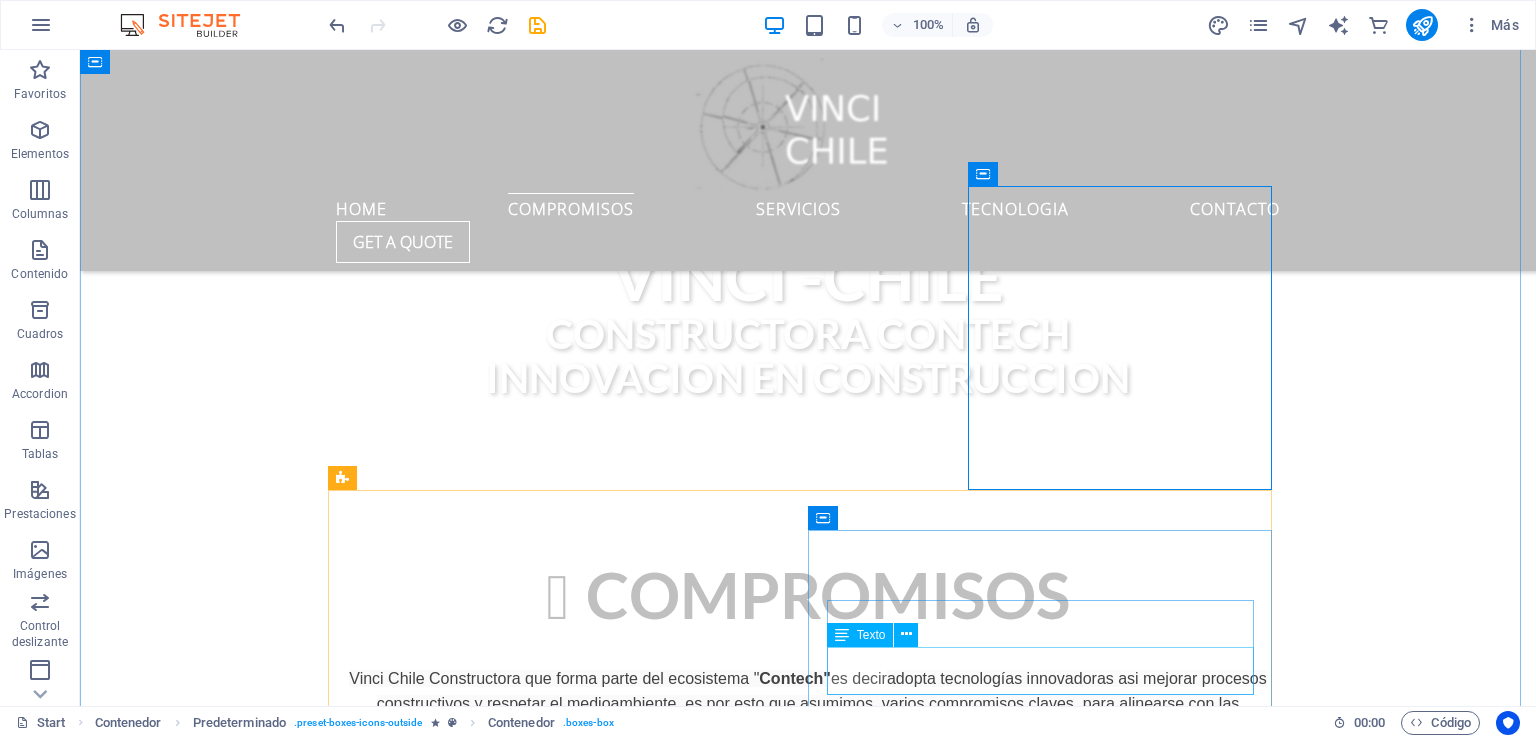 scroll, scrollTop: 848, scrollLeft: 0, axis: vertical 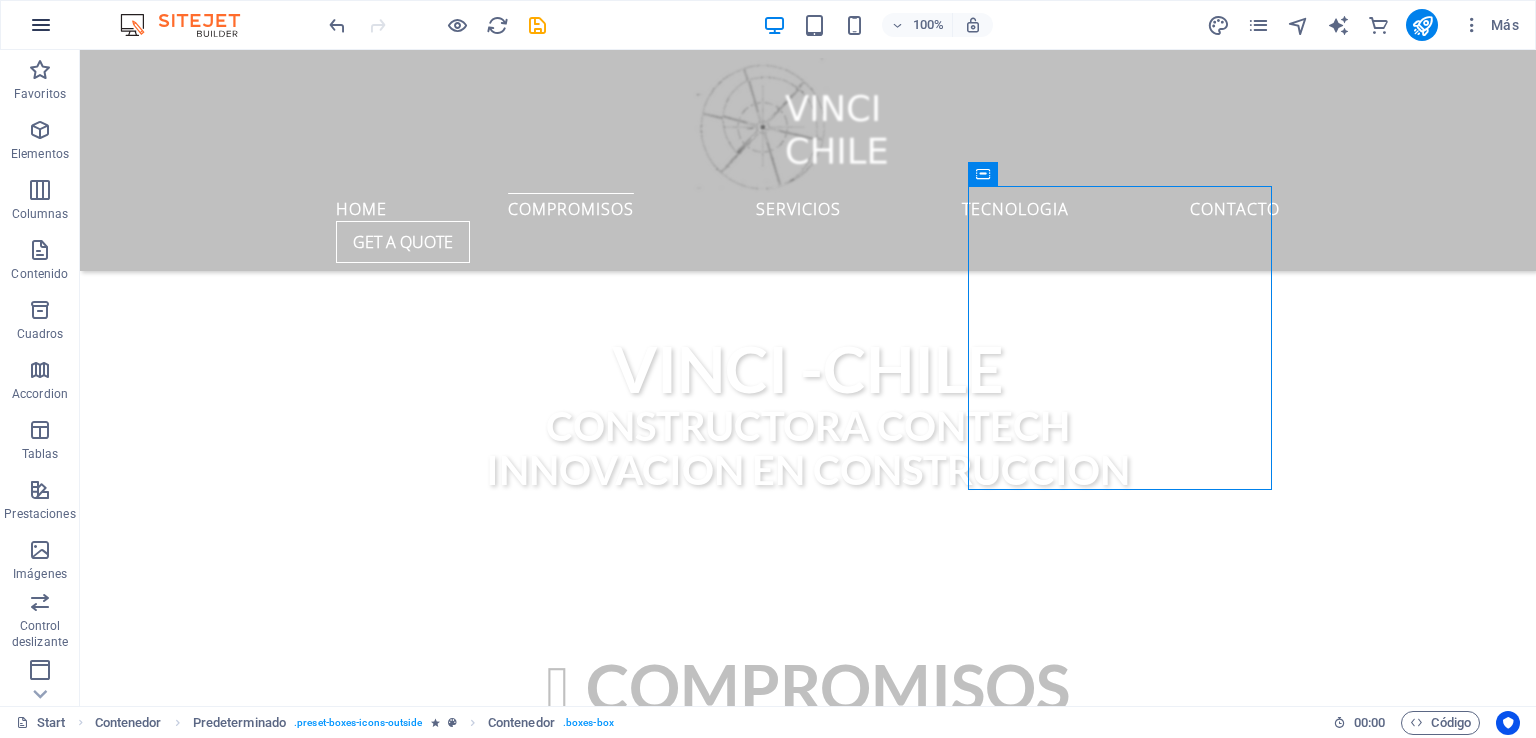 click at bounding box center (41, 25) 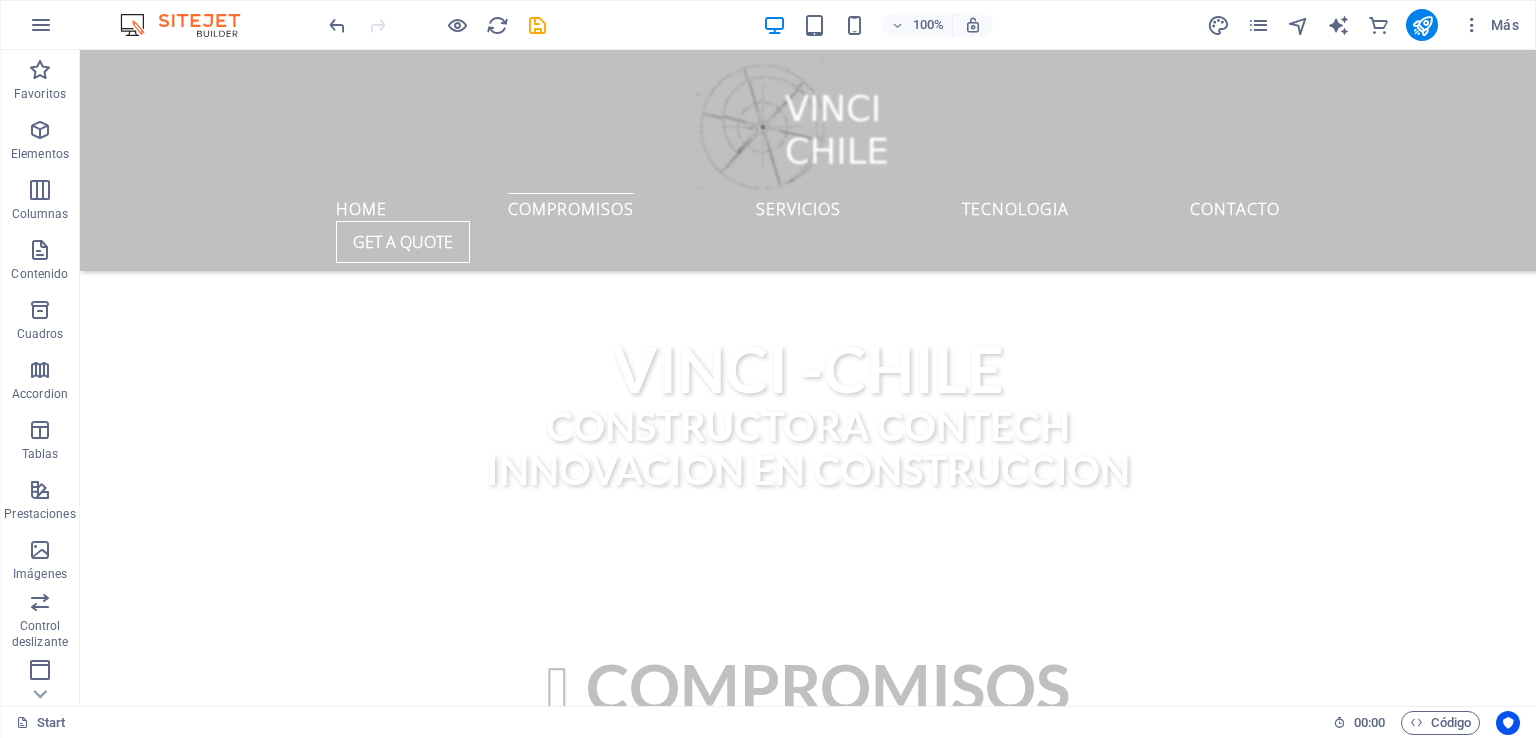 type 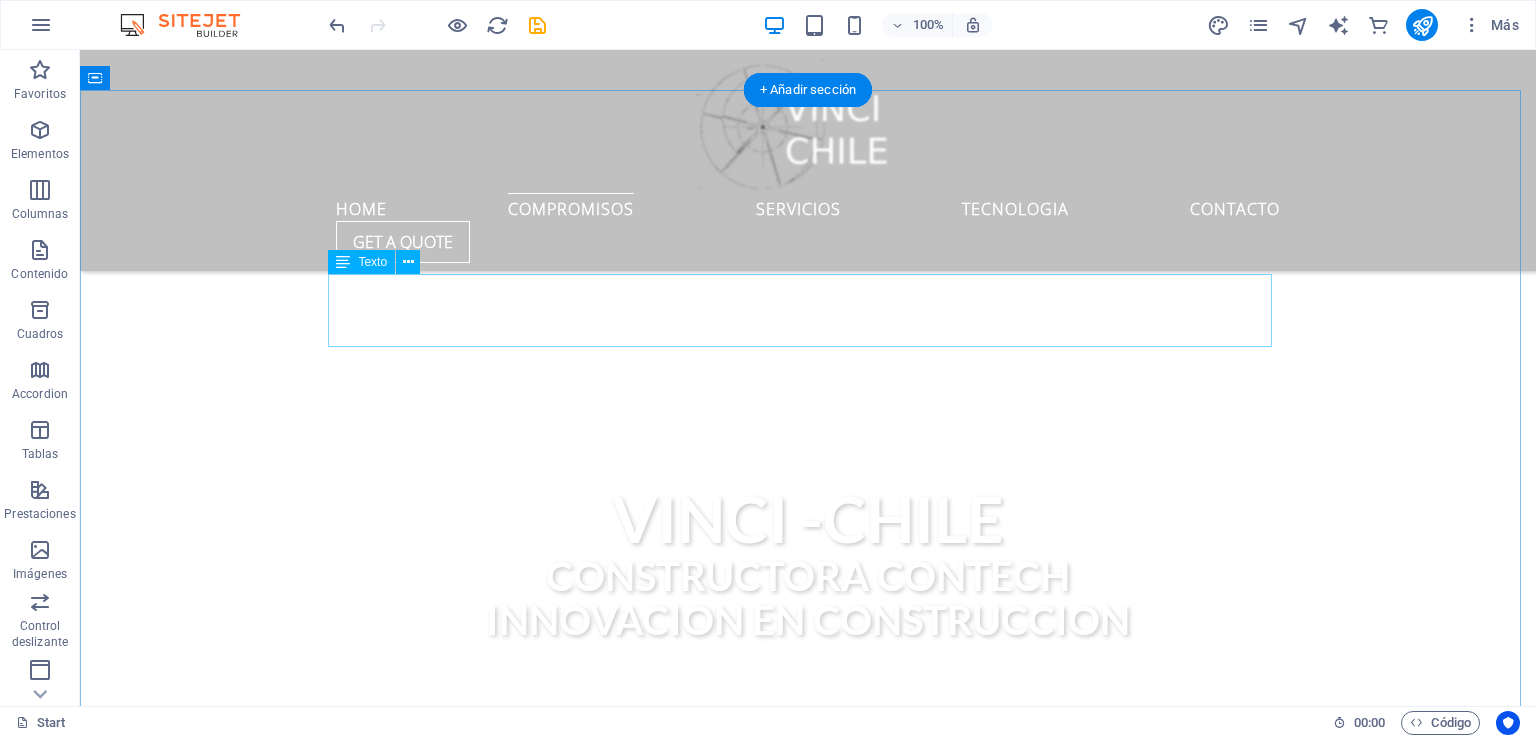 scroll, scrollTop: 548, scrollLeft: 0, axis: vertical 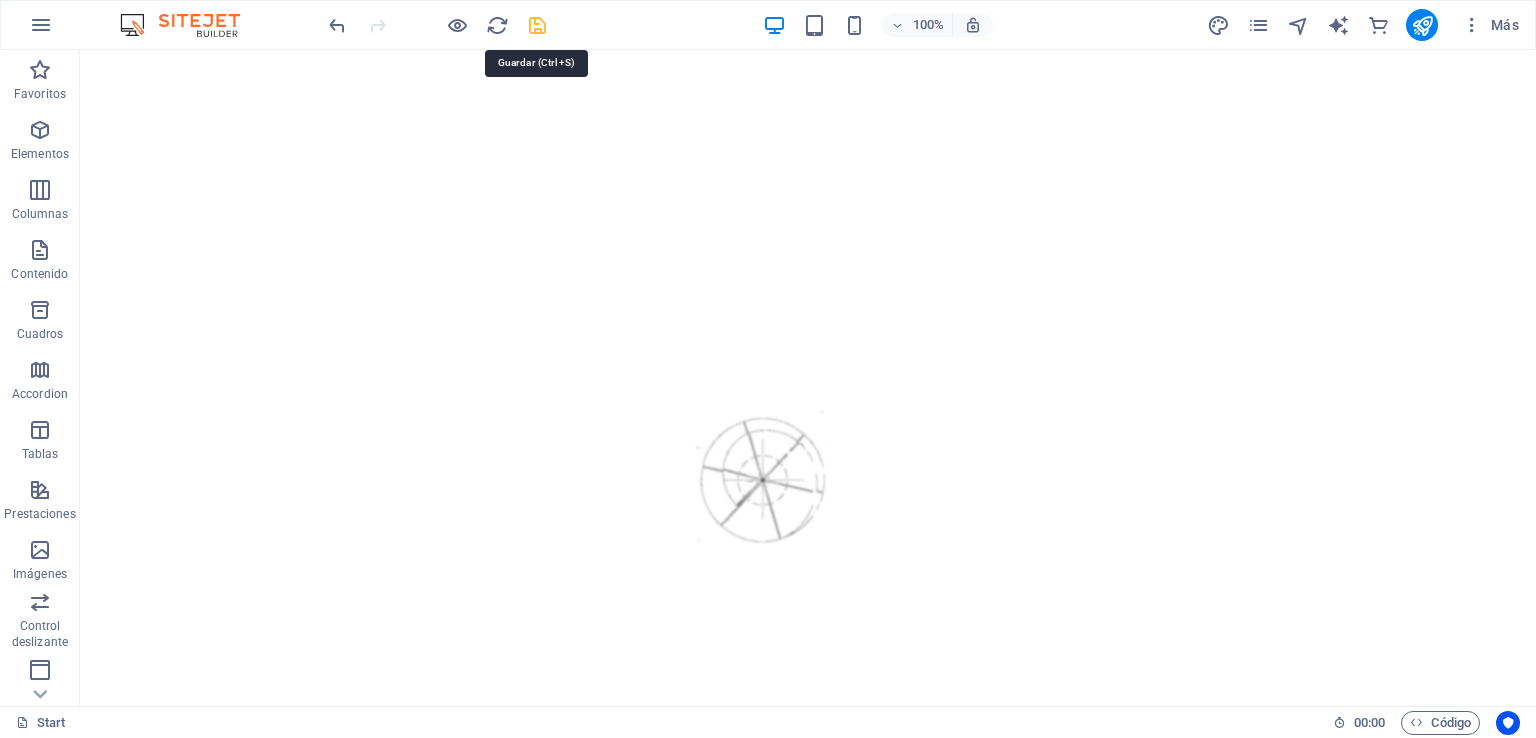 click at bounding box center [537, 25] 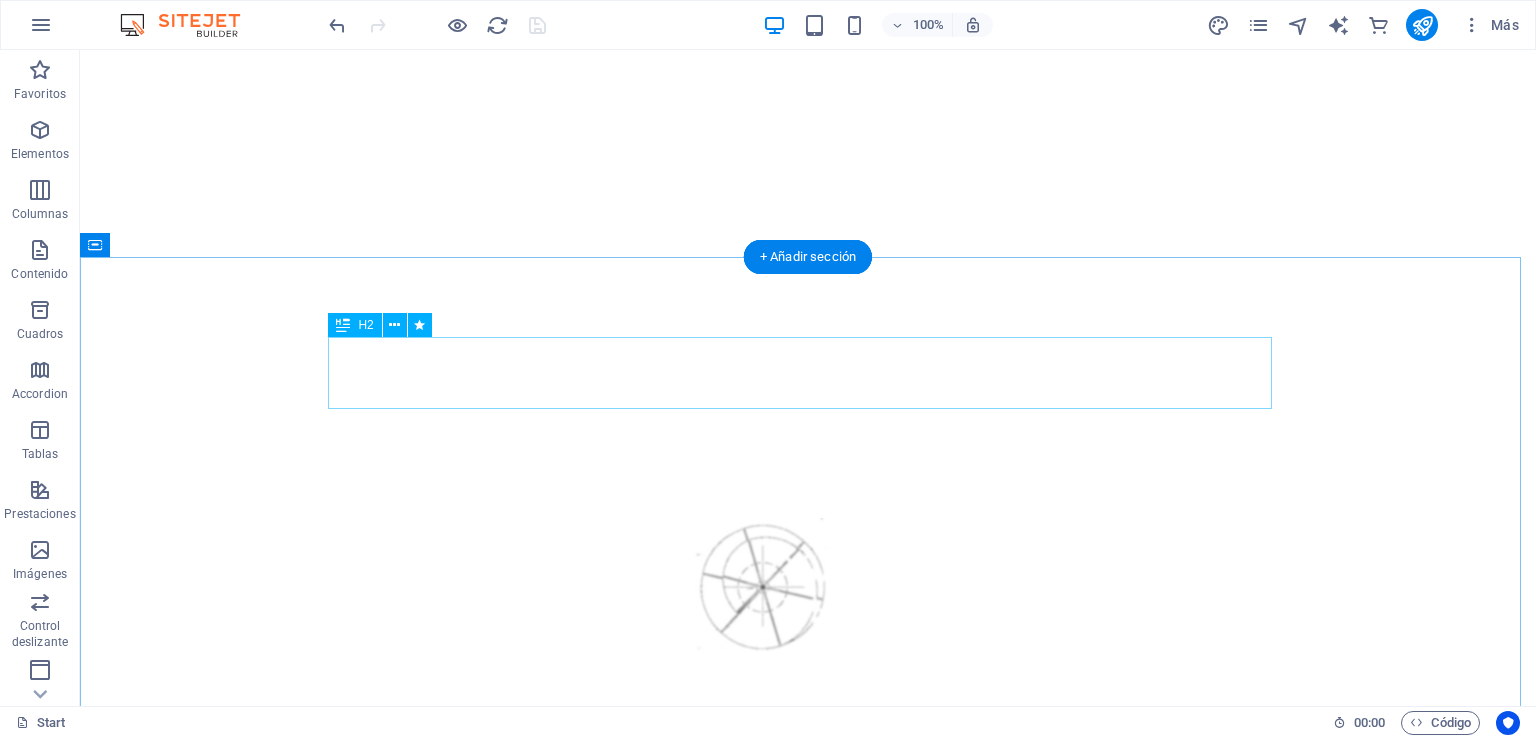 scroll, scrollTop: 0, scrollLeft: 0, axis: both 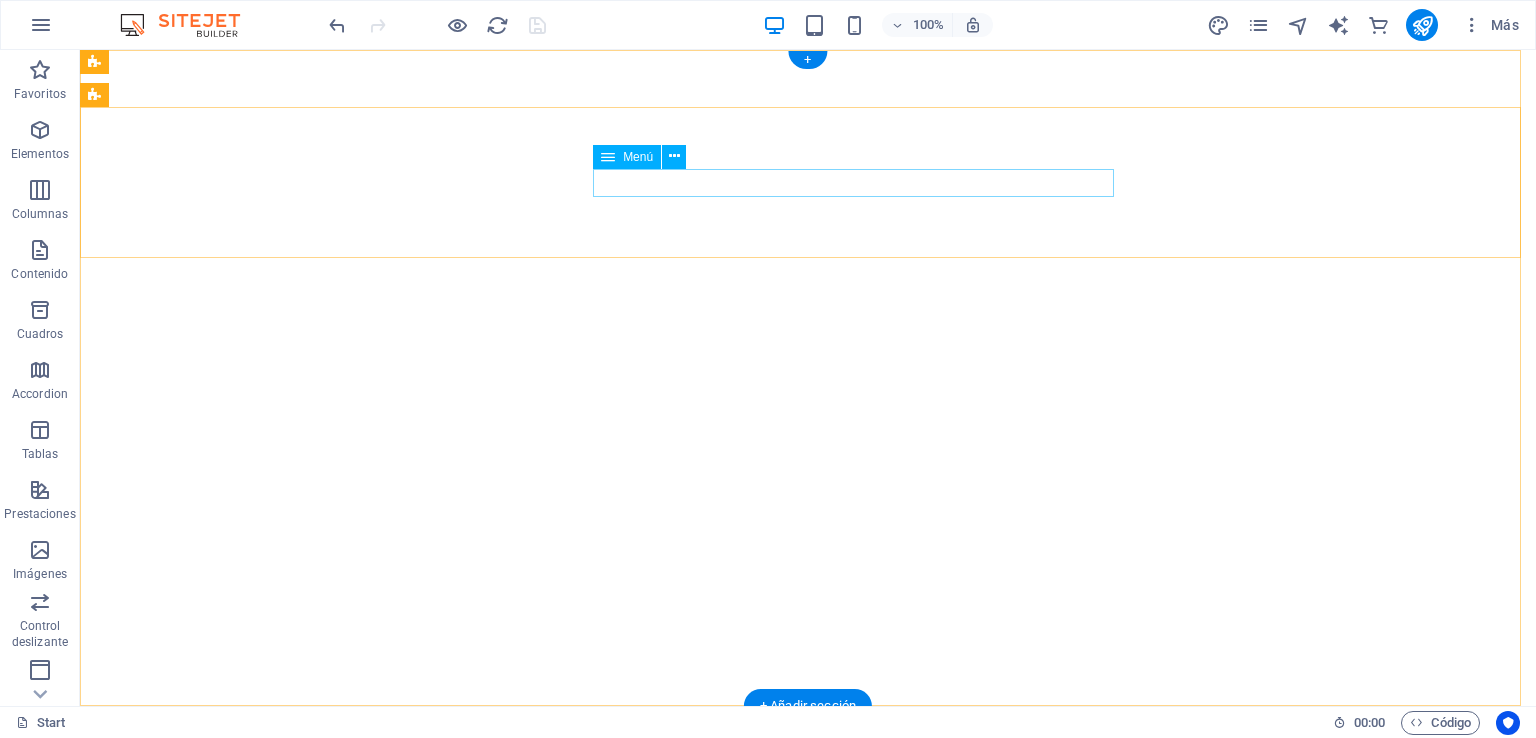 click on "Home COMPROMISOS  ServicIos TECNOLOGIA  Contacto" at bounding box center (808, 1108) 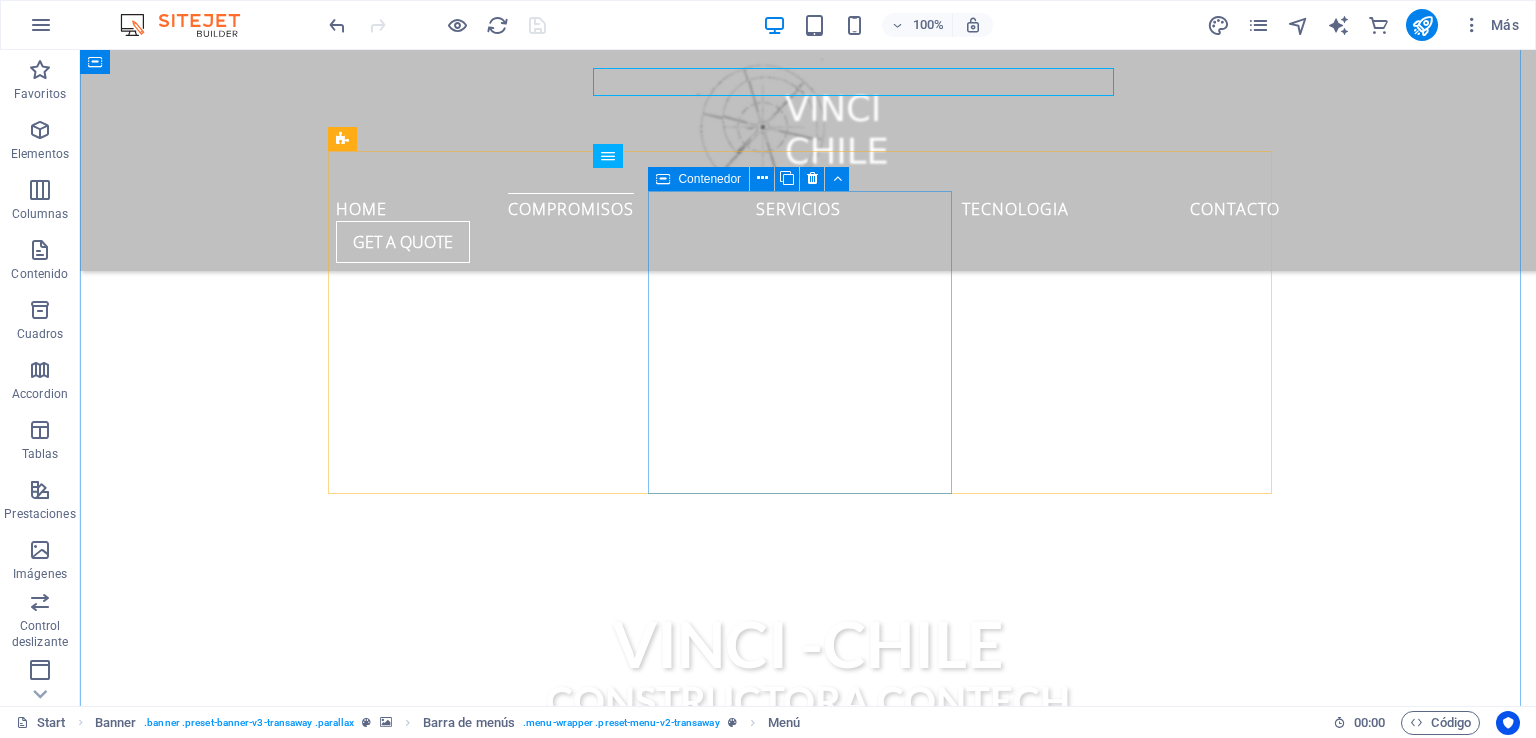 scroll, scrollTop: 300, scrollLeft: 0, axis: vertical 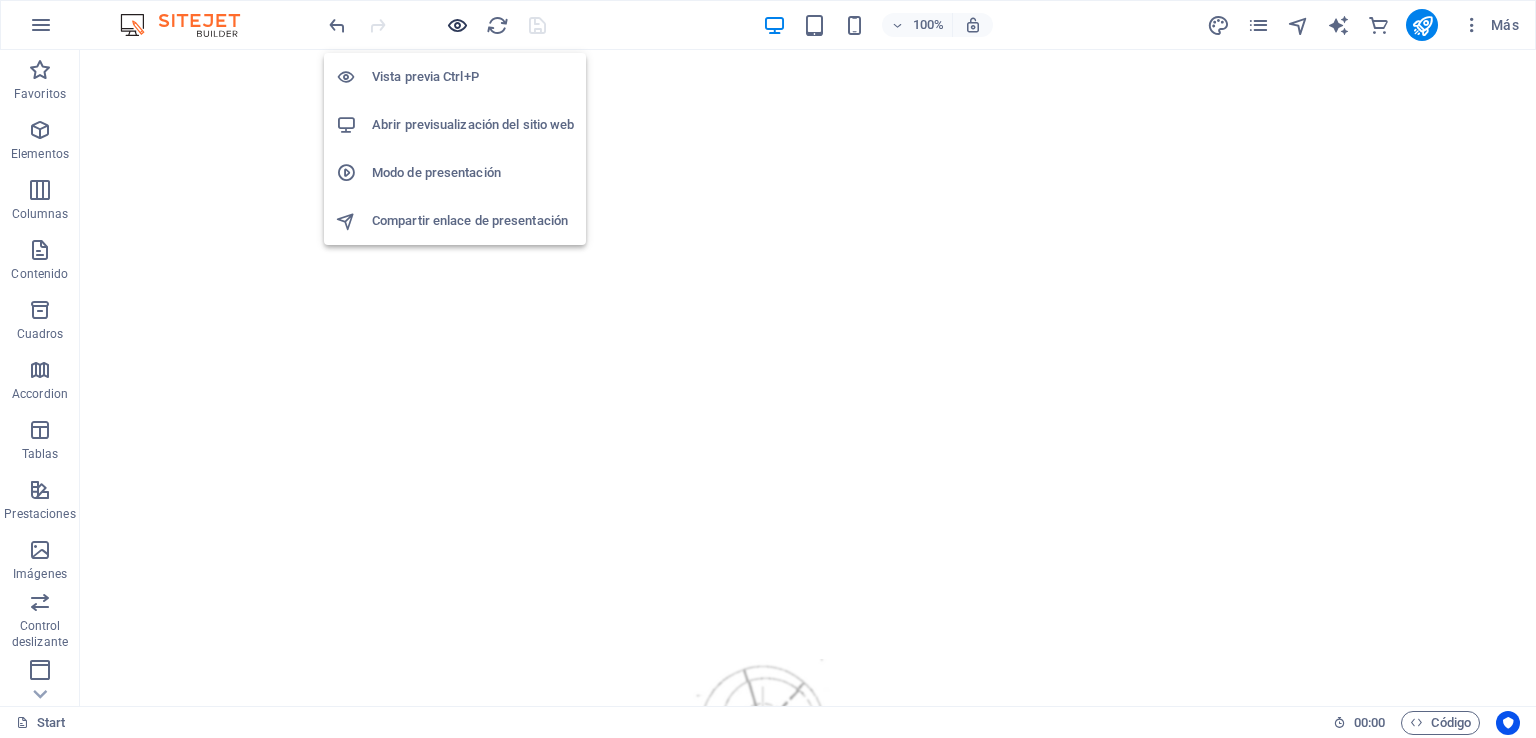 click at bounding box center [457, 25] 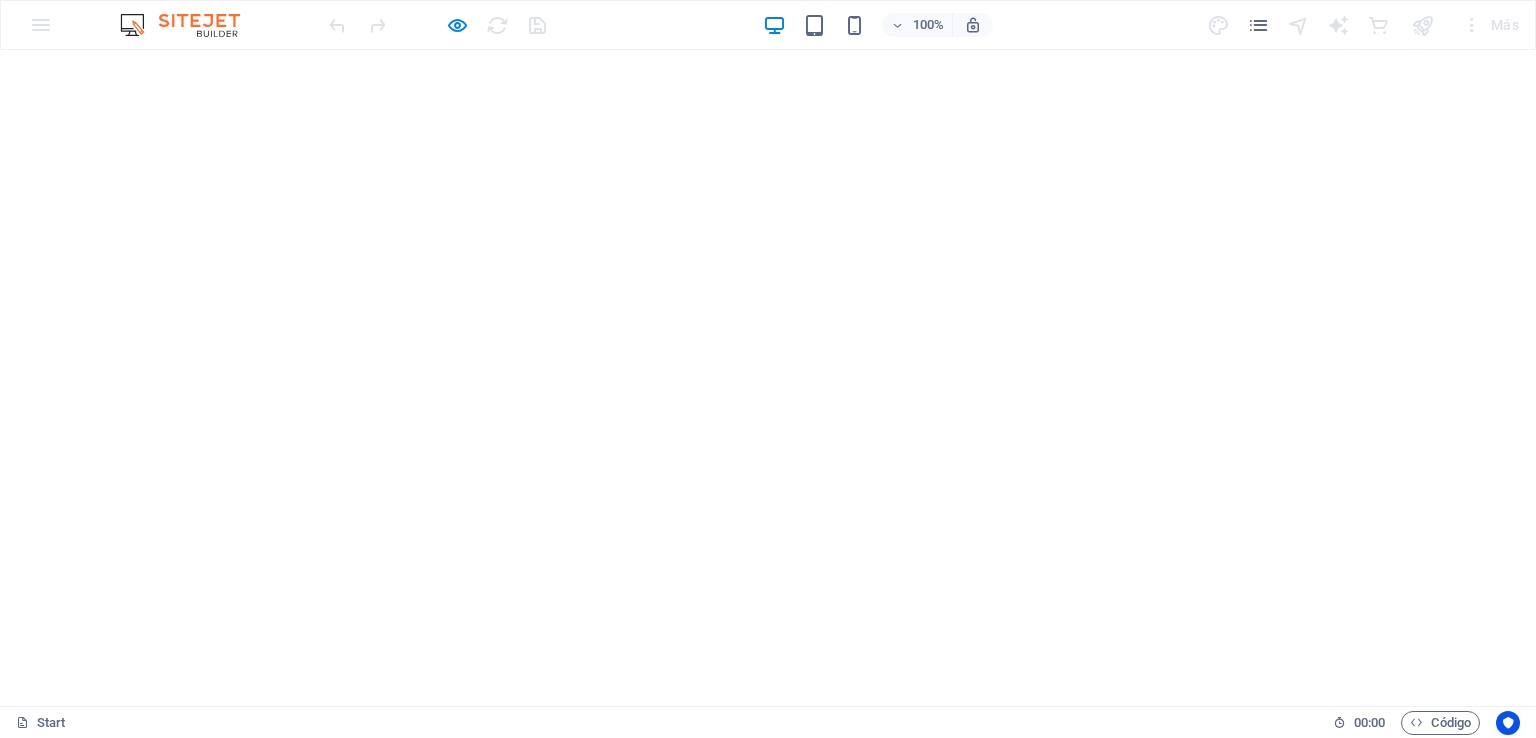 scroll, scrollTop: 0, scrollLeft: 0, axis: both 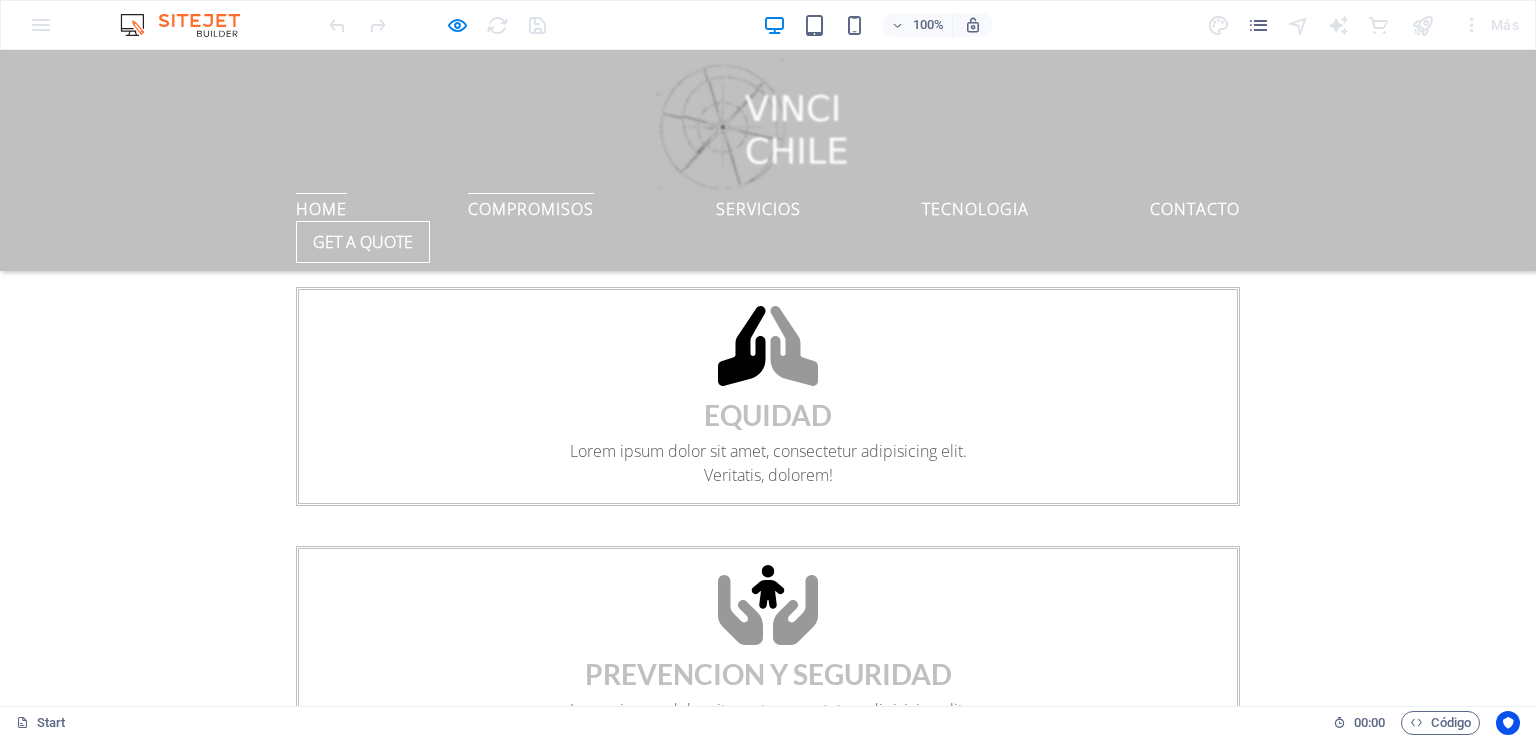click on "Home" at bounding box center [321, 205] 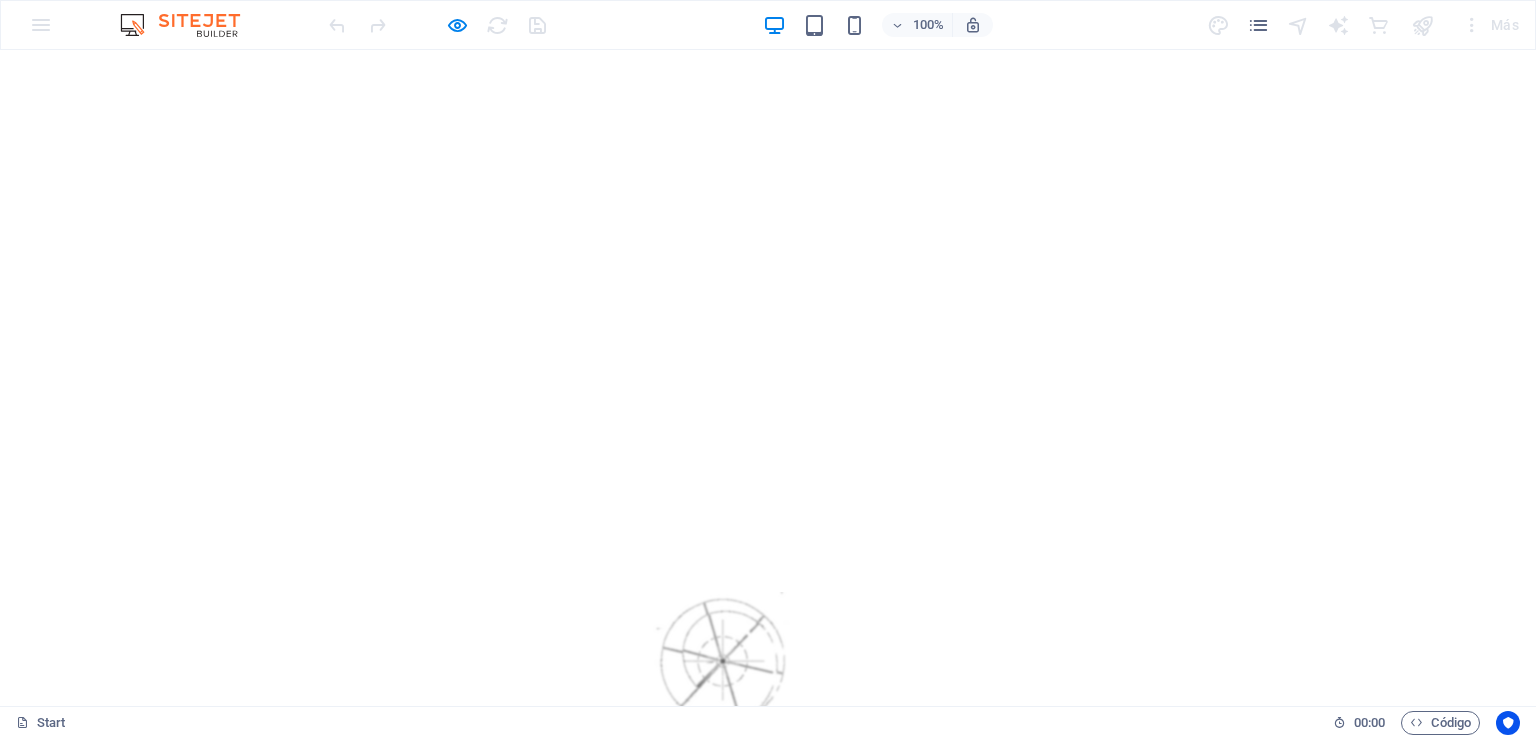 scroll, scrollTop: 0, scrollLeft: 0, axis: both 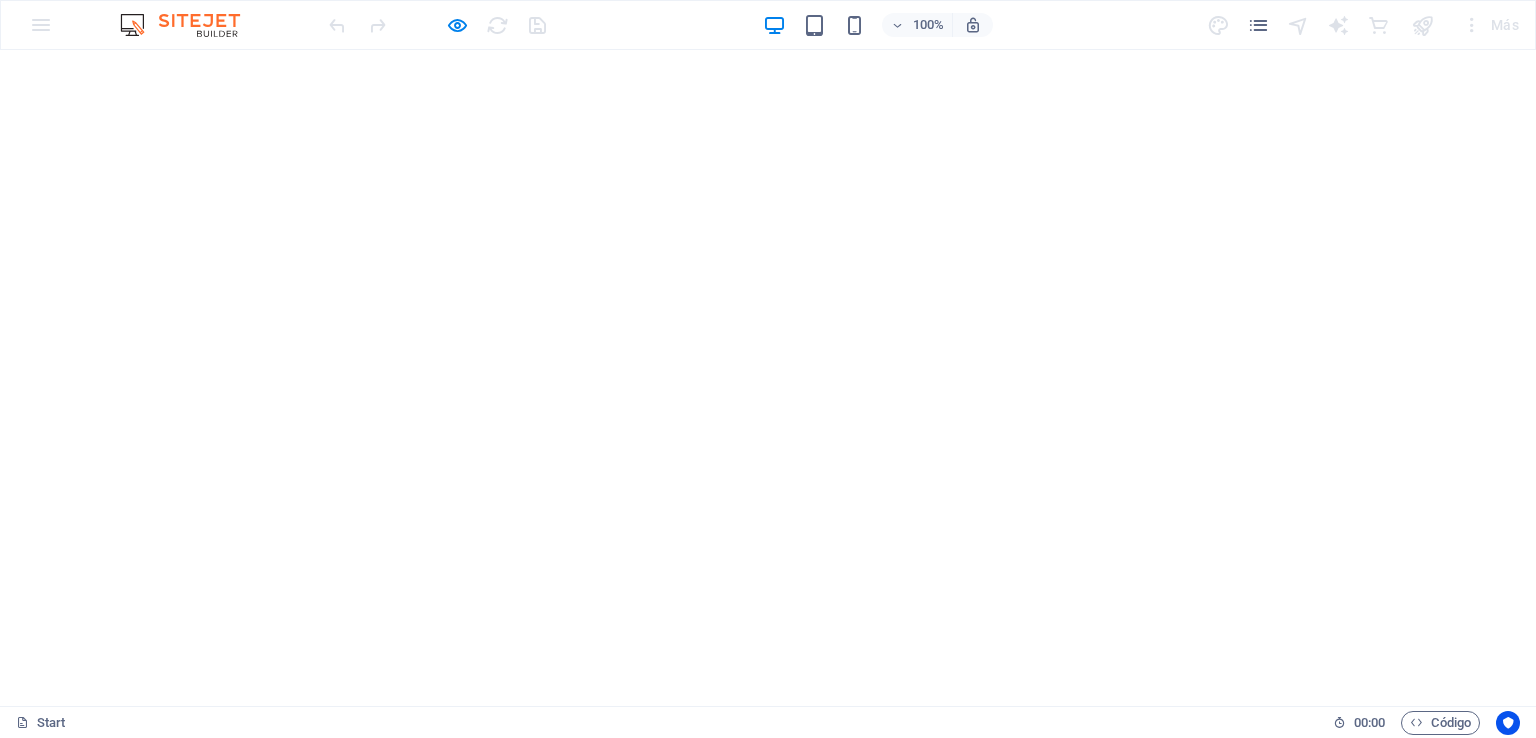 click on "COMPROMISOS" at bounding box center (531, 1106) 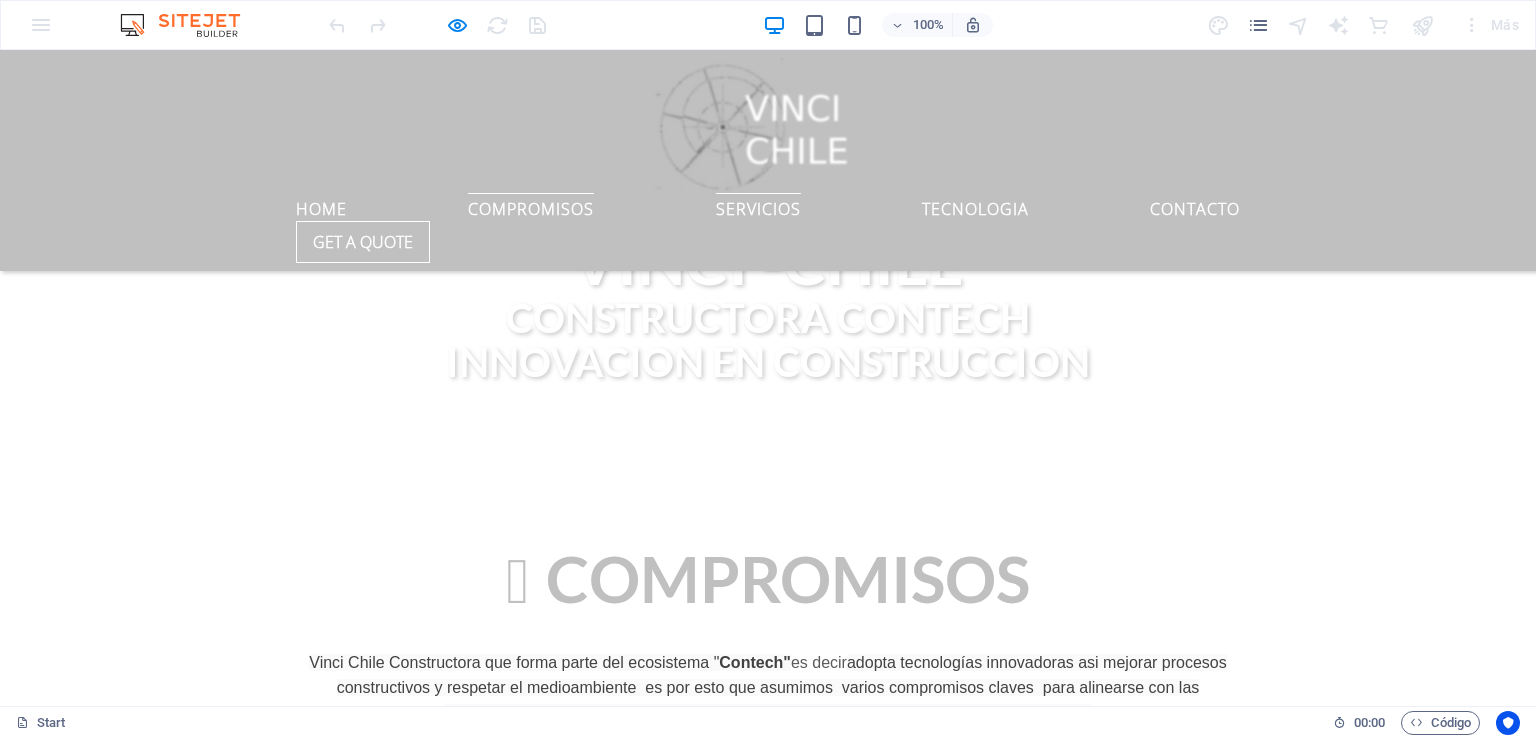 click on "ServicIos" at bounding box center [758, 205] 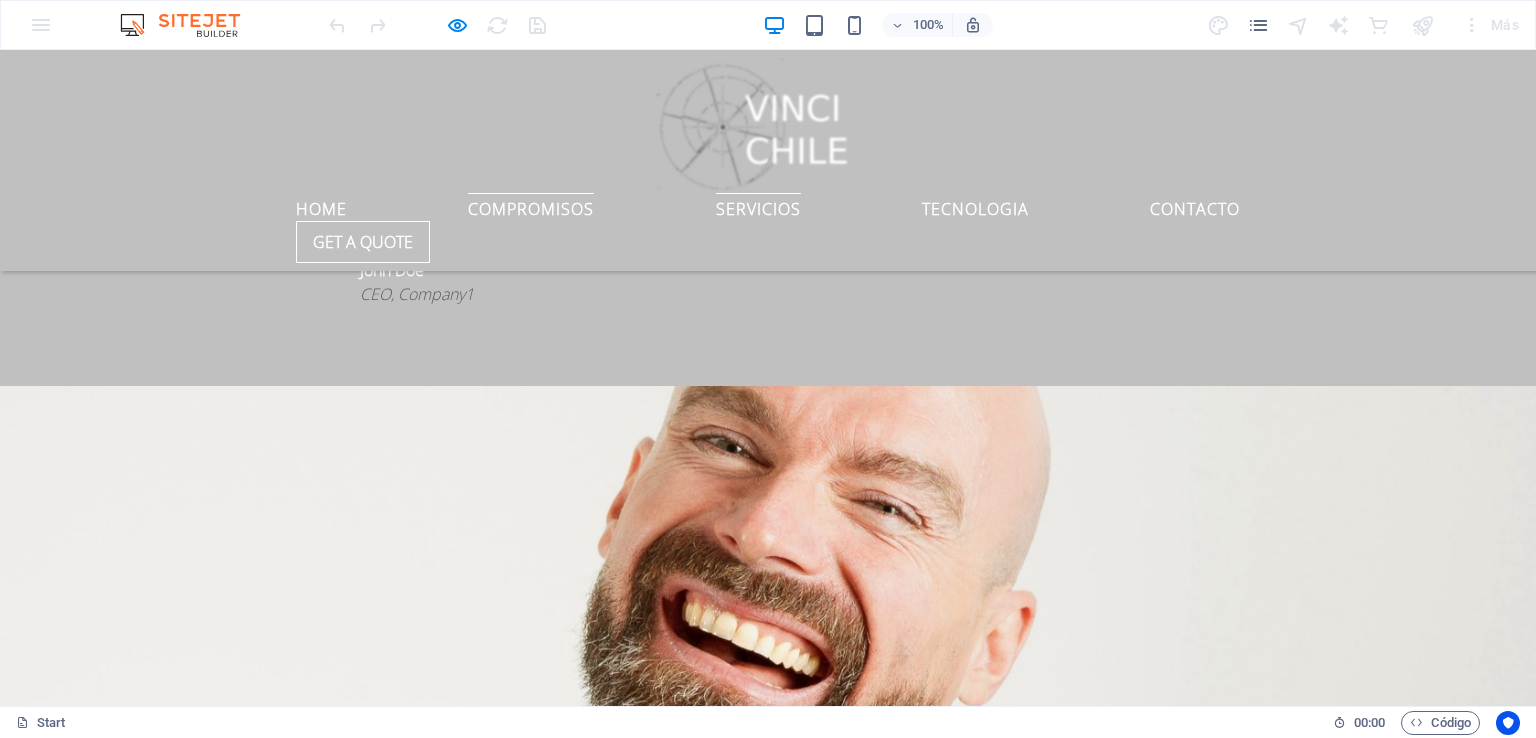 scroll, scrollTop: 3706, scrollLeft: 0, axis: vertical 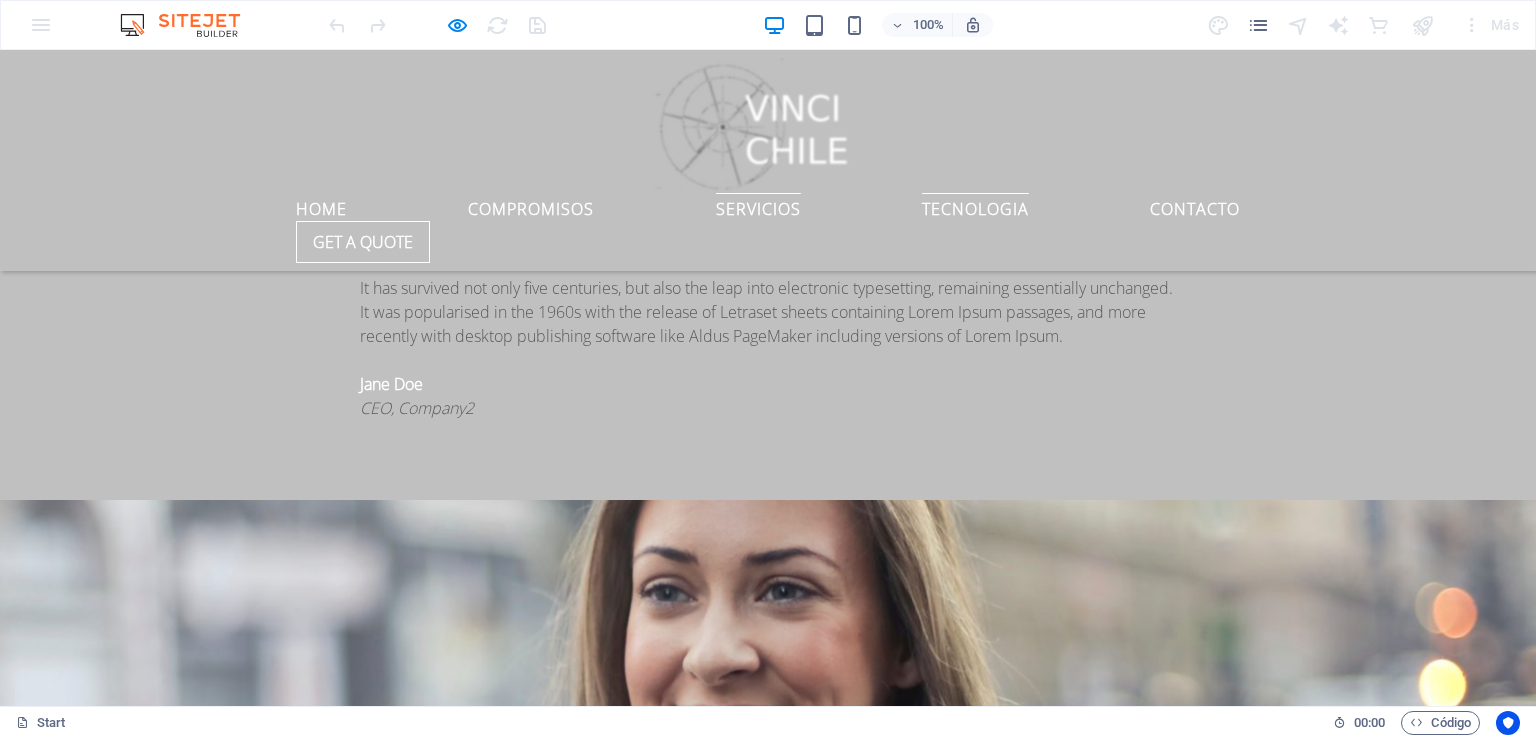 click on "TECNOLOGIA" at bounding box center (975, 205) 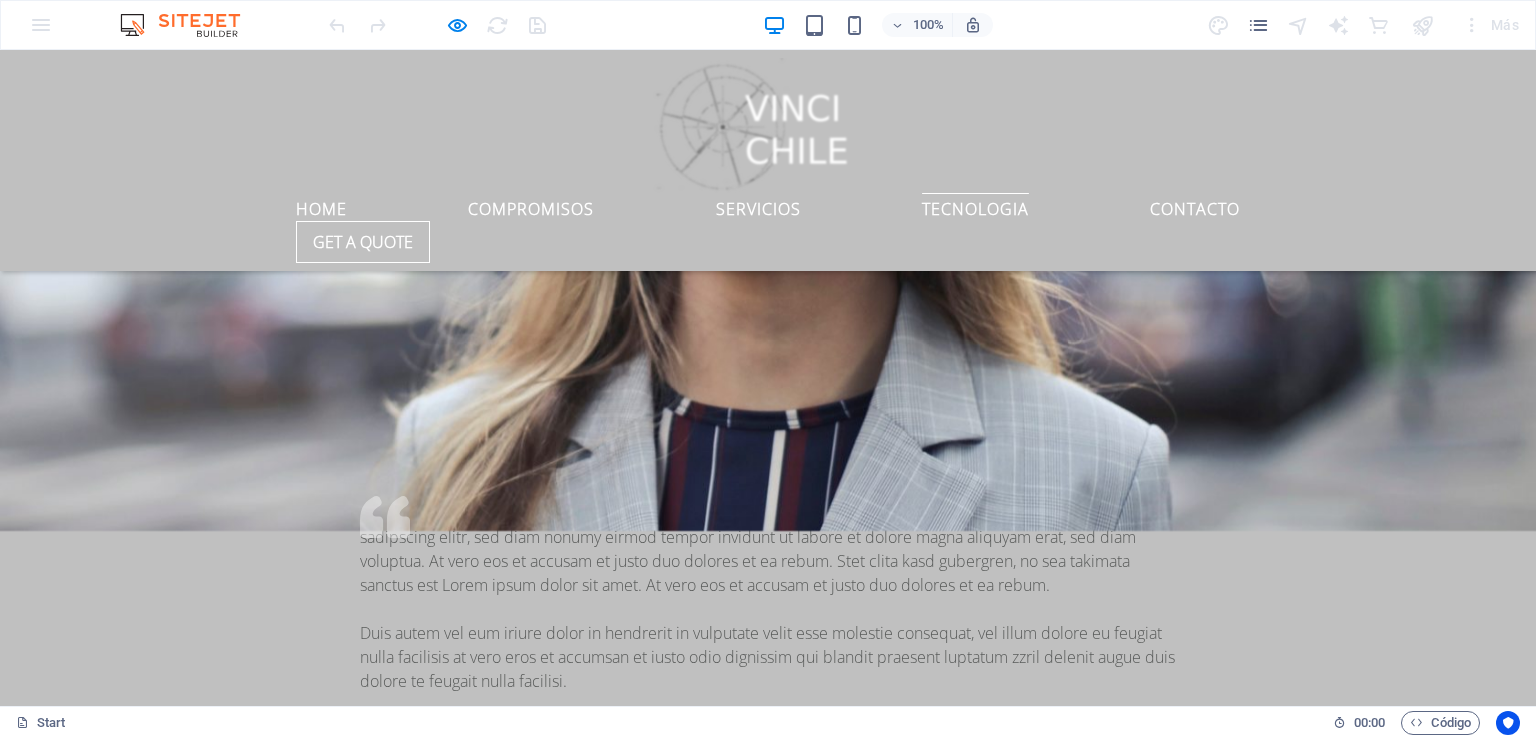 scroll, scrollTop: 4540, scrollLeft: 0, axis: vertical 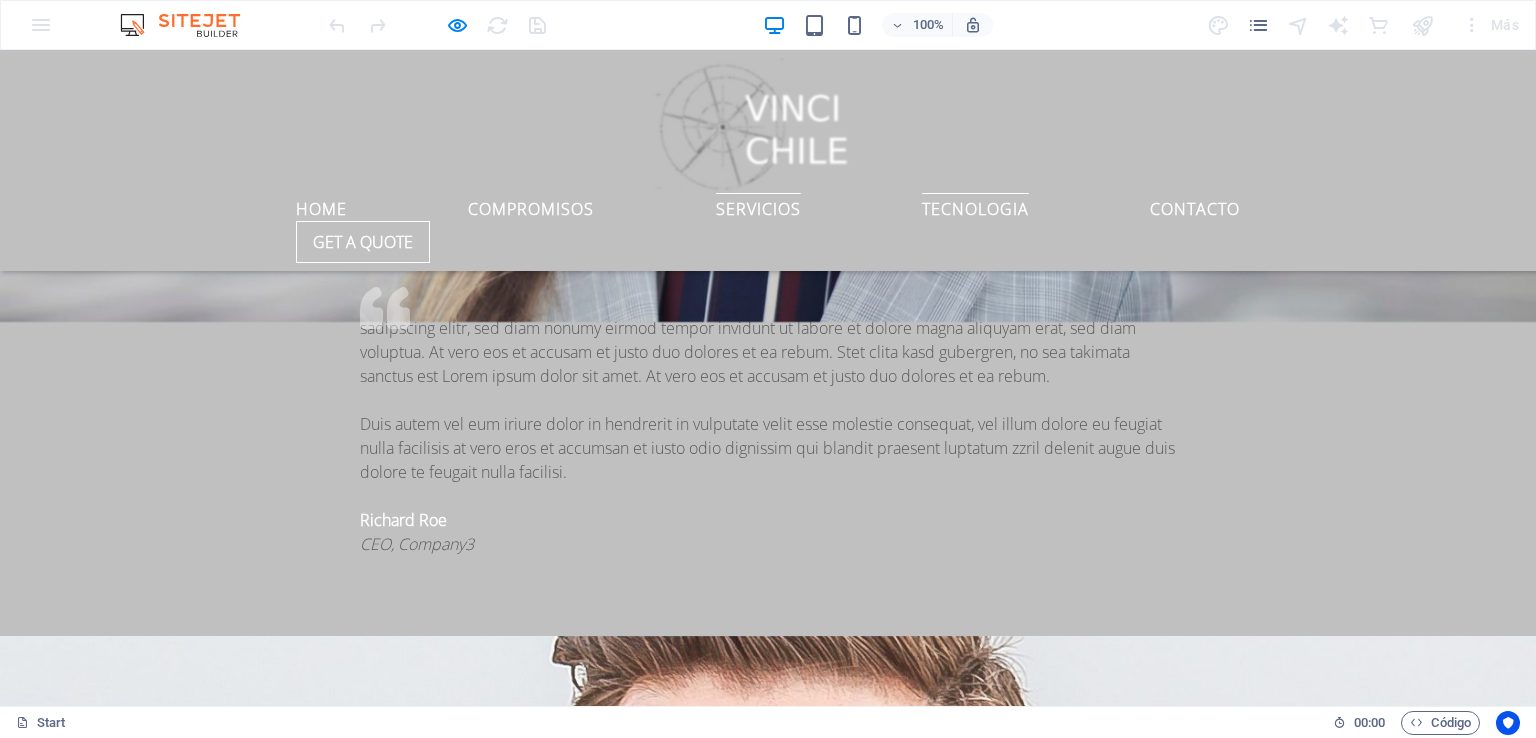 click on "ServicIos" at bounding box center (758, 205) 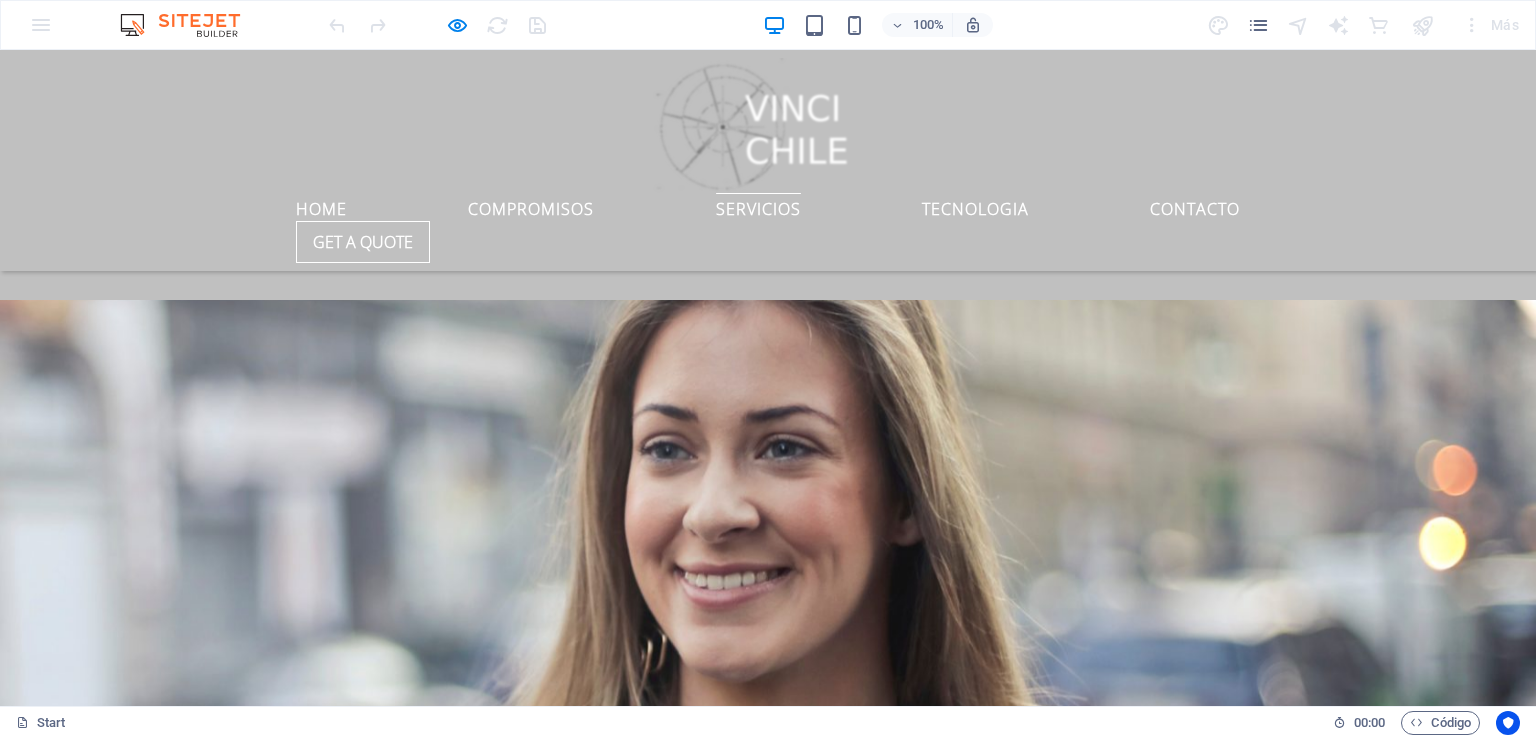 scroll, scrollTop: 3706, scrollLeft: 0, axis: vertical 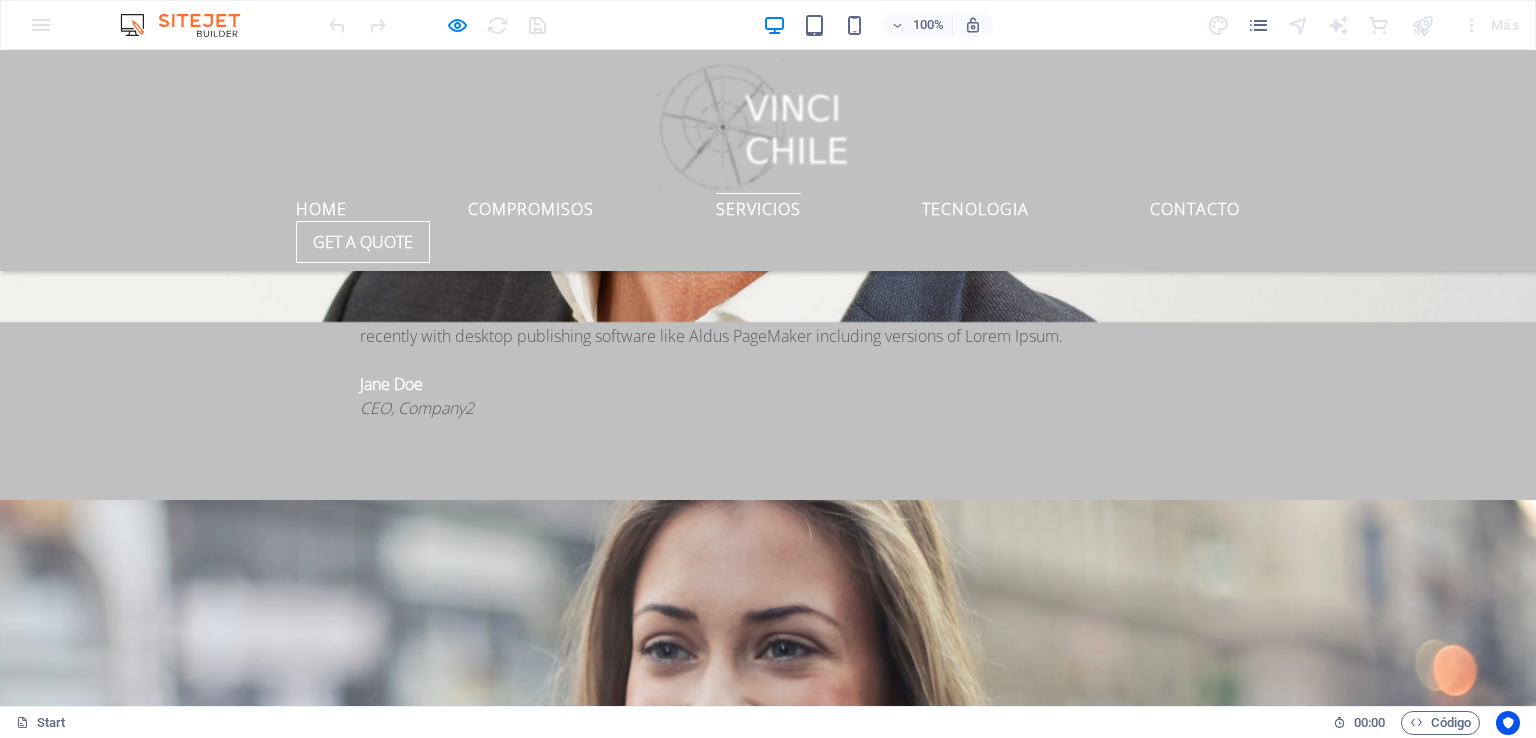 click on "Our Services" at bounding box center [768, 3684] 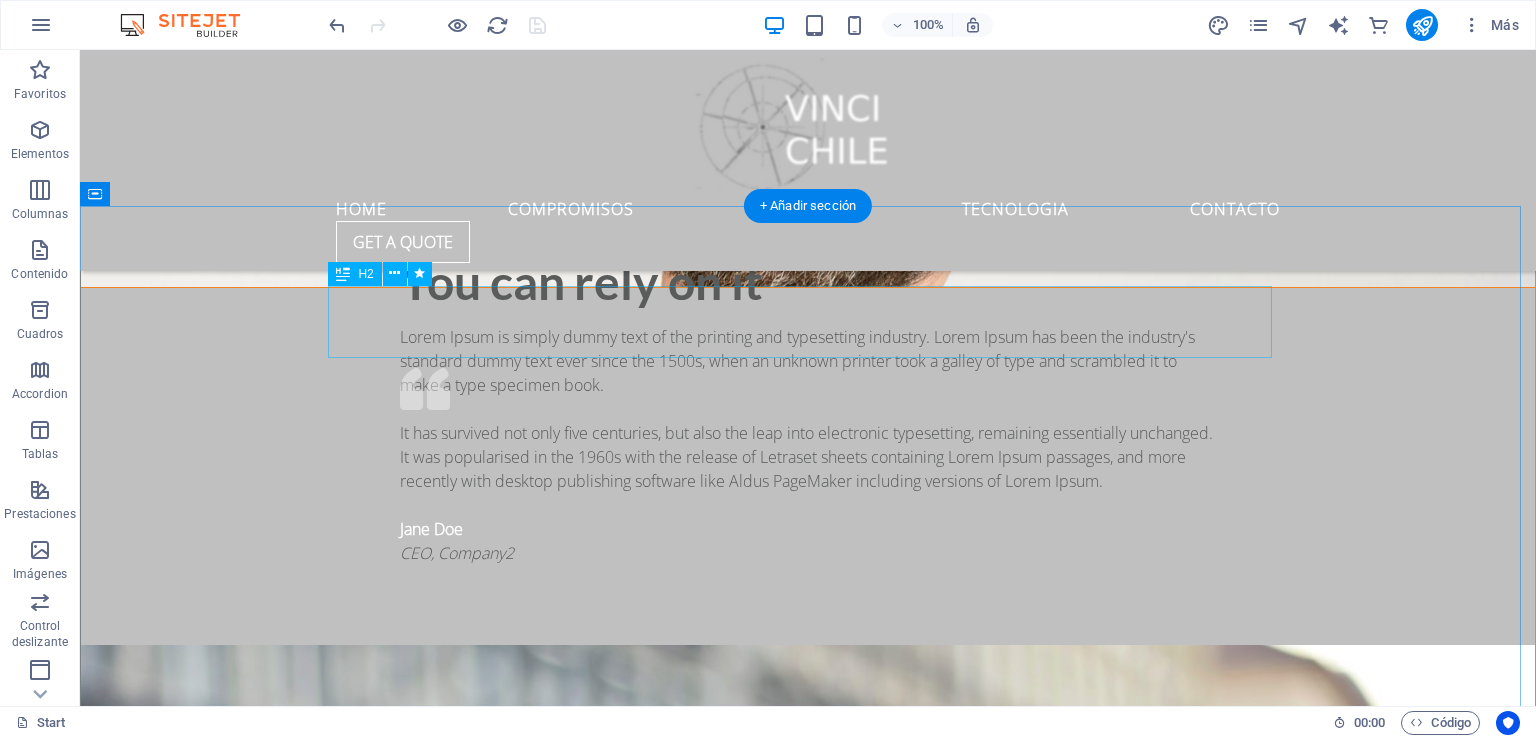 click on "Our Services" at bounding box center [808, 4116] 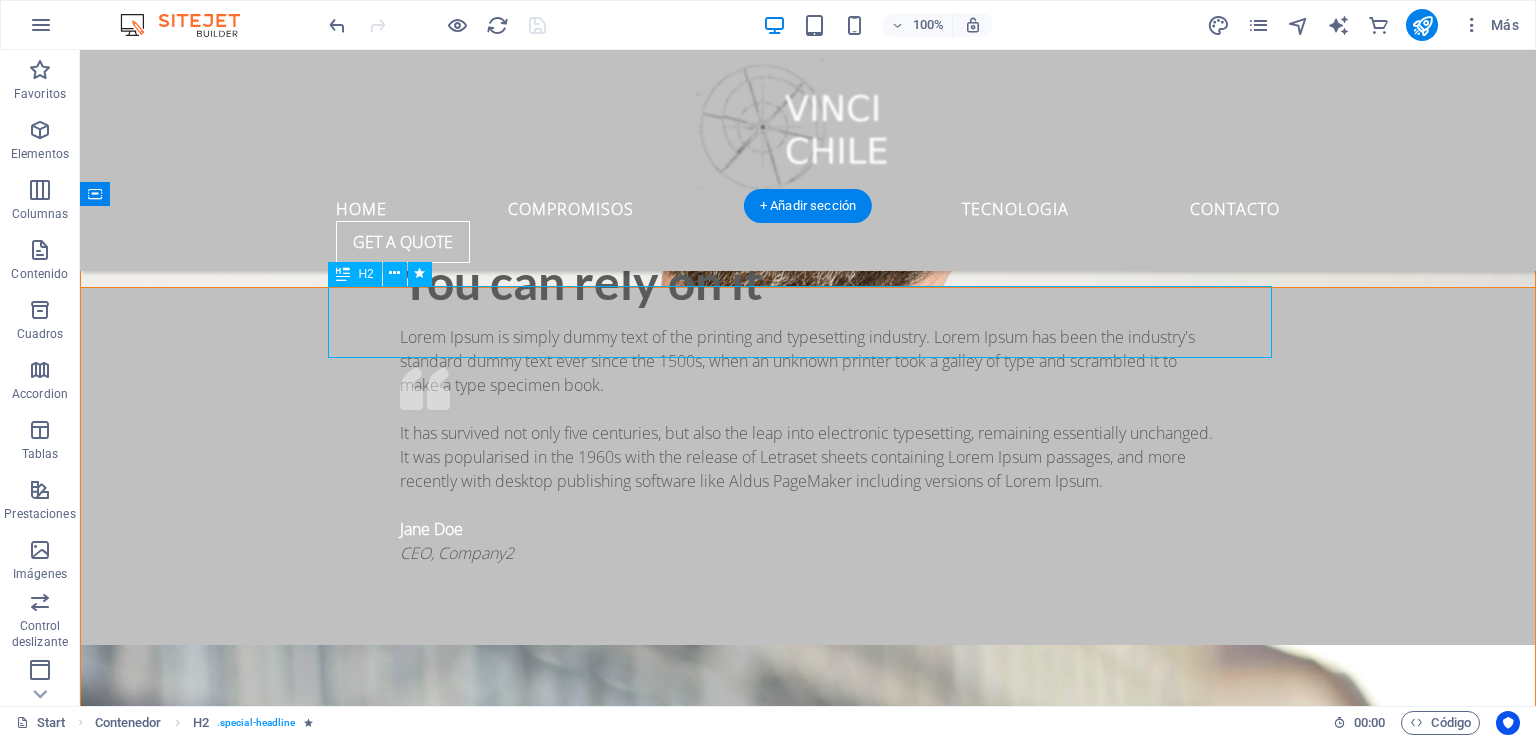 click on "Our Services" at bounding box center [808, 4116] 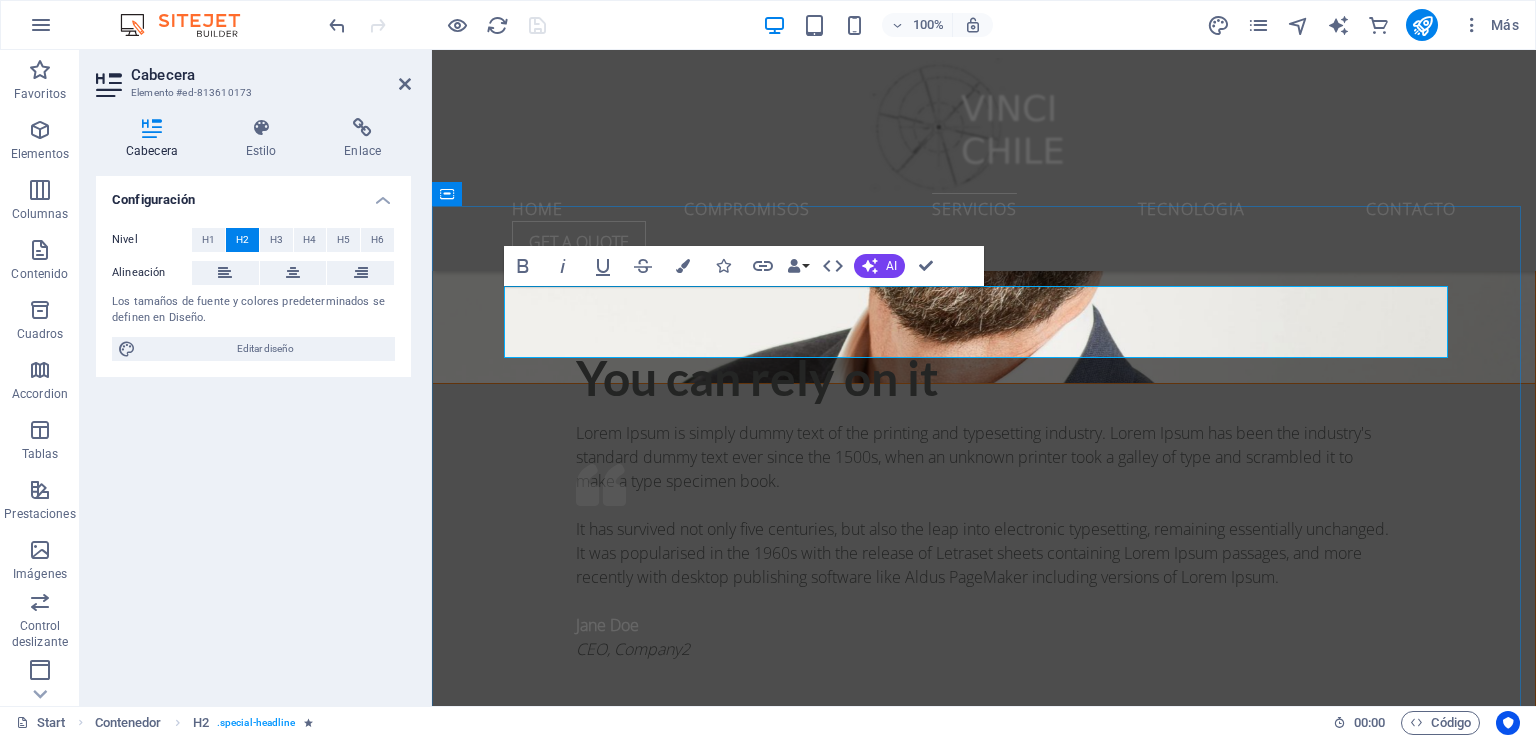 scroll, scrollTop: 4042, scrollLeft: 0, axis: vertical 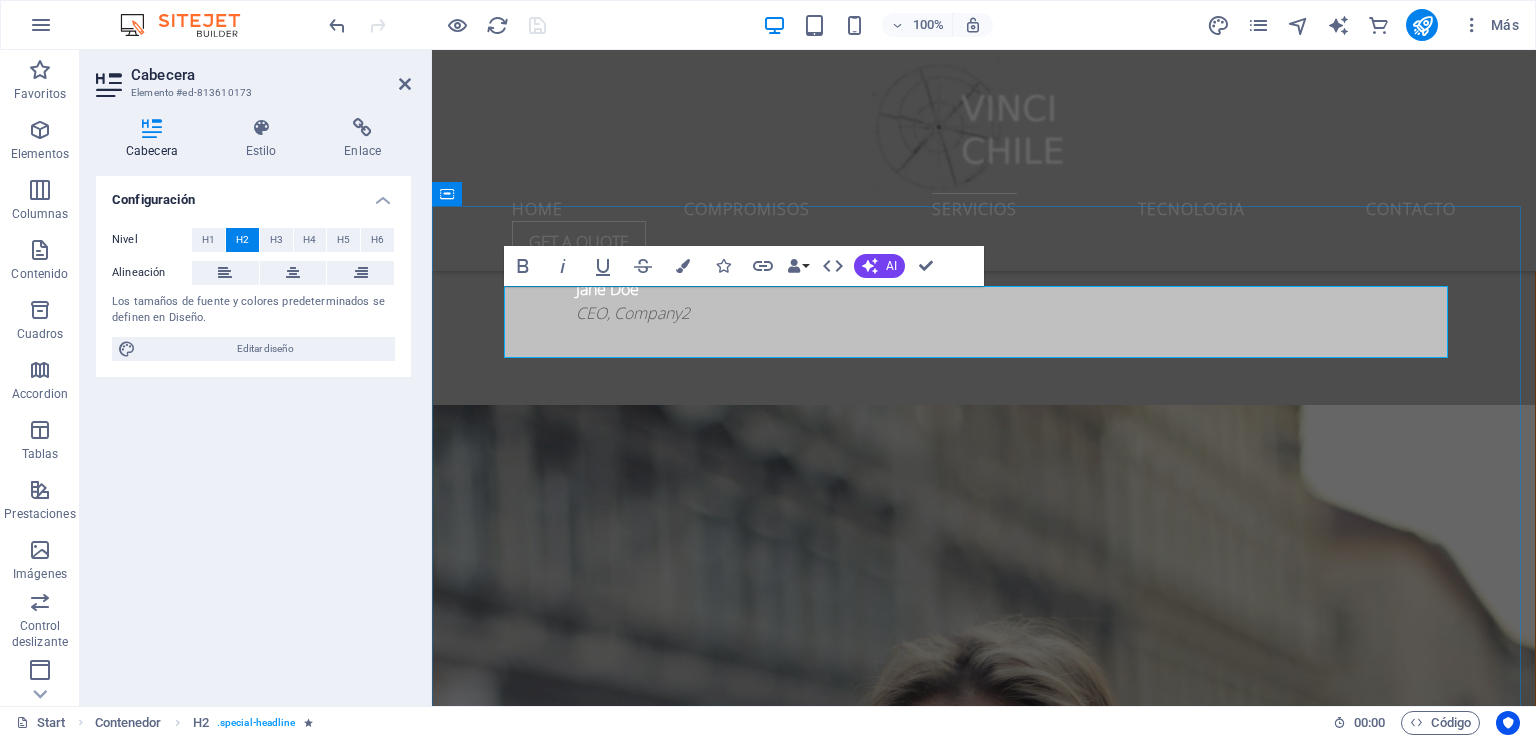 click on "Our Services" at bounding box center (984, 4116) 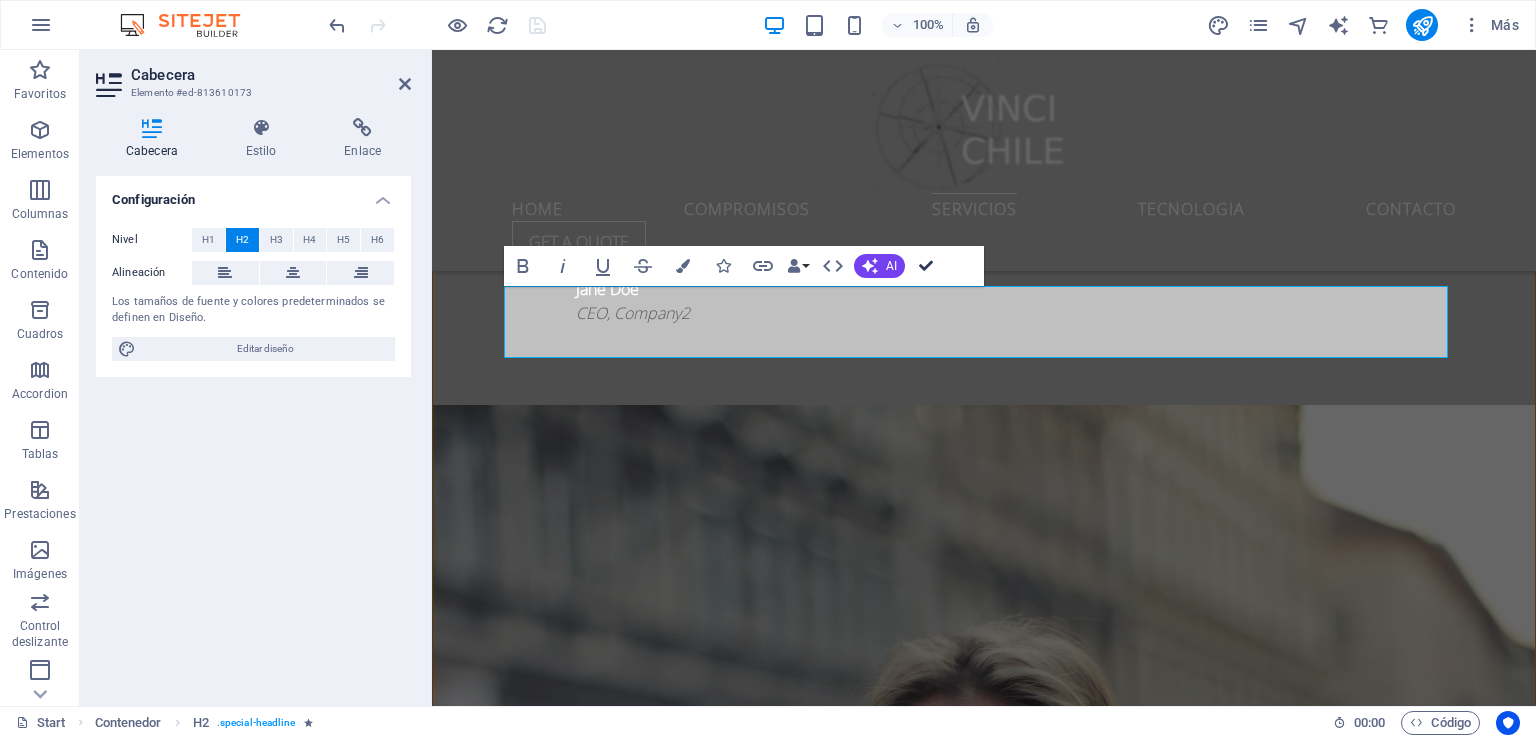 drag, startPoint x: 932, startPoint y: 265, endPoint x: 900, endPoint y: 216, distance: 58.5235 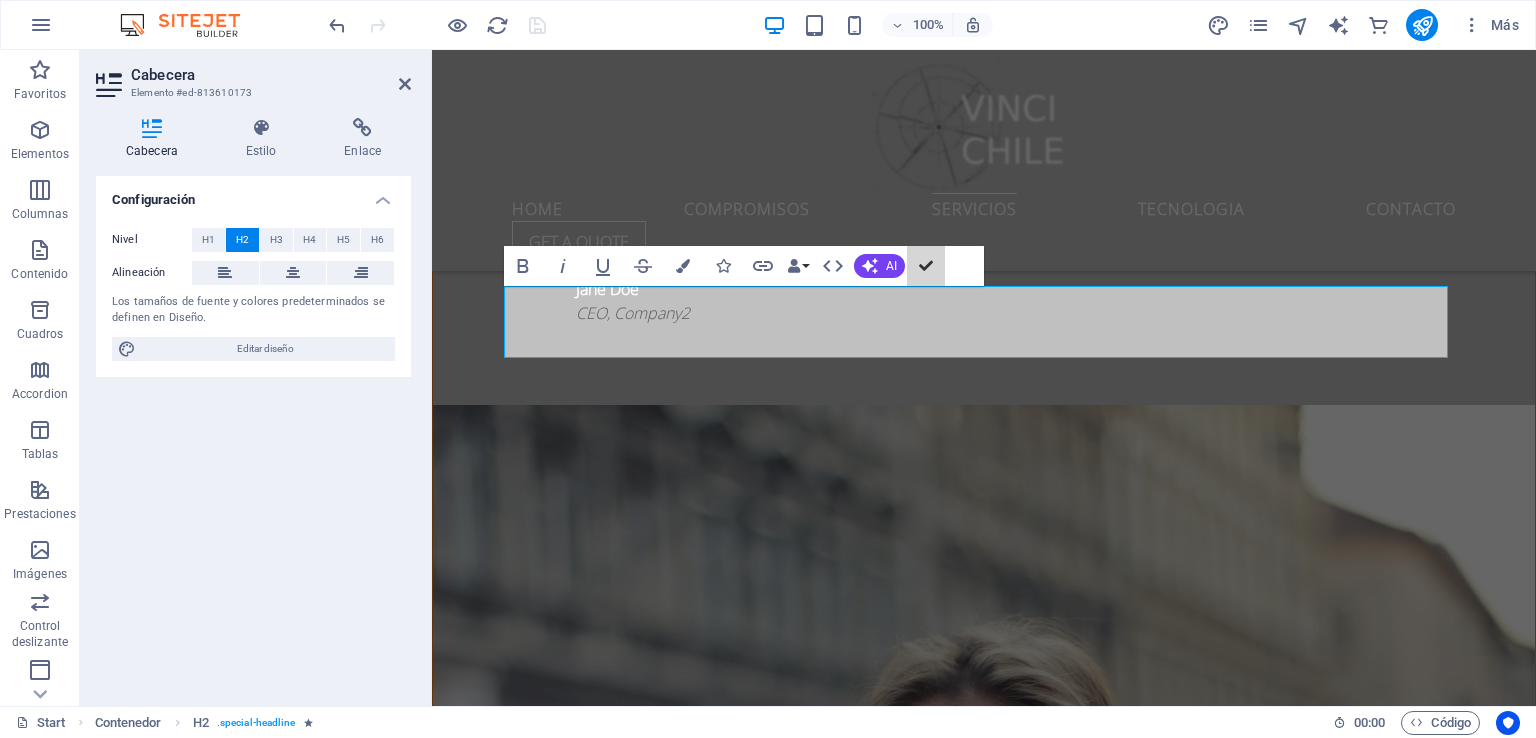 scroll, scrollTop: 3706, scrollLeft: 0, axis: vertical 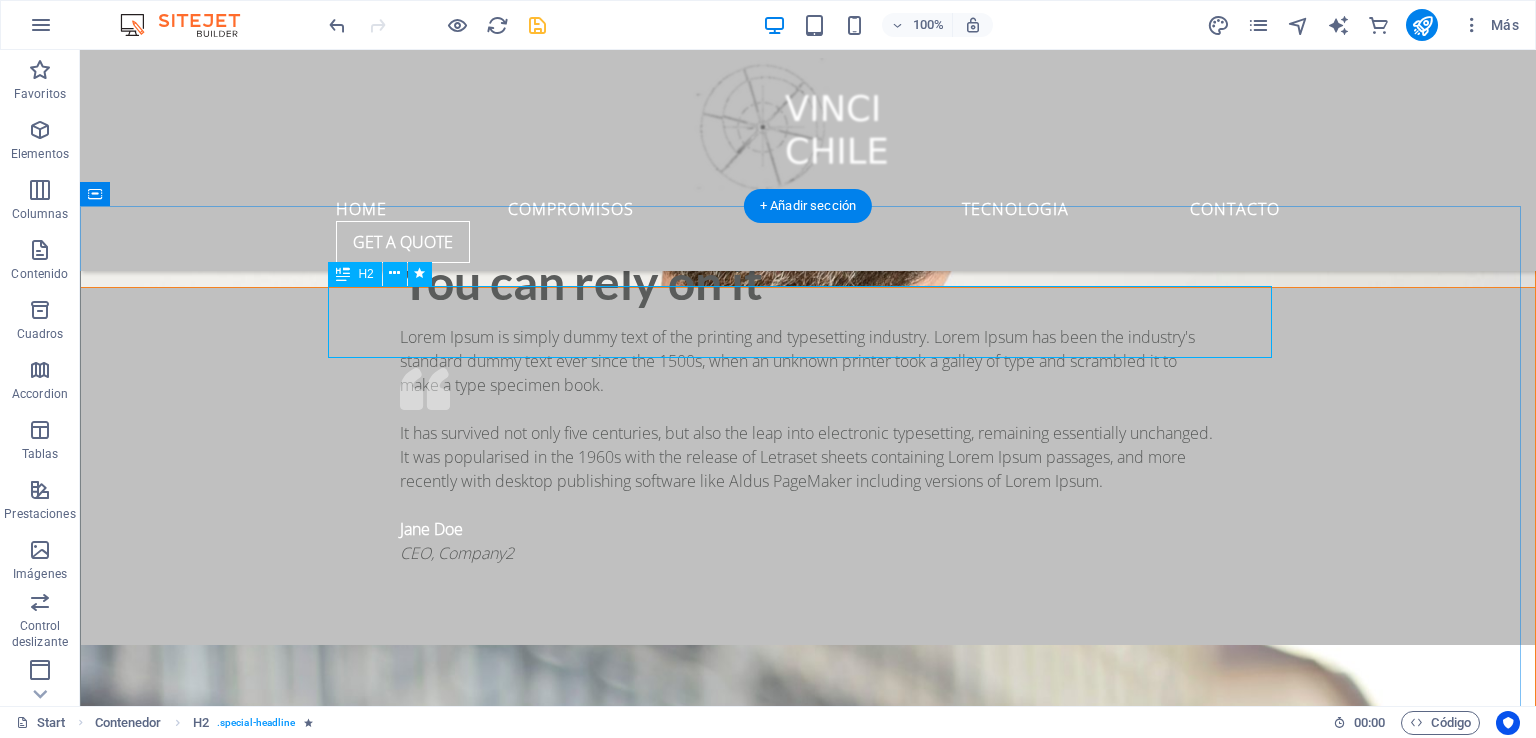 click on "Servicios" at bounding box center [808, 4116] 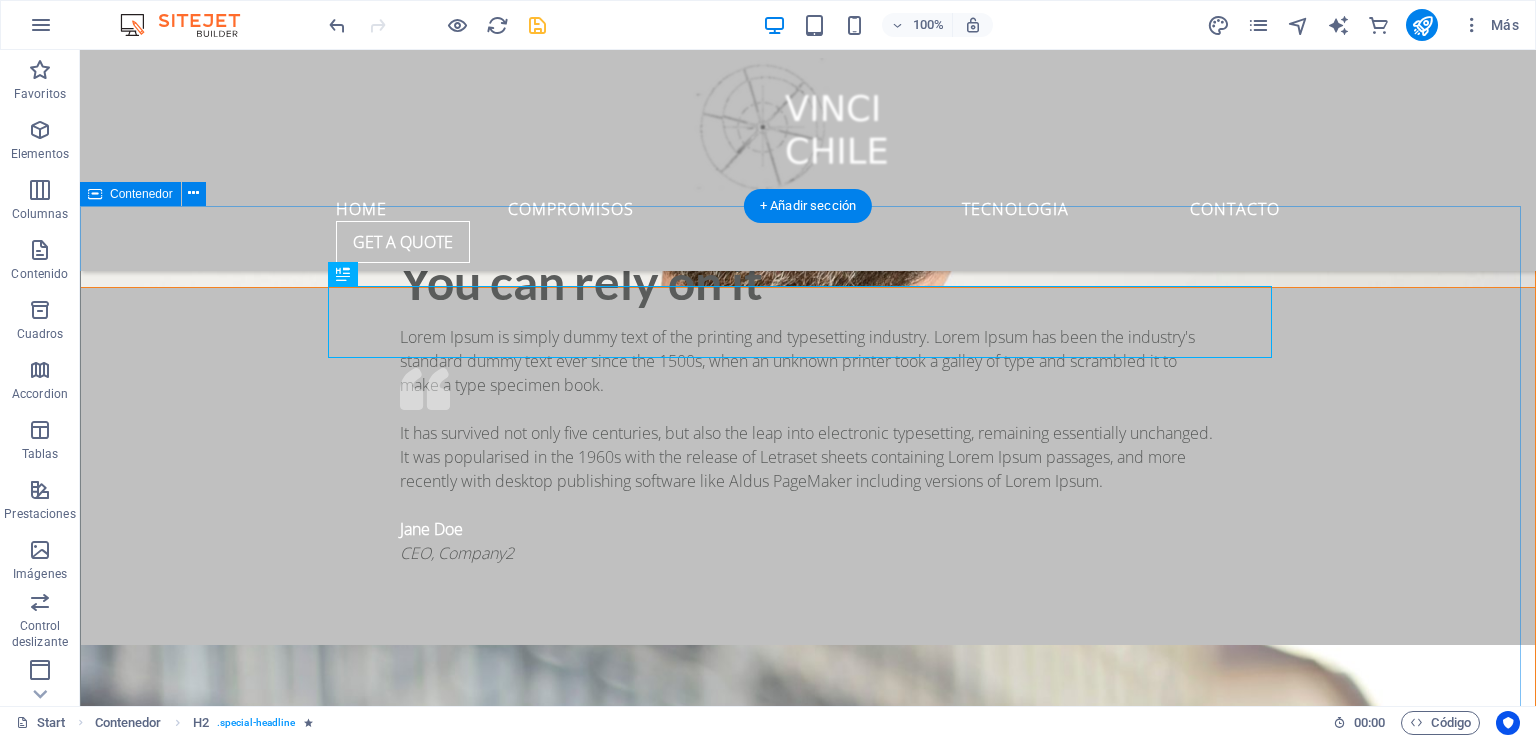 click on "Servicios Lorem ipsum dolor sit amet, consetetur sadipscing elitr, sed diam nonumy eirmod tempor invidunt ut labore et dolore magna aliquyam erat, sed diam voluptua. At vero eos et accusam et justo duo dolores et ea rebum. Stet clita kasd gubergren, no sea takimata sanctus est Lorem ipsum dolor sit amet. Lorem ipsum dolor sit amet, consetetur sadipscing elitr, sed diam nonumy eirmod tempor invidunt ut labore et dolore magna aliquyam erat, sed diam voluptua. At vero eos et accusam et justo duo dolores et ea rebum. Stet clita kasd gubergren, no sea takimata sanctus est Lorem ipsum dolor sit amet.  Lorem ipsum dolor sit amet, consetetur sadipscing elitr, sed diam nonumy eirmod tempor invidunt ut labore et dolore magna aliquyam erat, sed diam voluptua. At vero eos et accusam et justo duo dolores et ea rebum. Stet clita kasd gubergren, no sea takimata sanctus est Lorem ipsum dolor sit amet. Ground shipping Lorem ipsum dolor sit amet, consectetur adipisicing elit. Veritatis, dolorem!   Read more Air shipping" at bounding box center (808, 5315) 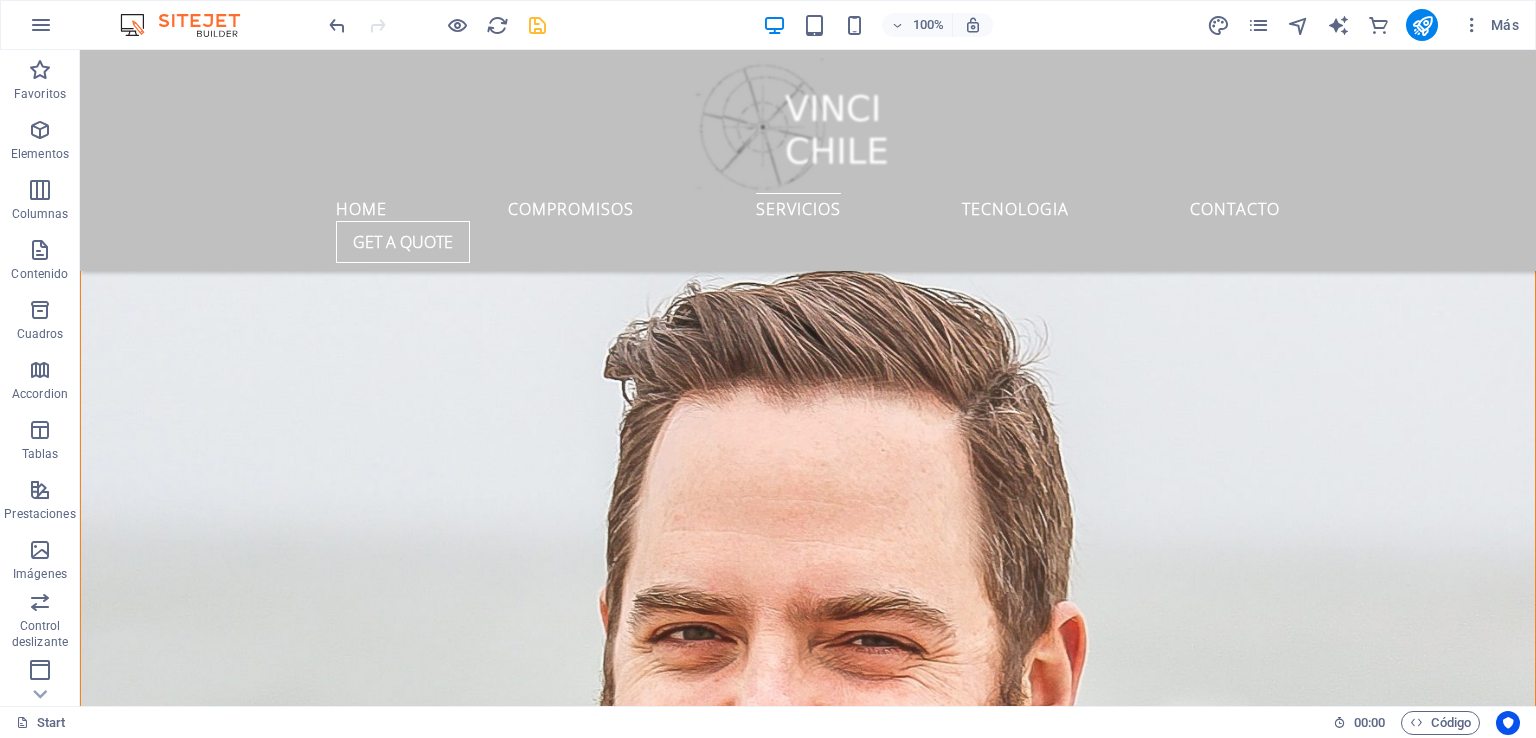 scroll, scrollTop: 5006, scrollLeft: 0, axis: vertical 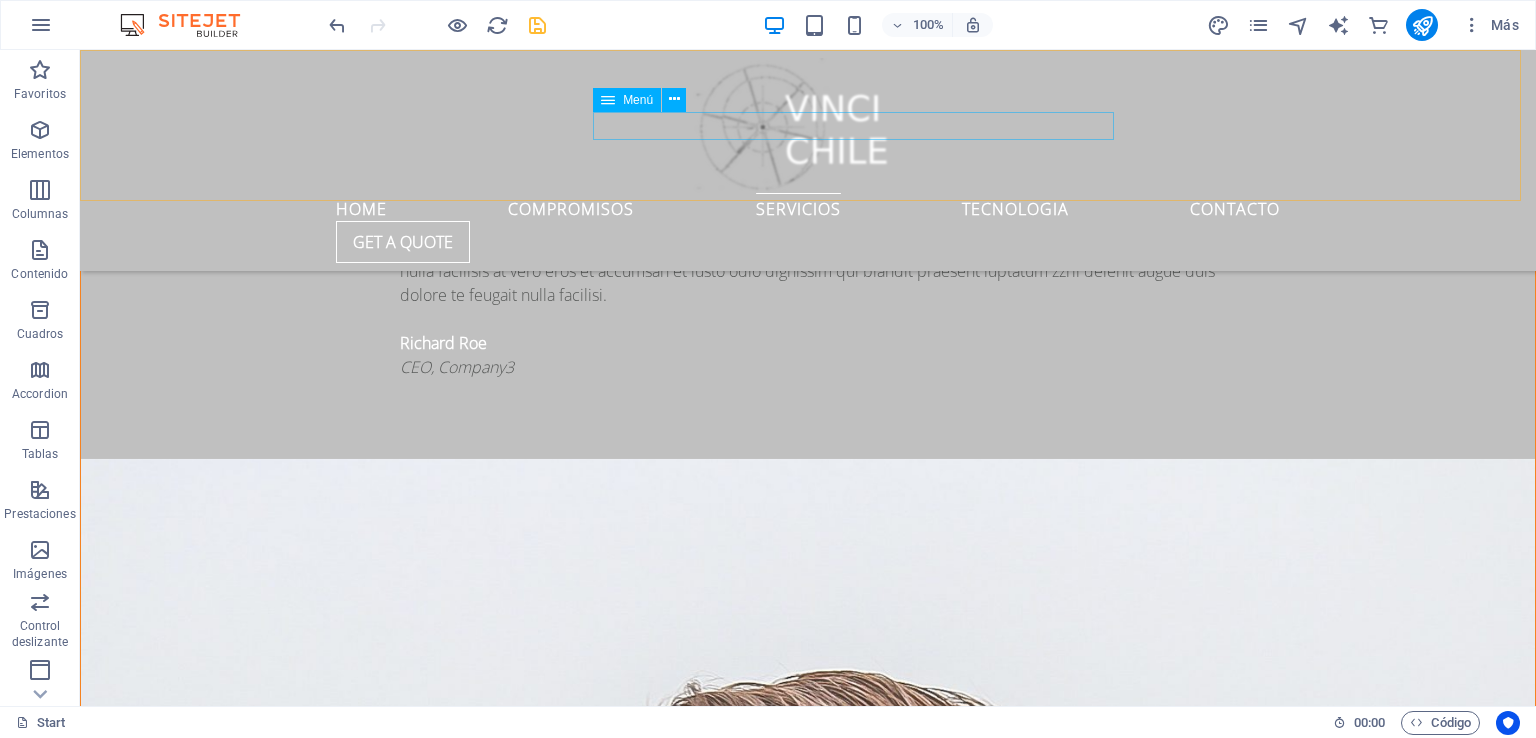click on "Home COMPROMISOS  ServicIos TECNOLOGIA  Contacto" at bounding box center [808, 207] 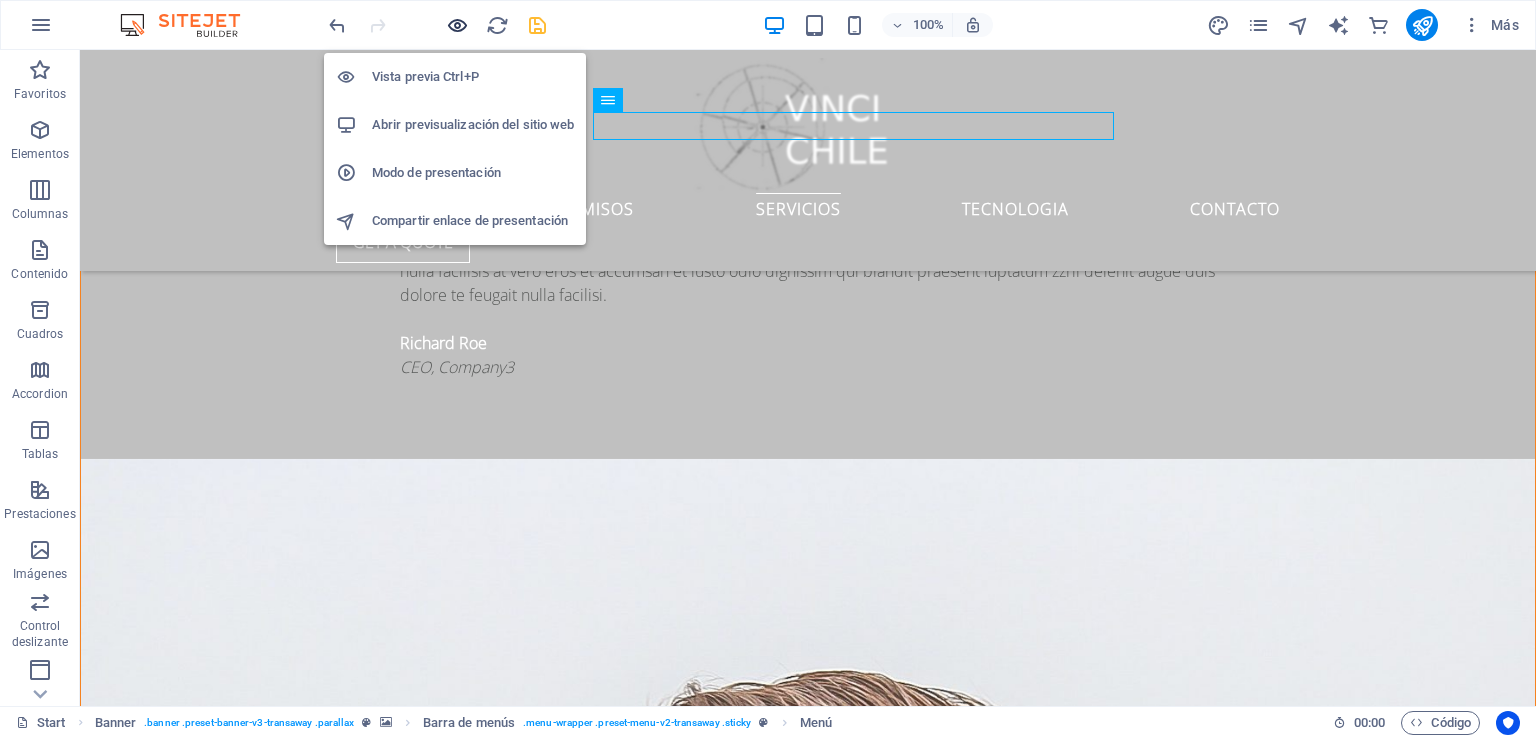 click at bounding box center (457, 25) 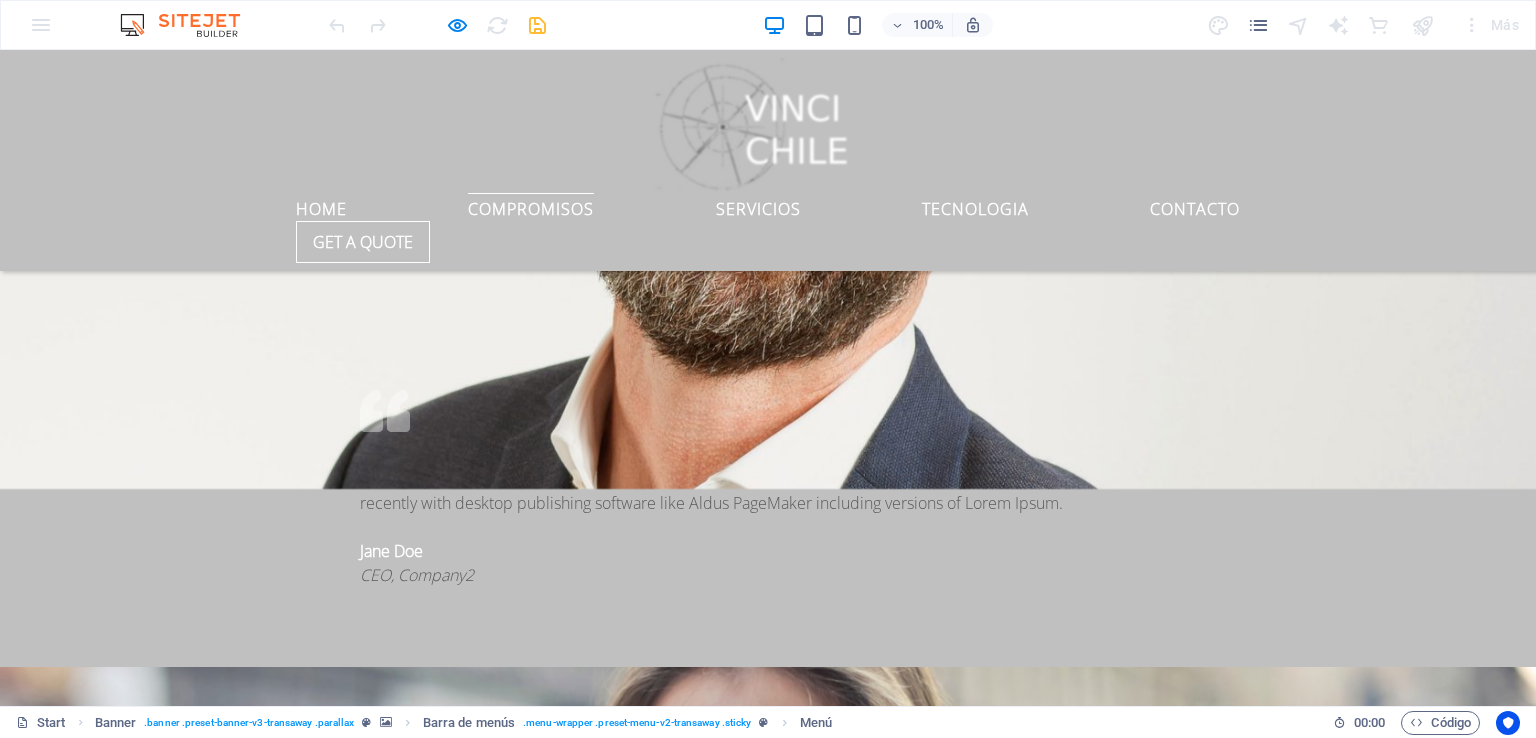 scroll, scrollTop: 3506, scrollLeft: 0, axis: vertical 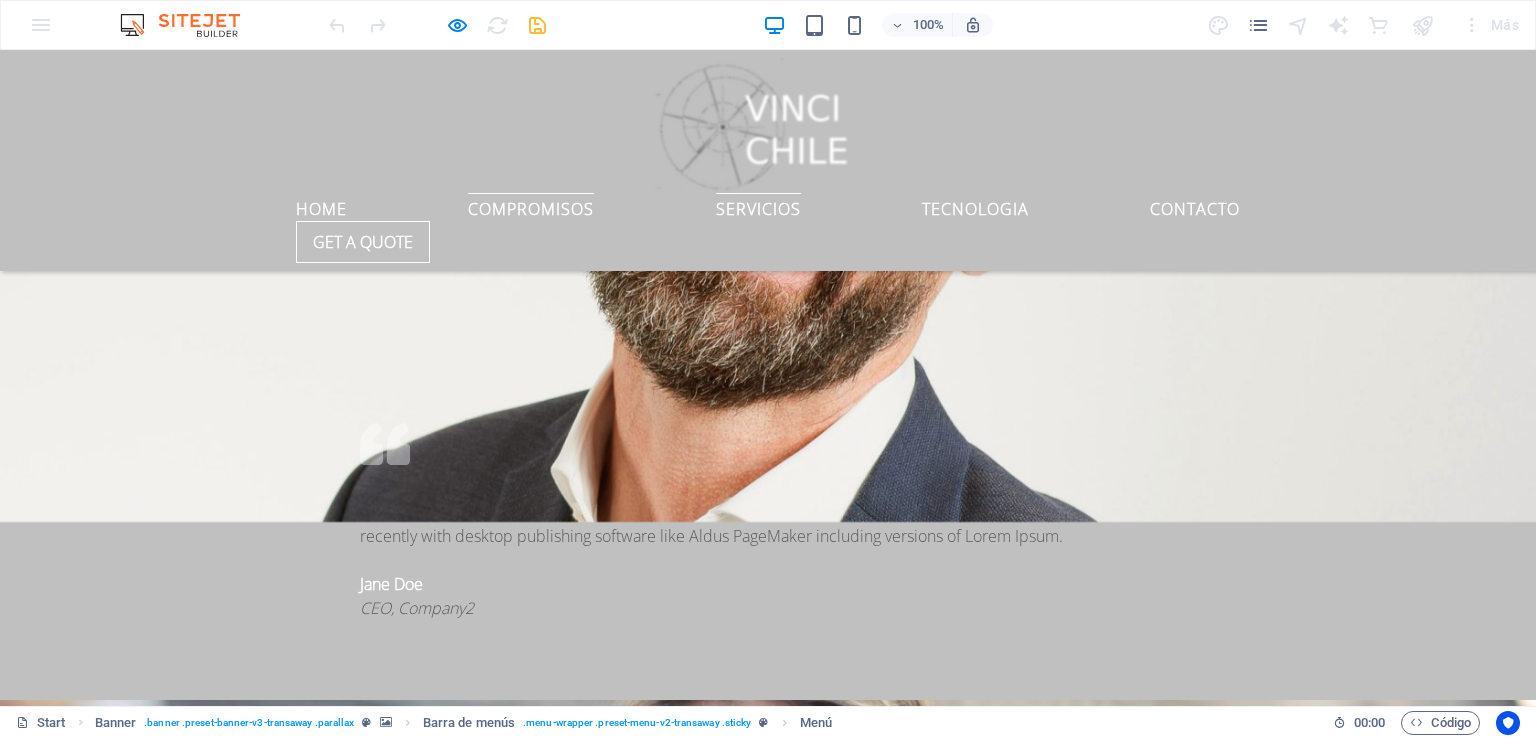 click on "ServicIos" at bounding box center [758, 205] 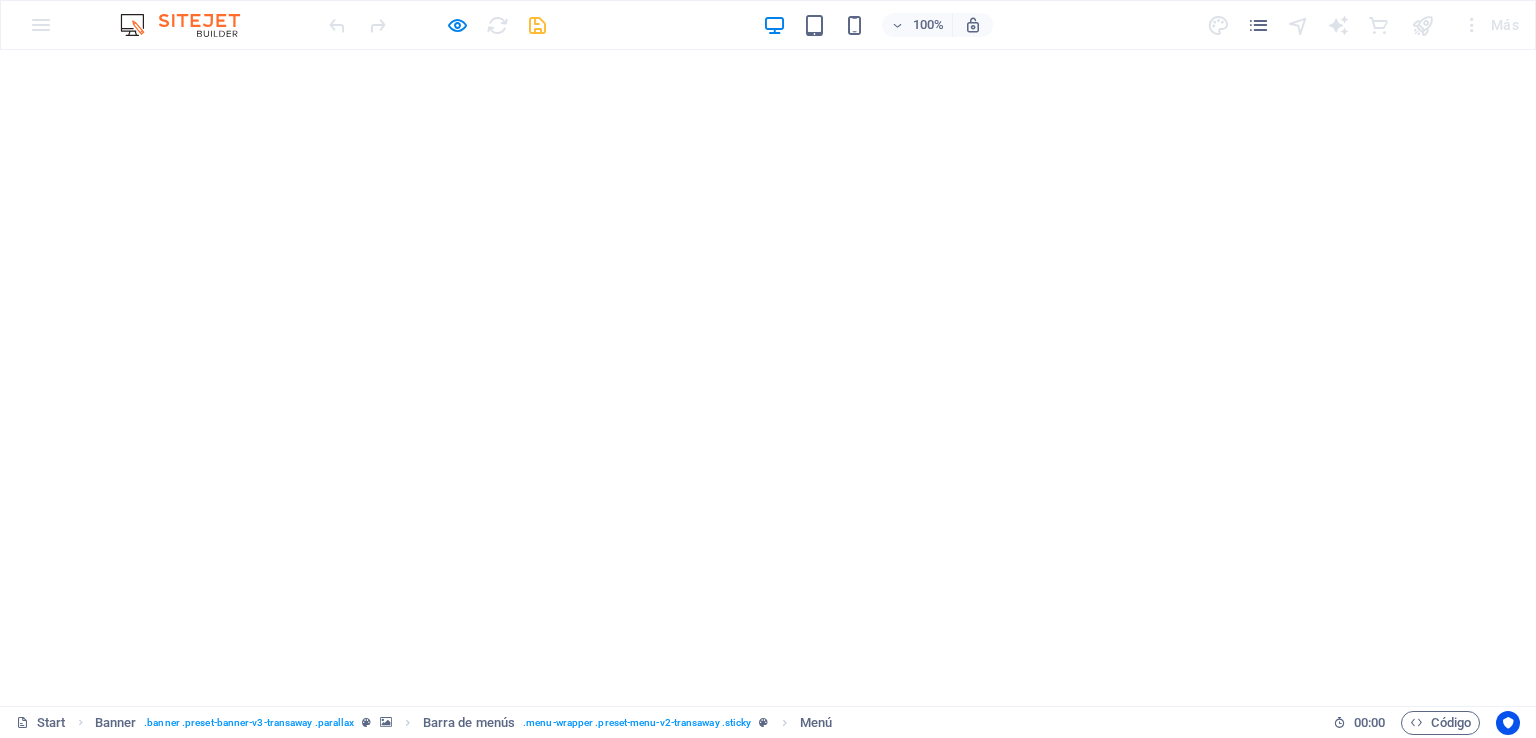 scroll, scrollTop: 0, scrollLeft: 0, axis: both 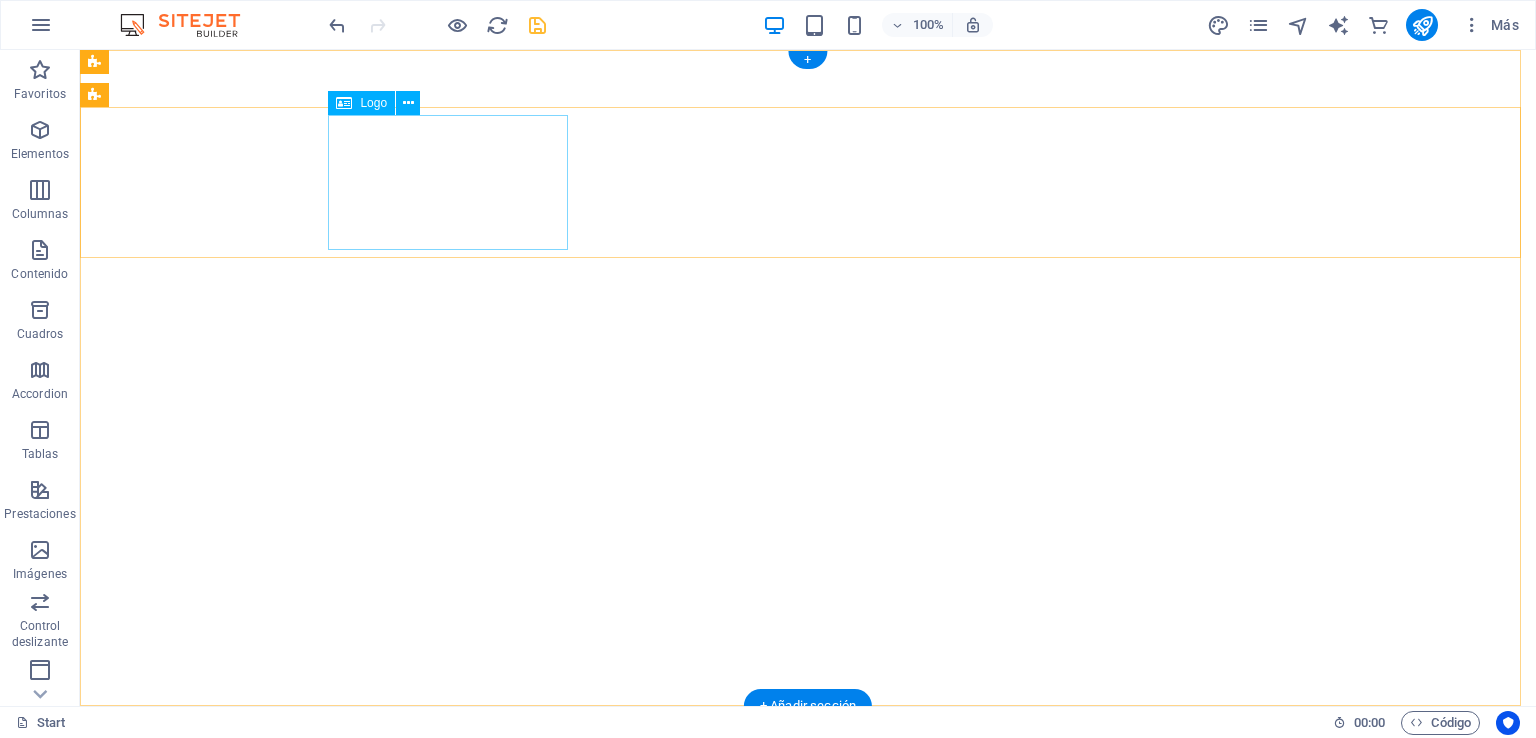 click at bounding box center (808, 1026) 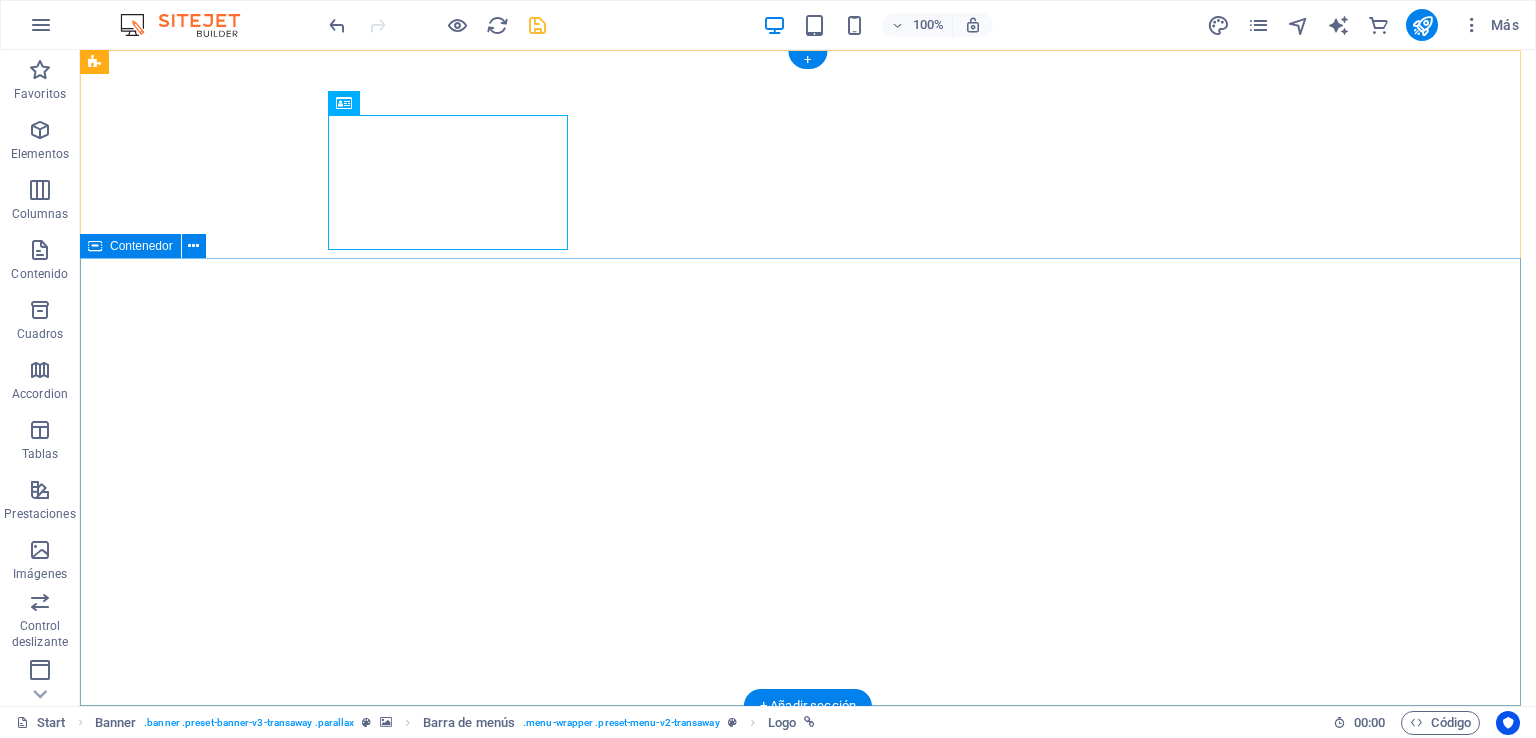 click on "VINCI -CHILE constructora CONTECH  INNOVACION EN CONSTRUCCION" at bounding box center (808, 1331) 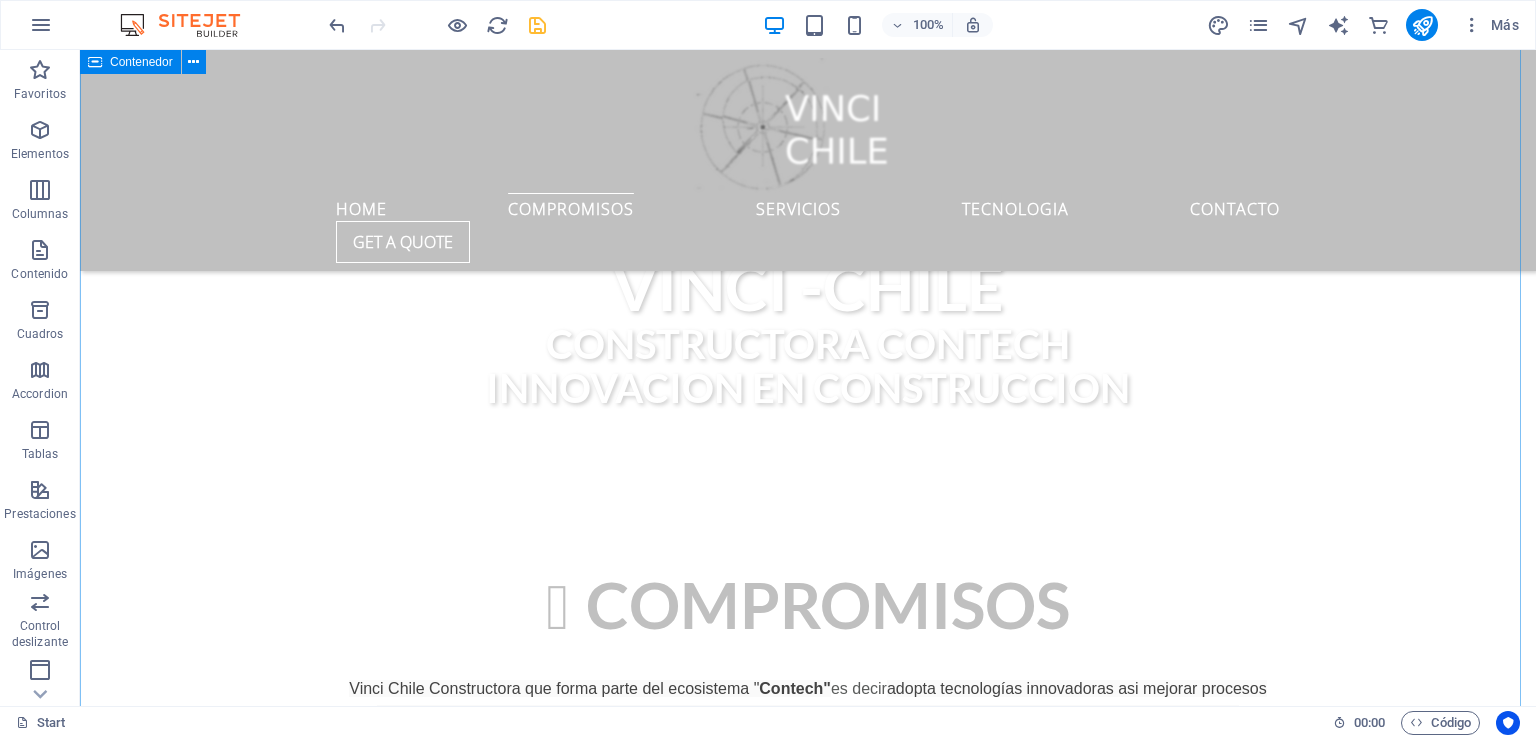 scroll, scrollTop: 900, scrollLeft: 0, axis: vertical 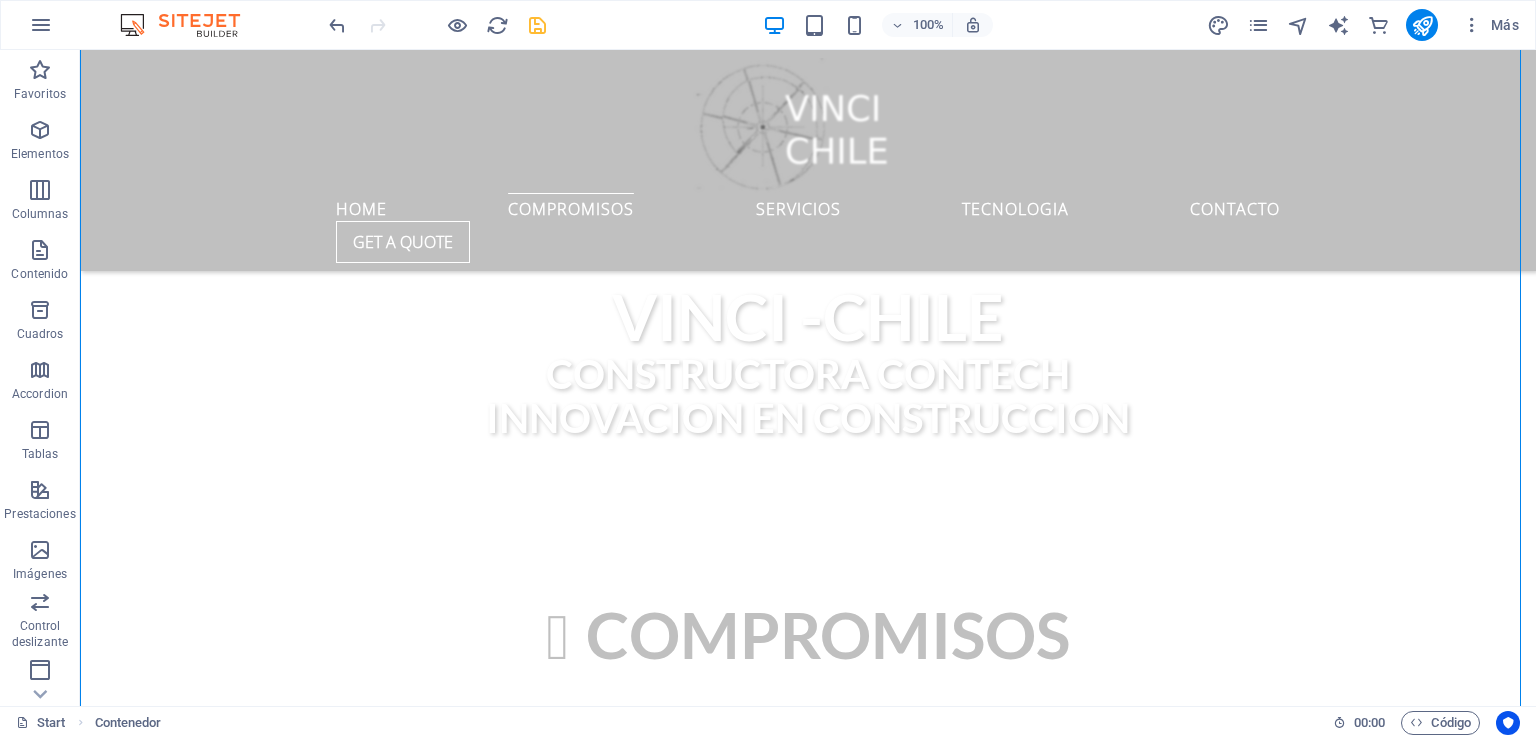 drag, startPoint x: 1020, startPoint y: 510, endPoint x: 1024, endPoint y: 550, distance: 40.1995 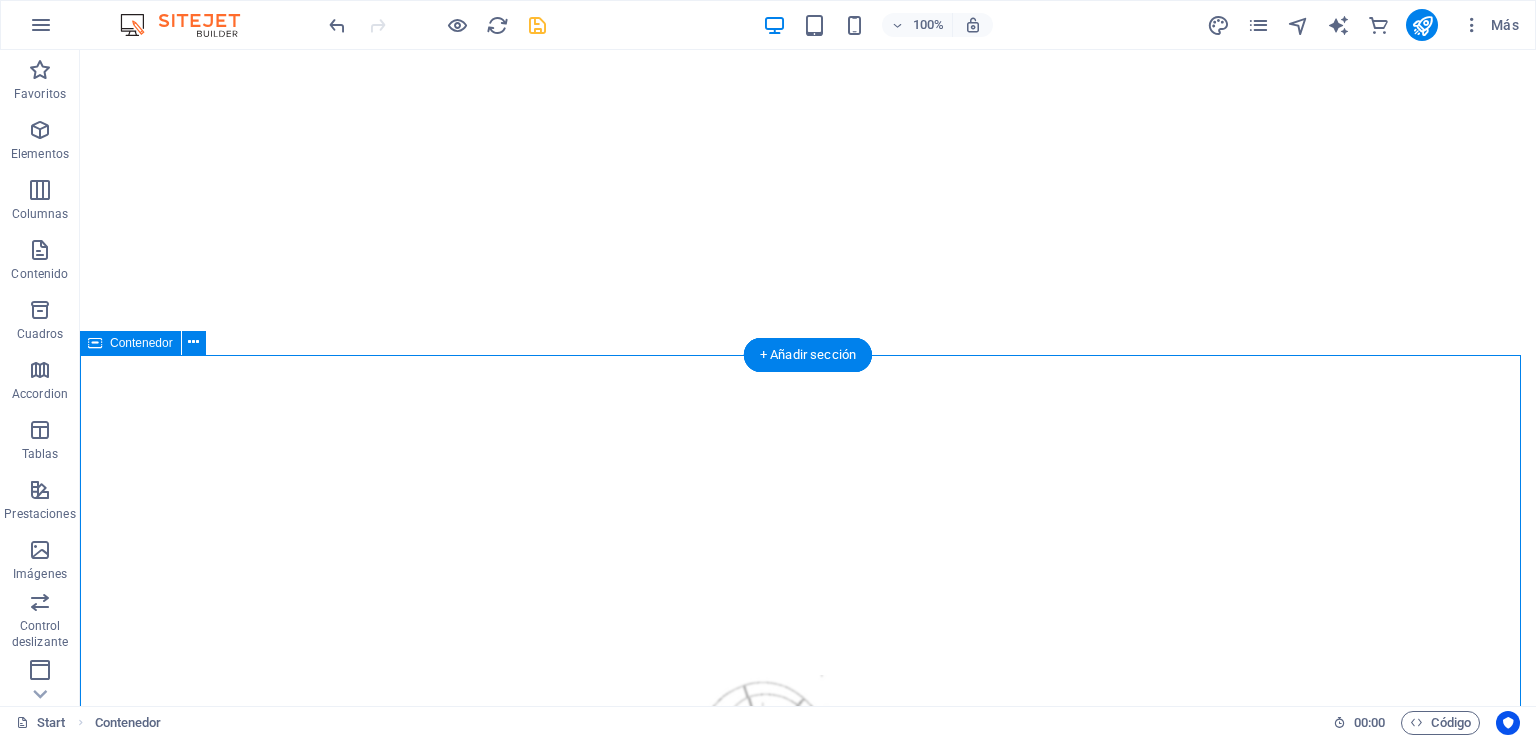 scroll, scrollTop: 0, scrollLeft: 0, axis: both 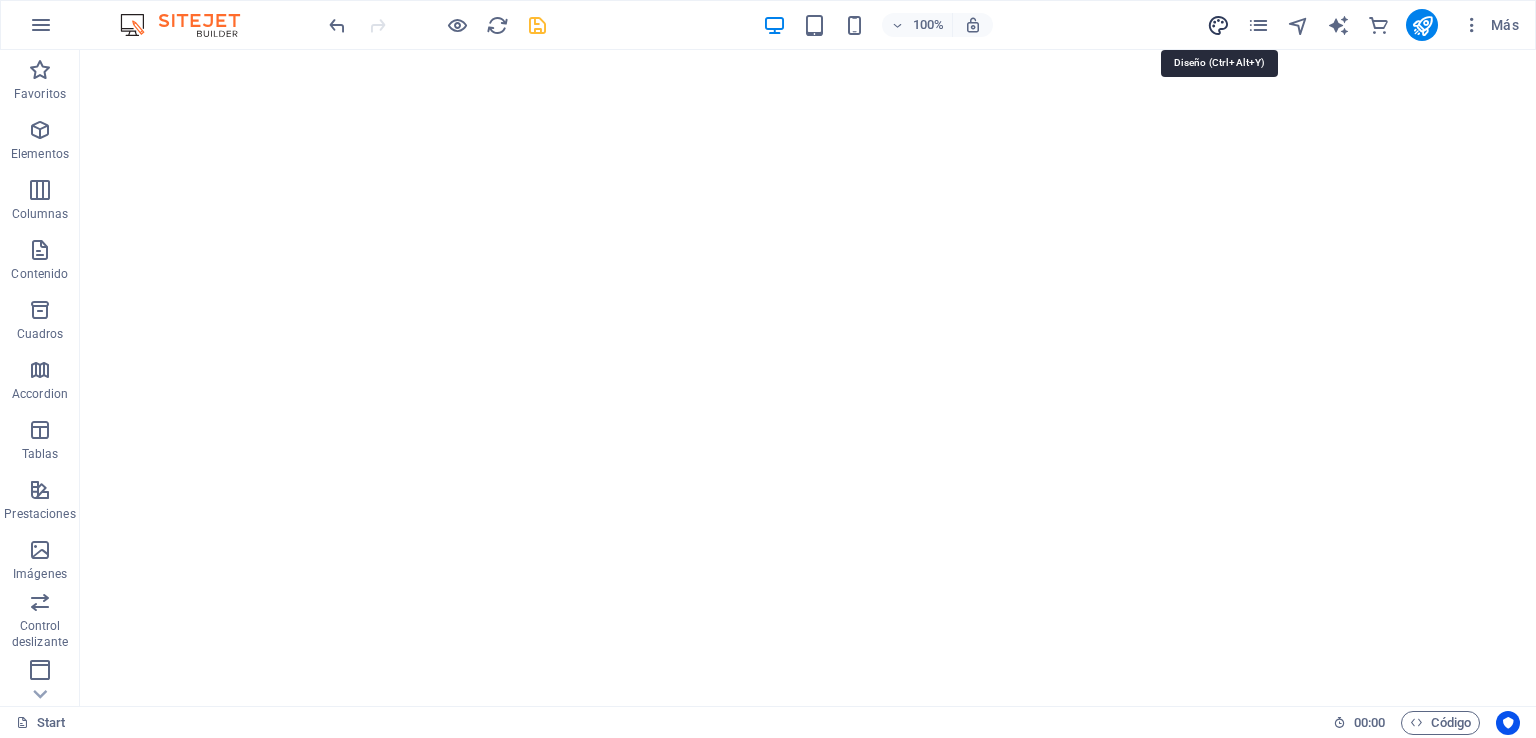 click at bounding box center (1218, 25) 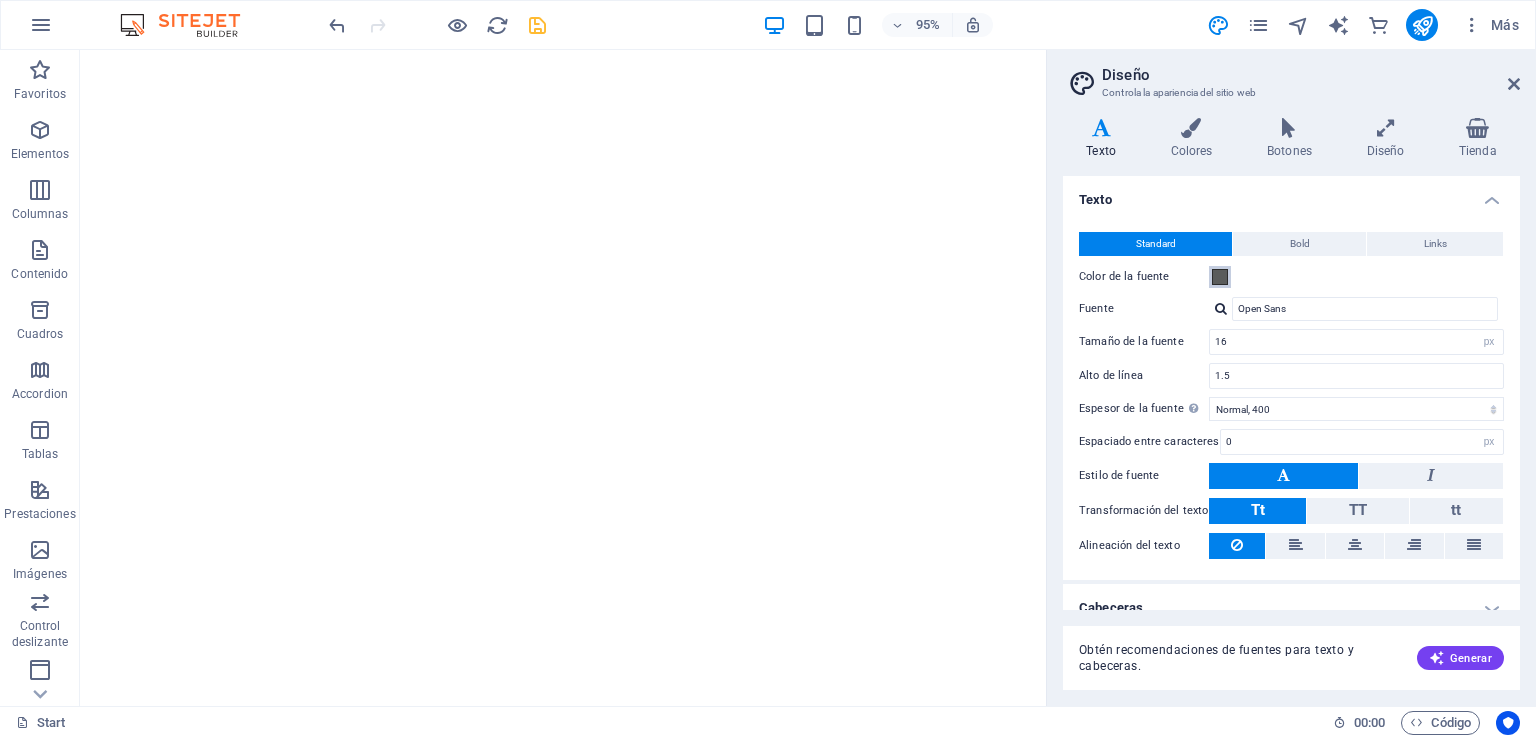 click at bounding box center (1220, 277) 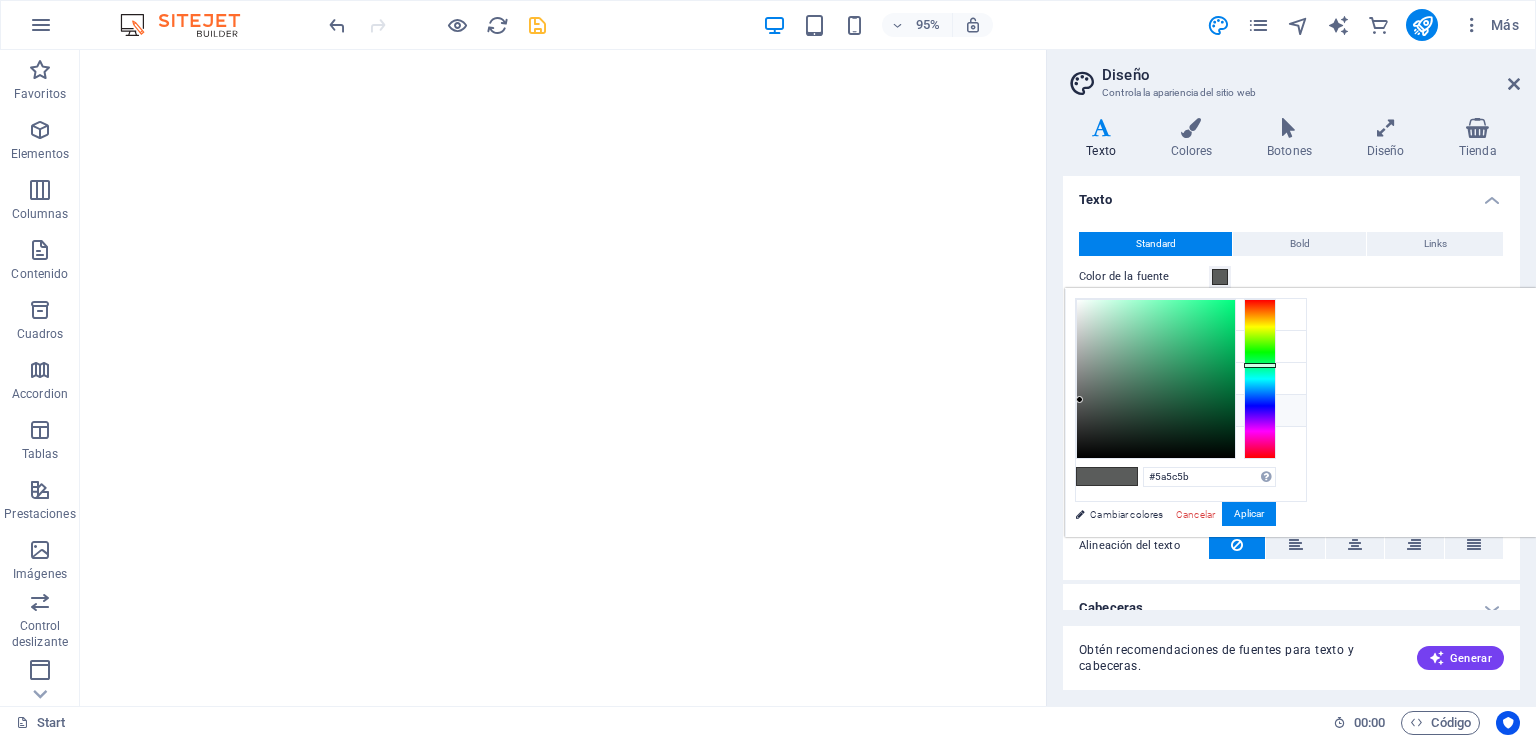 type on "#1d7a4c" 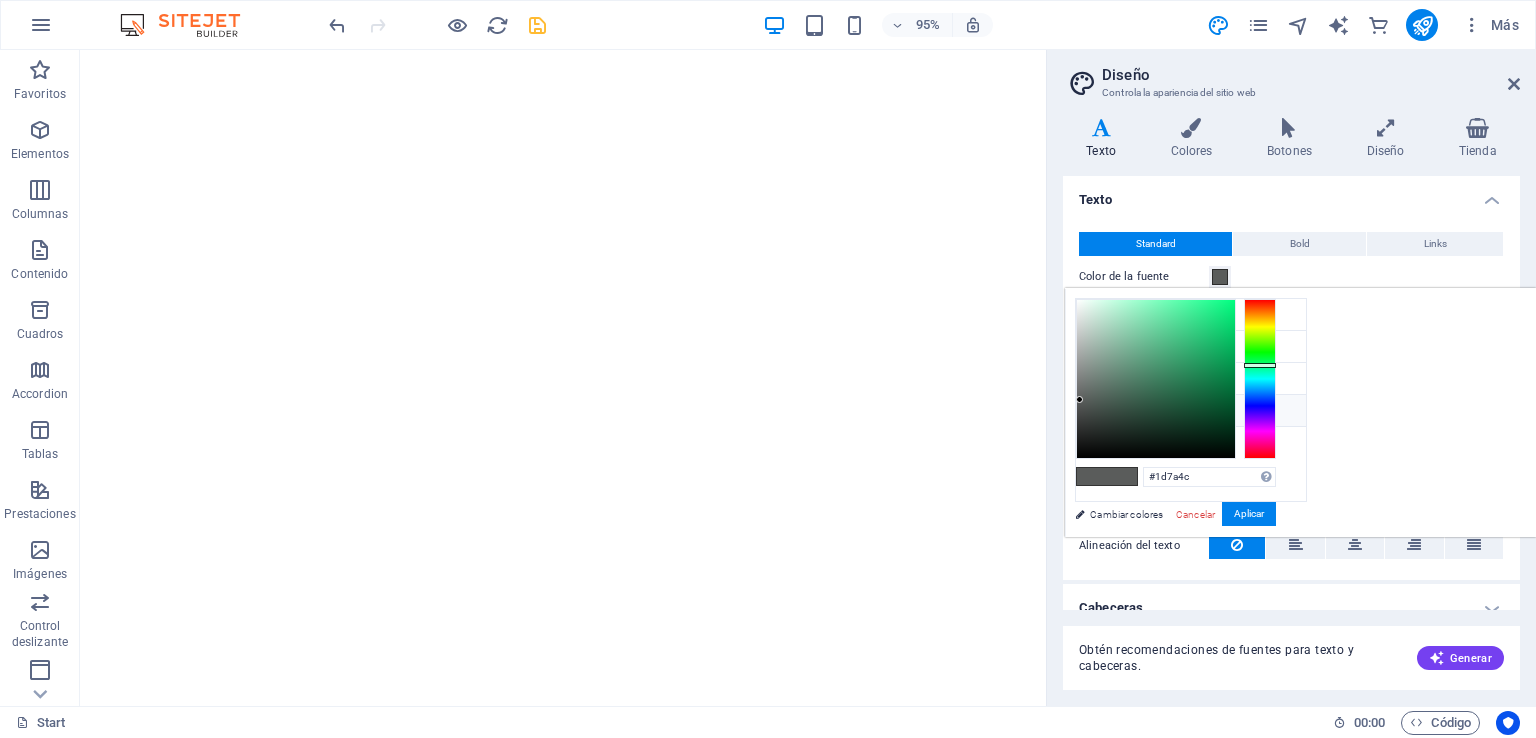 click at bounding box center [1156, 379] 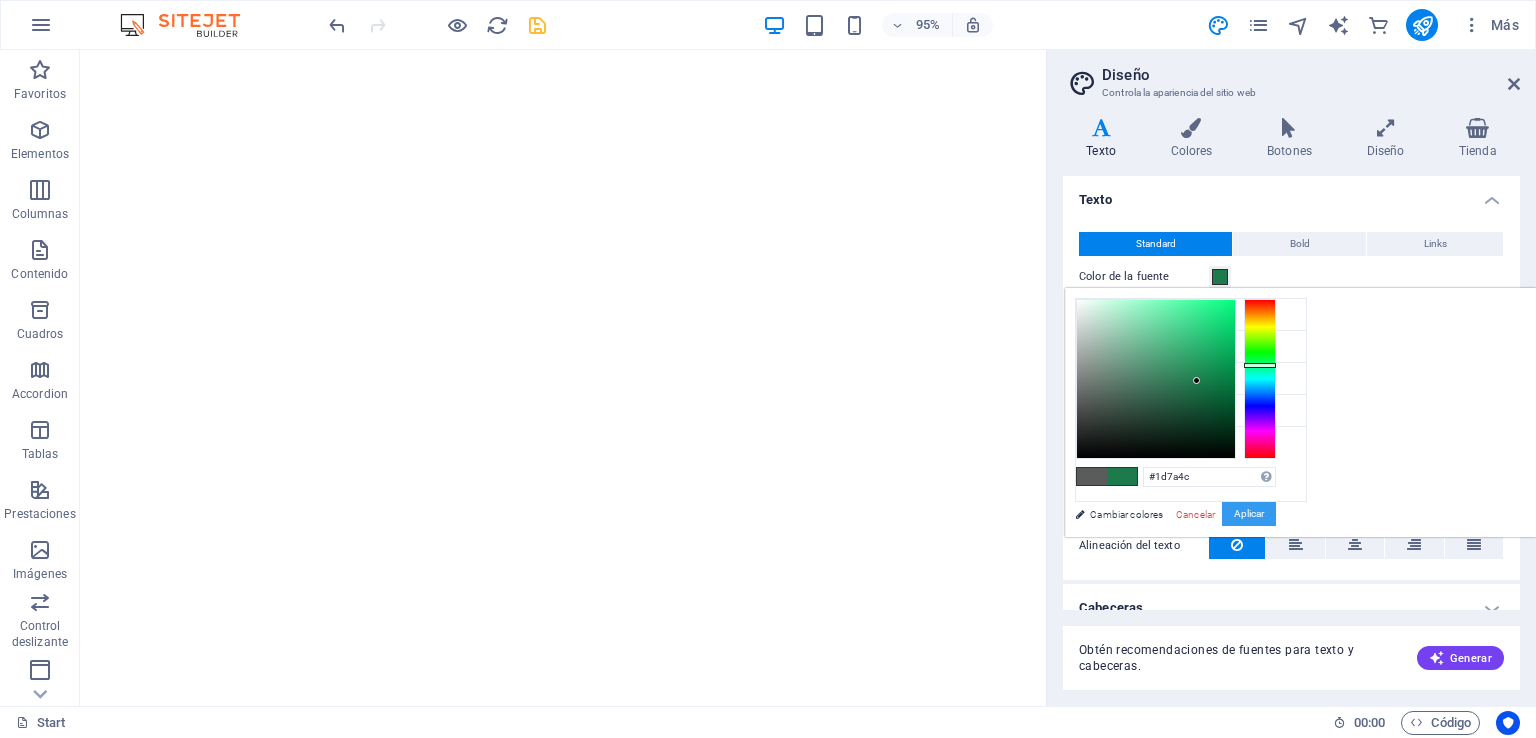 click on "Aplicar" at bounding box center [1249, 514] 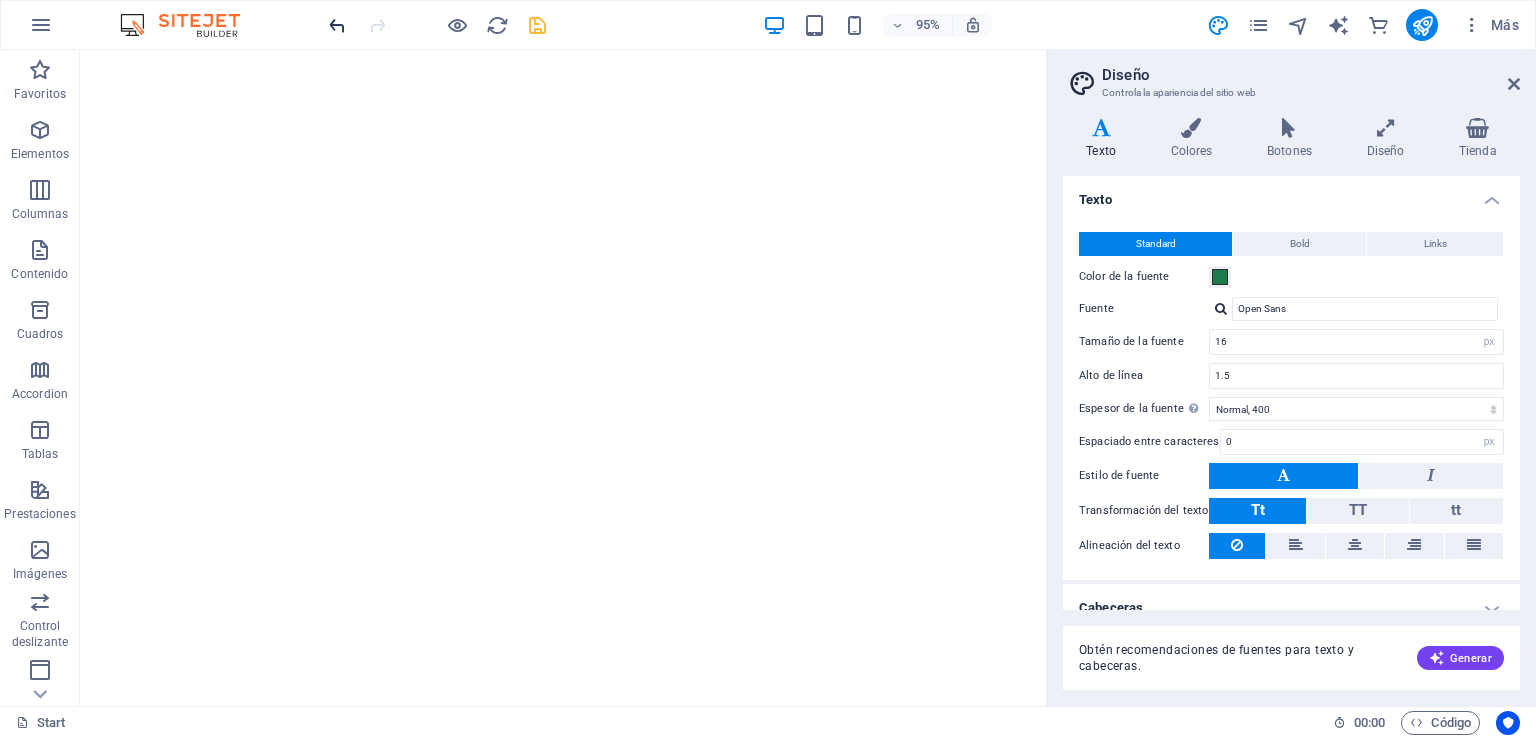 click at bounding box center [337, 25] 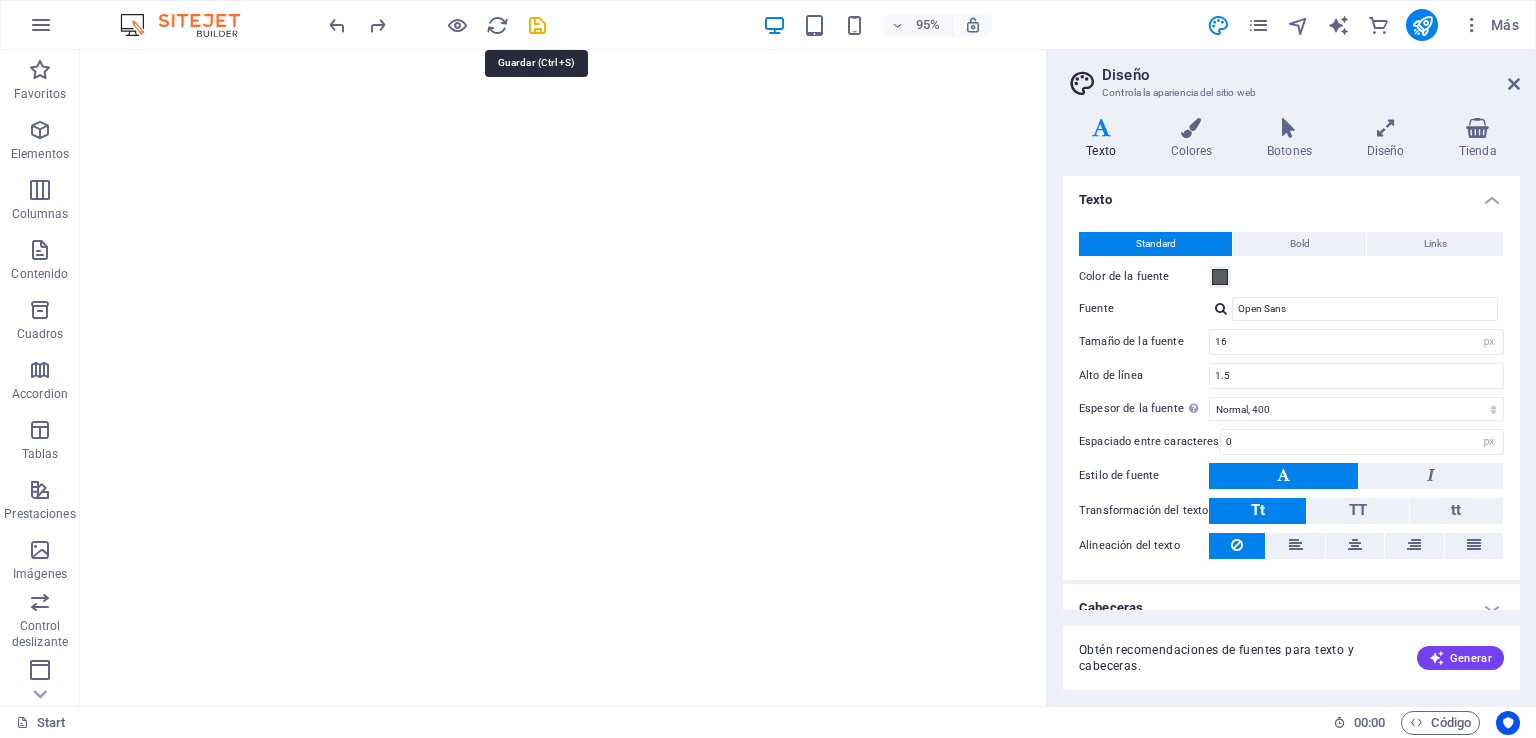 drag, startPoint x: 536, startPoint y: 21, endPoint x: 556, endPoint y: 25, distance: 20.396078 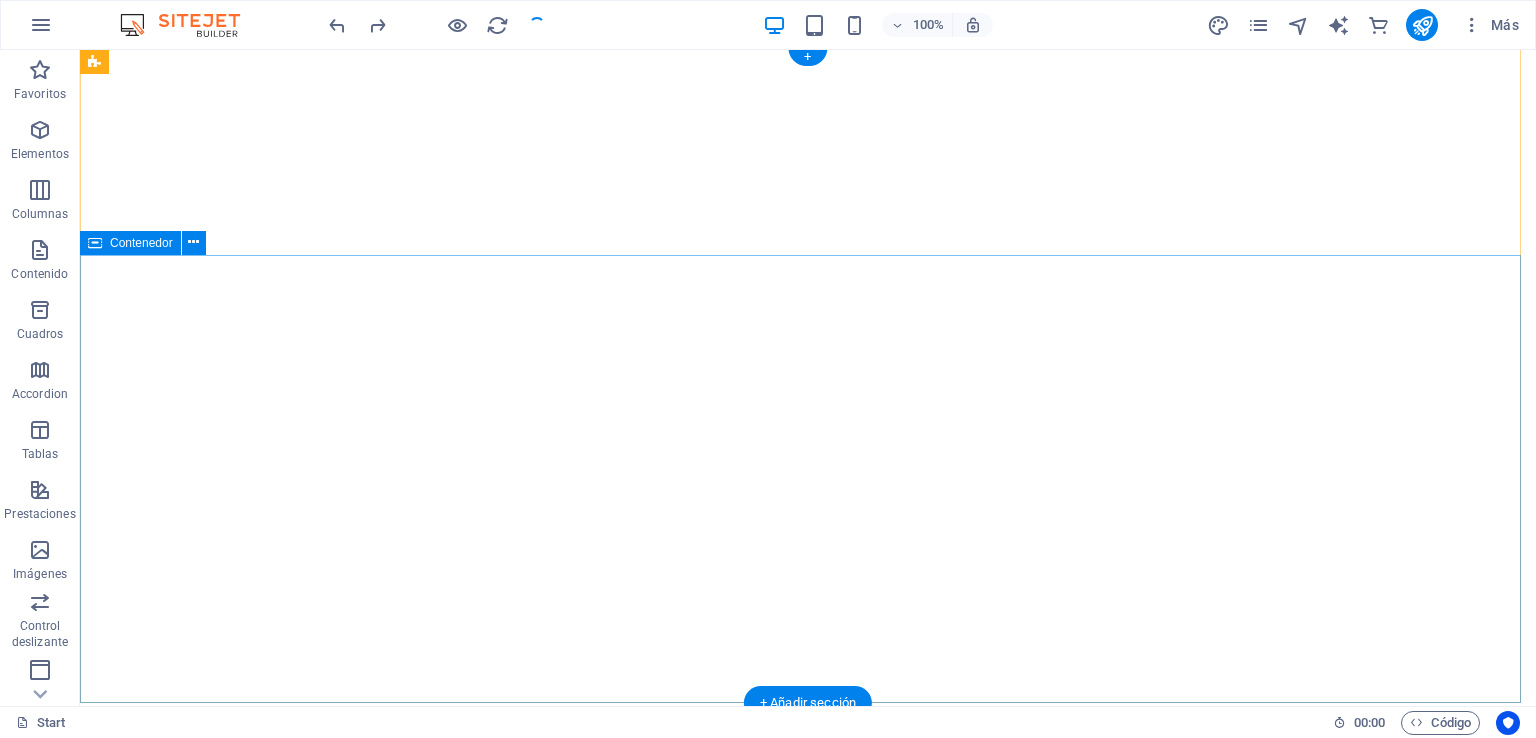 scroll, scrollTop: 0, scrollLeft: 0, axis: both 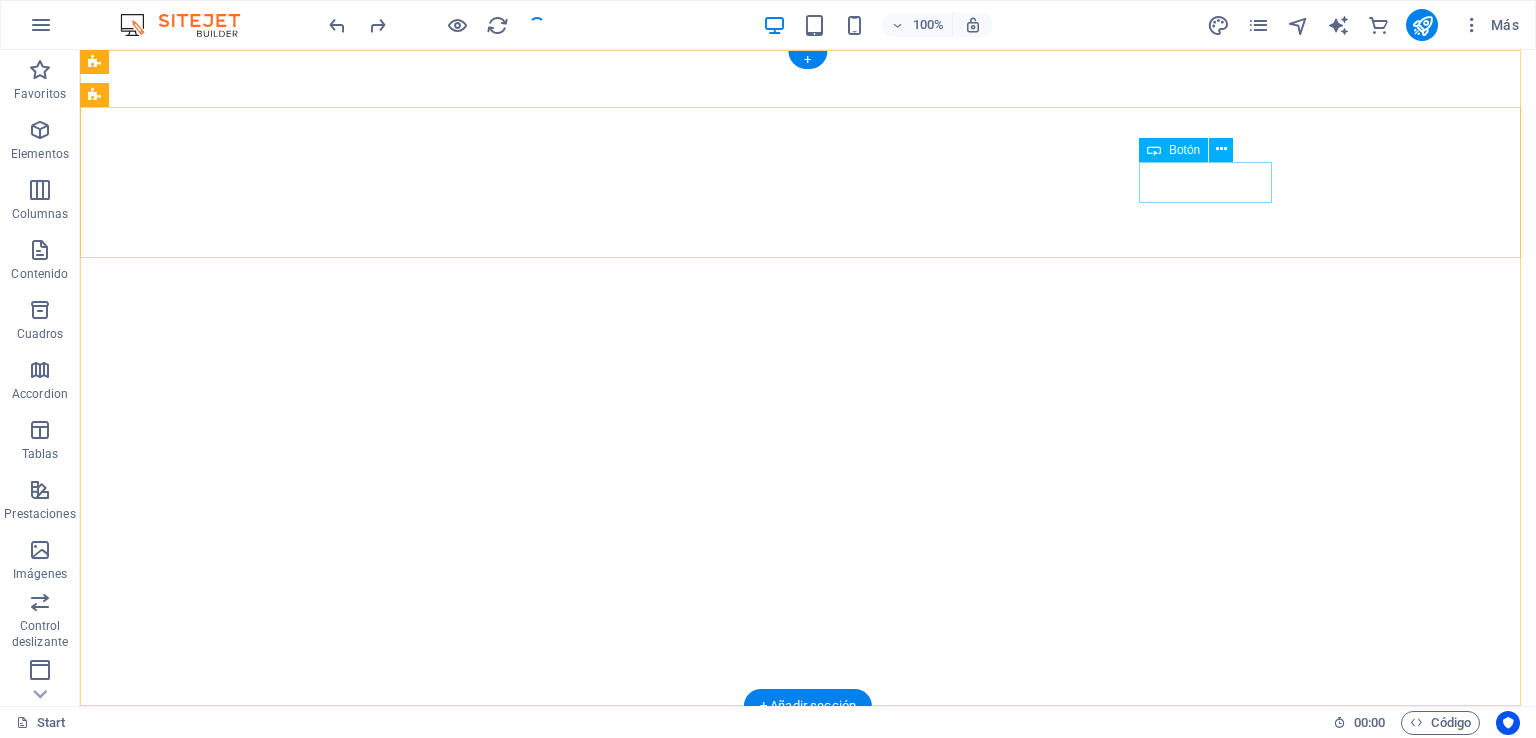 click on "Get a quote" at bounding box center (808, 1143) 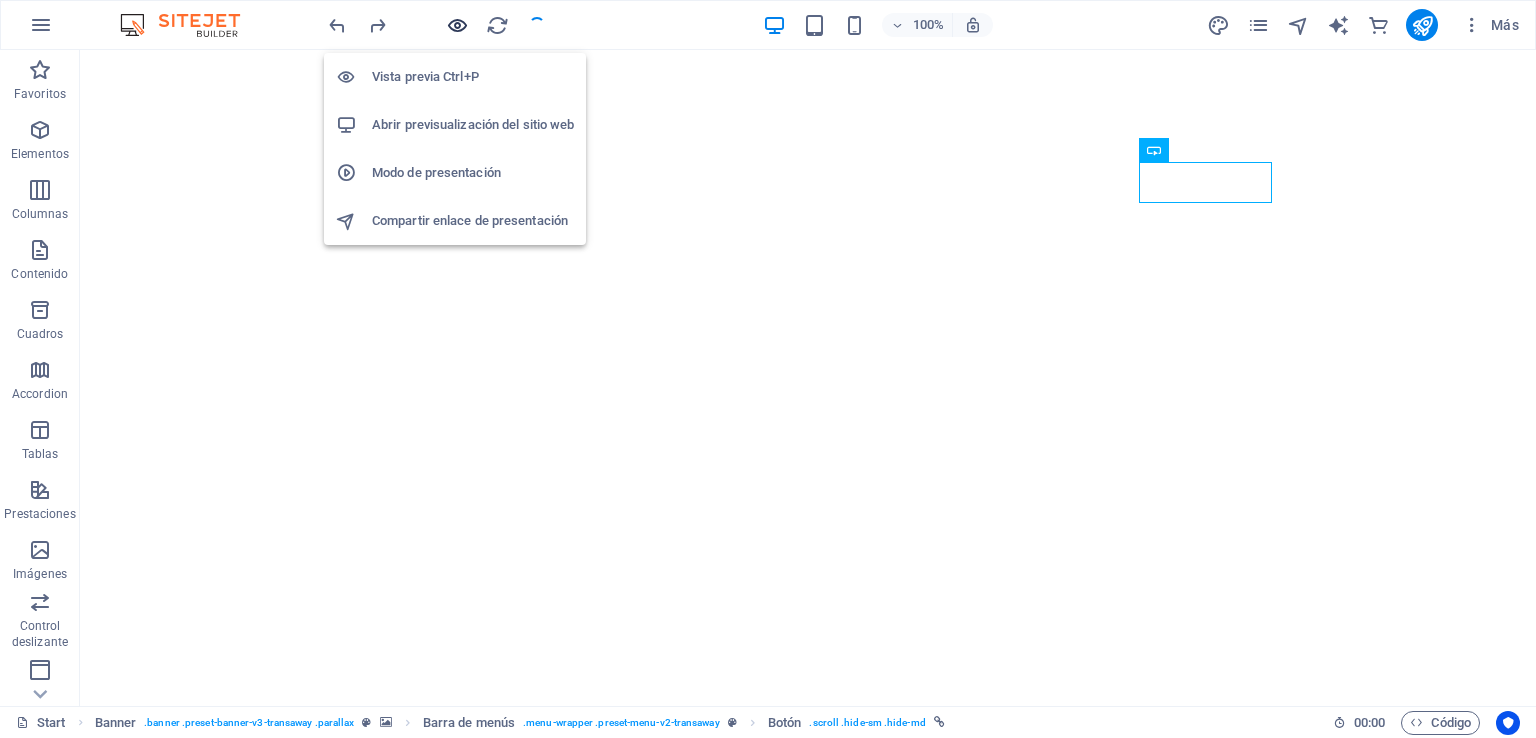 click at bounding box center (457, 25) 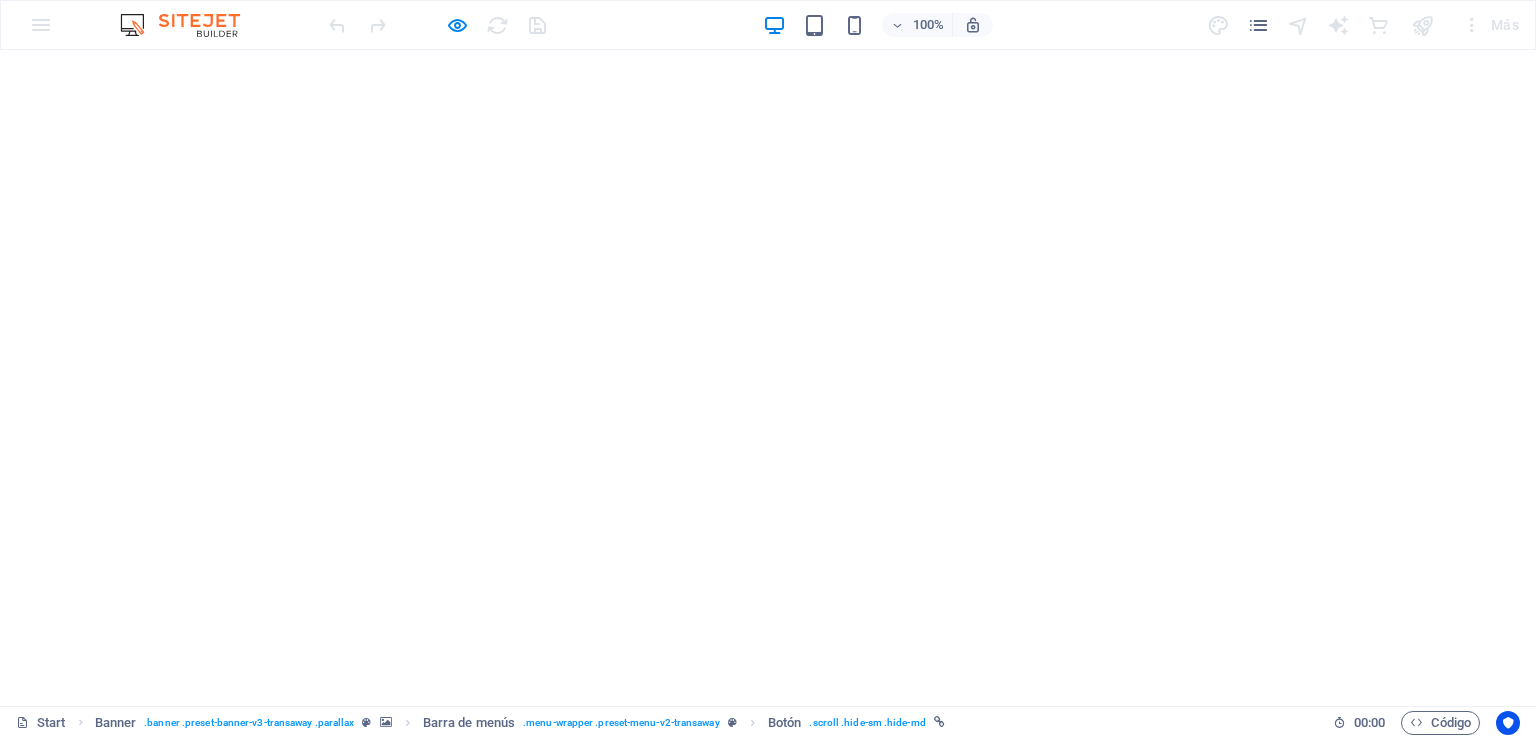 click on "Get a quote" at bounding box center (363, 1141) 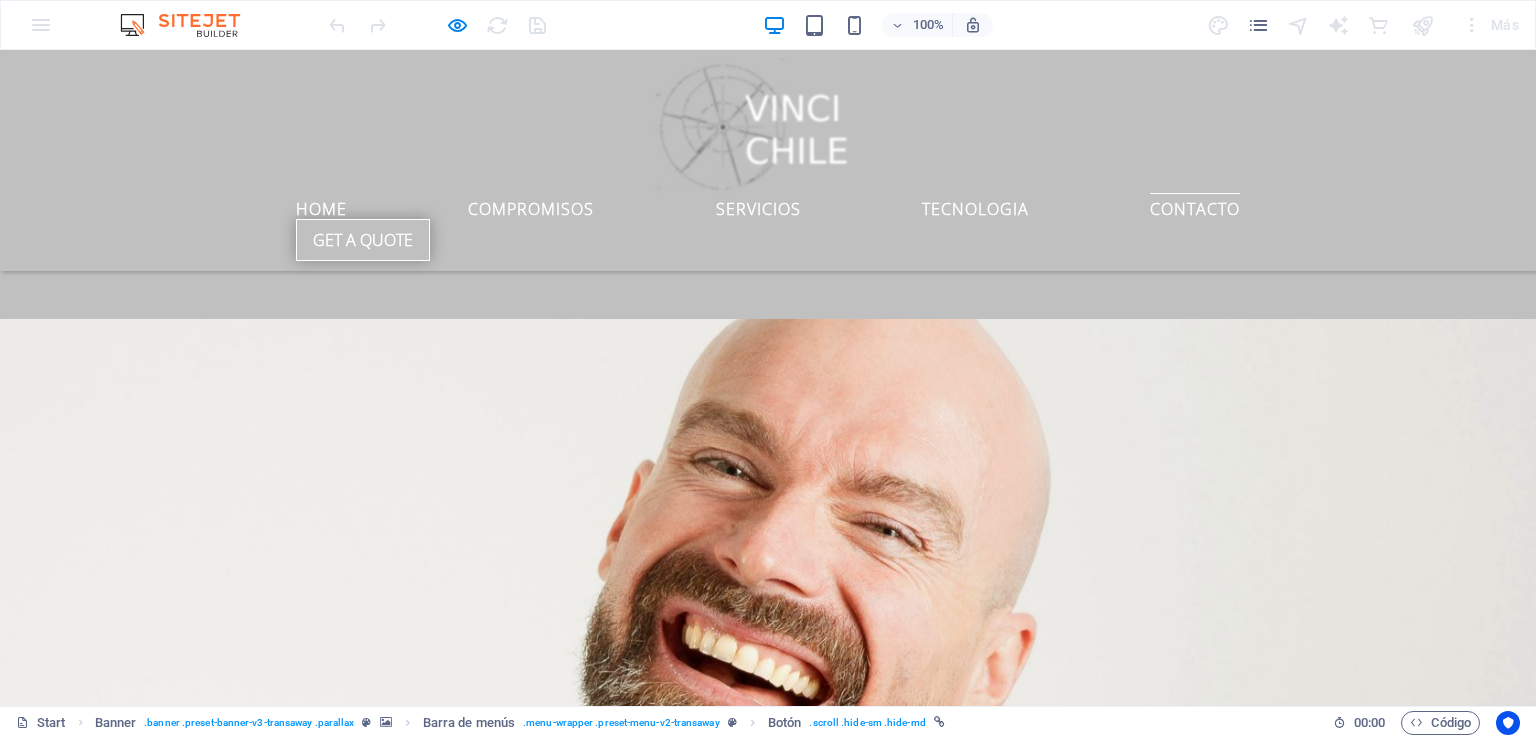 scroll, scrollTop: 5188, scrollLeft: 0, axis: vertical 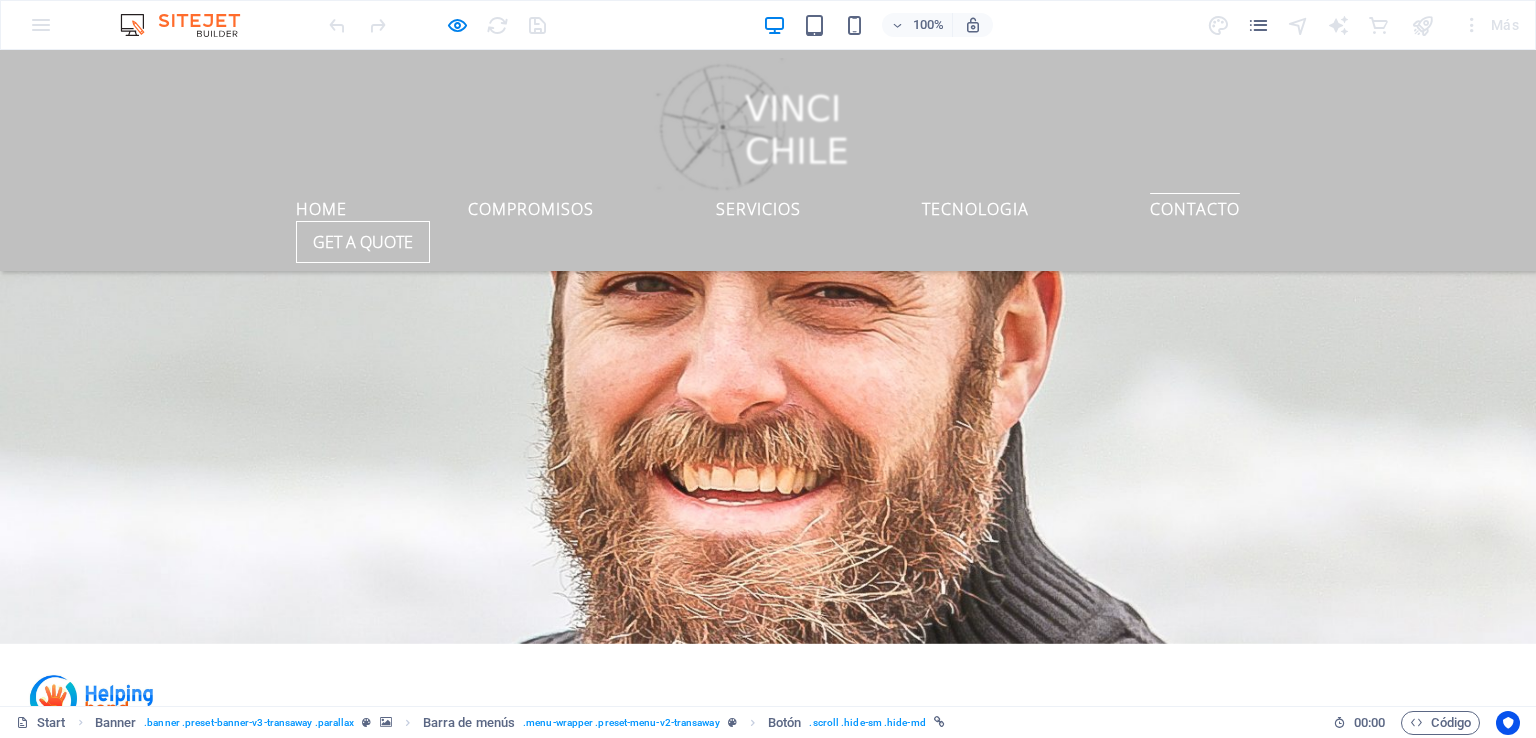 click on "Contacto" at bounding box center [1195, 205] 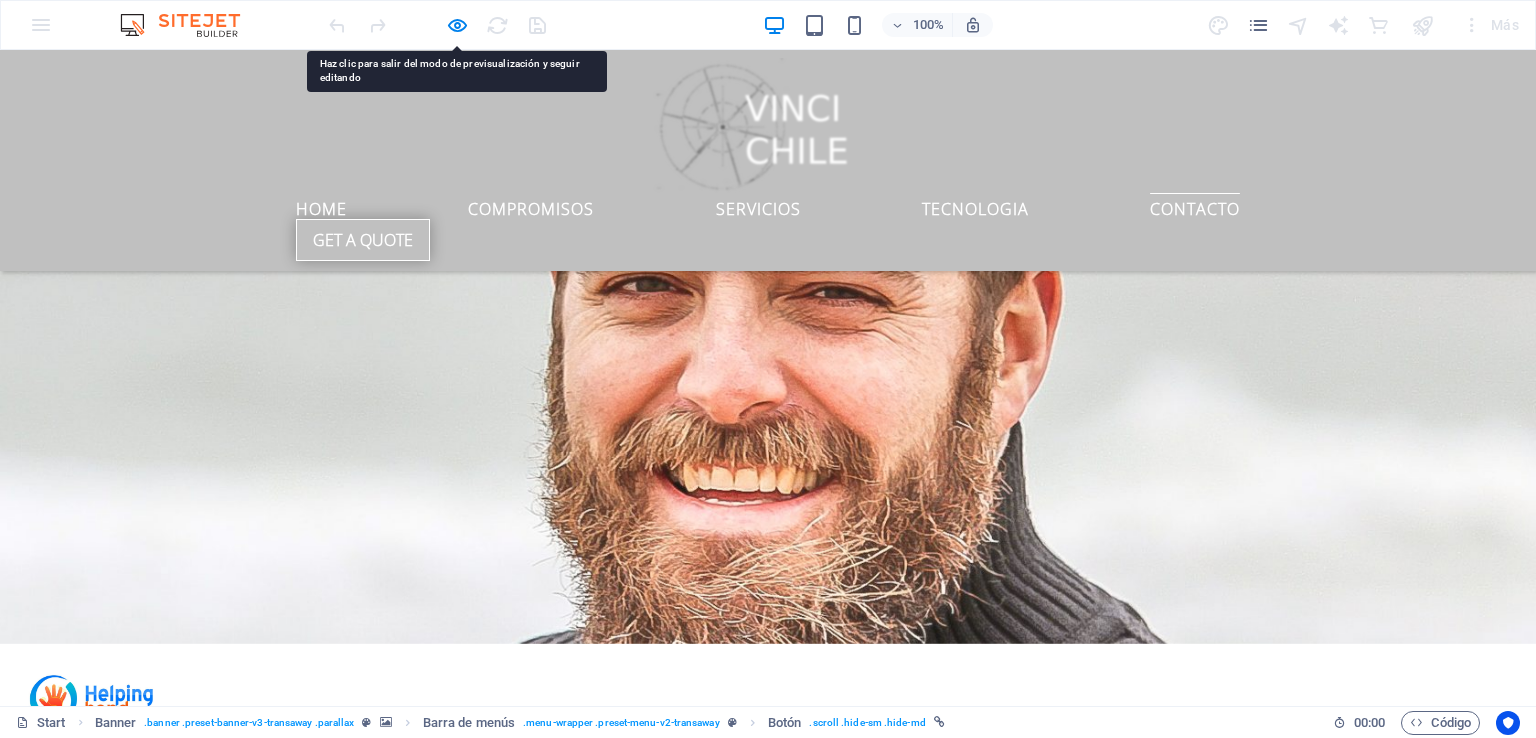 click on "Get a quote" at bounding box center (363, 240) 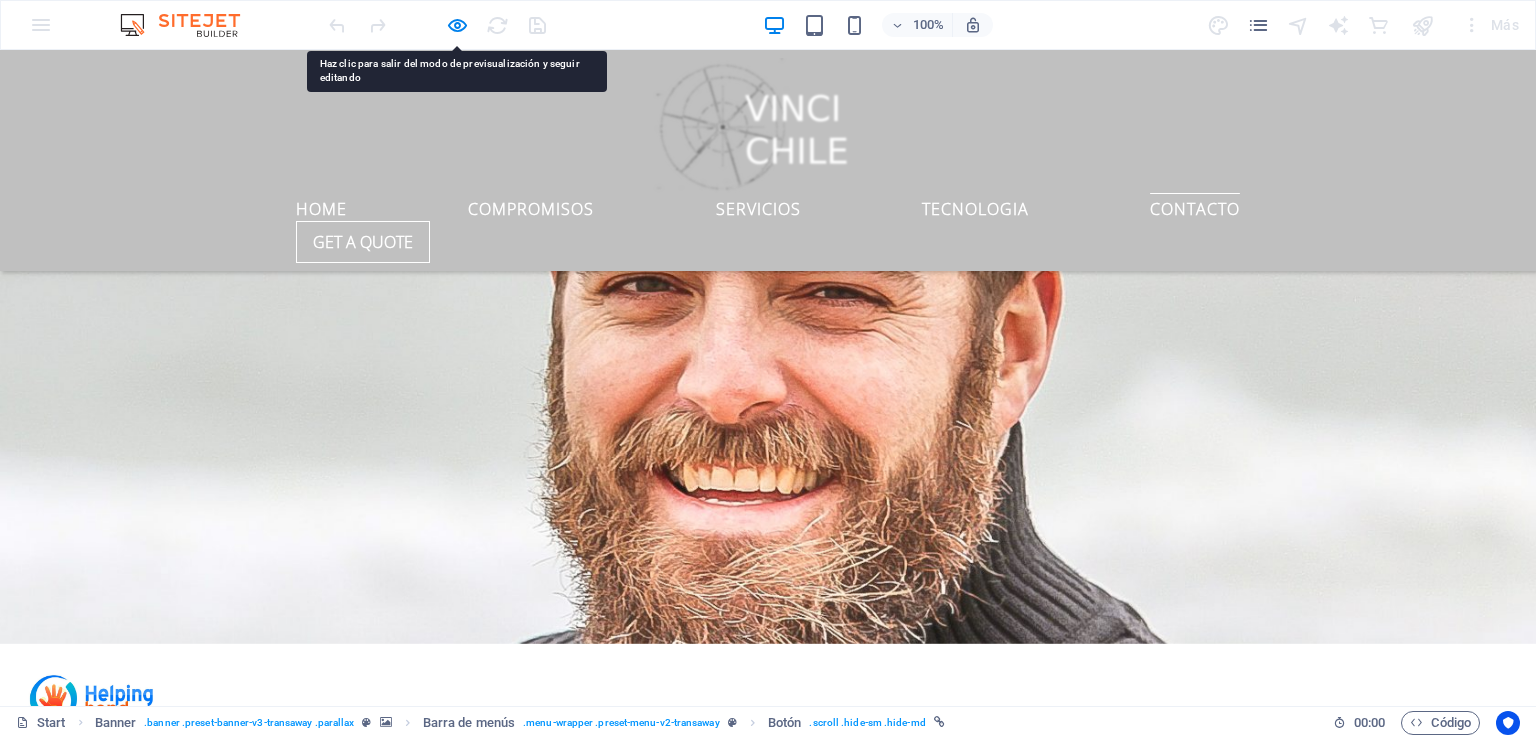 click on "Contacto" at bounding box center (1195, 205) 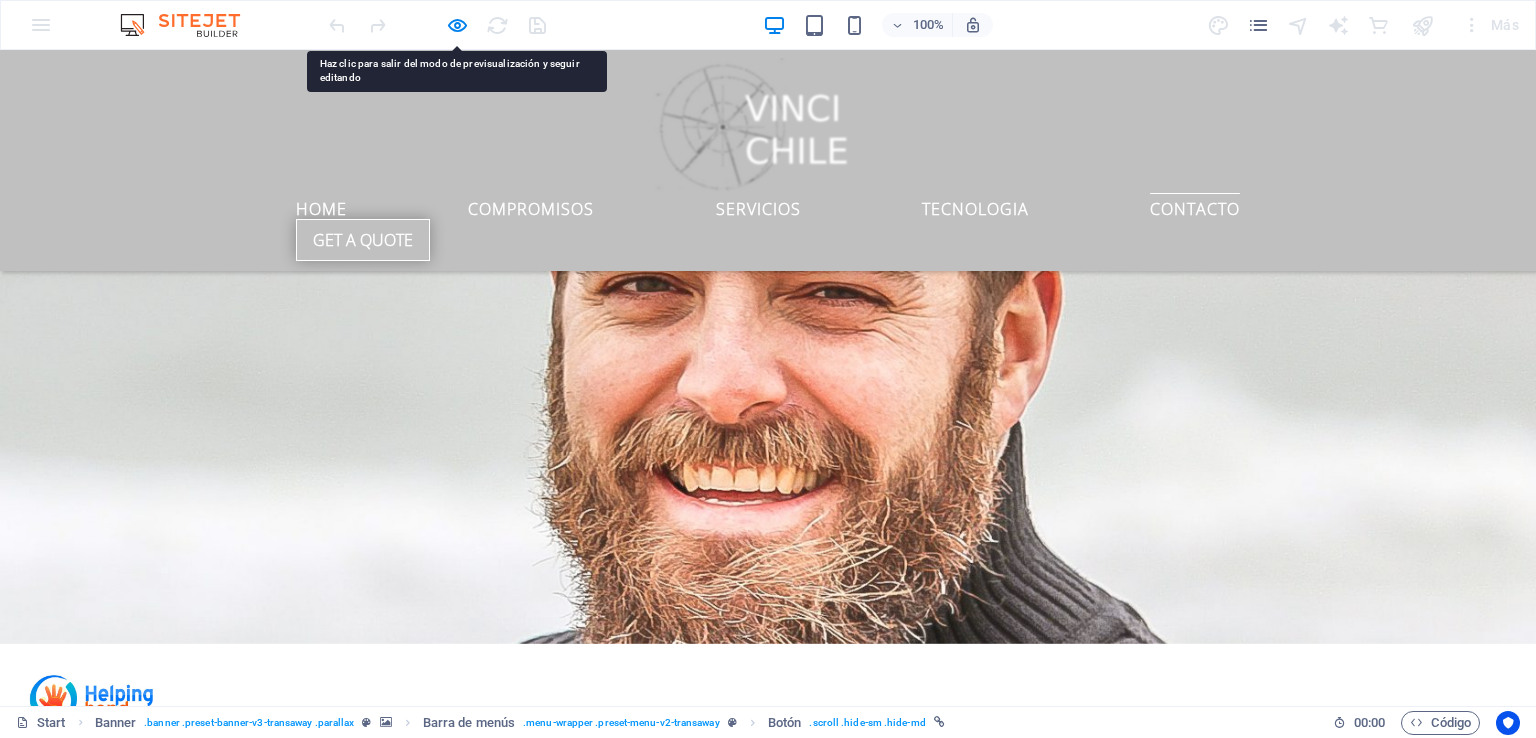 click on "Get a quote" at bounding box center (363, 240) 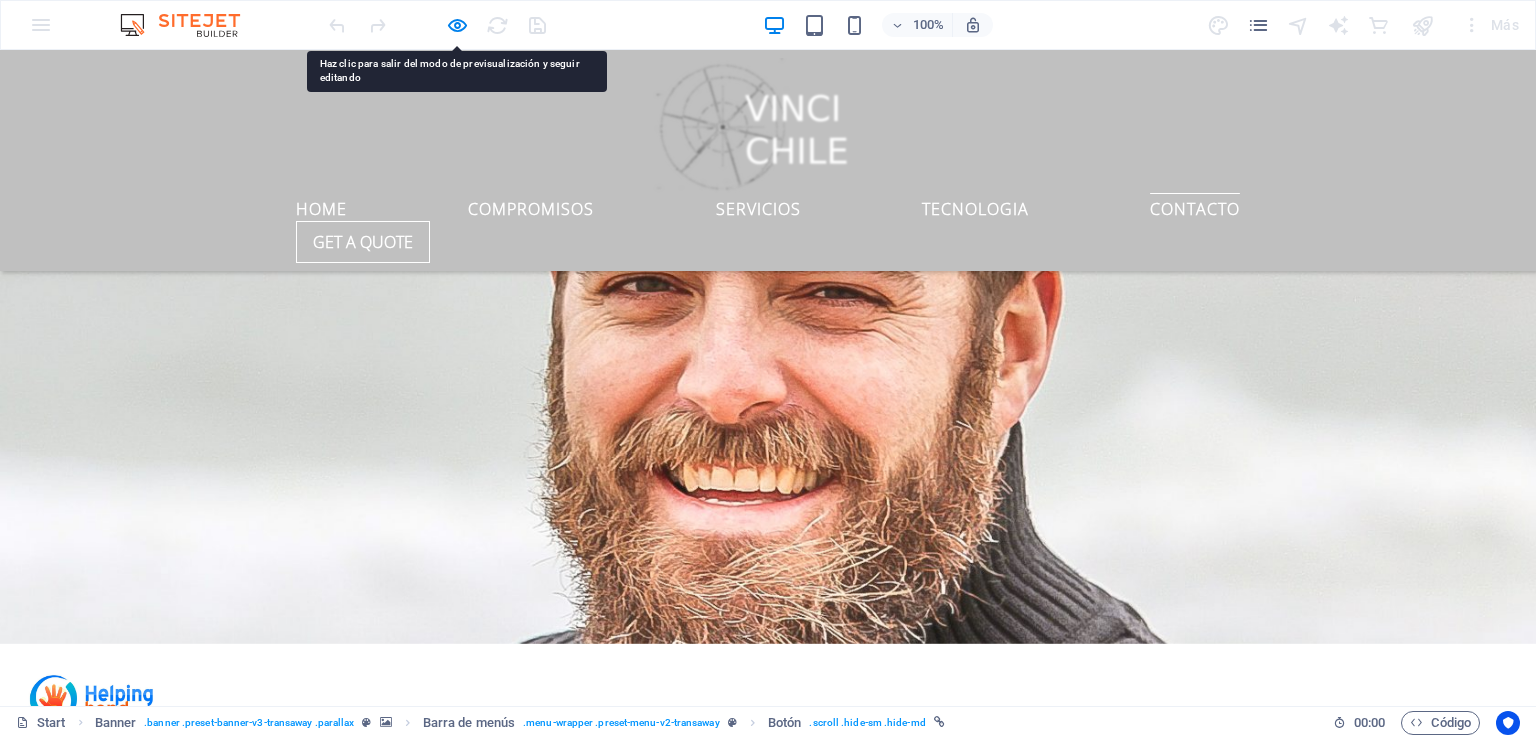 click on "Contacto" at bounding box center [1195, 205] 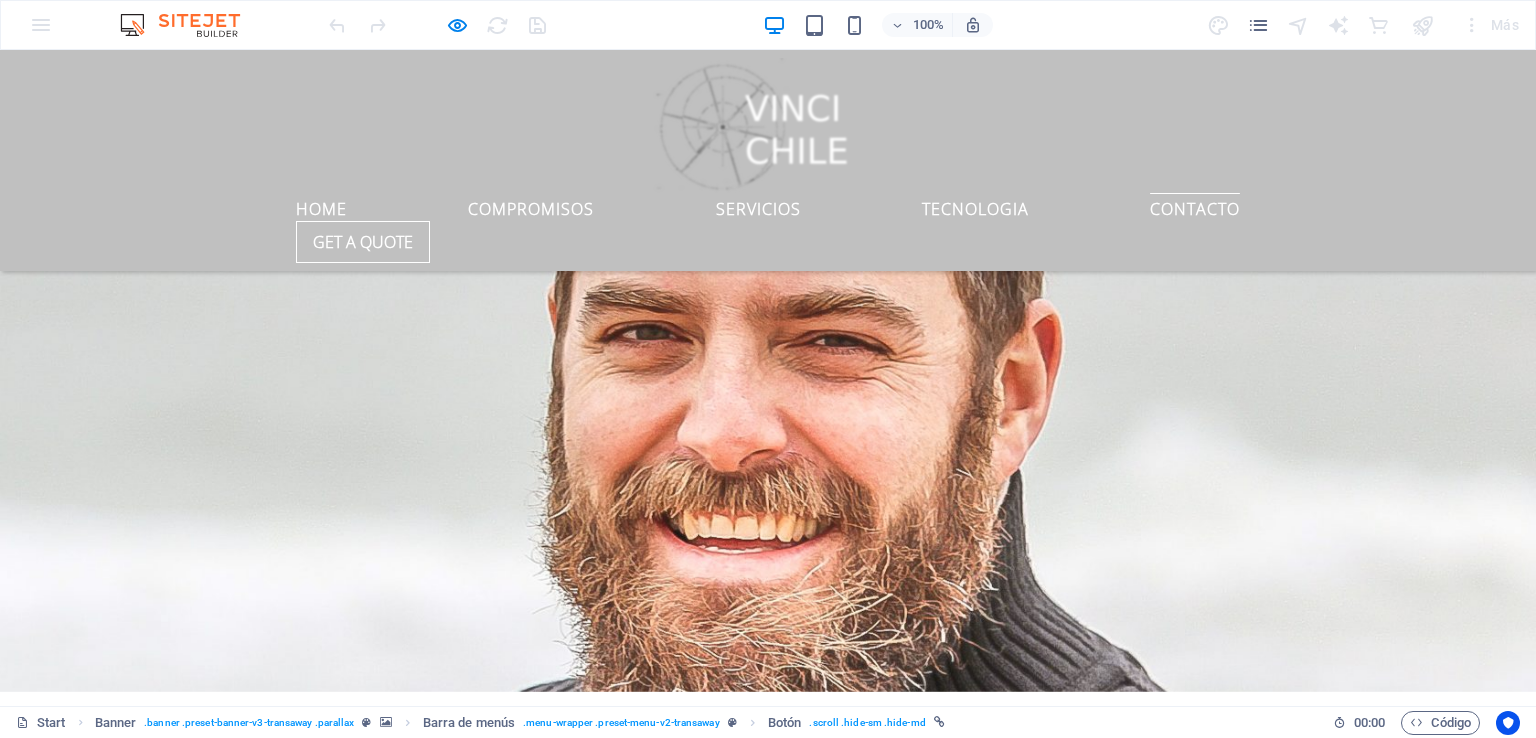 scroll, scrollTop: 5088, scrollLeft: 0, axis: vertical 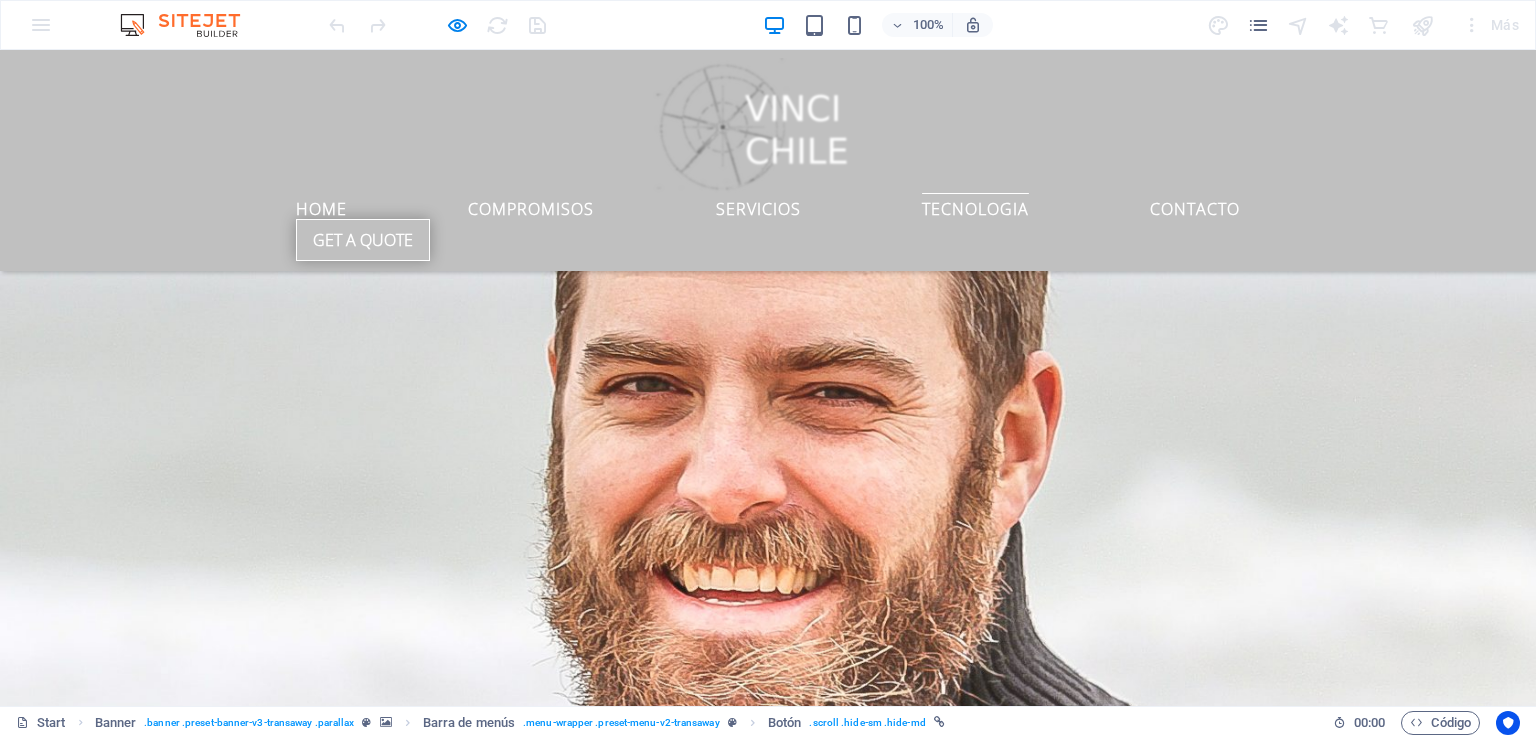 click on "Get a quote" at bounding box center [363, 240] 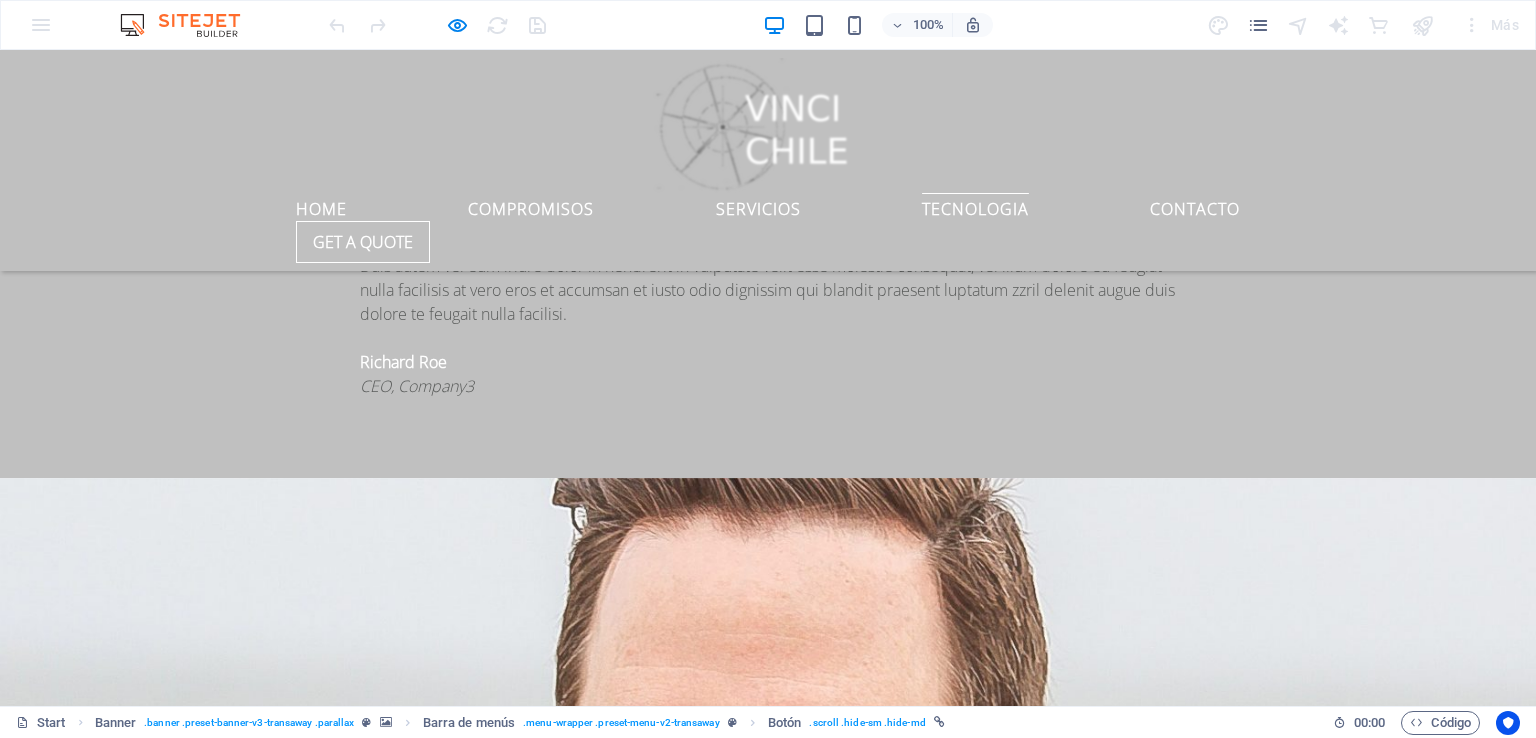 scroll, scrollTop: 4488, scrollLeft: 0, axis: vertical 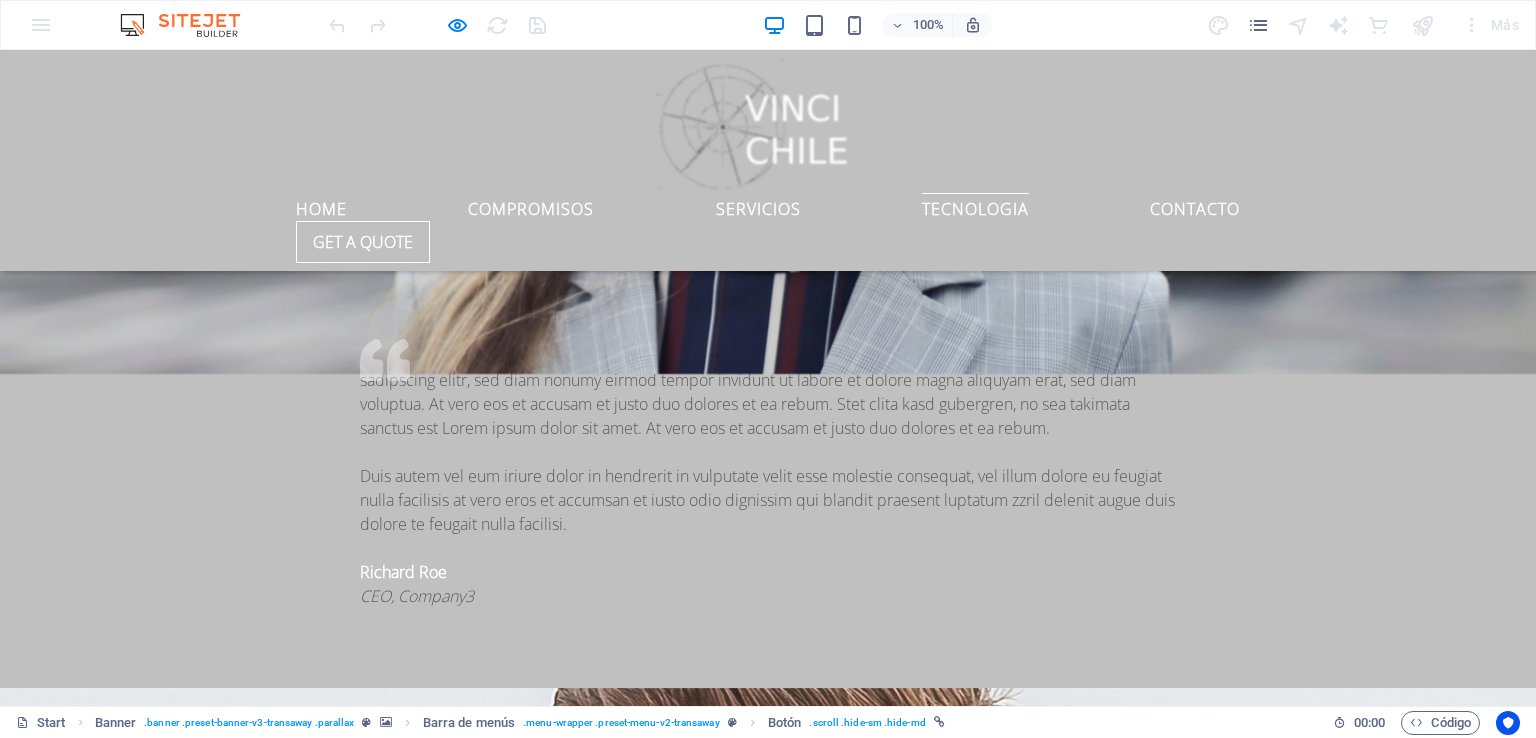click at bounding box center [768, 125] 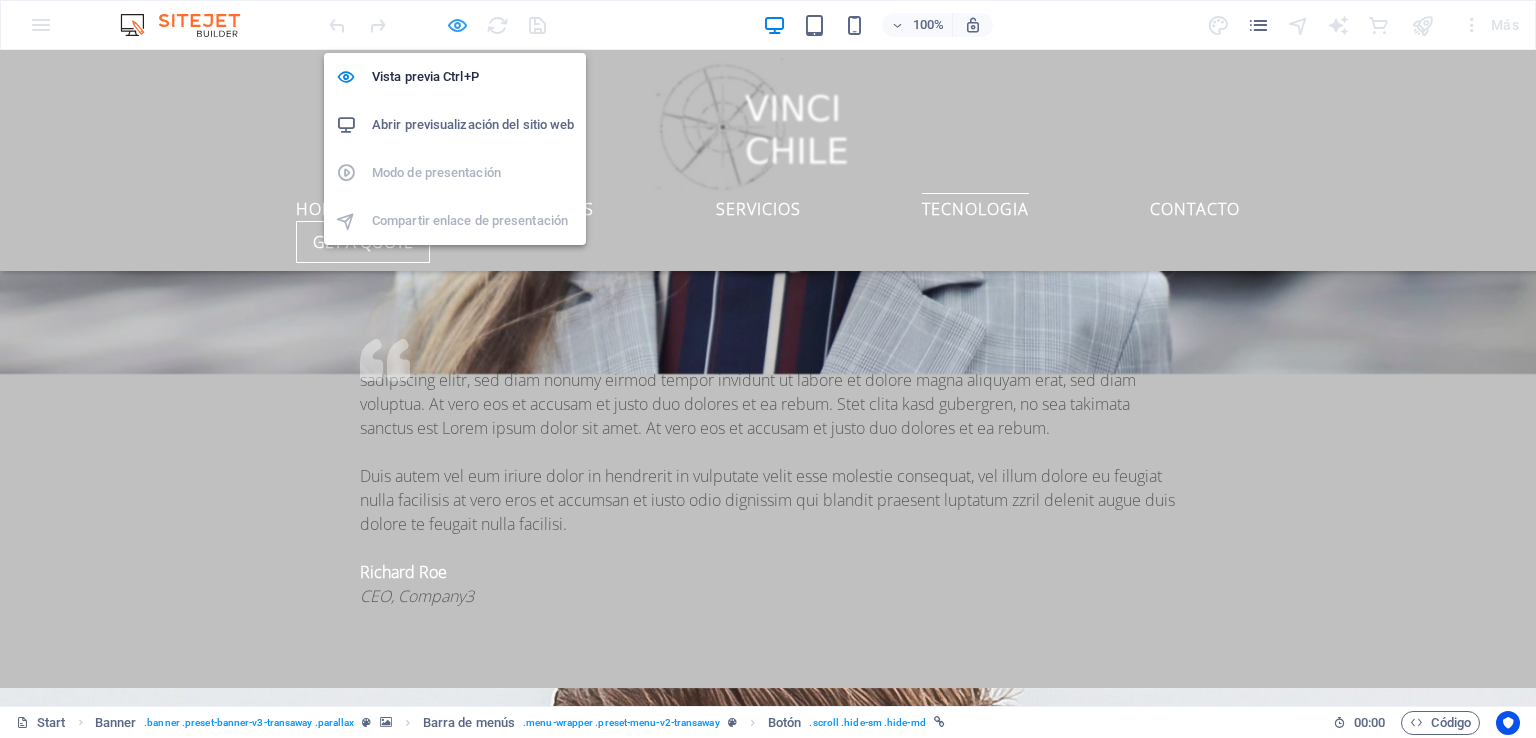 click at bounding box center (457, 25) 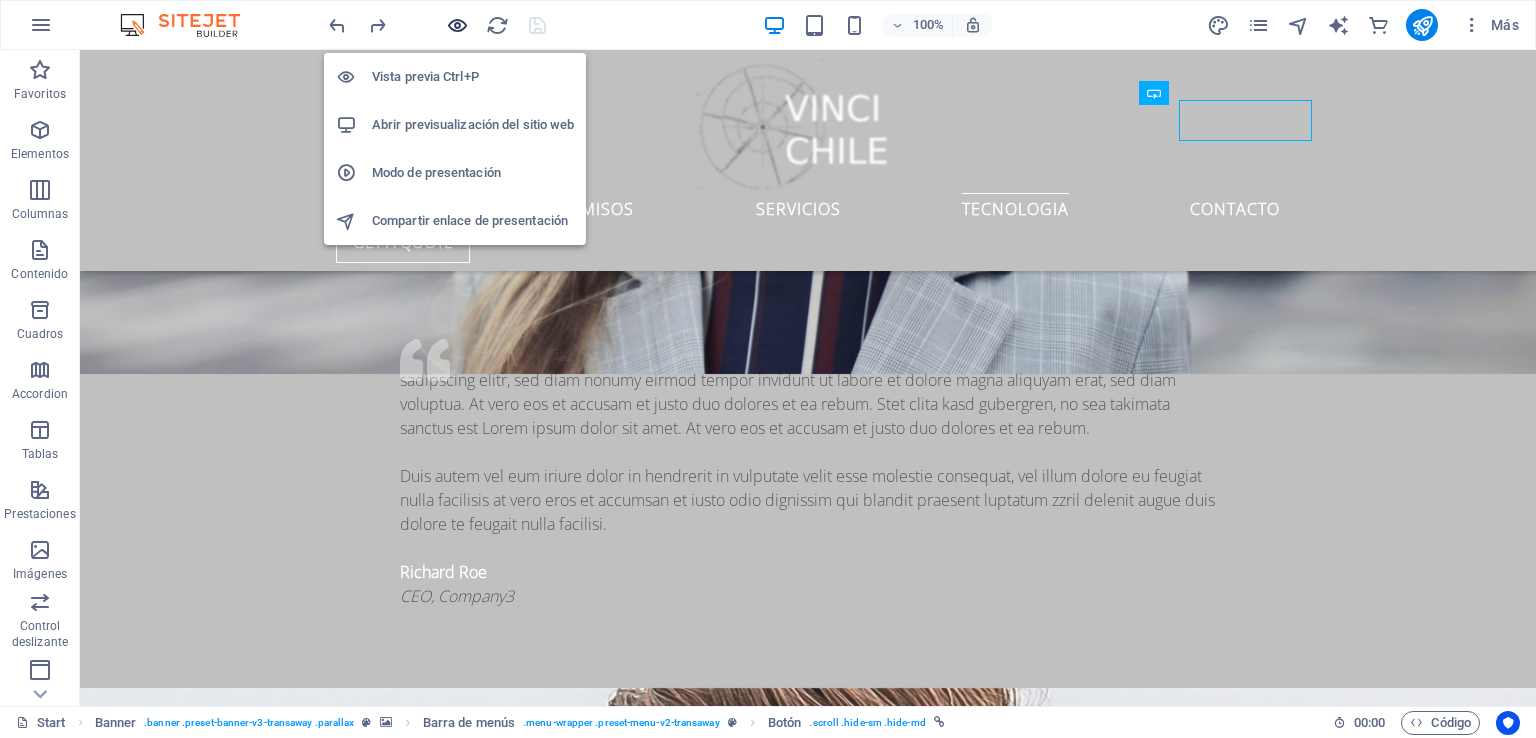 scroll, scrollTop: 4492, scrollLeft: 0, axis: vertical 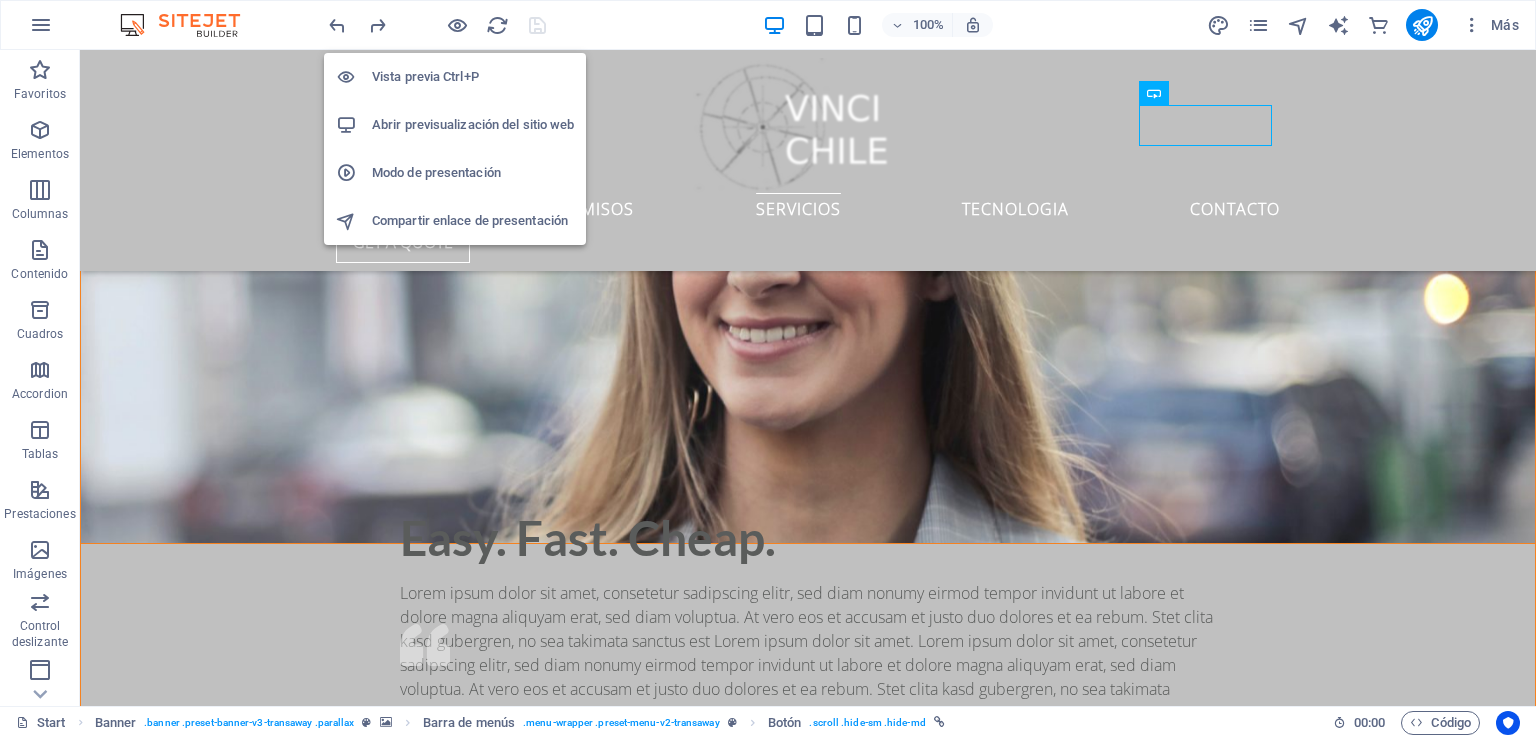 click on "Abrir previsualización del sitio web" at bounding box center [473, 125] 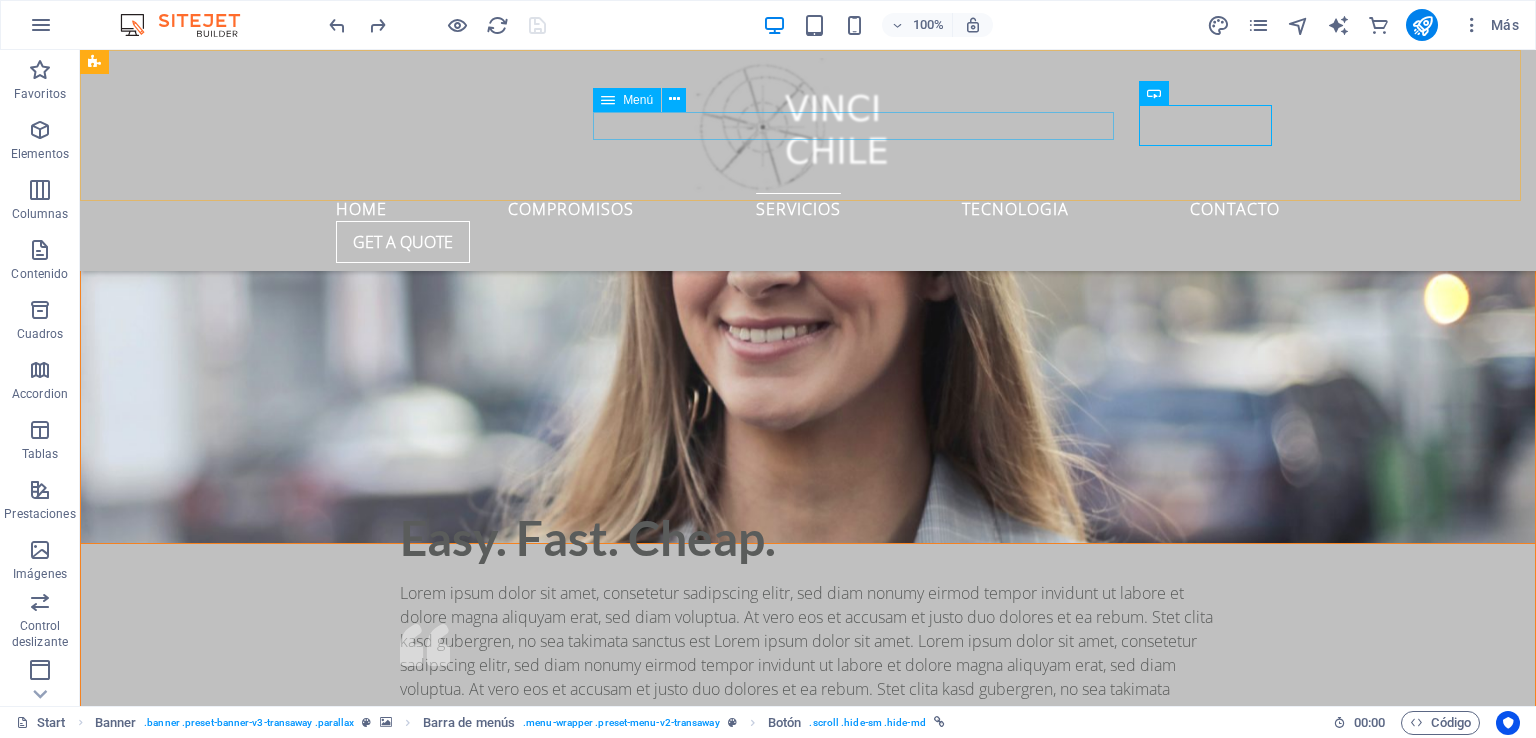 click on "Home COMPROMISOS  ServicIos TECNOLOGIA  Contacto" at bounding box center [808, 207] 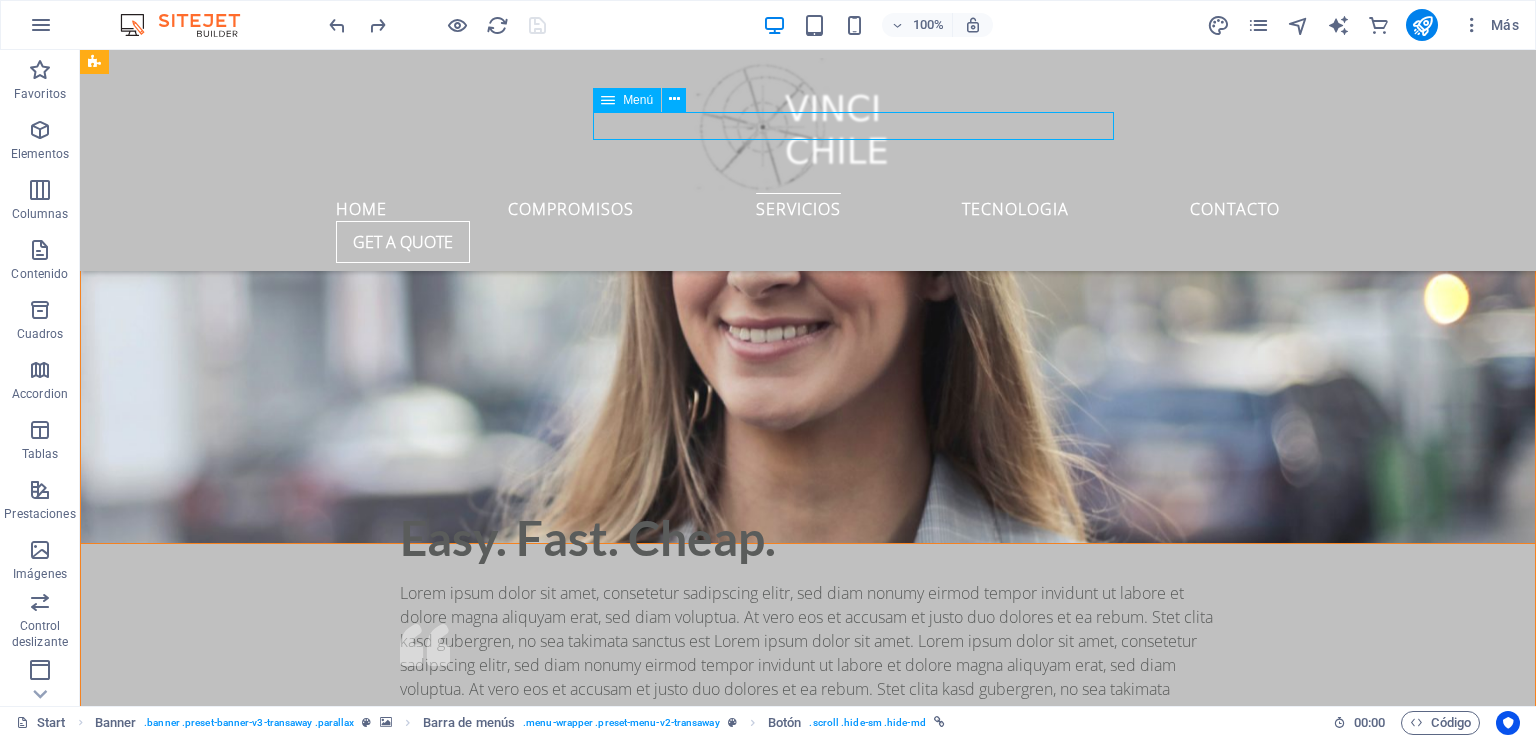click on "Home COMPROMISOS  ServicIos TECNOLOGIA  Contacto" at bounding box center [808, 207] 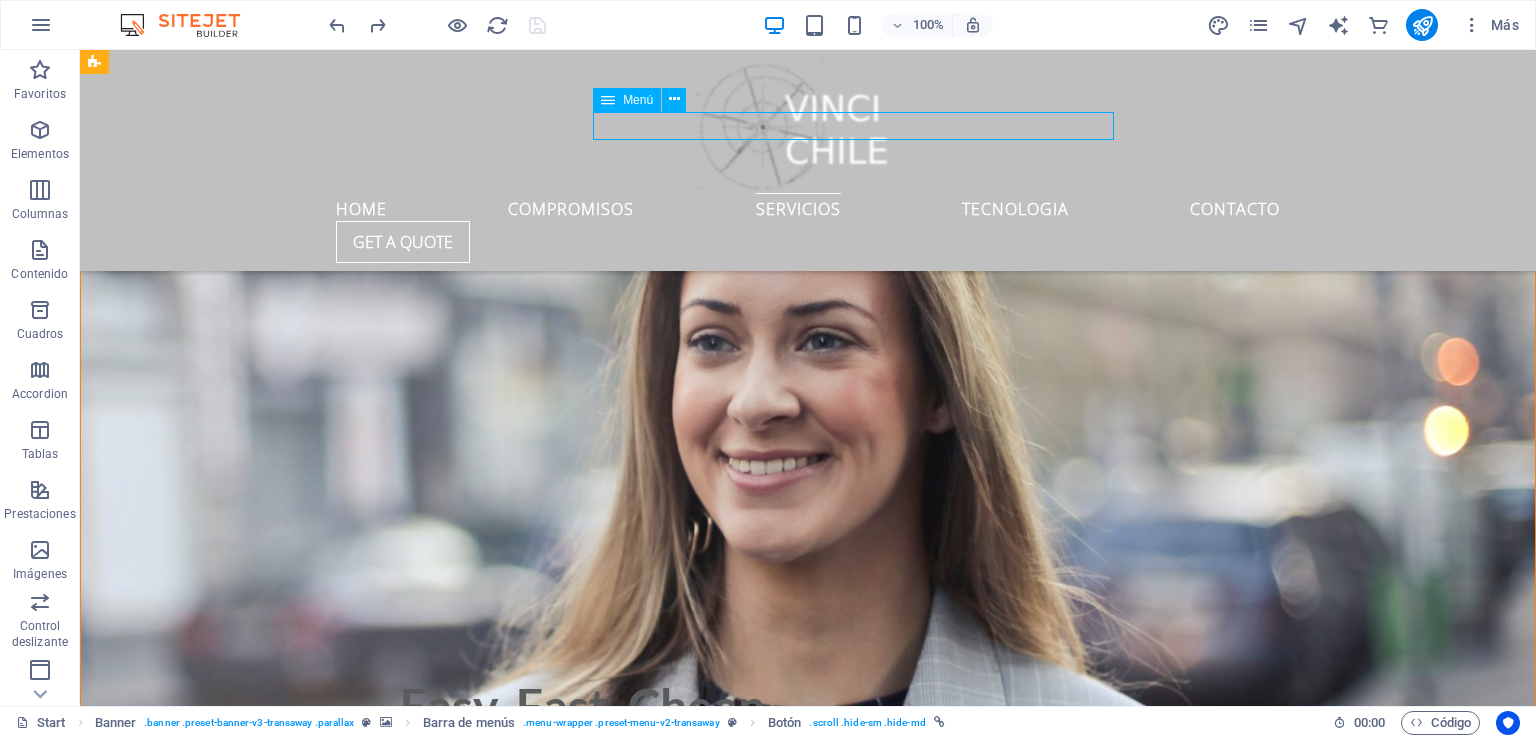 scroll, scrollTop: 4828, scrollLeft: 0, axis: vertical 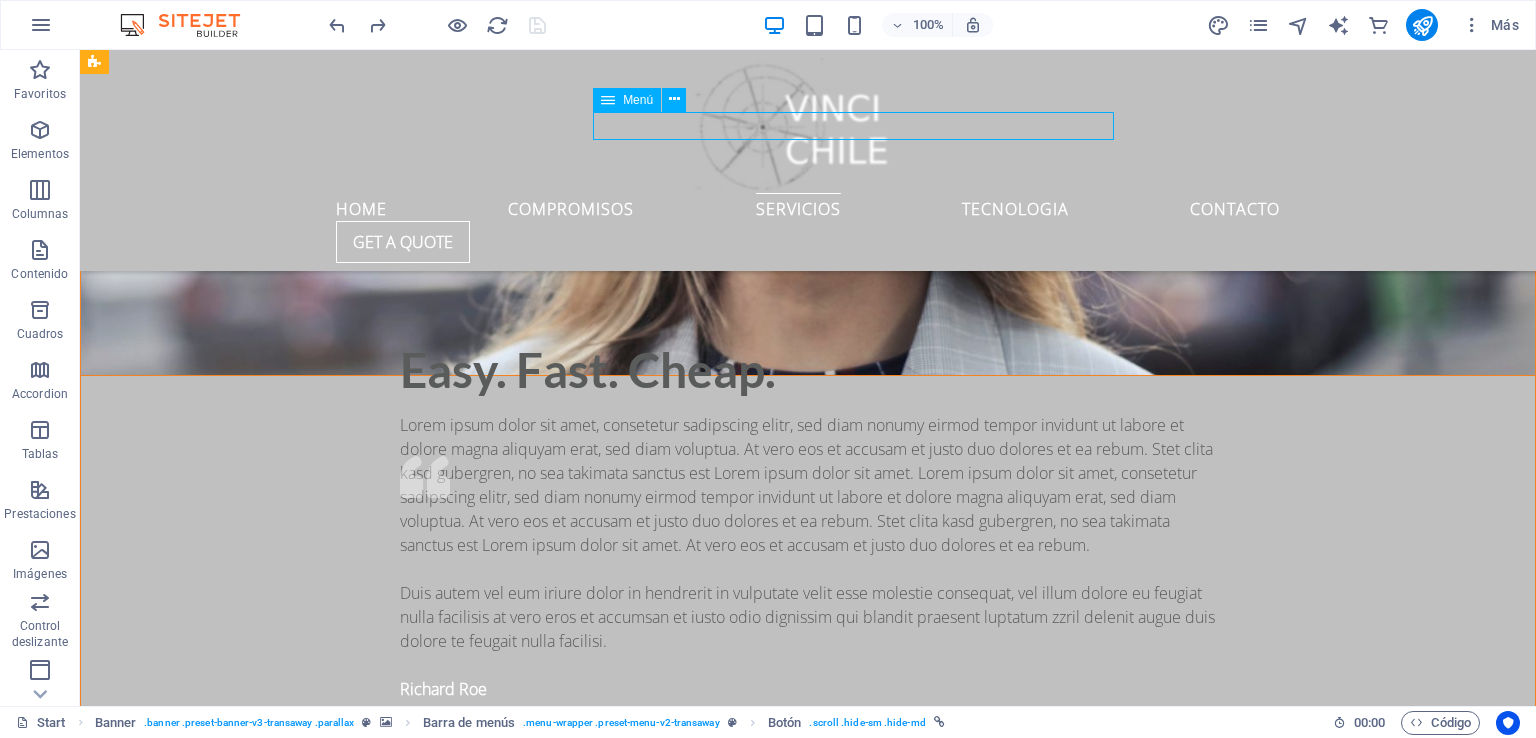 select 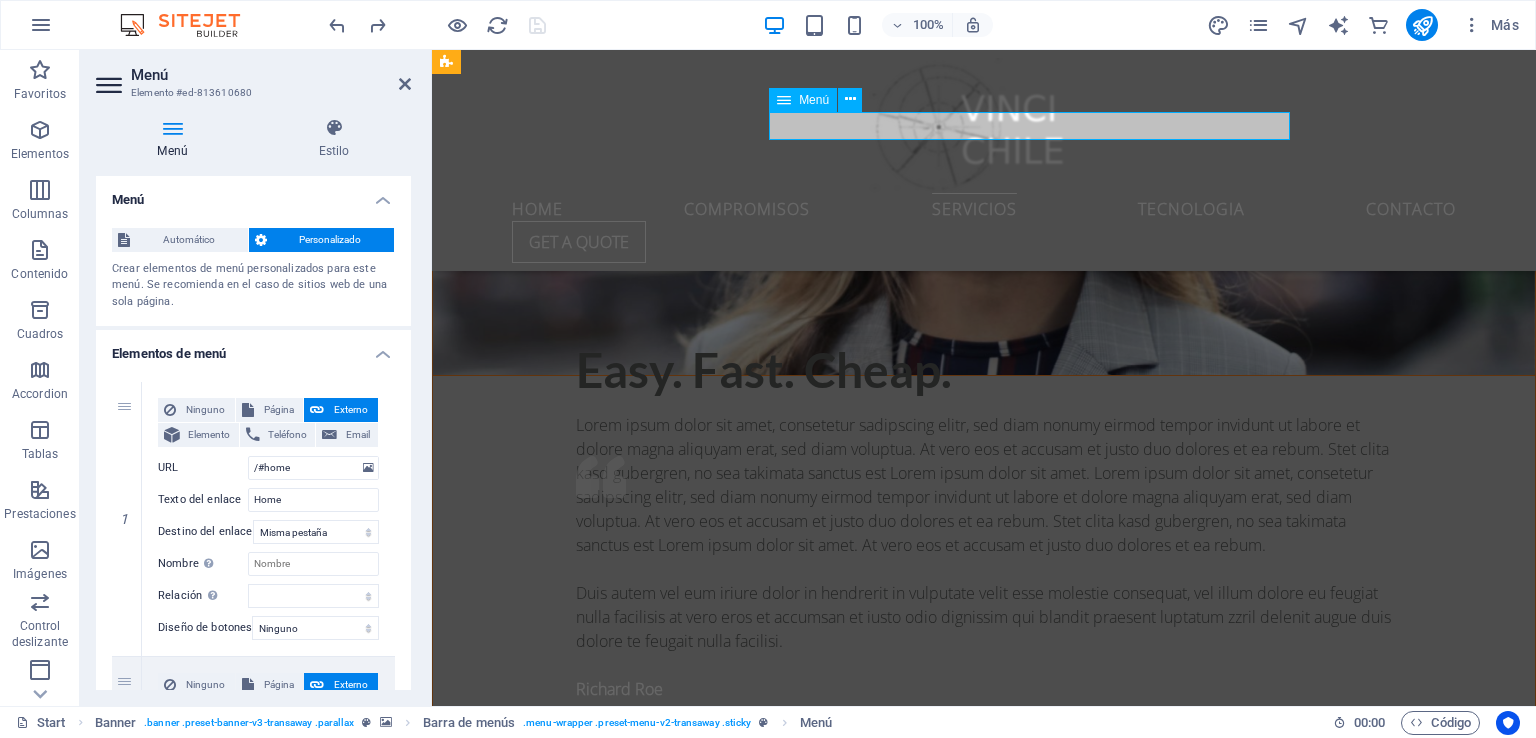 click on "Home COMPROMISOS  ServicIos TECNOLOGIA  Contacto" at bounding box center (984, 207) 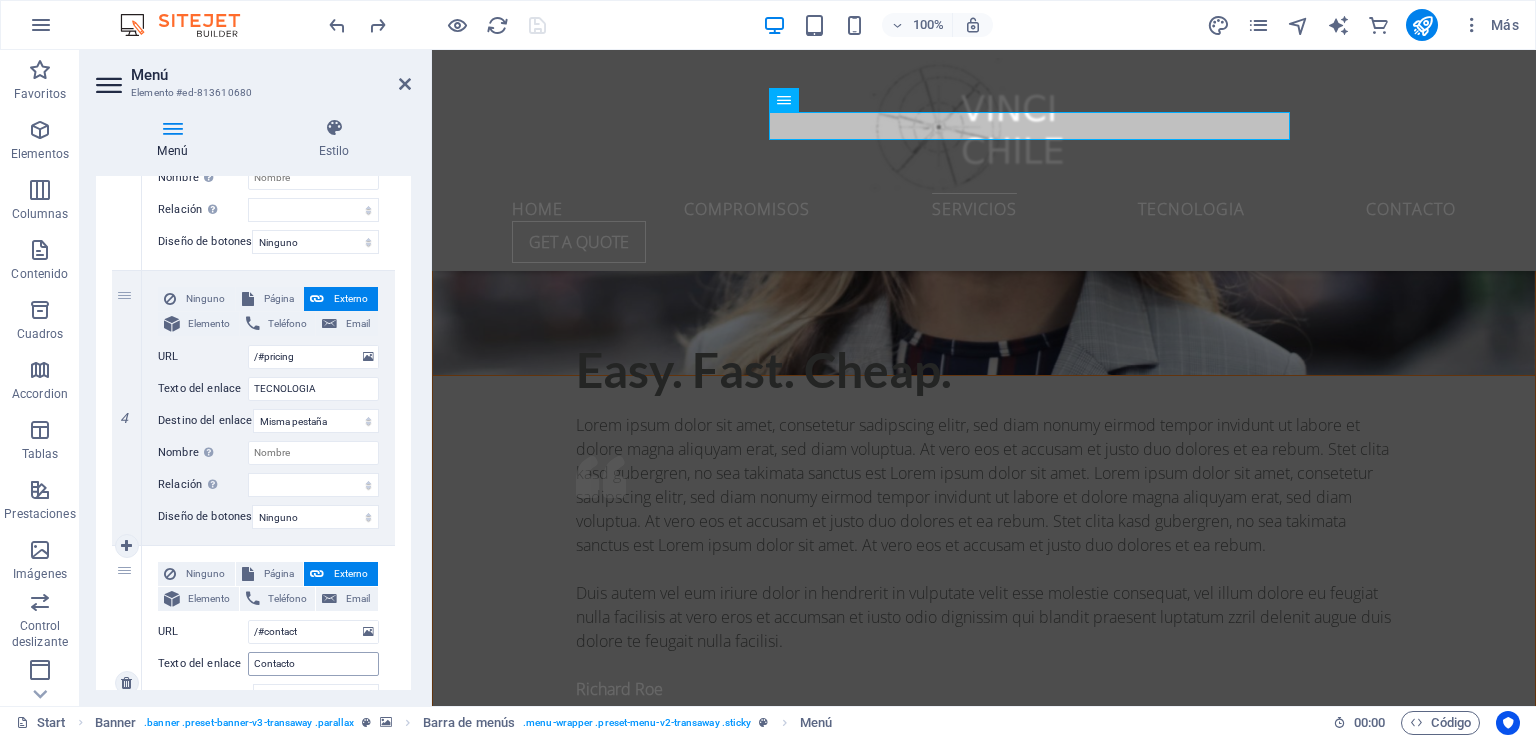 scroll, scrollTop: 935, scrollLeft: 0, axis: vertical 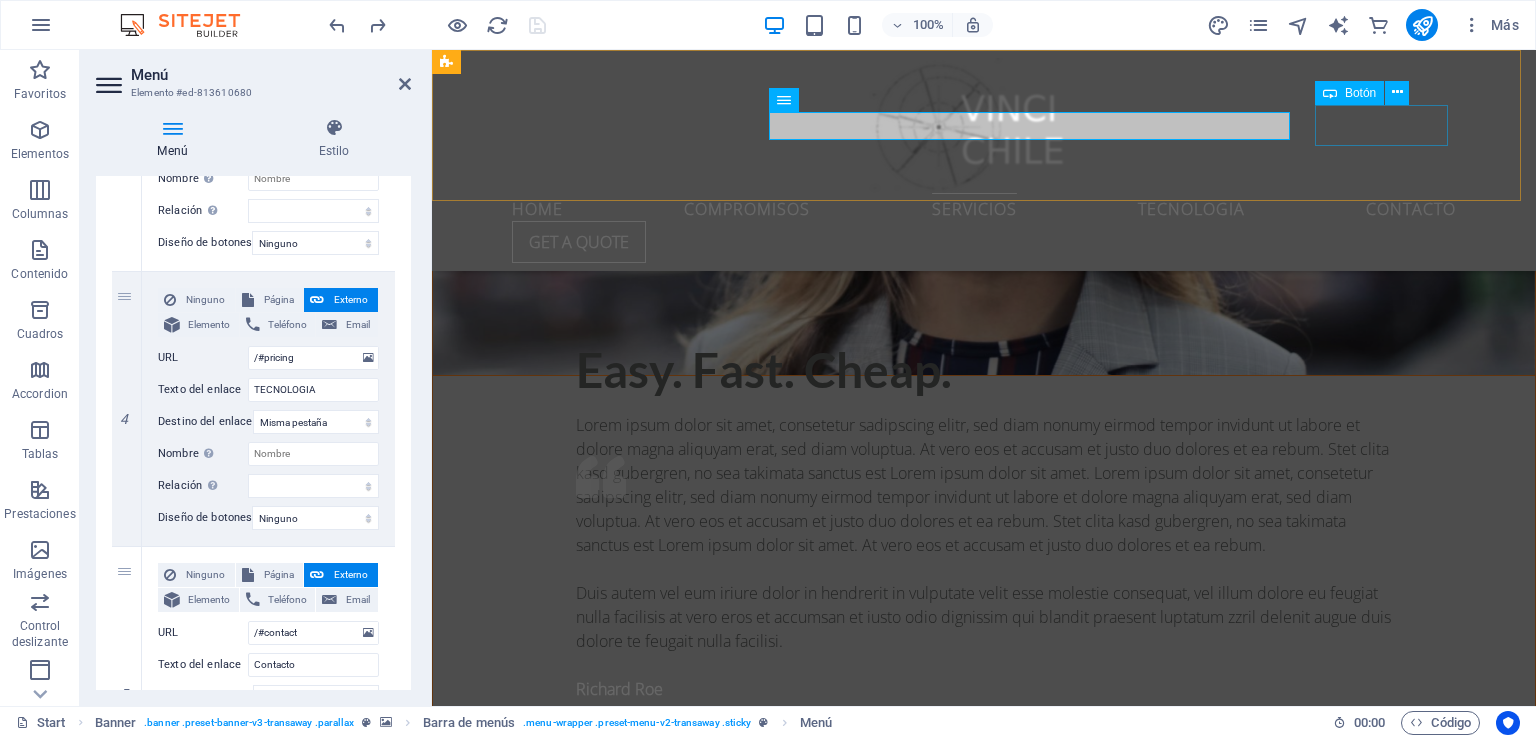 click on "Get a quote" at bounding box center [984, 242] 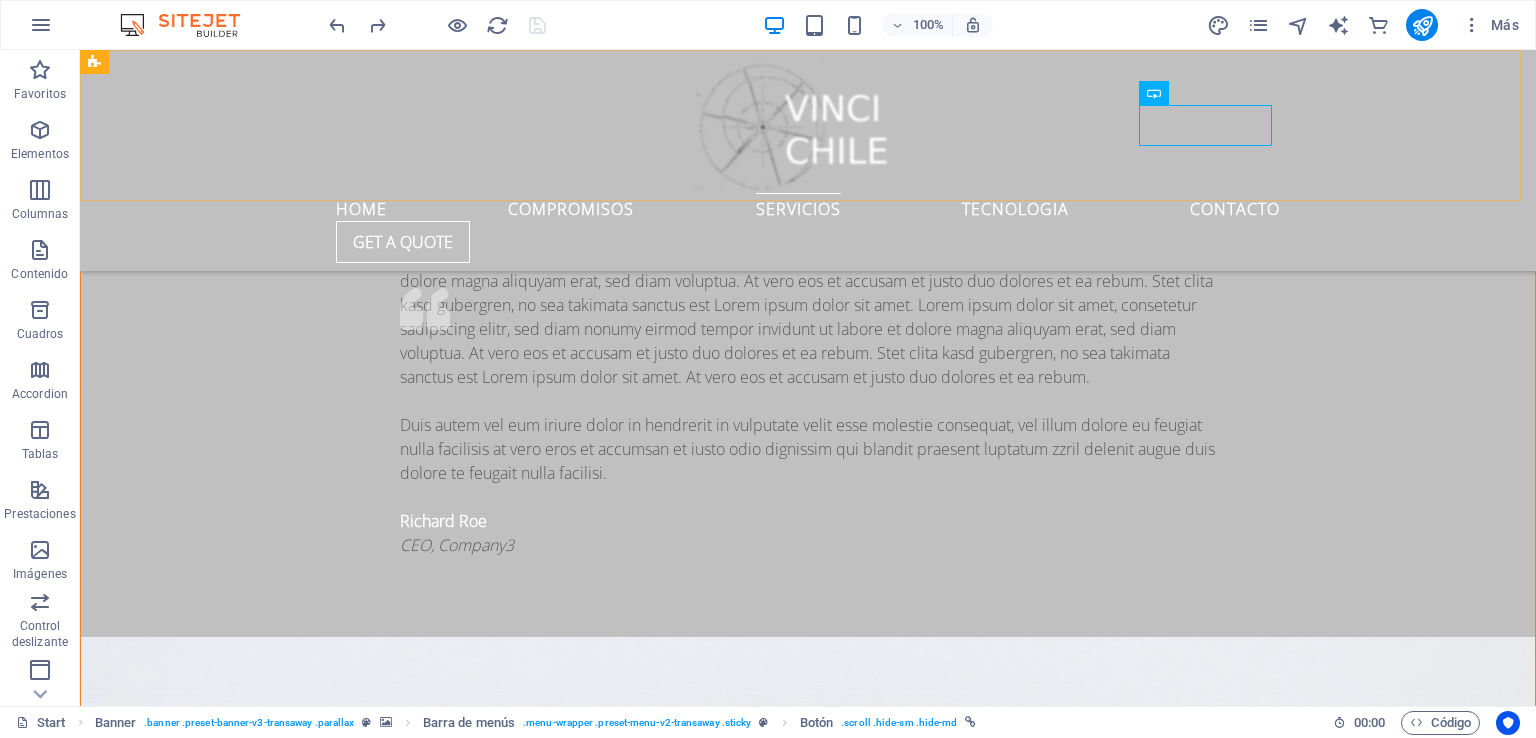 scroll, scrollTop: 4492, scrollLeft: 0, axis: vertical 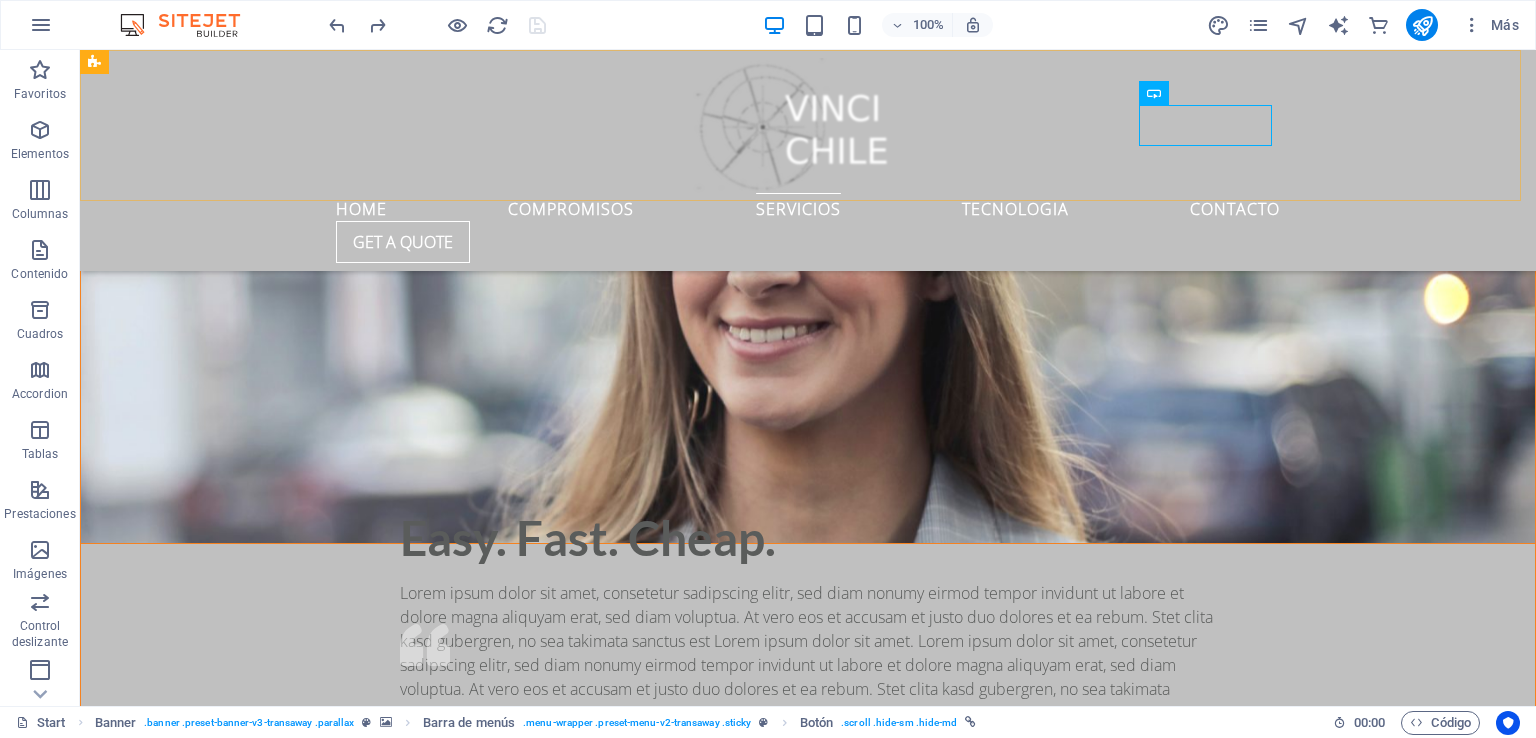 click on "Home COMPROMISOS  ServicIos TECNOLOGIA  Contacto Get a quote" at bounding box center [808, 160] 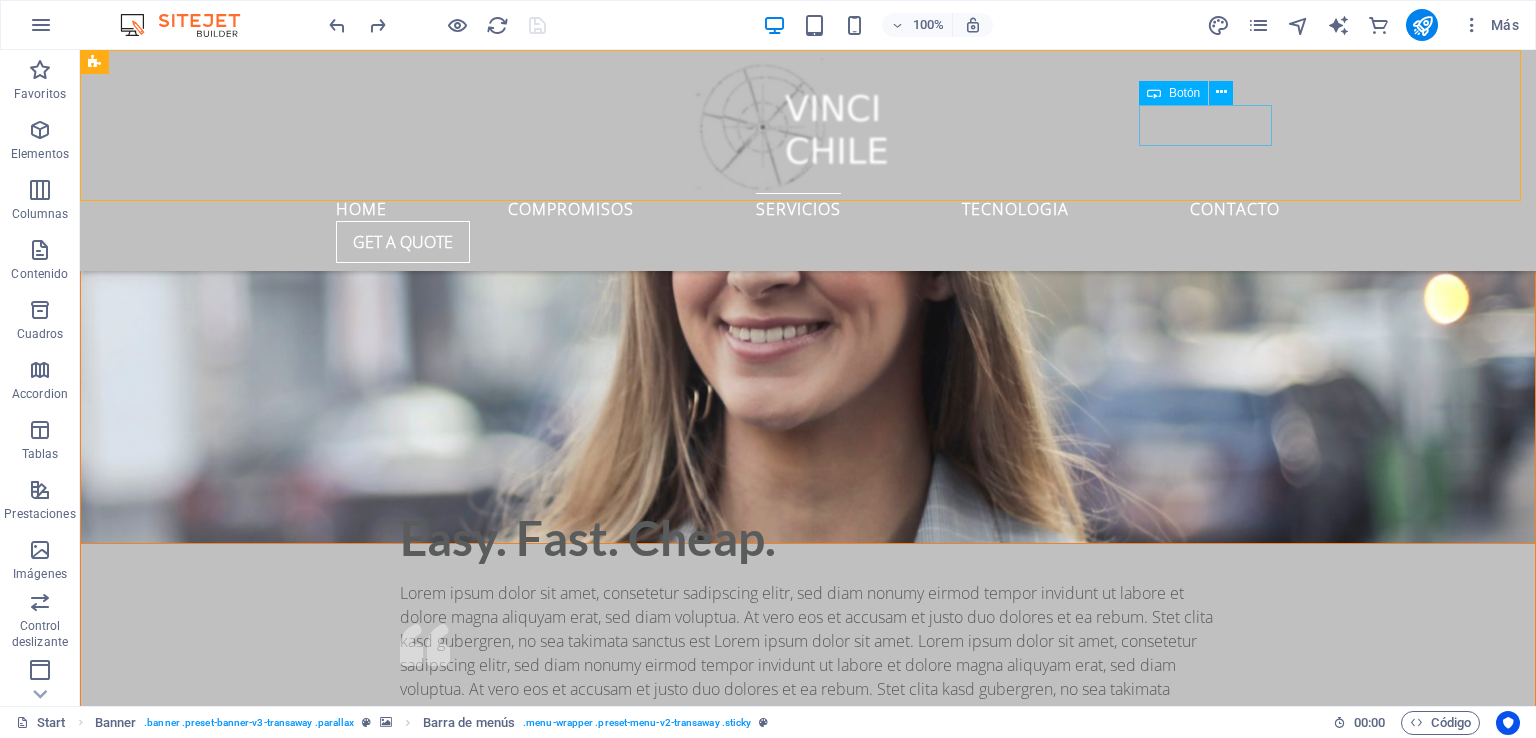 click on "Get a quote" at bounding box center [808, 242] 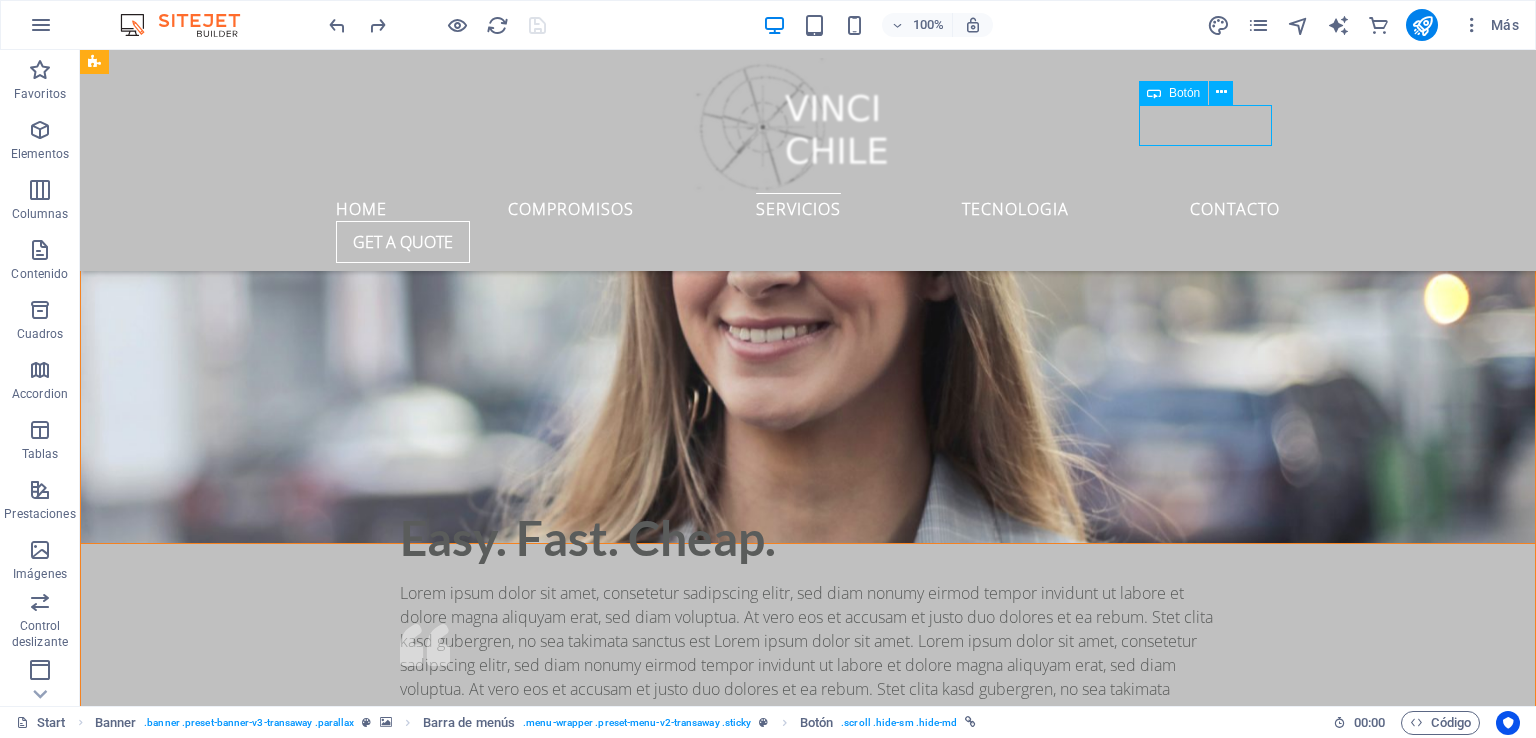 click on "Get a quote" at bounding box center [808, 242] 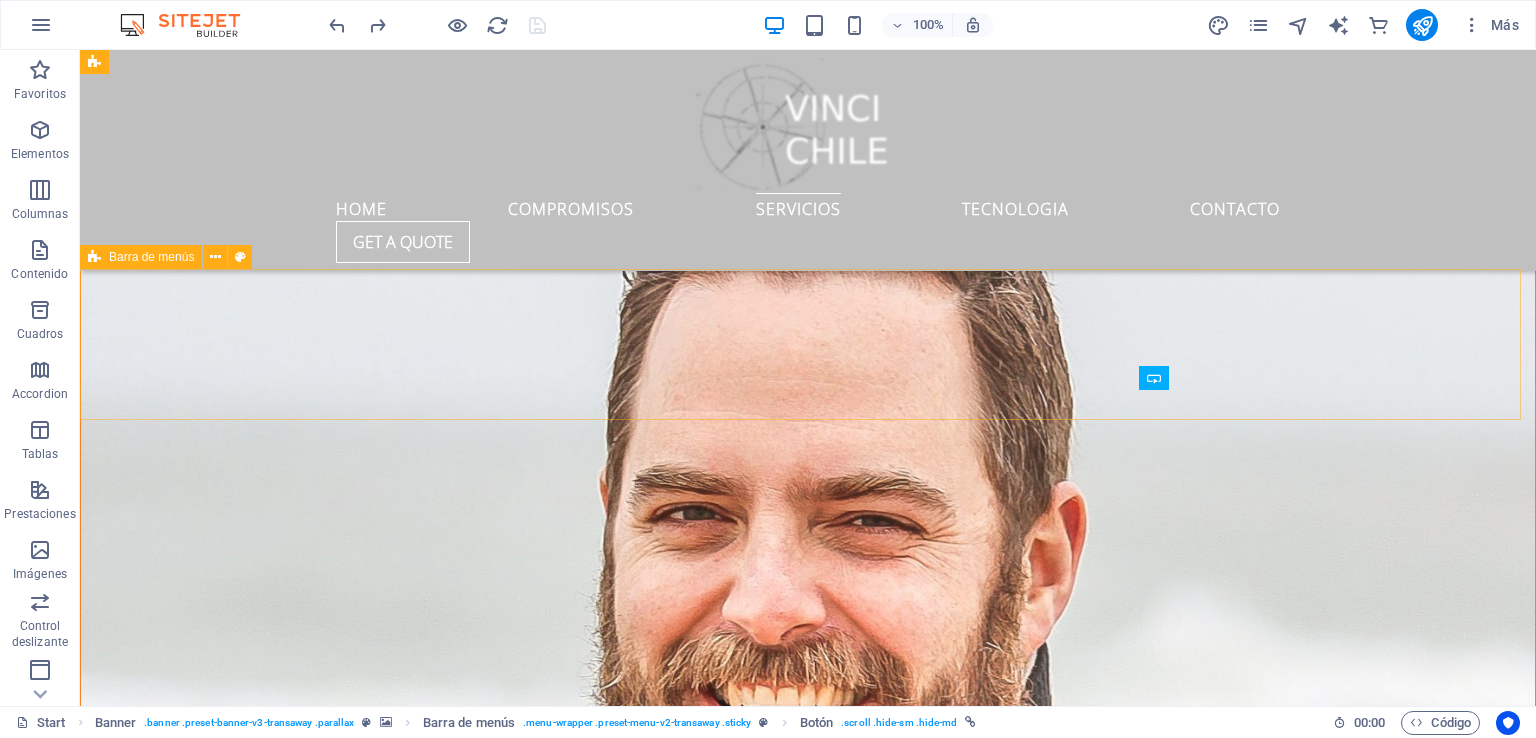 scroll, scrollTop: 5392, scrollLeft: 0, axis: vertical 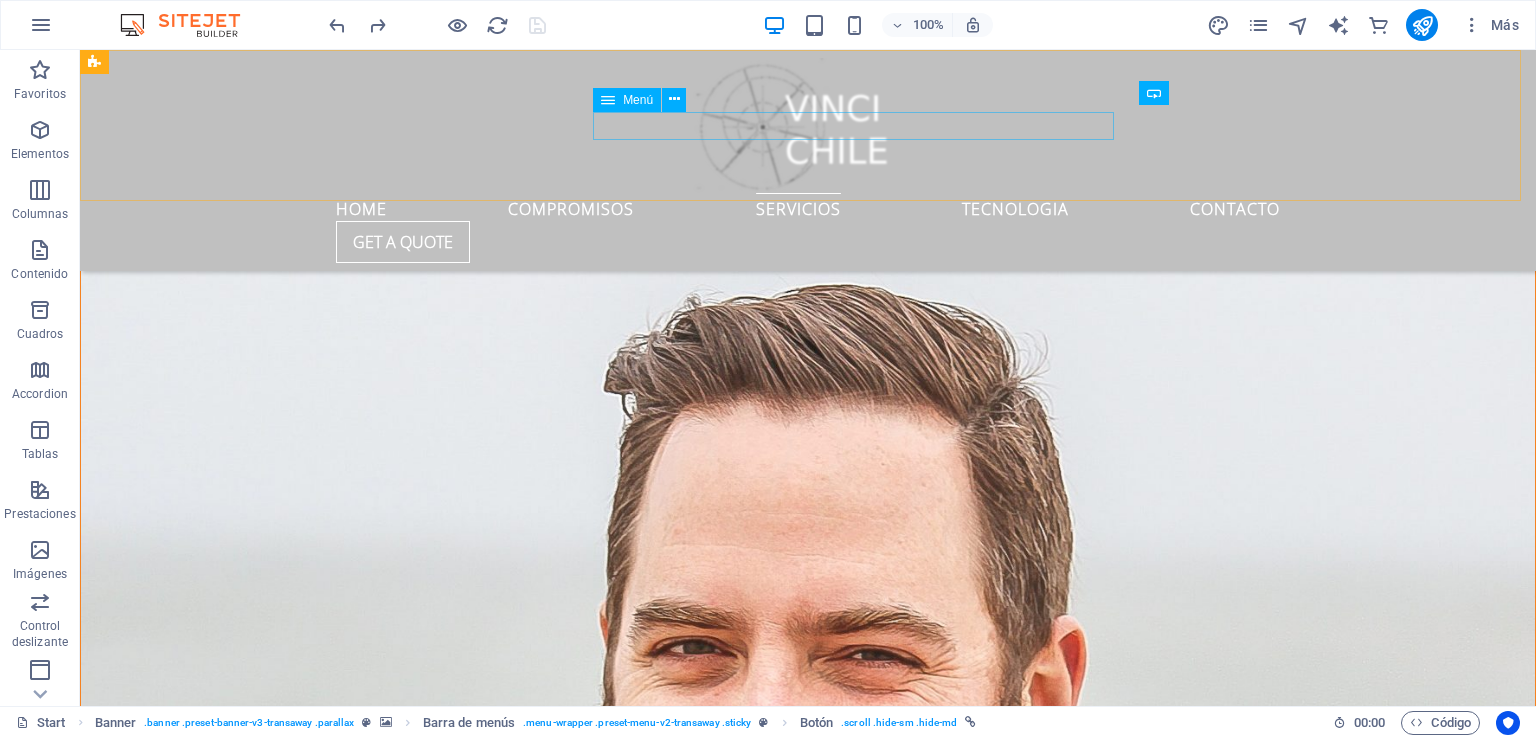 click on "Home COMPROMISOS  ServicIos TECNOLOGIA  Contacto" at bounding box center (808, 207) 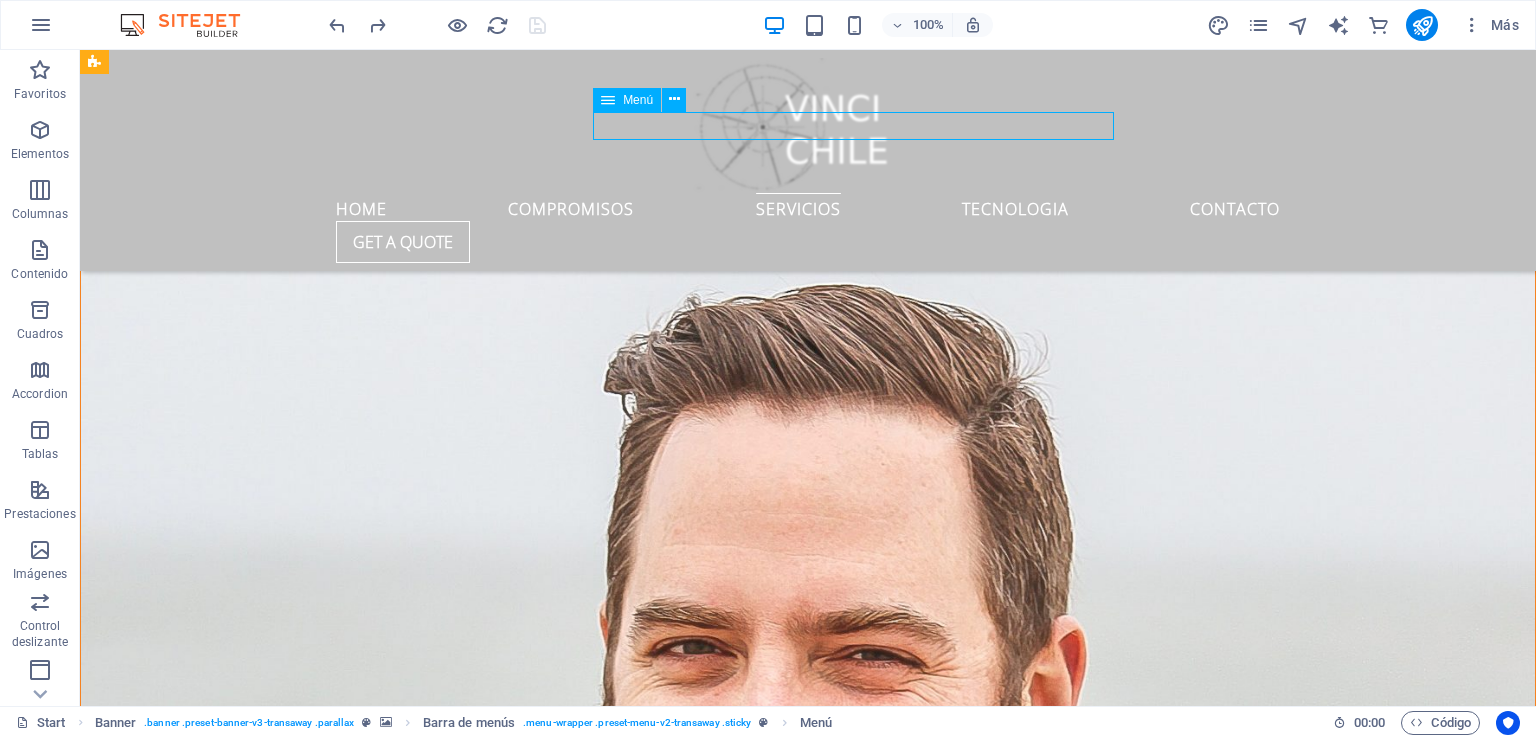 drag, startPoint x: 1079, startPoint y: 123, endPoint x: 726, endPoint y: 124, distance: 353.0014 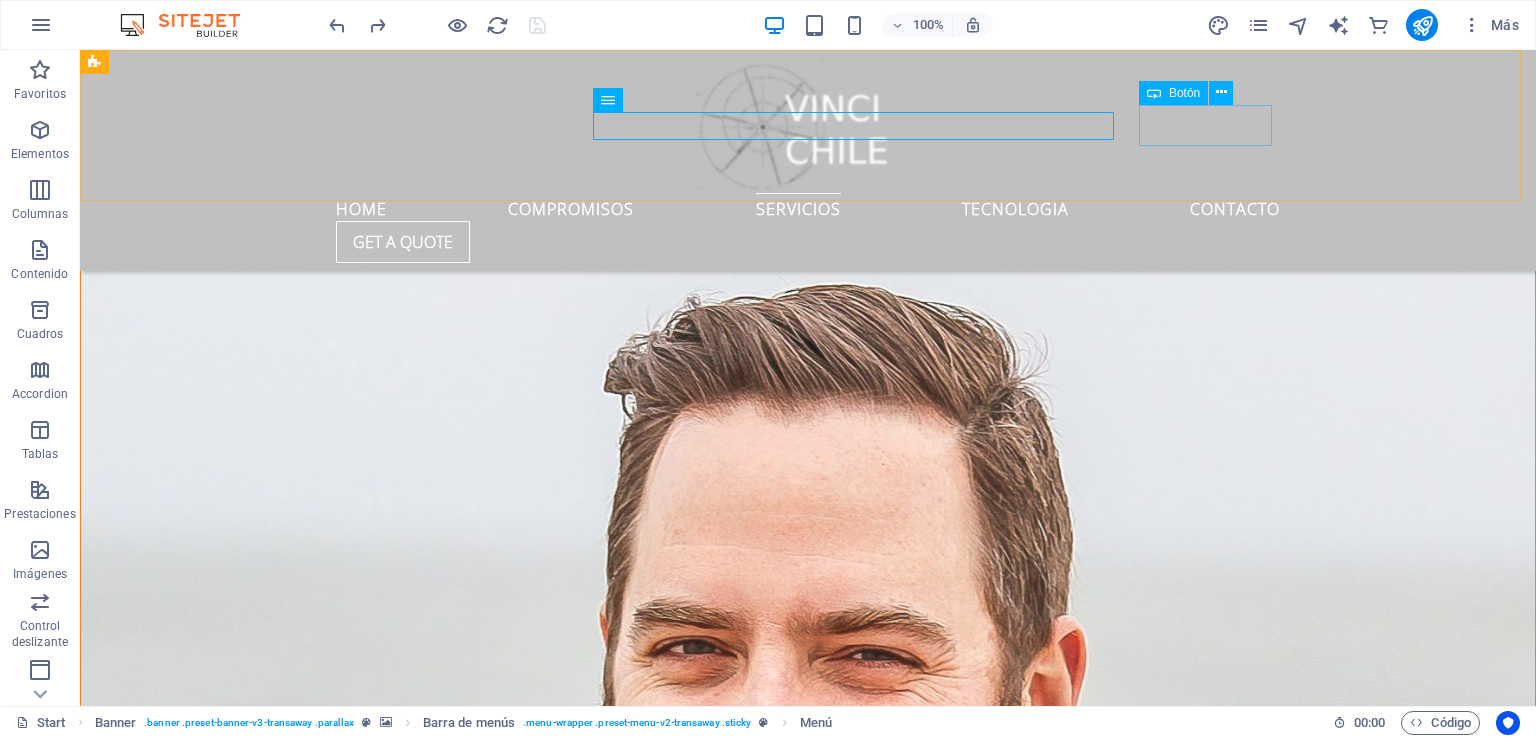 click on "Get a quote" at bounding box center (808, 242) 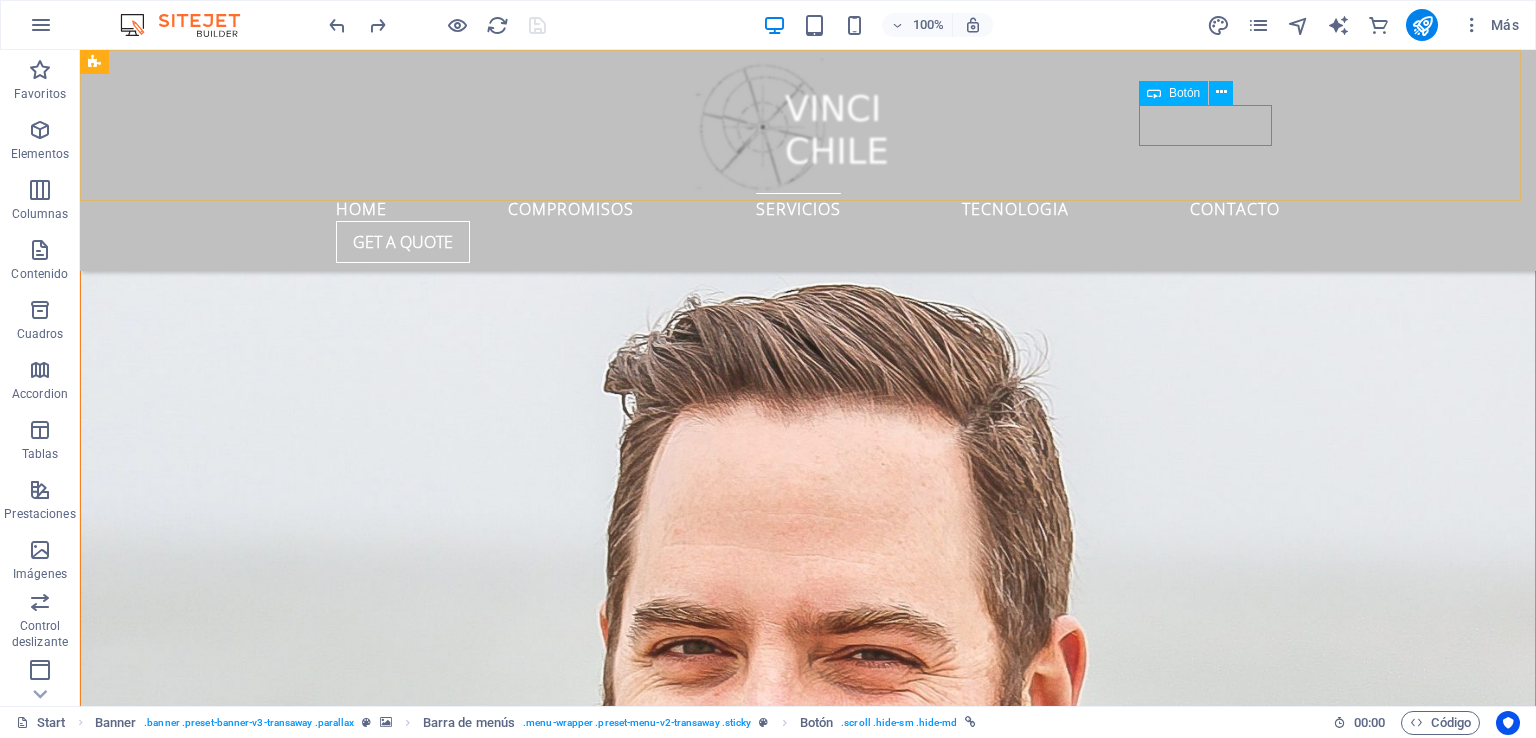 click on "Botón" at bounding box center [1184, 93] 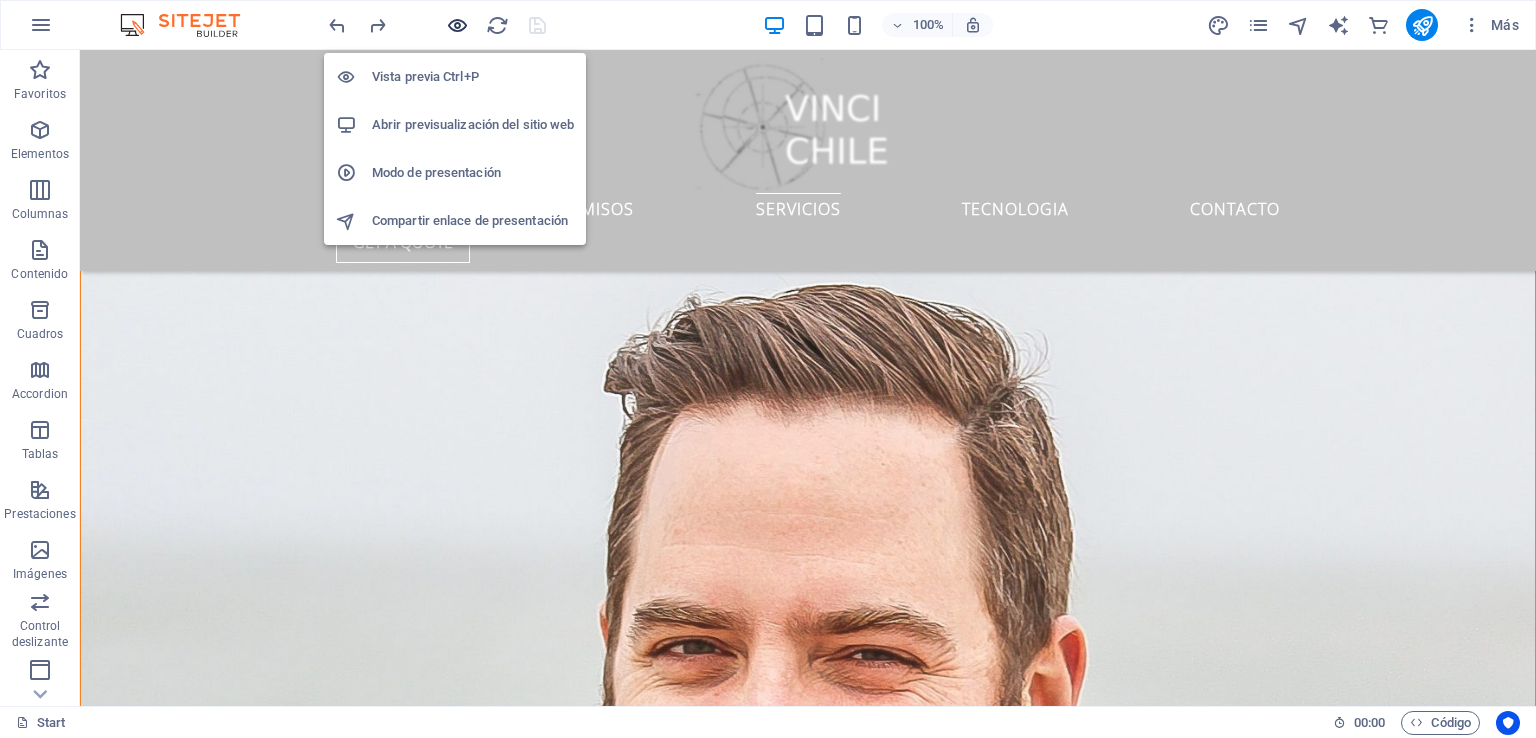 click at bounding box center [457, 25] 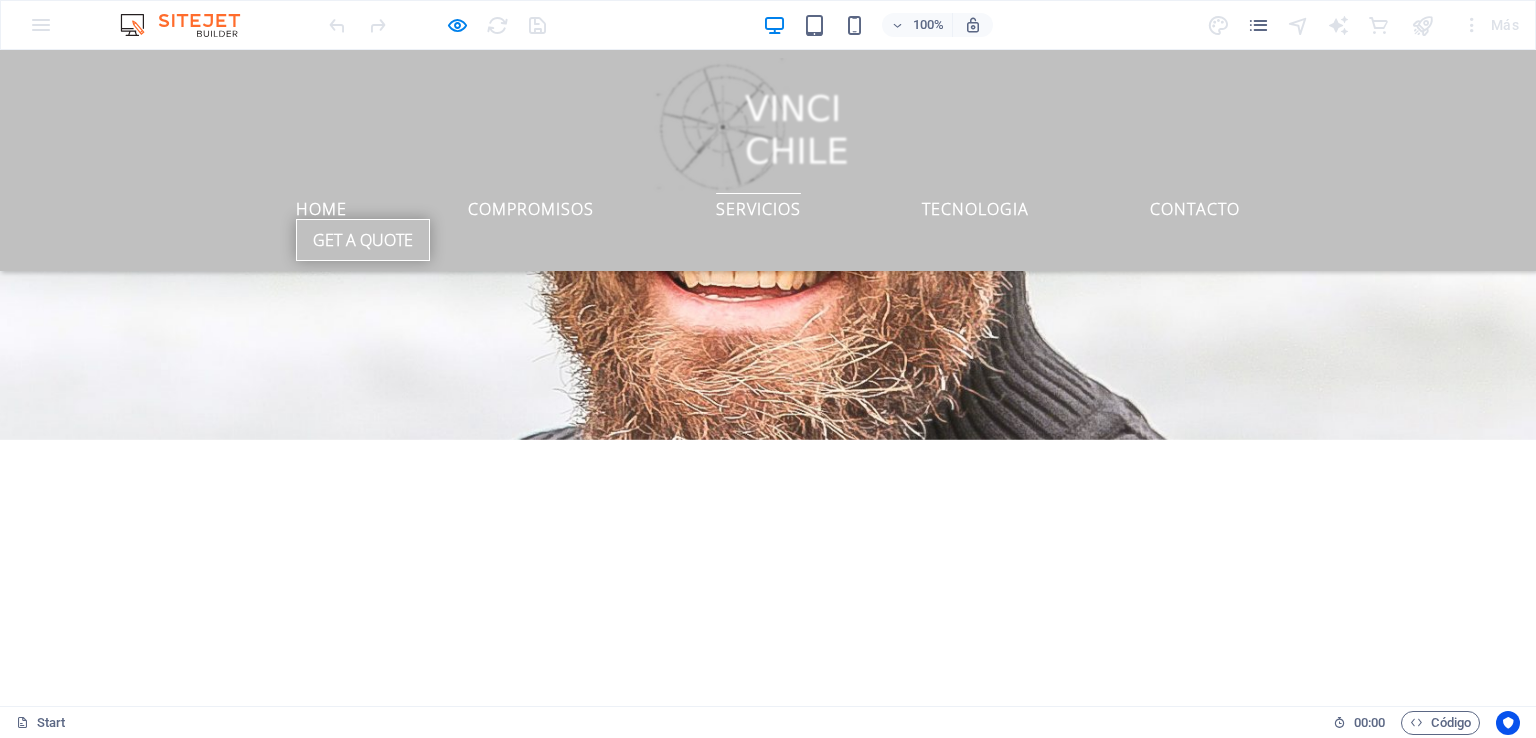 click on "Get a quote" at bounding box center [363, 240] 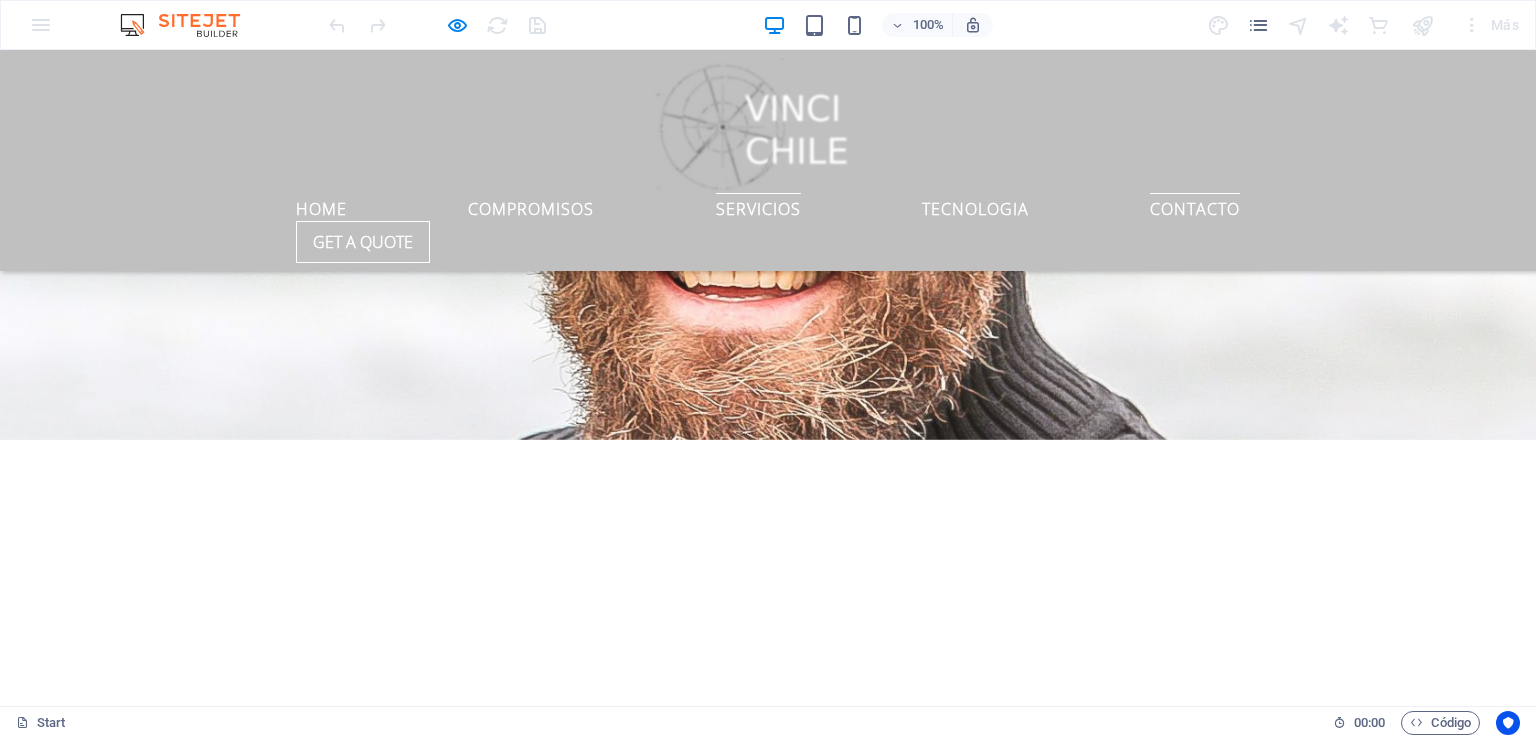click on "Contacto" at bounding box center [1195, 205] 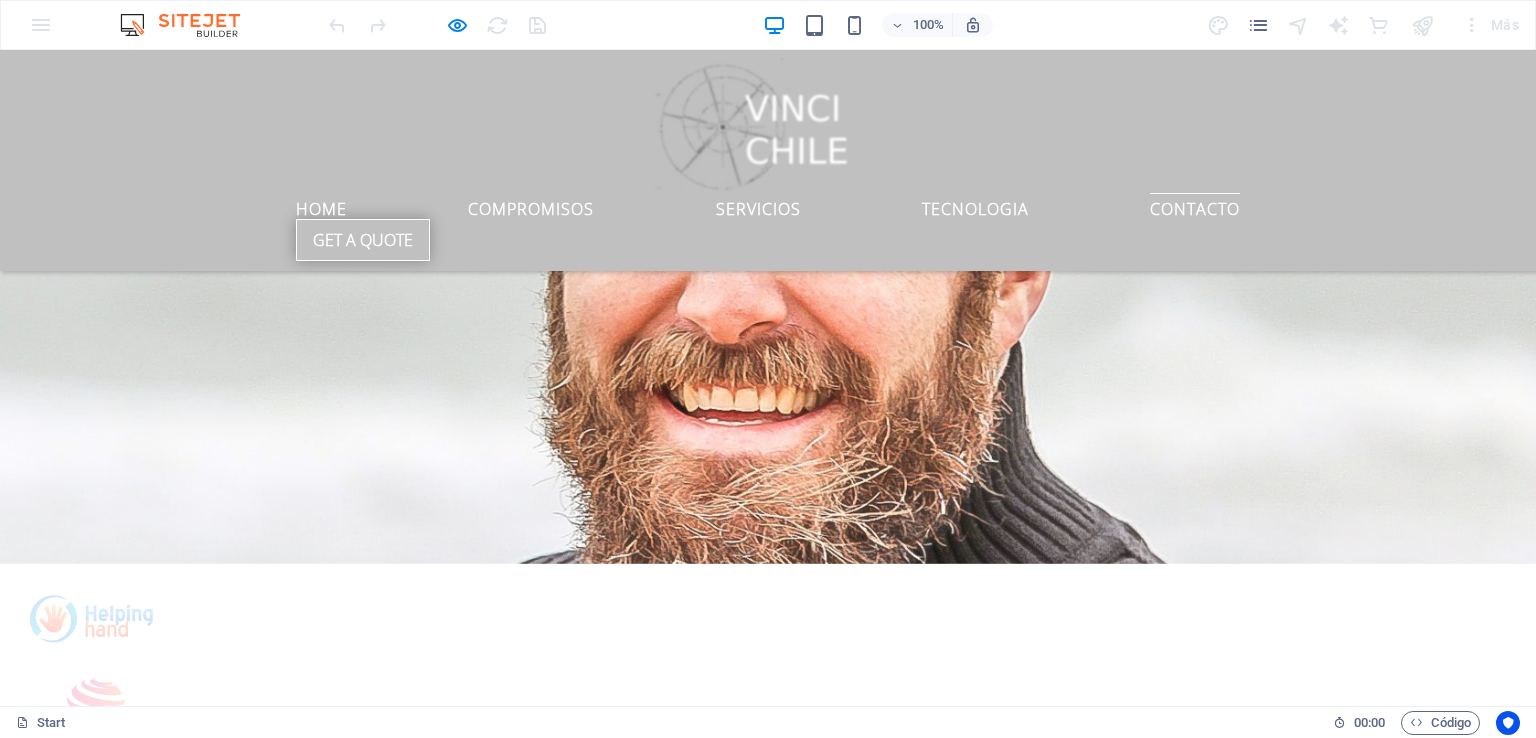 scroll, scrollTop: 5188, scrollLeft: 0, axis: vertical 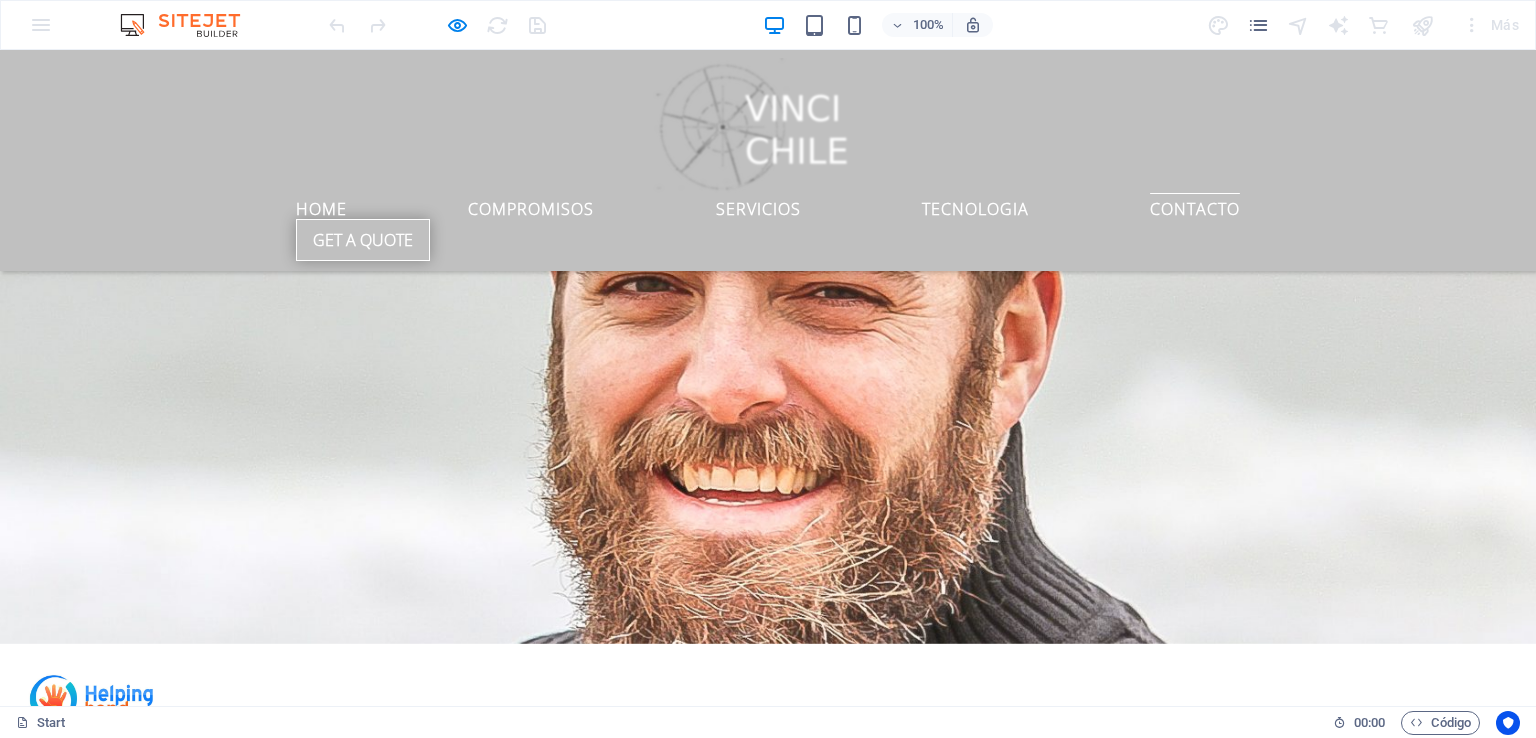 click on "Get a quote" at bounding box center (363, 240) 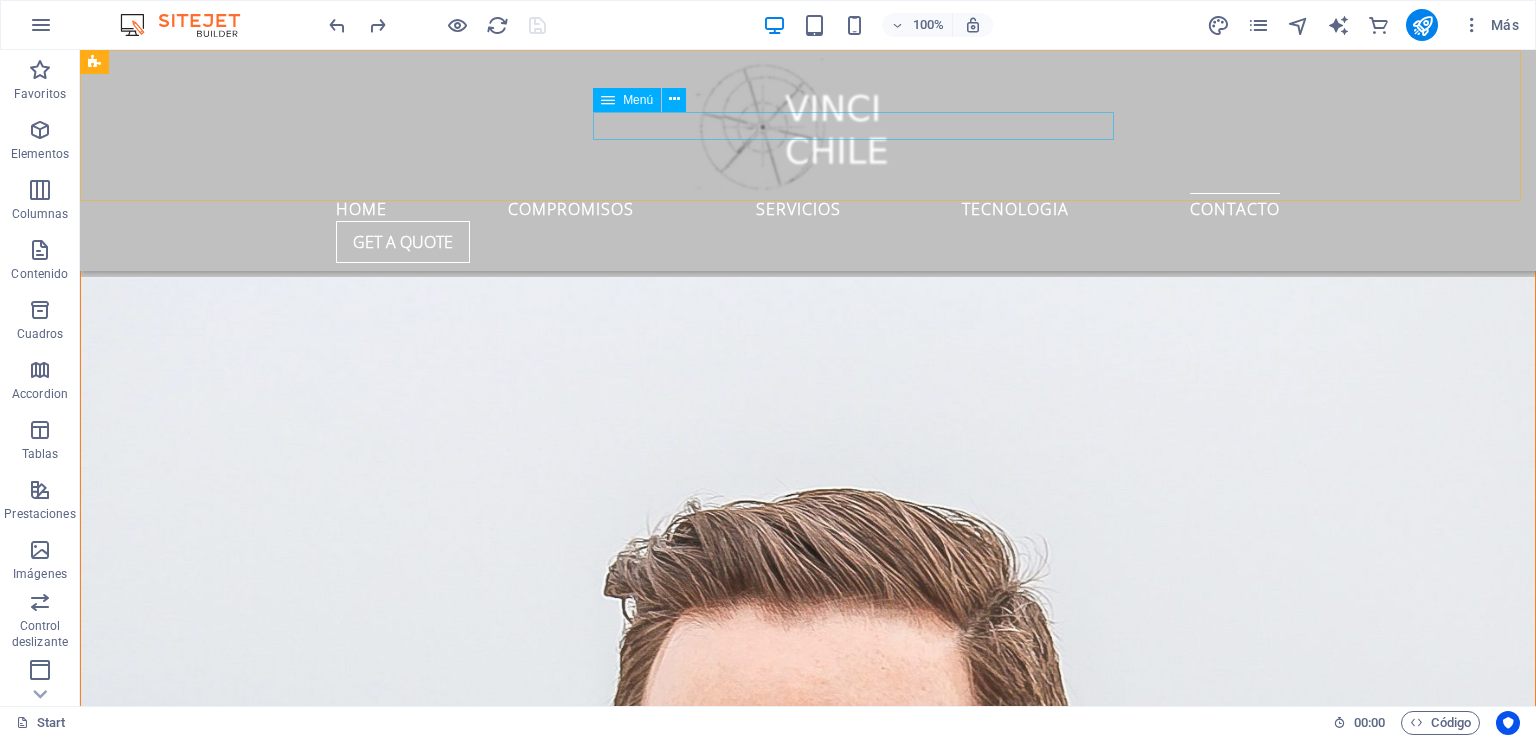click on "Home COMPROMISOS  ServicIos TECNOLOGIA  Contacto" at bounding box center (808, 207) 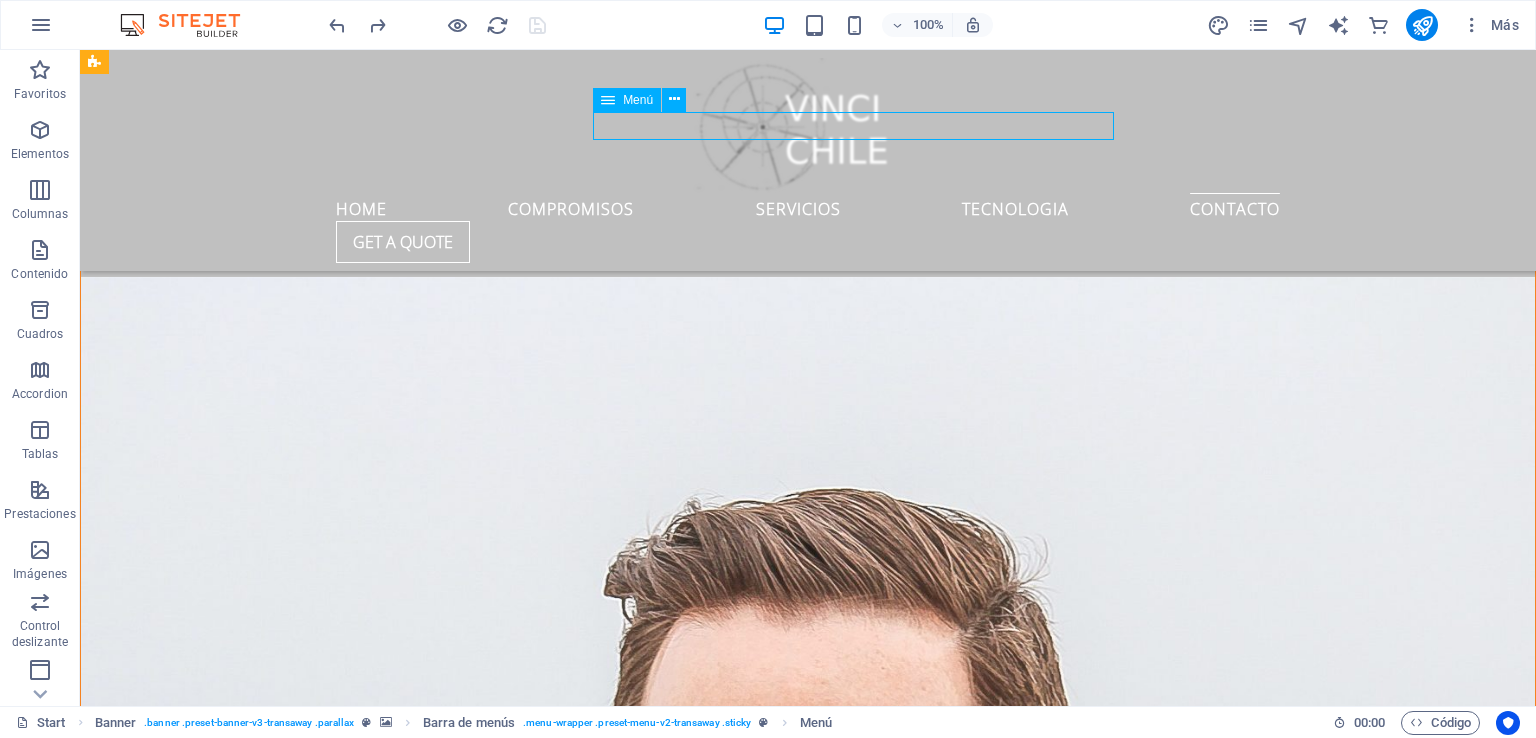 click on "Home COMPROMISOS  ServicIos TECNOLOGIA  Contacto" at bounding box center (808, 207) 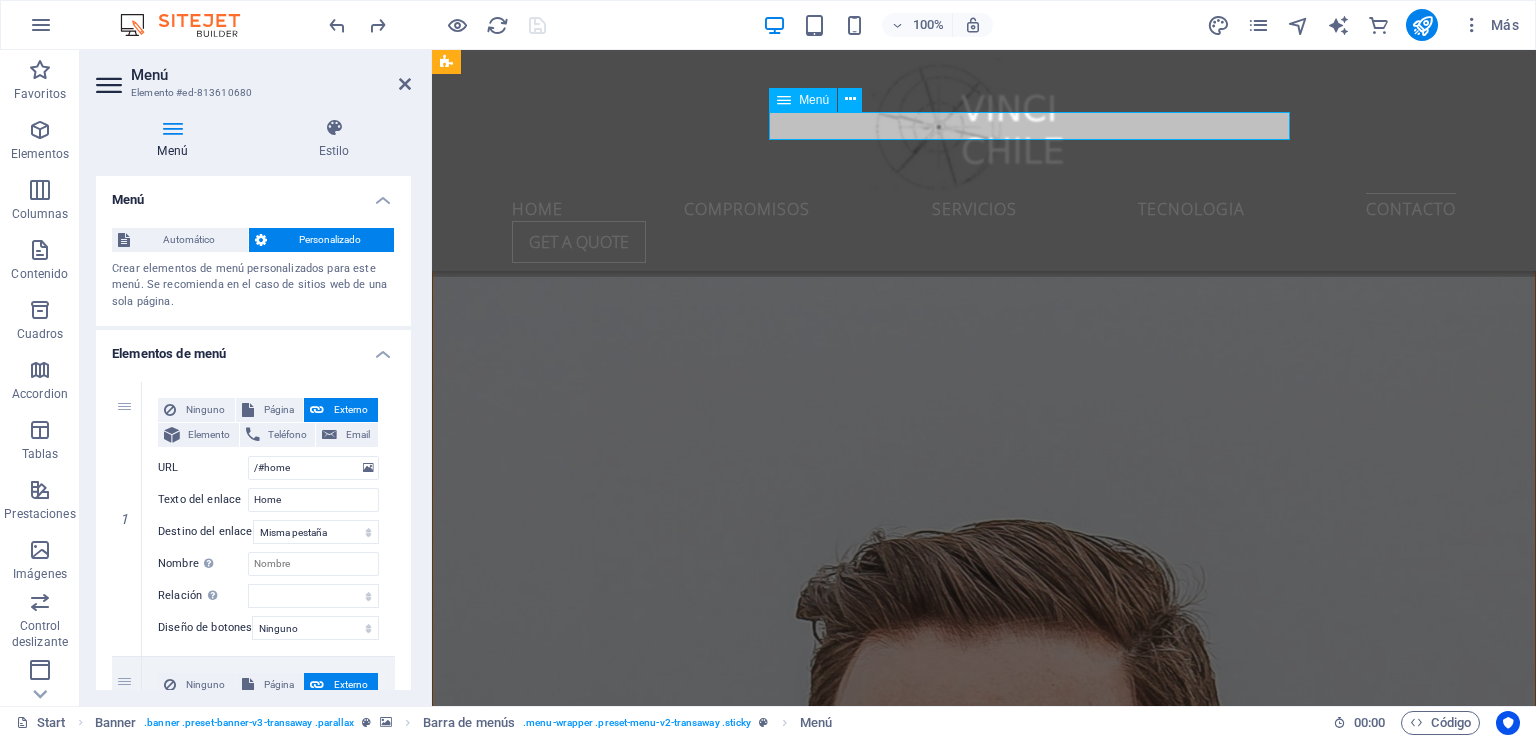 click on "Home COMPROMISOS  ServicIos TECNOLOGIA  Contacto" at bounding box center [984, 207] 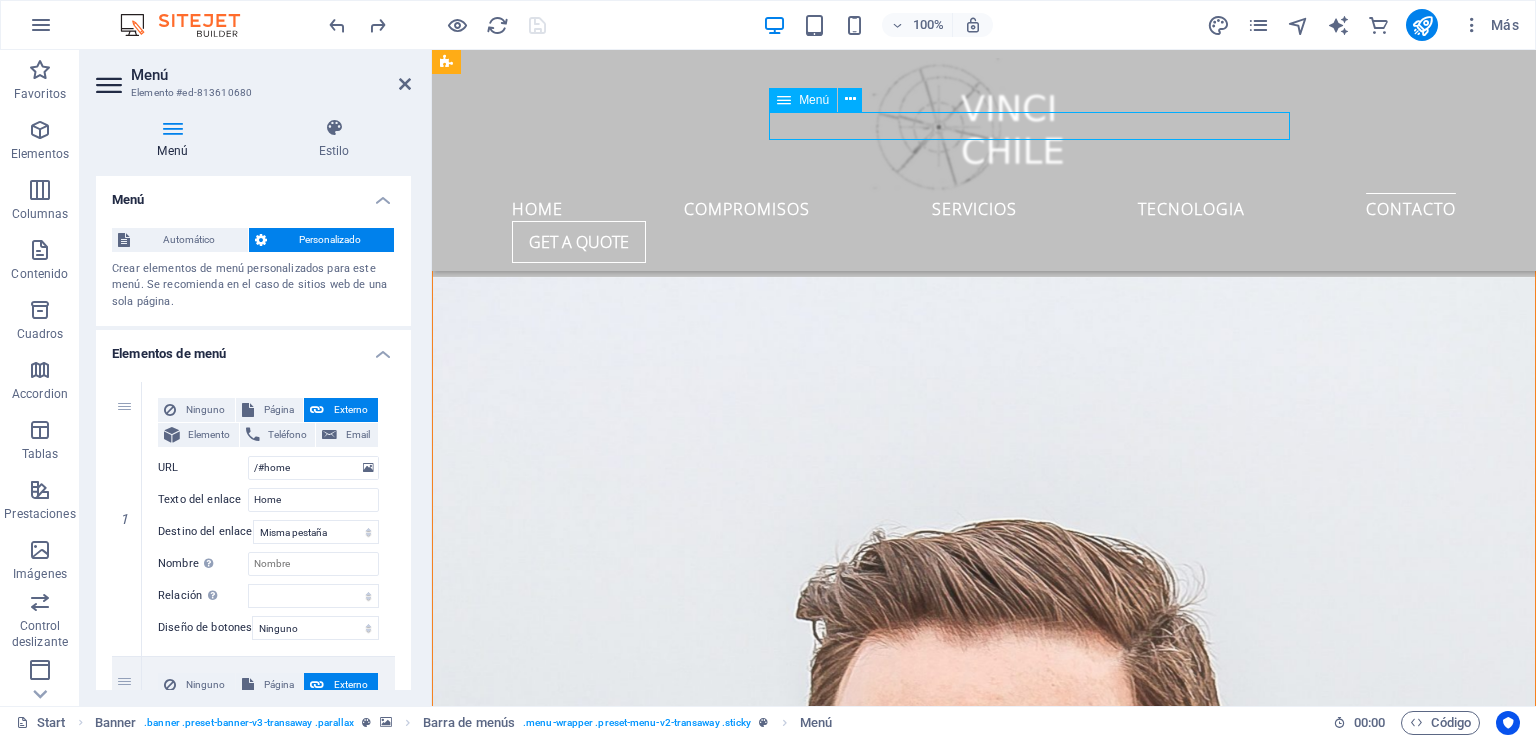 click on "Home COMPROMISOS  ServicIos TECNOLOGIA  Contacto" at bounding box center (984, 207) 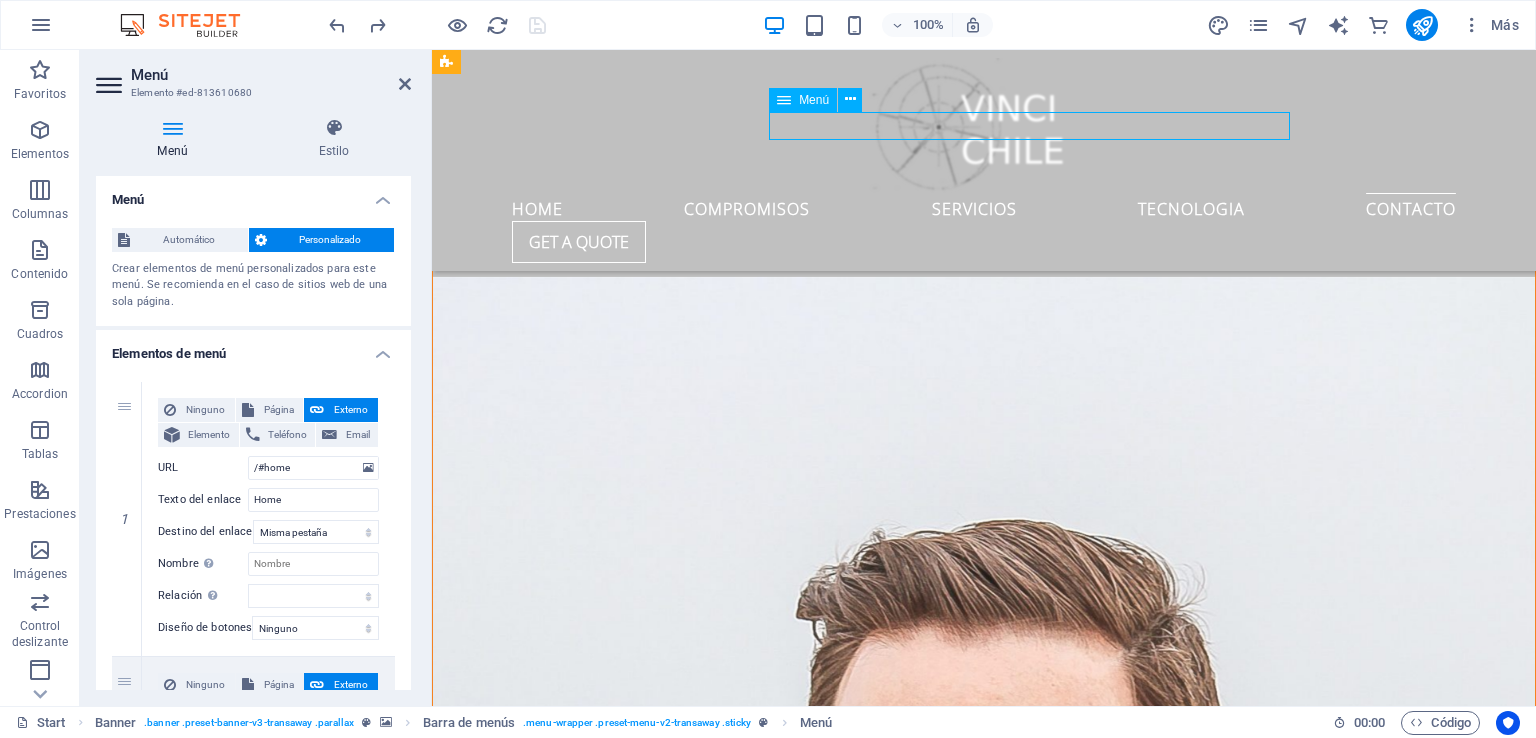 click on "Home COMPROMISOS  ServicIos TECNOLOGIA  Contacto" at bounding box center [984, 207] 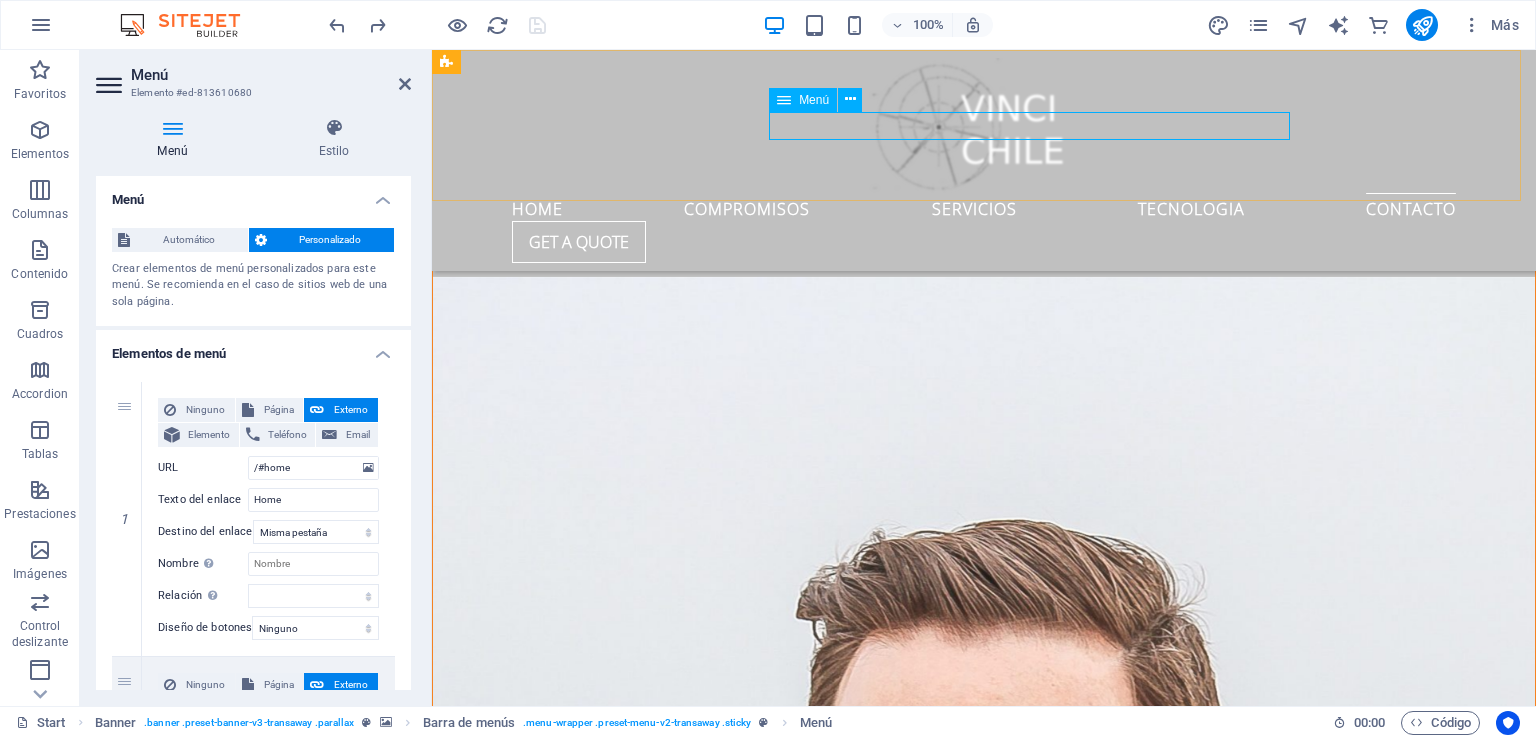click on "Home COMPROMISOS  ServicIos TECNOLOGIA  Contacto" at bounding box center [984, 207] 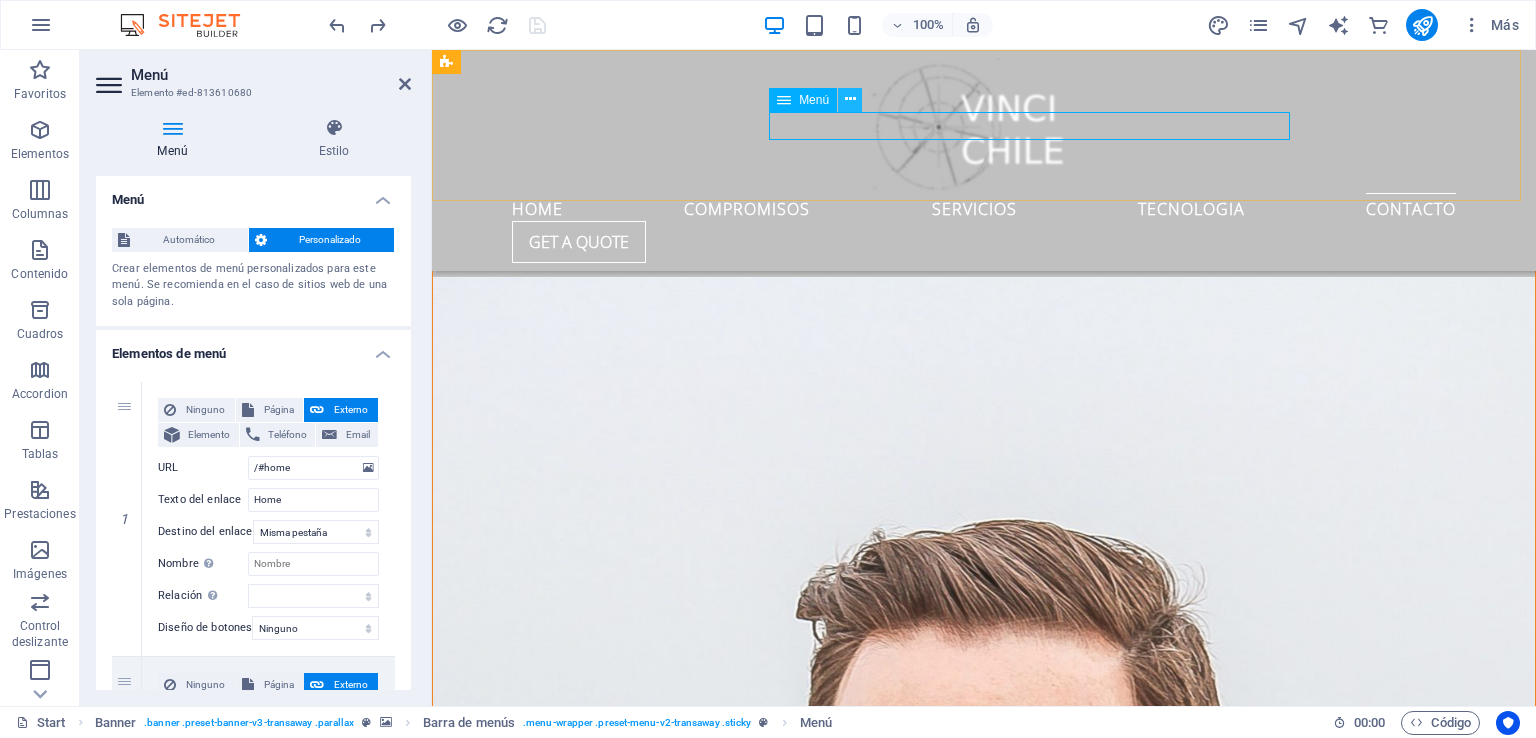click at bounding box center [850, 99] 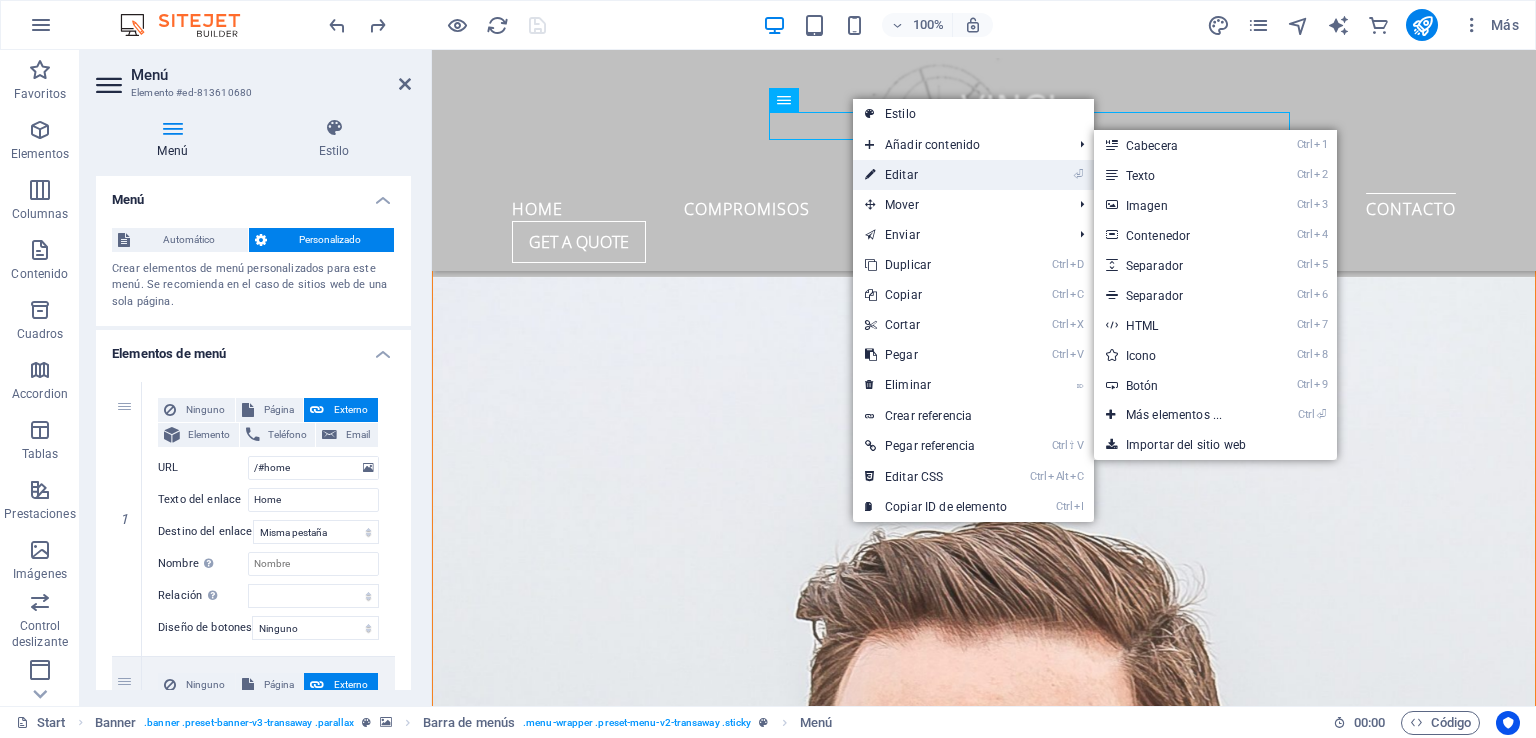 click on "⏎  Editar" at bounding box center (936, 175) 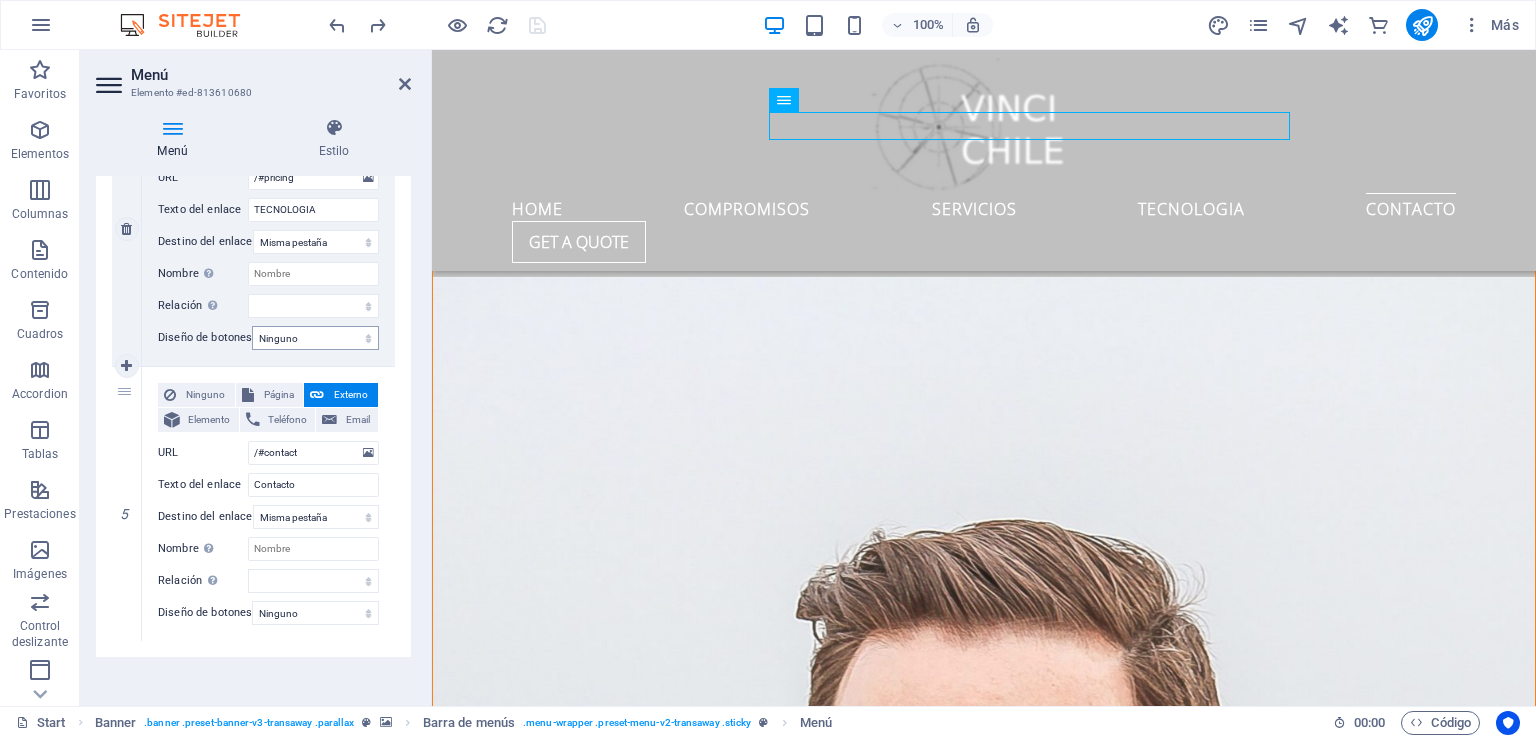 scroll, scrollTop: 1134, scrollLeft: 0, axis: vertical 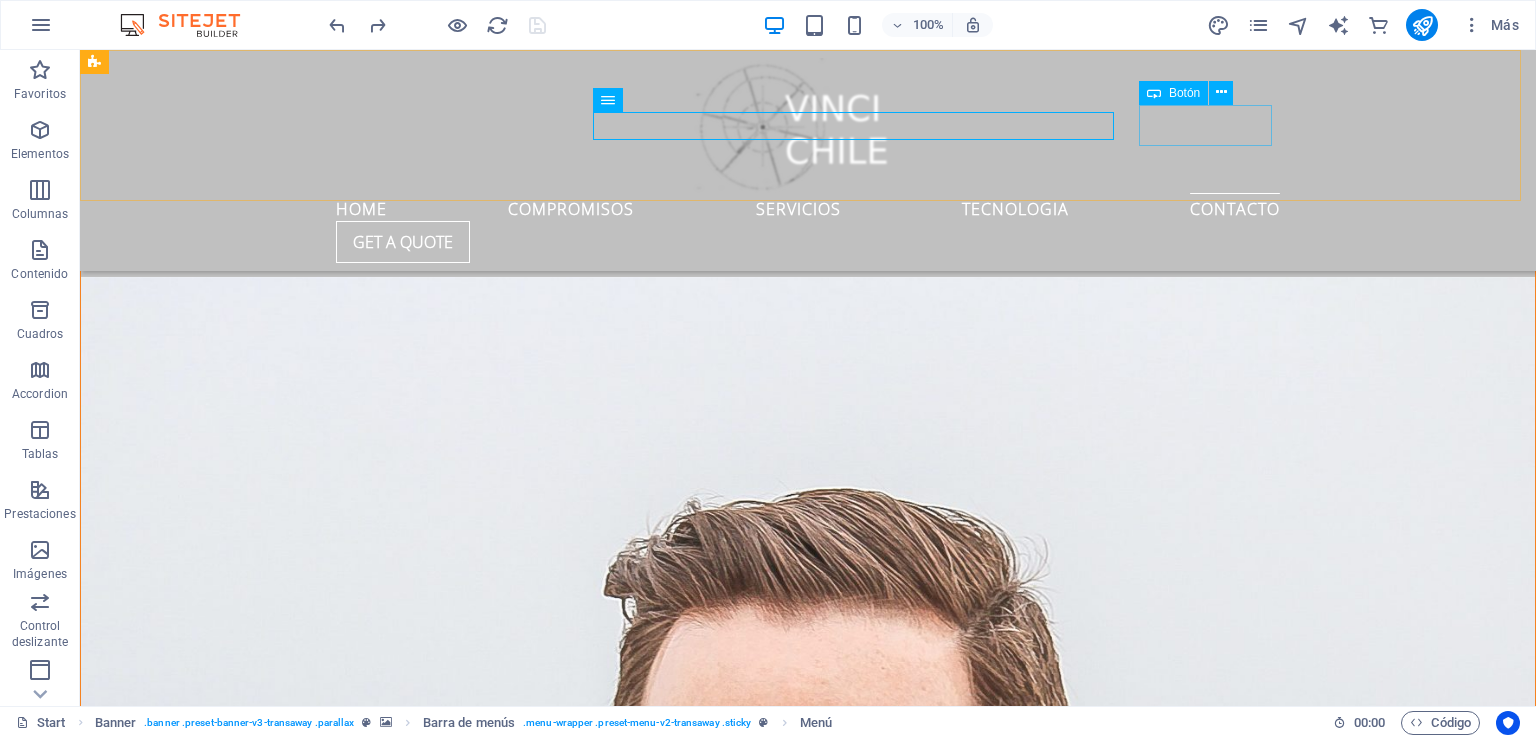 click on "Get a quote" at bounding box center [808, 242] 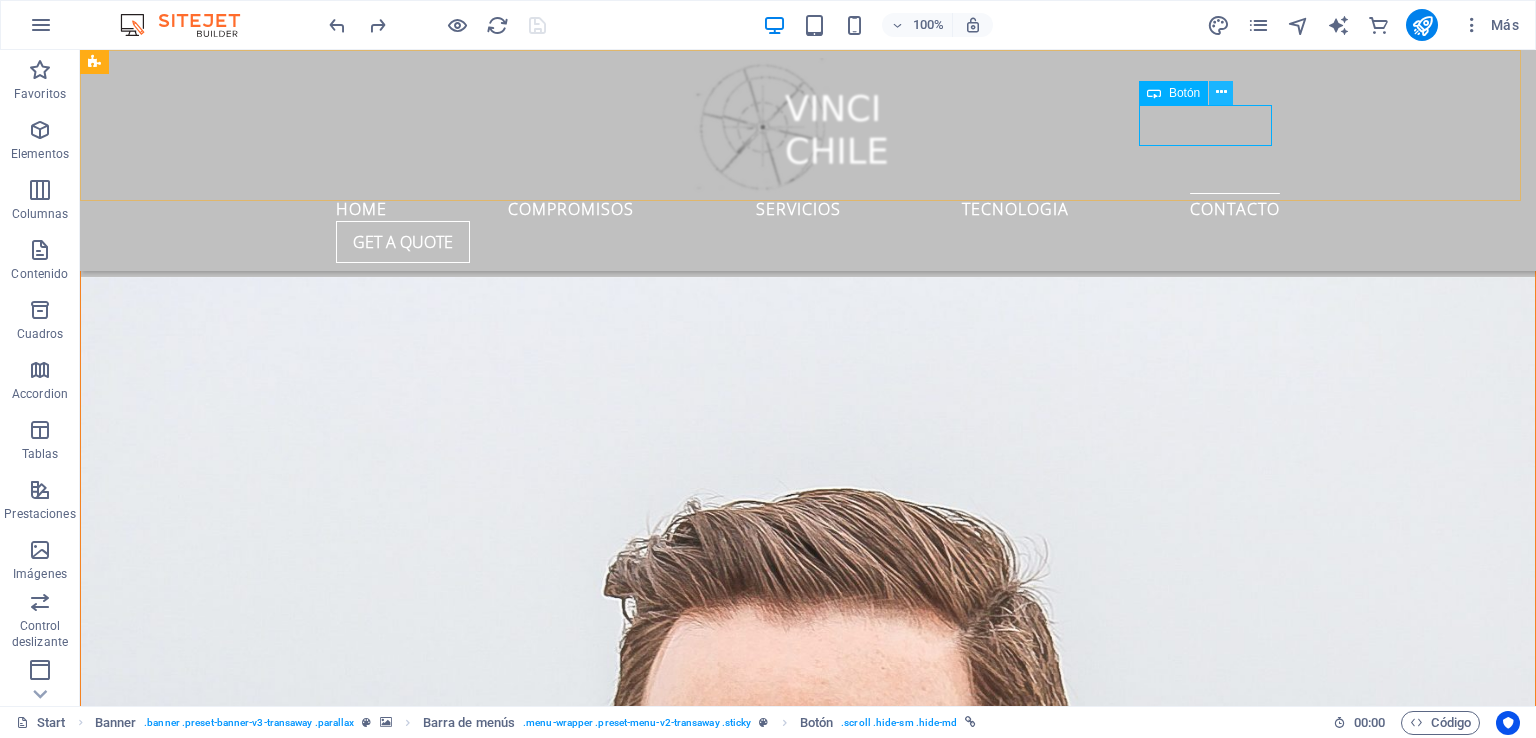 click at bounding box center (1221, 93) 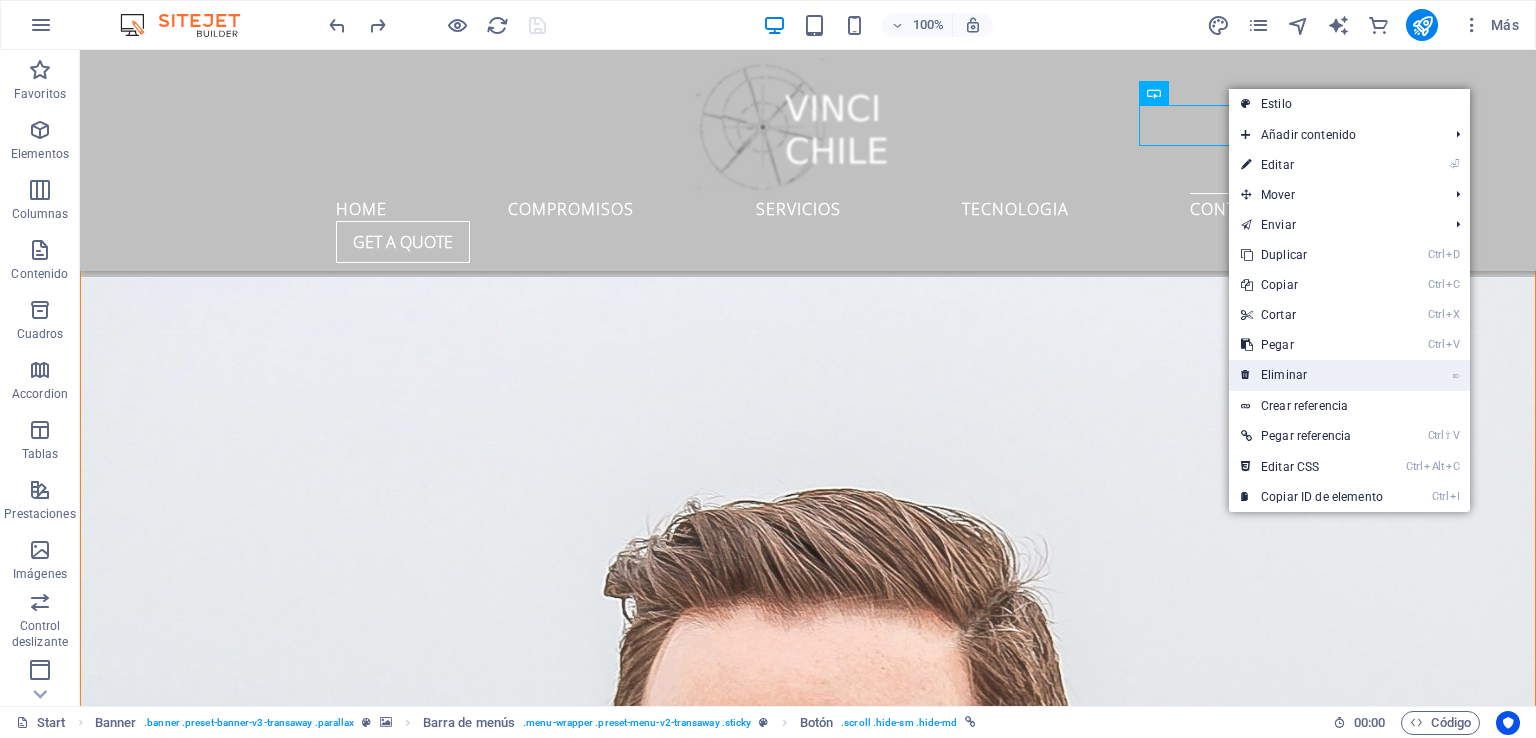click on "⌦  Eliminar" at bounding box center [1312, 375] 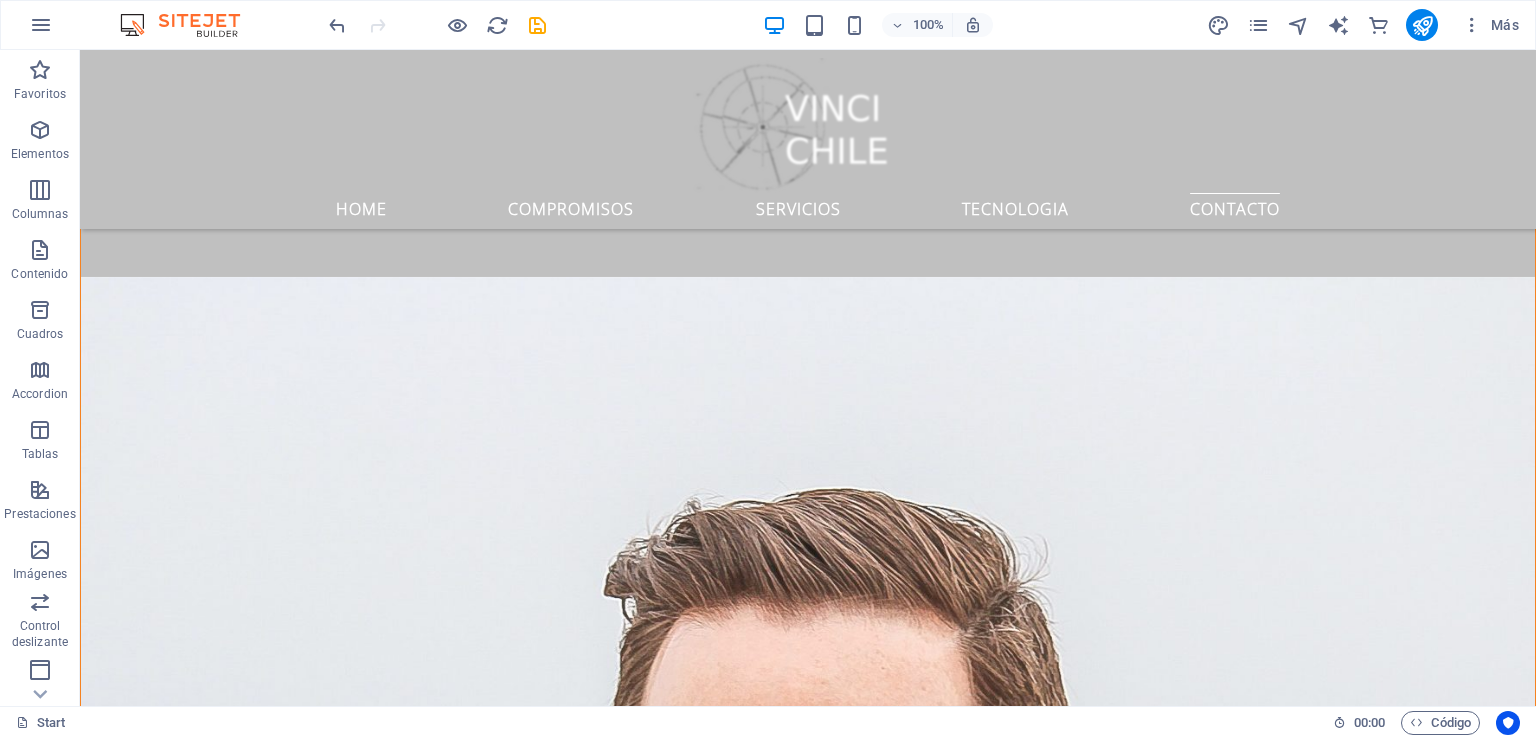 click on "+012-345-6789 961aed3badfbe32da34207b3fb9d9a@cpanel.local Home COMPROMISOS  ServicIos TECNOLOGIA  Contacto VINCI -CHILE constructora CONTECH  INNOVACION EN CONSTRUCCION  compromisos Vinci Chile Constructora que forma parte del ecosistema " Contech"  es decir  adopta tecnologías innovadoras asi mejorar procesos constructivos y respetar el medioambiente  es por esto que asumimos  varios compromisos claves  para alinearse con las expectativas del sector y contribuir al desarrollo sostenible e inteligente  en nuestras obras.  medio ambiente   Construcción circular.   Enfoque que busca  minimizar el uso de recursos naturales y la generación de residuos , promoviendo la reutilización, reciclaje y el diseño inteligente de edificaciones  transparencia y trazabilidad   Lorem ipsum dolor sit amet, consectetur adipisicing elit. Veritatis, dolorem! .fa-secondary{opacity:.4} equidad Lorem ipsum dolor sit amet, consectetur adipisicing elit. Veritatis, dolorem! .fa-secondary{opacity:.4} tecnologia   o" at bounding box center [808, 5284] 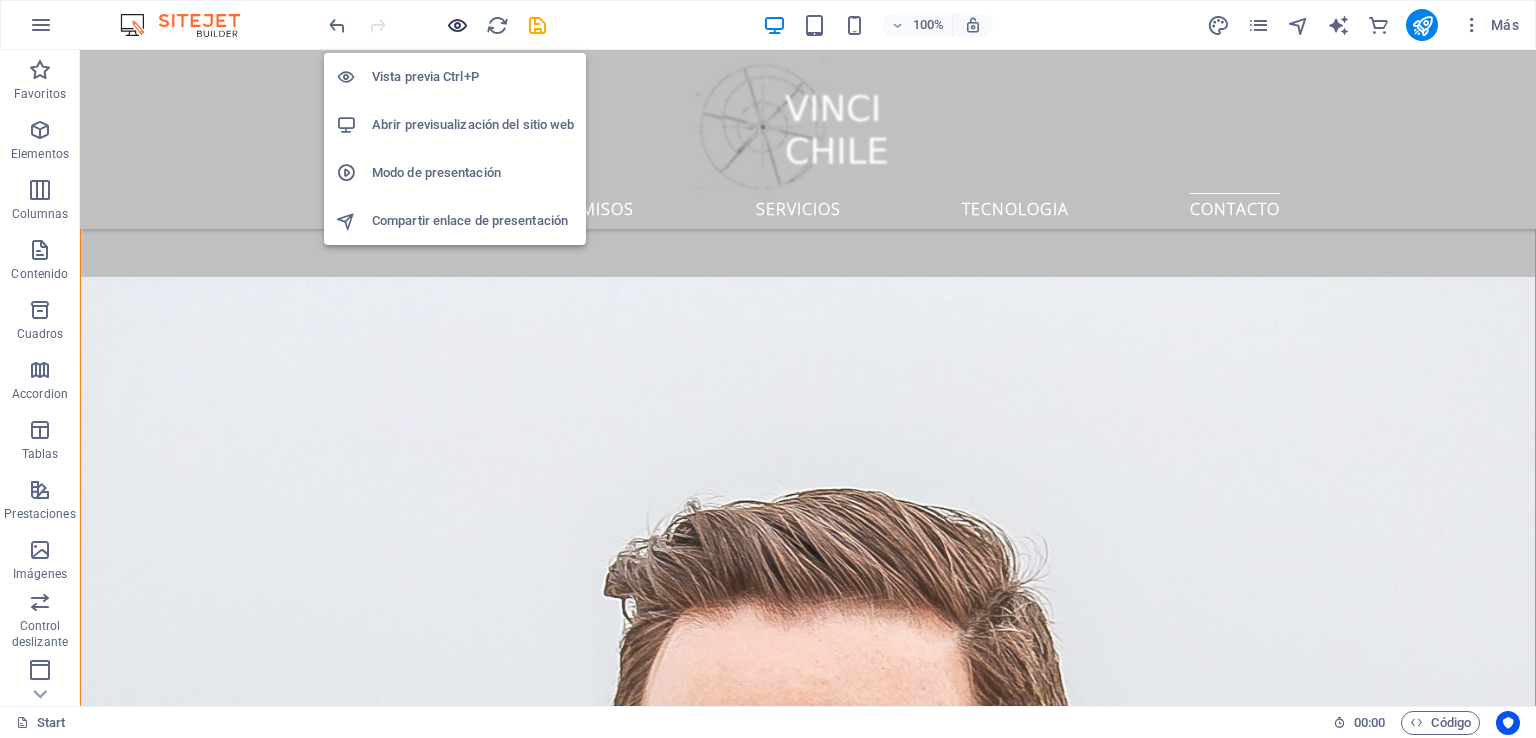 click at bounding box center [457, 25] 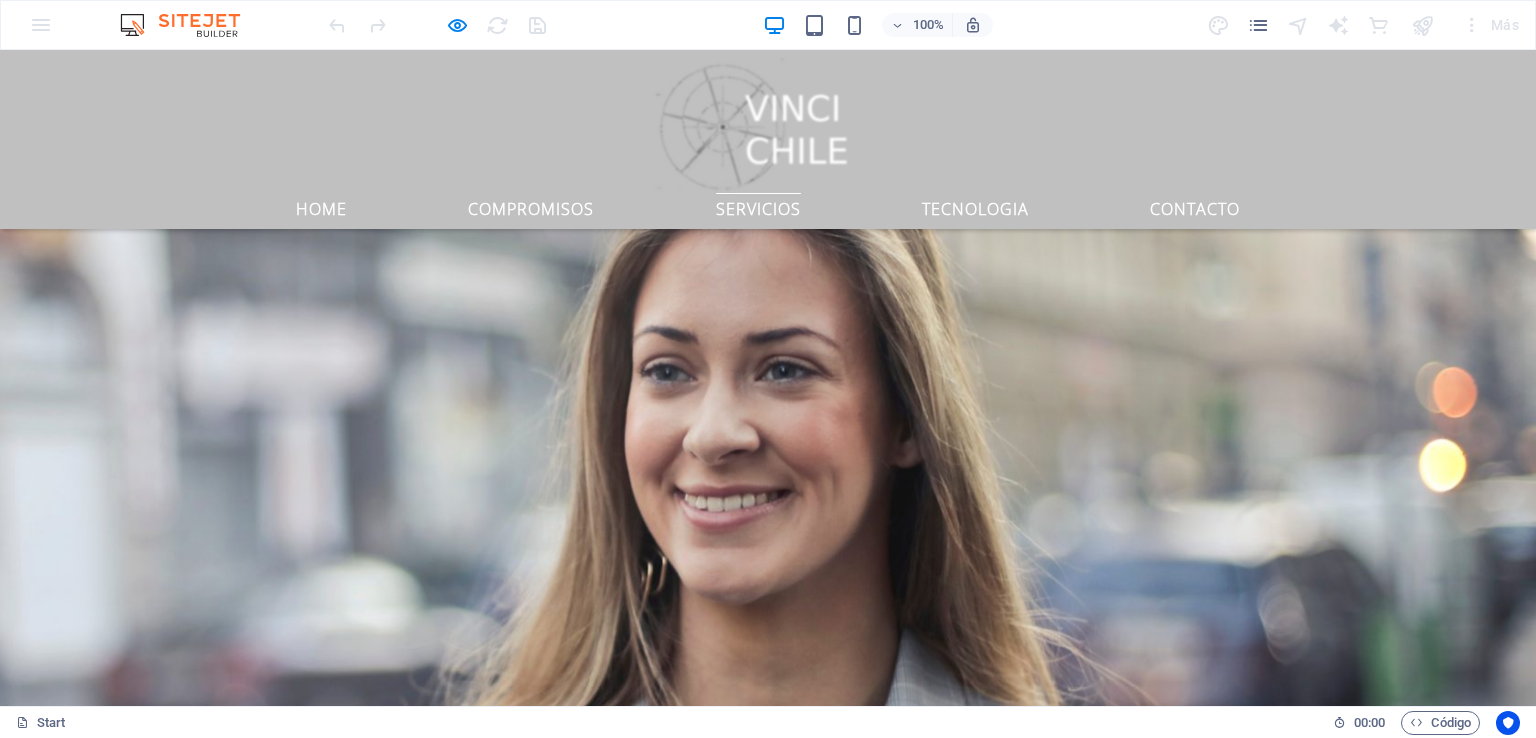 scroll, scrollTop: 3588, scrollLeft: 0, axis: vertical 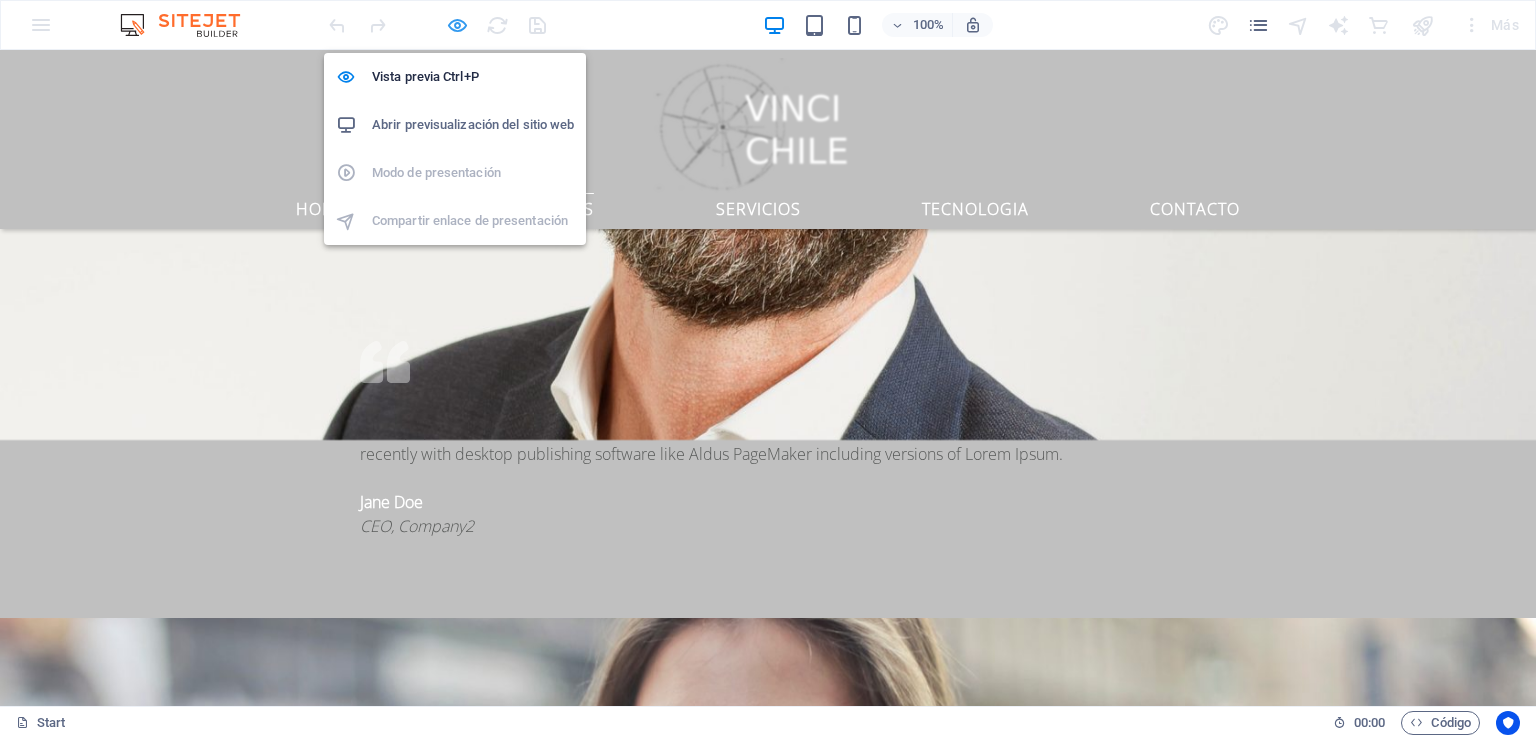 click at bounding box center (457, 25) 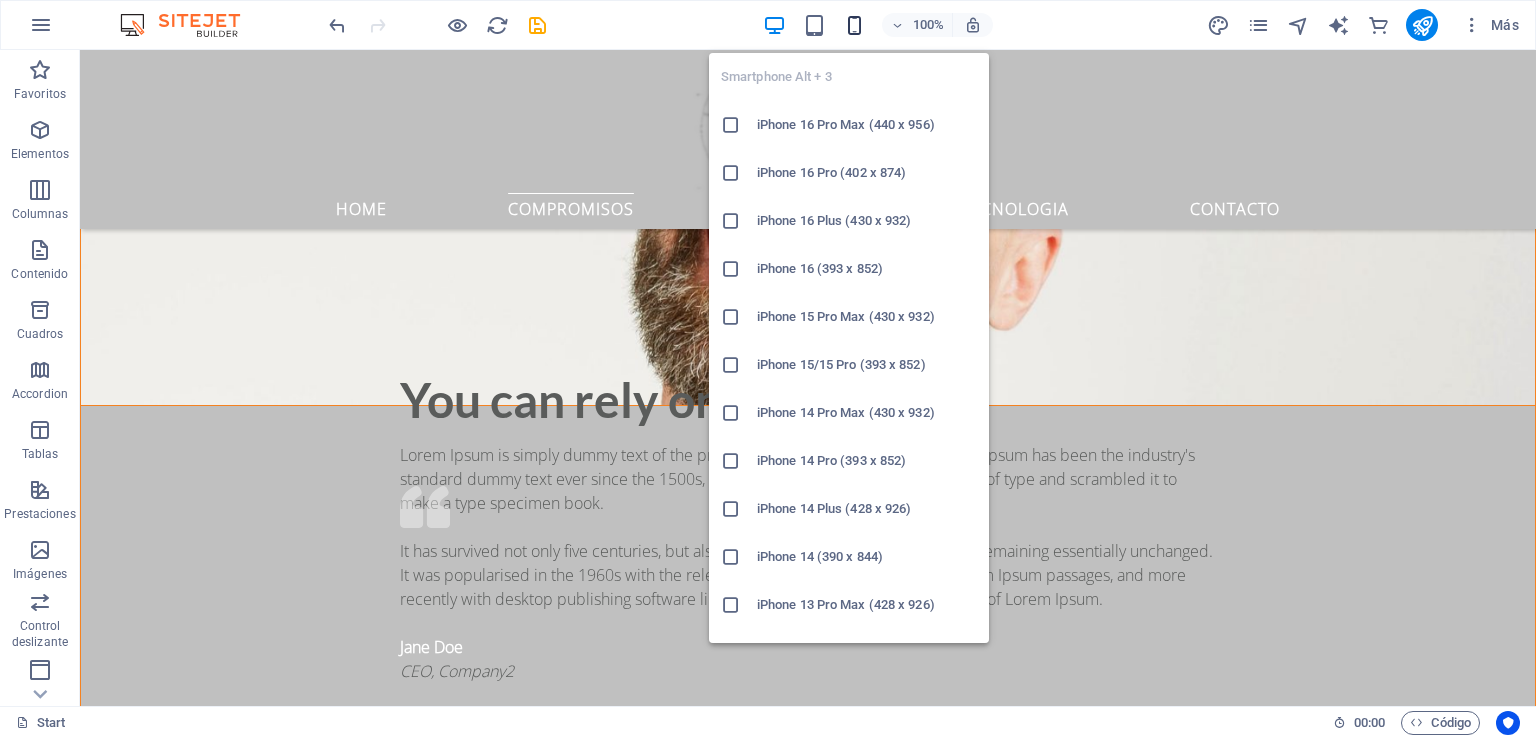 click at bounding box center [854, 25] 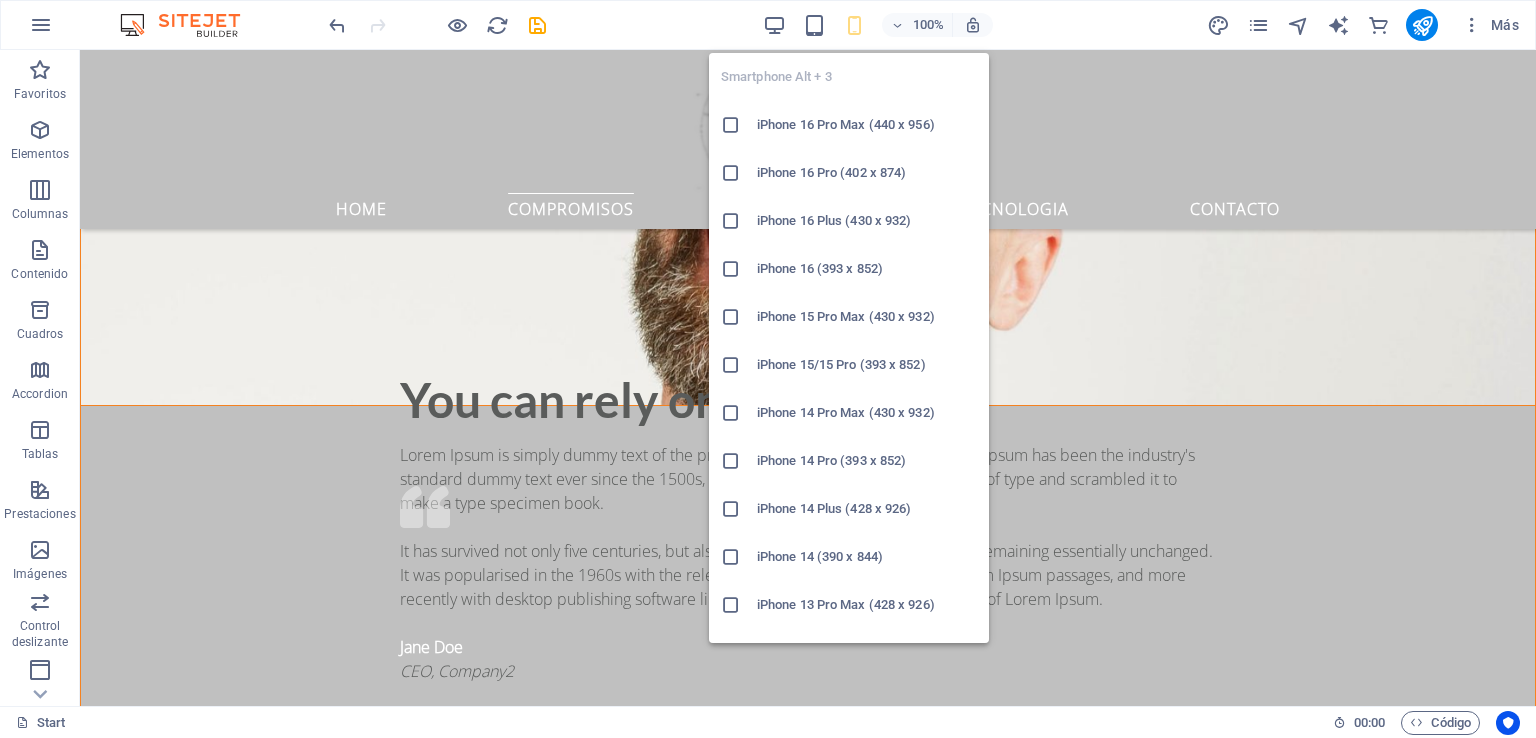 click at bounding box center [854, 25] 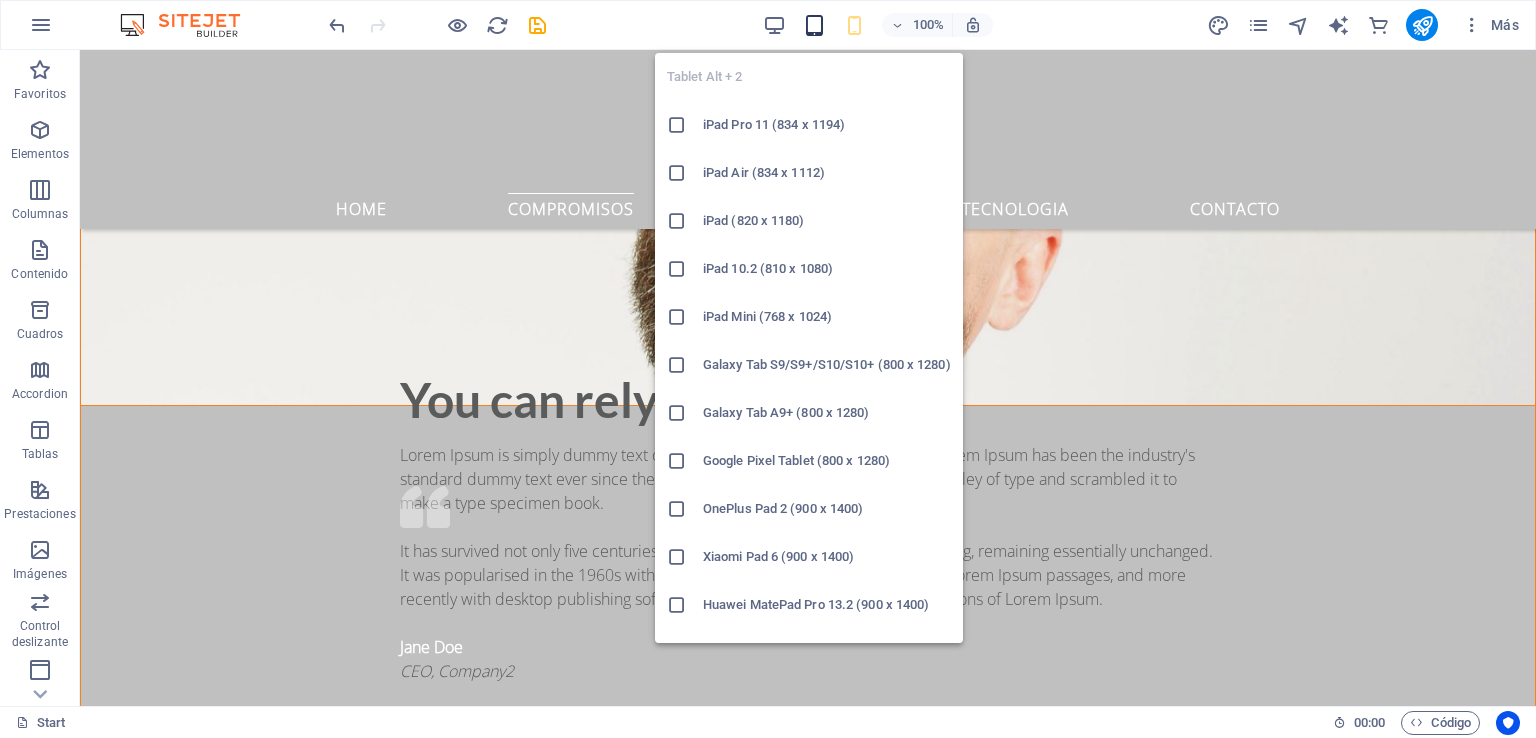 click at bounding box center [814, 25] 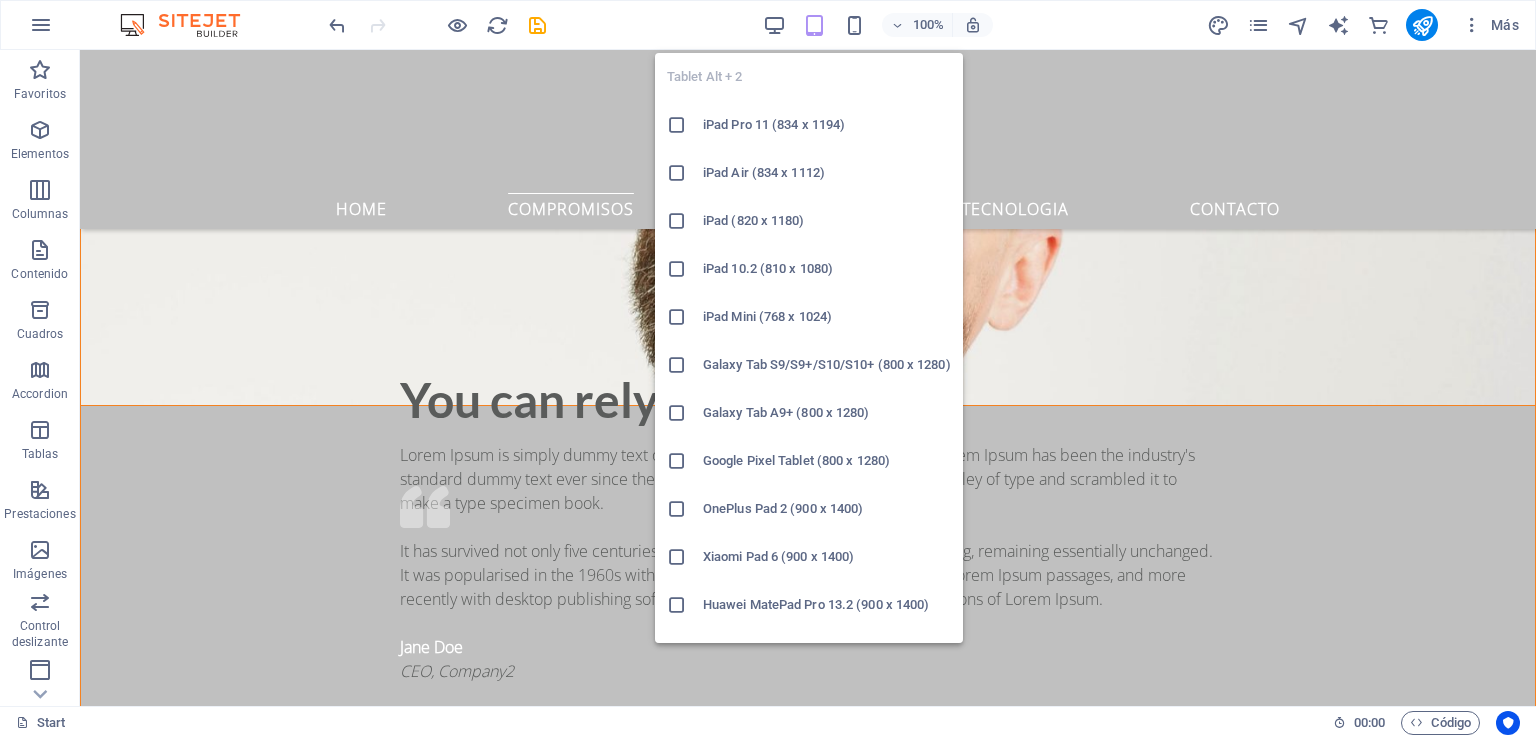 drag, startPoint x: 730, startPoint y: 123, endPoint x: 336, endPoint y: 74, distance: 397.03525 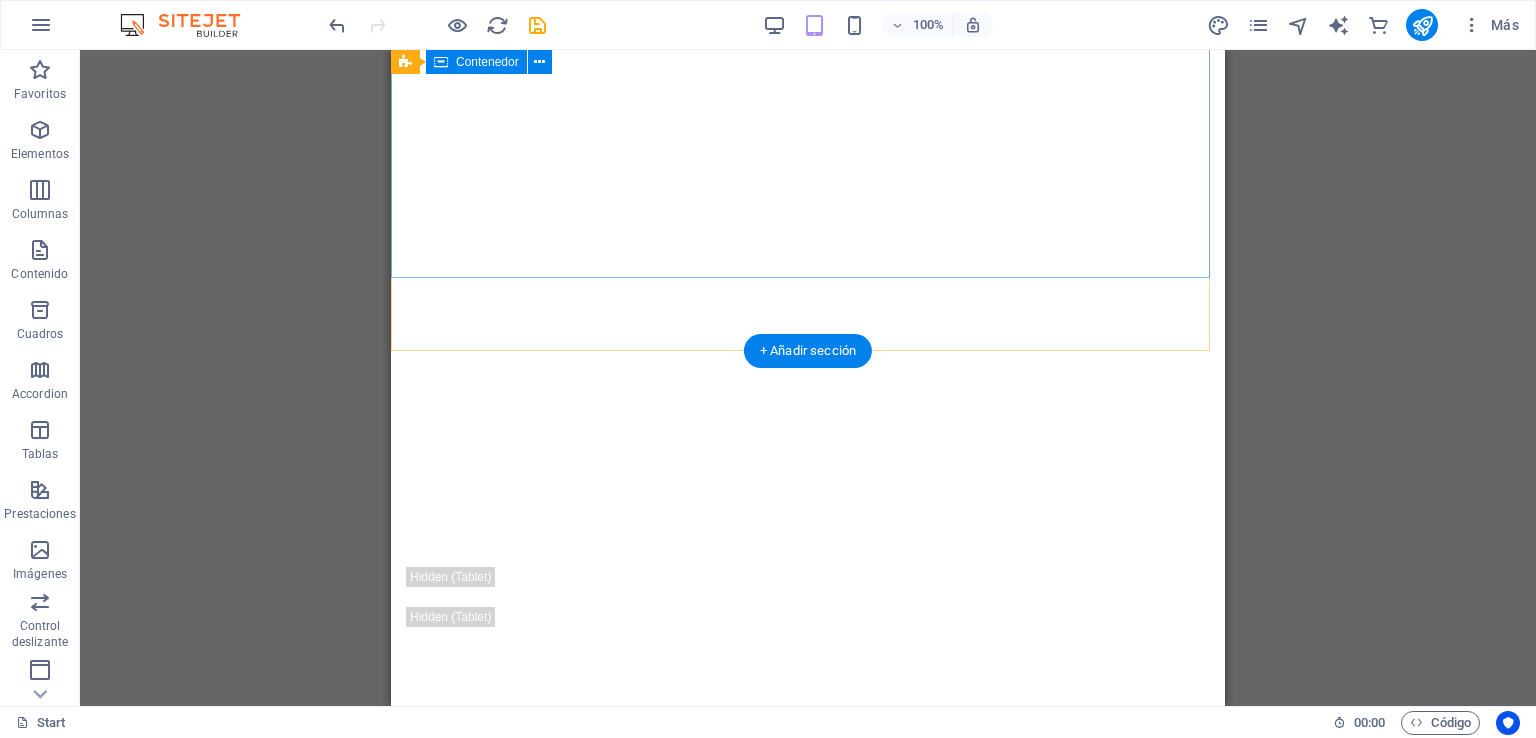 scroll, scrollTop: 0, scrollLeft: 0, axis: both 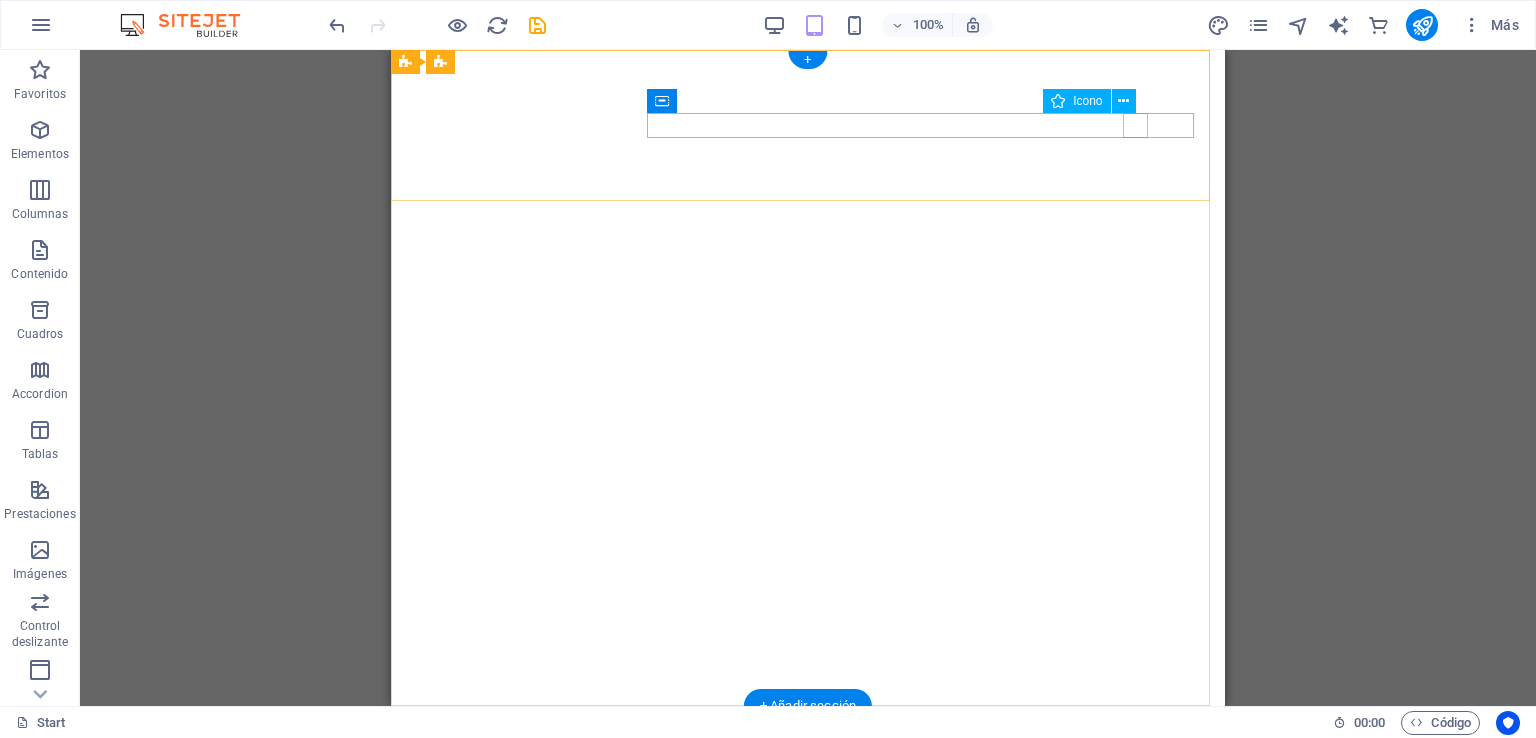 click at bounding box center [800, 1122] 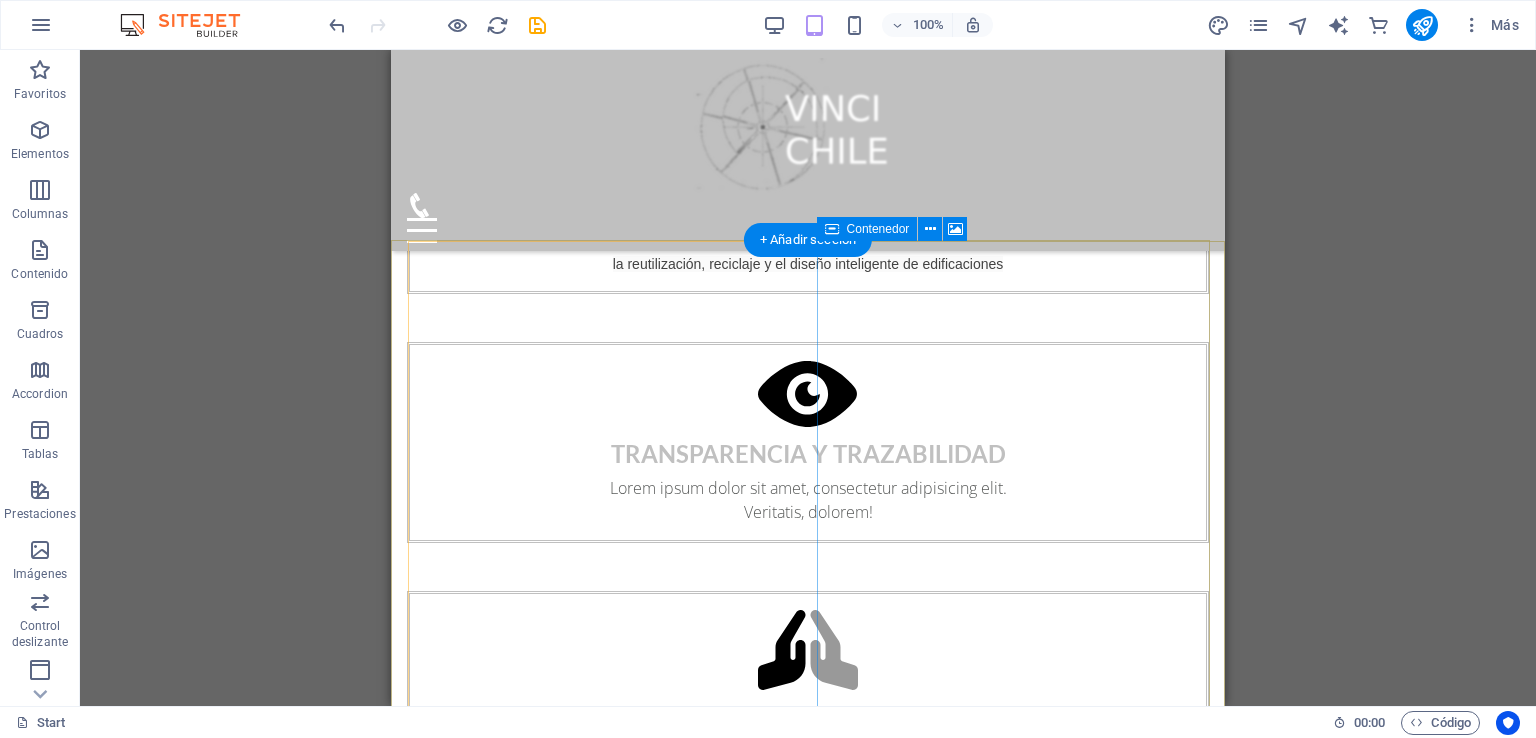 scroll, scrollTop: 1600, scrollLeft: 0, axis: vertical 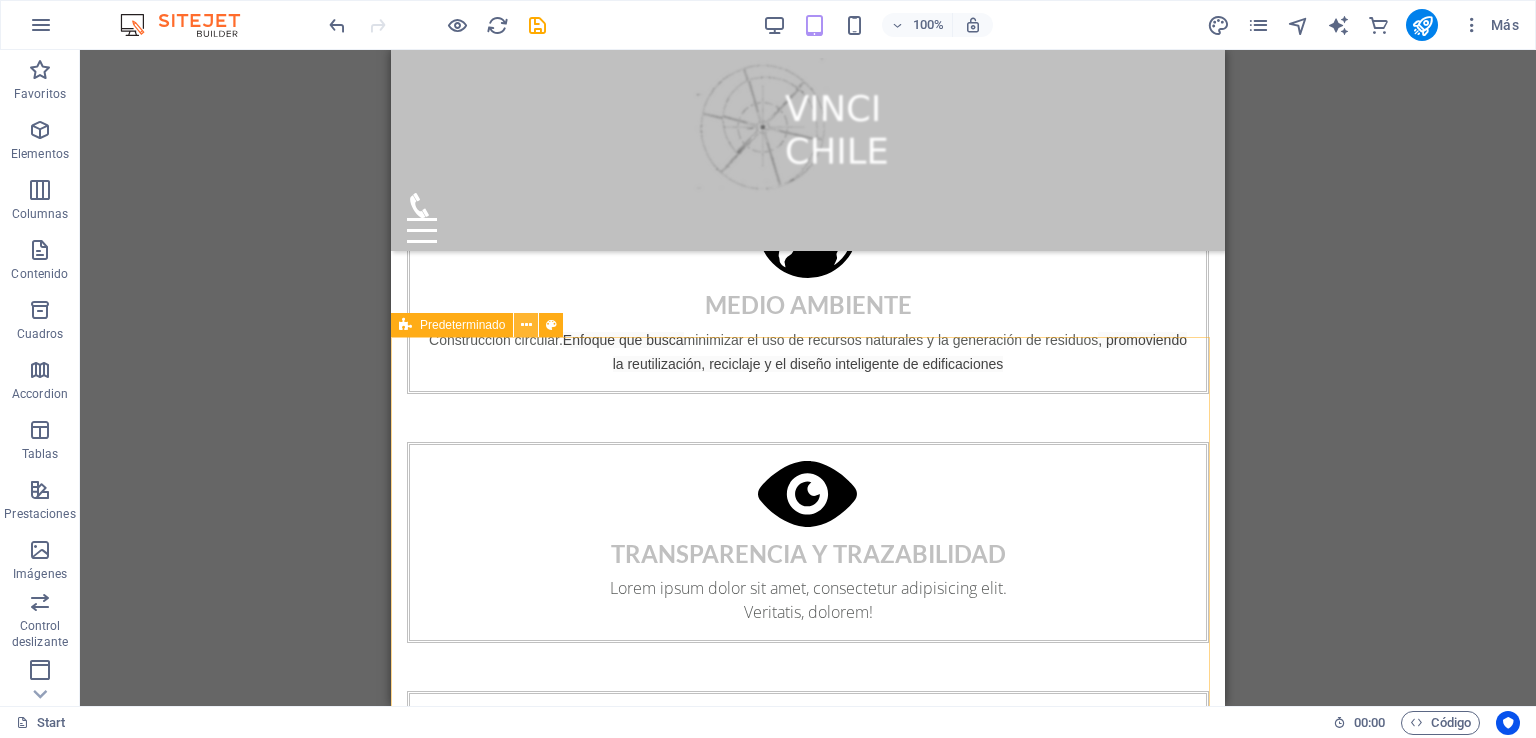 click at bounding box center [526, 325] 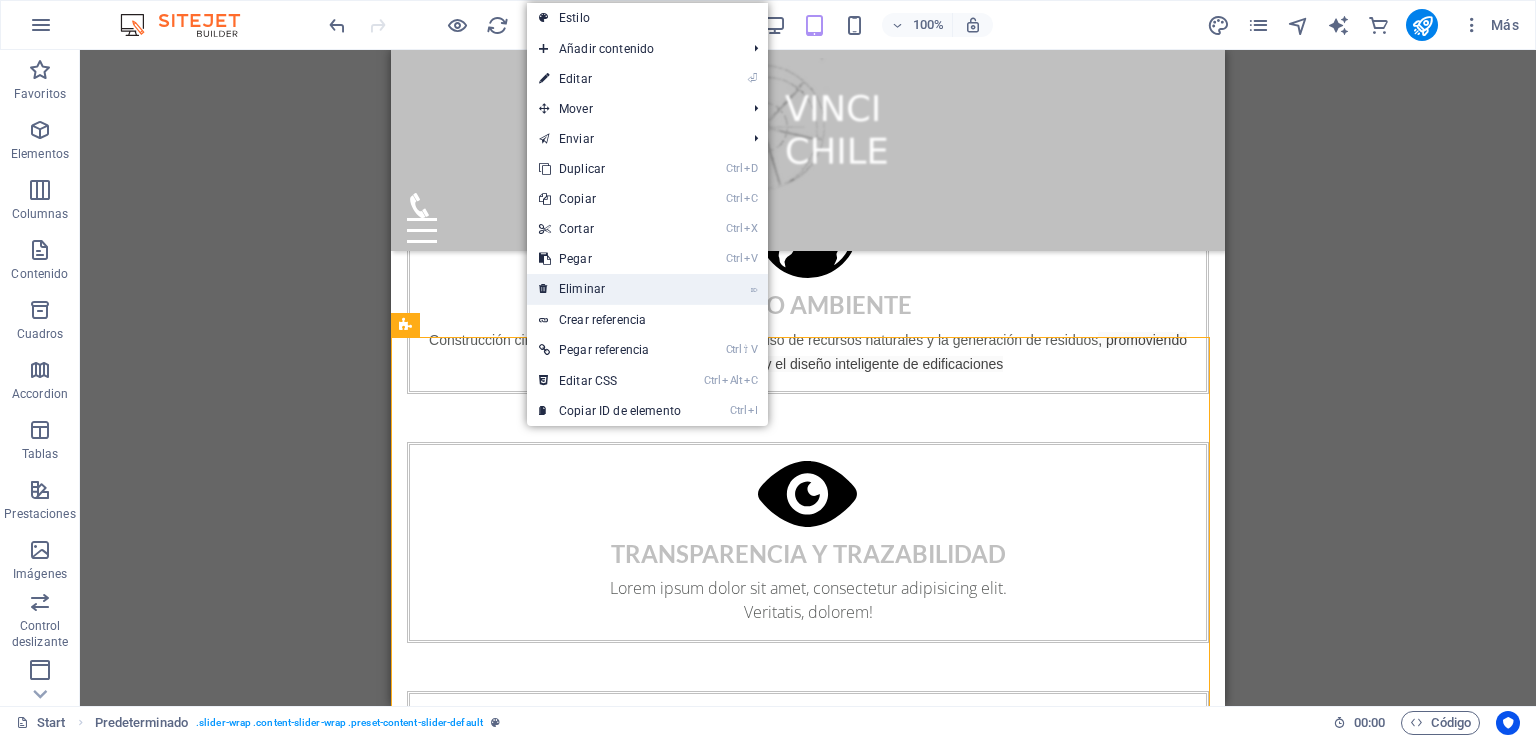 click on "⌦  Eliminar" at bounding box center [610, 289] 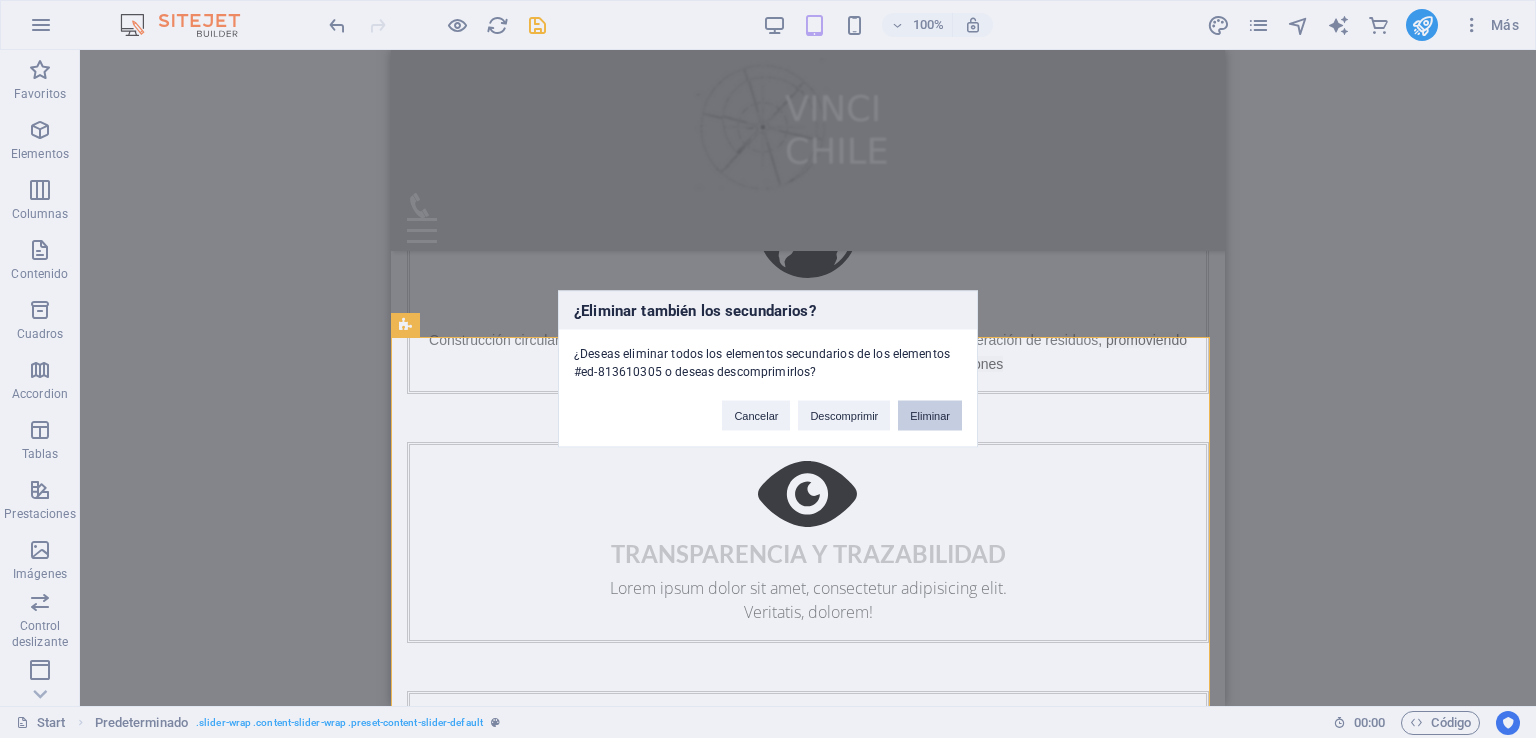 drag, startPoint x: 927, startPoint y: 417, endPoint x: 538, endPoint y: 366, distance: 392.32895 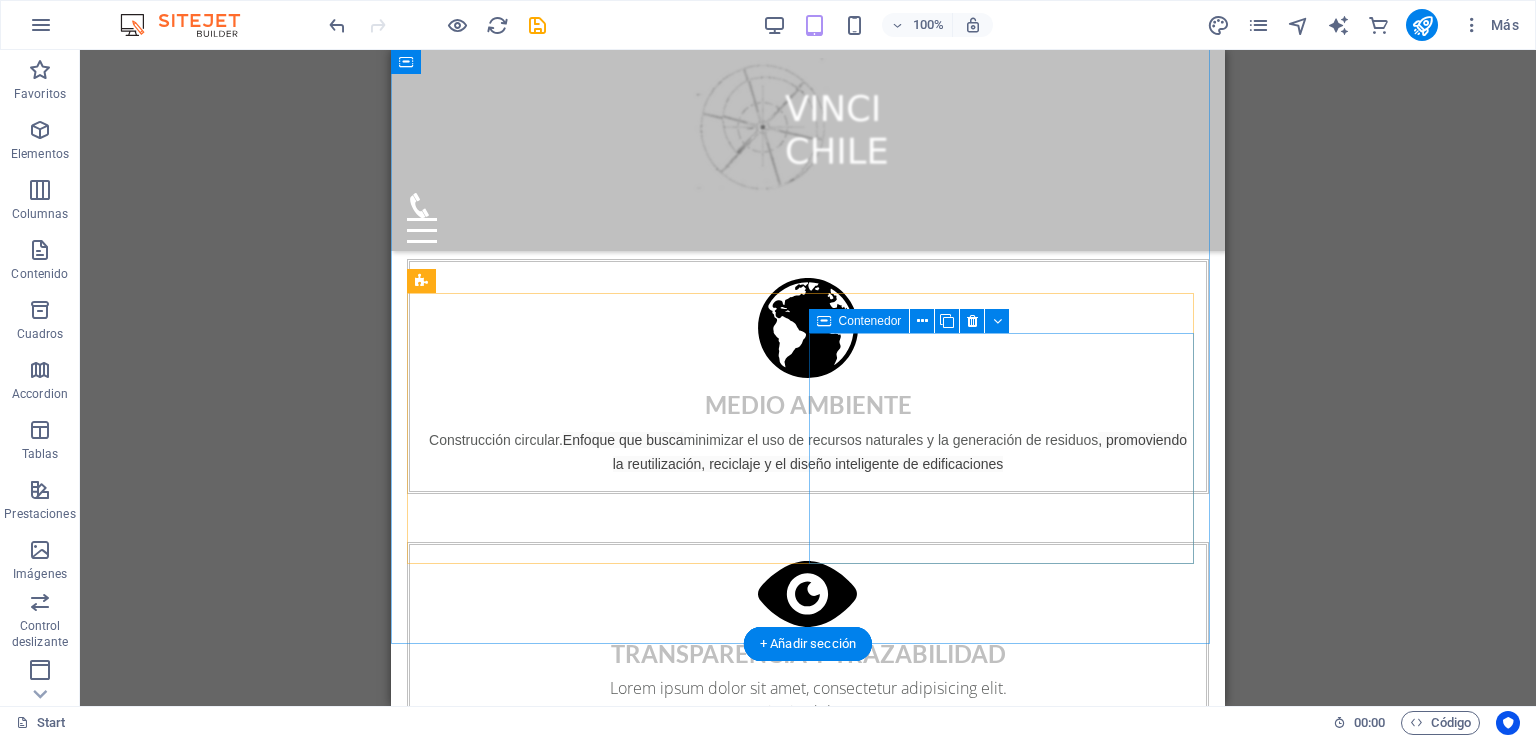 scroll, scrollTop: 1000, scrollLeft: 0, axis: vertical 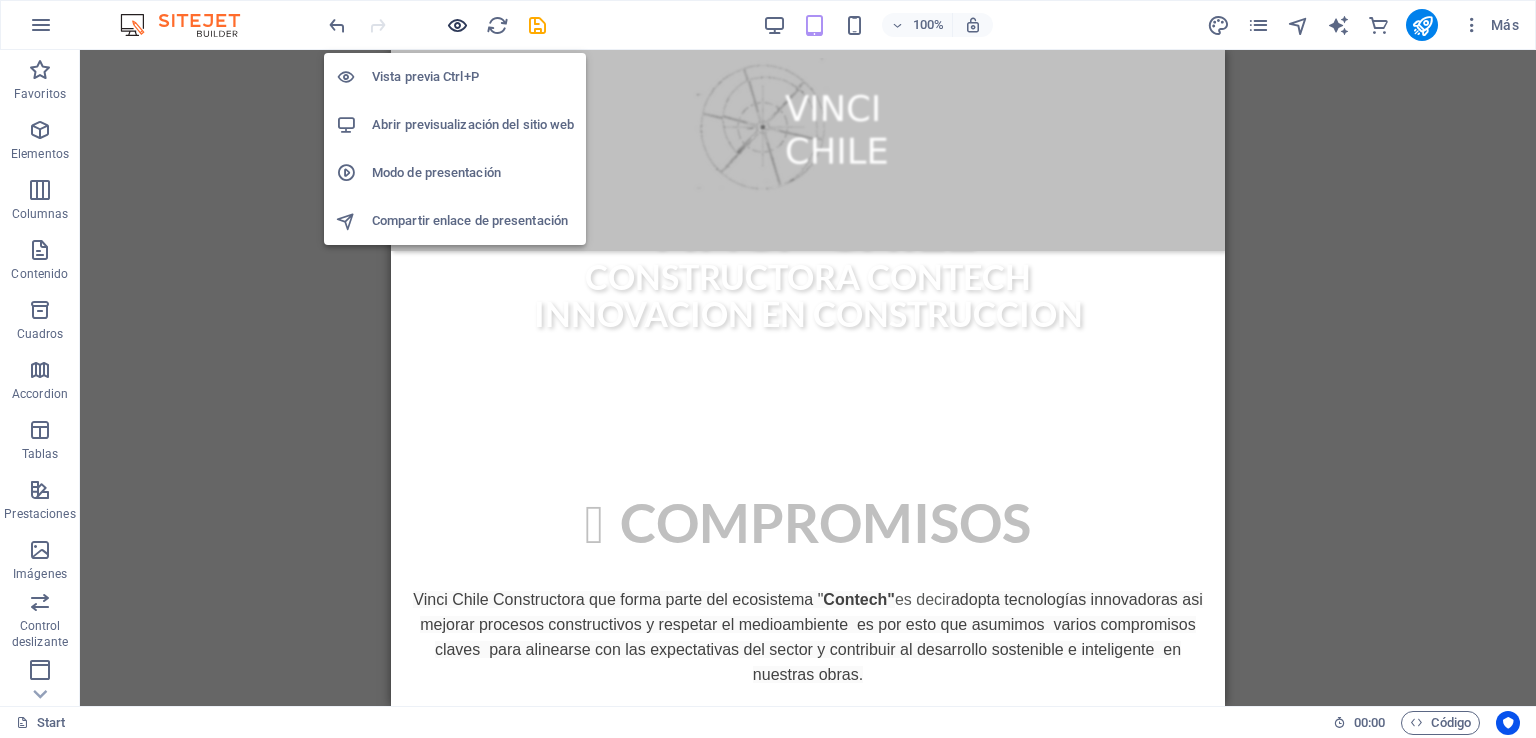 click at bounding box center [457, 25] 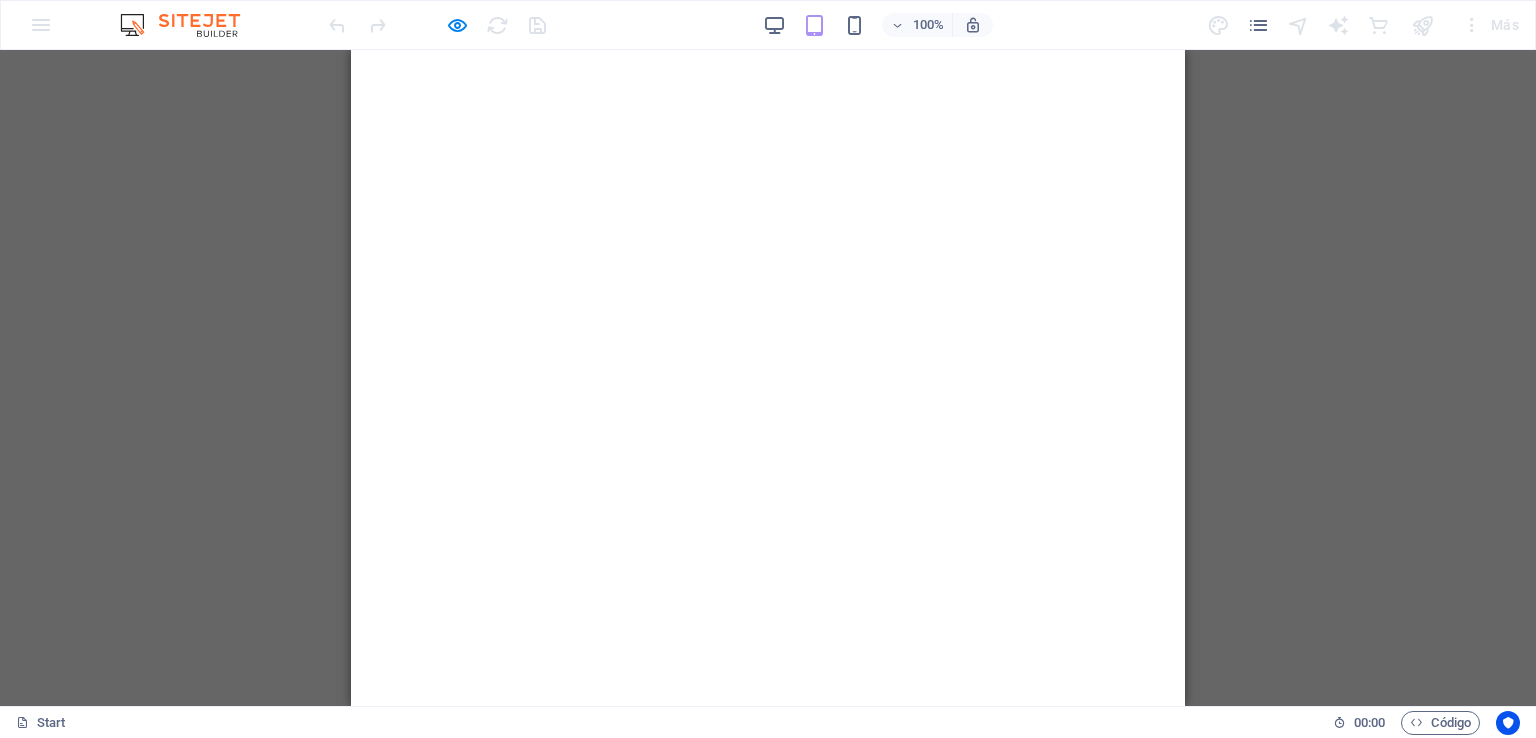 scroll, scrollTop: 0, scrollLeft: 0, axis: both 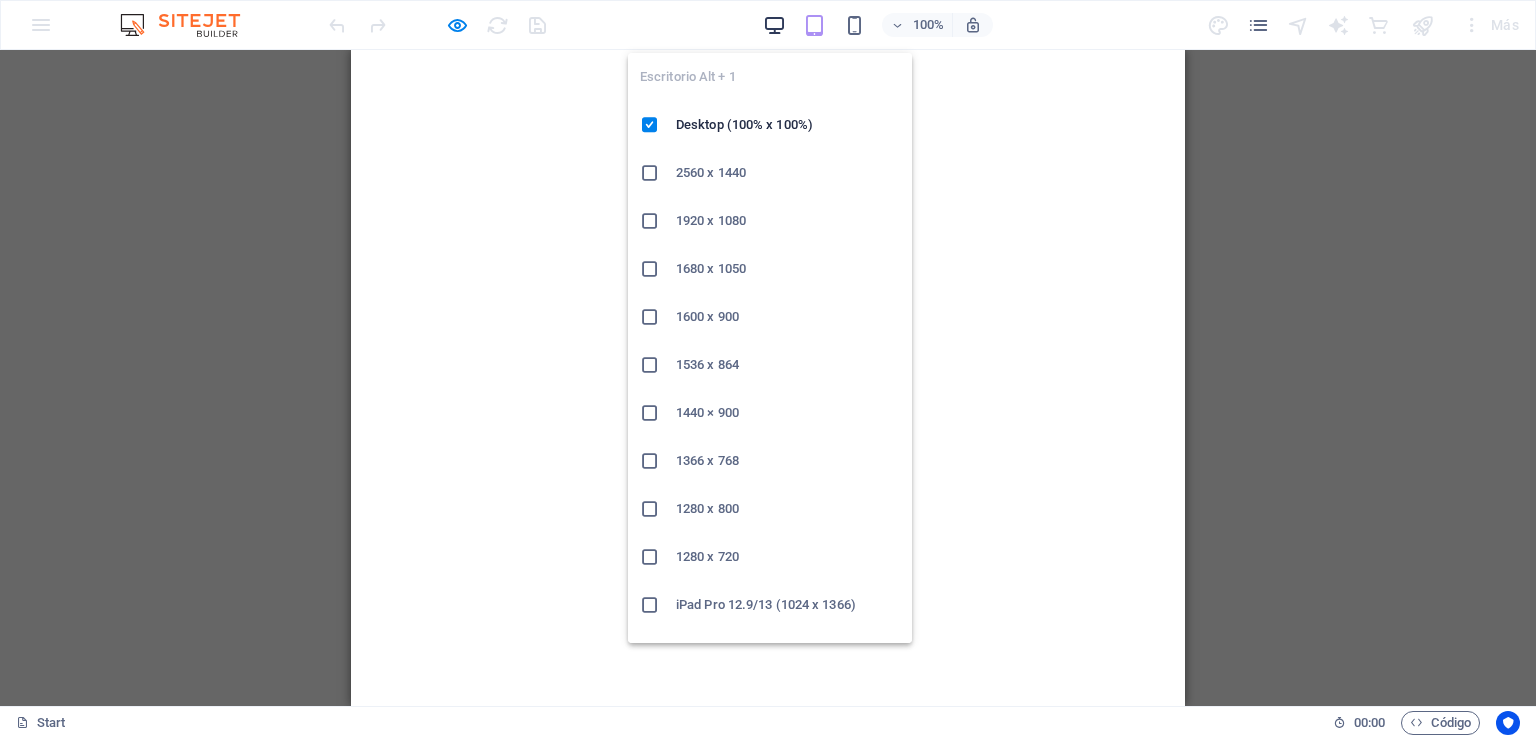click at bounding box center [774, 25] 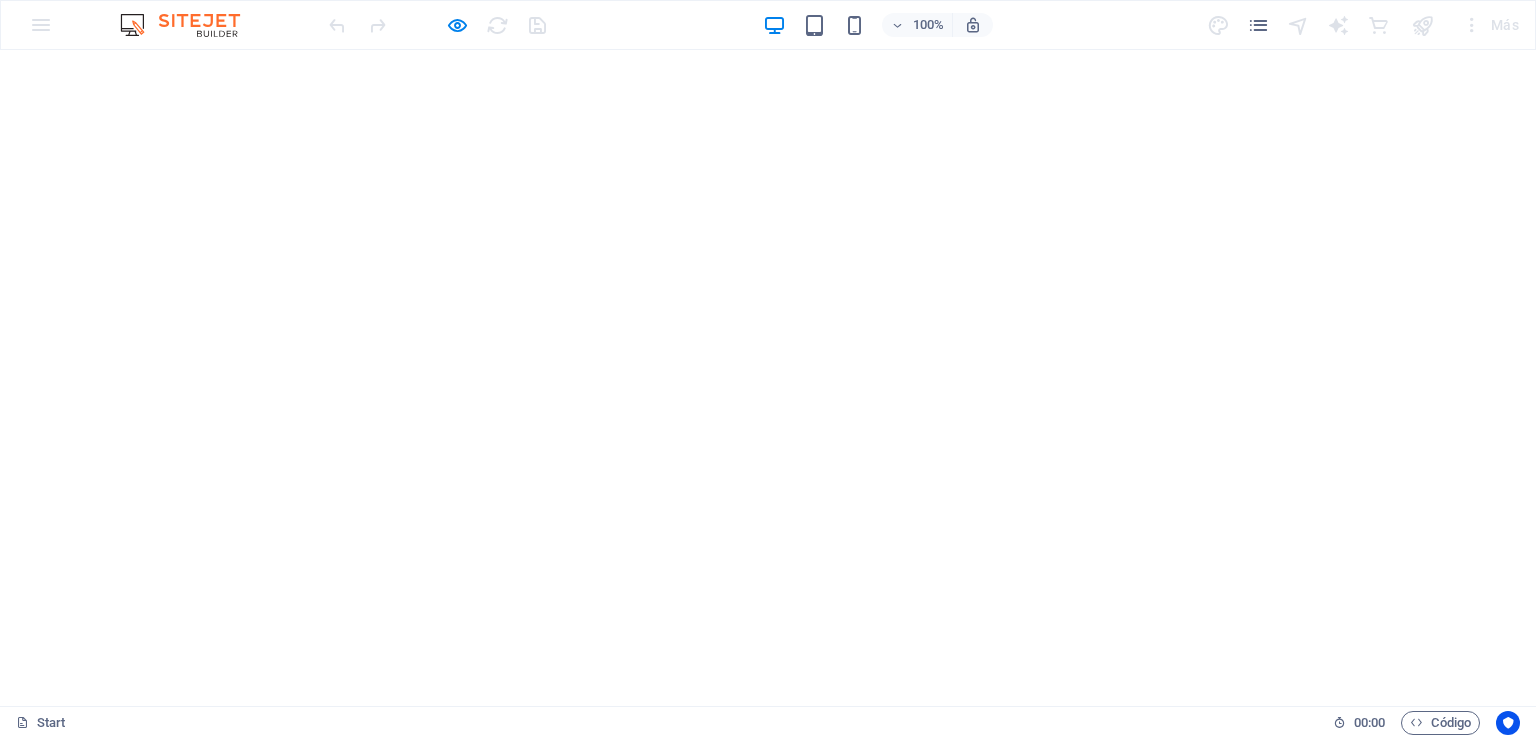 scroll, scrollTop: 0, scrollLeft: 0, axis: both 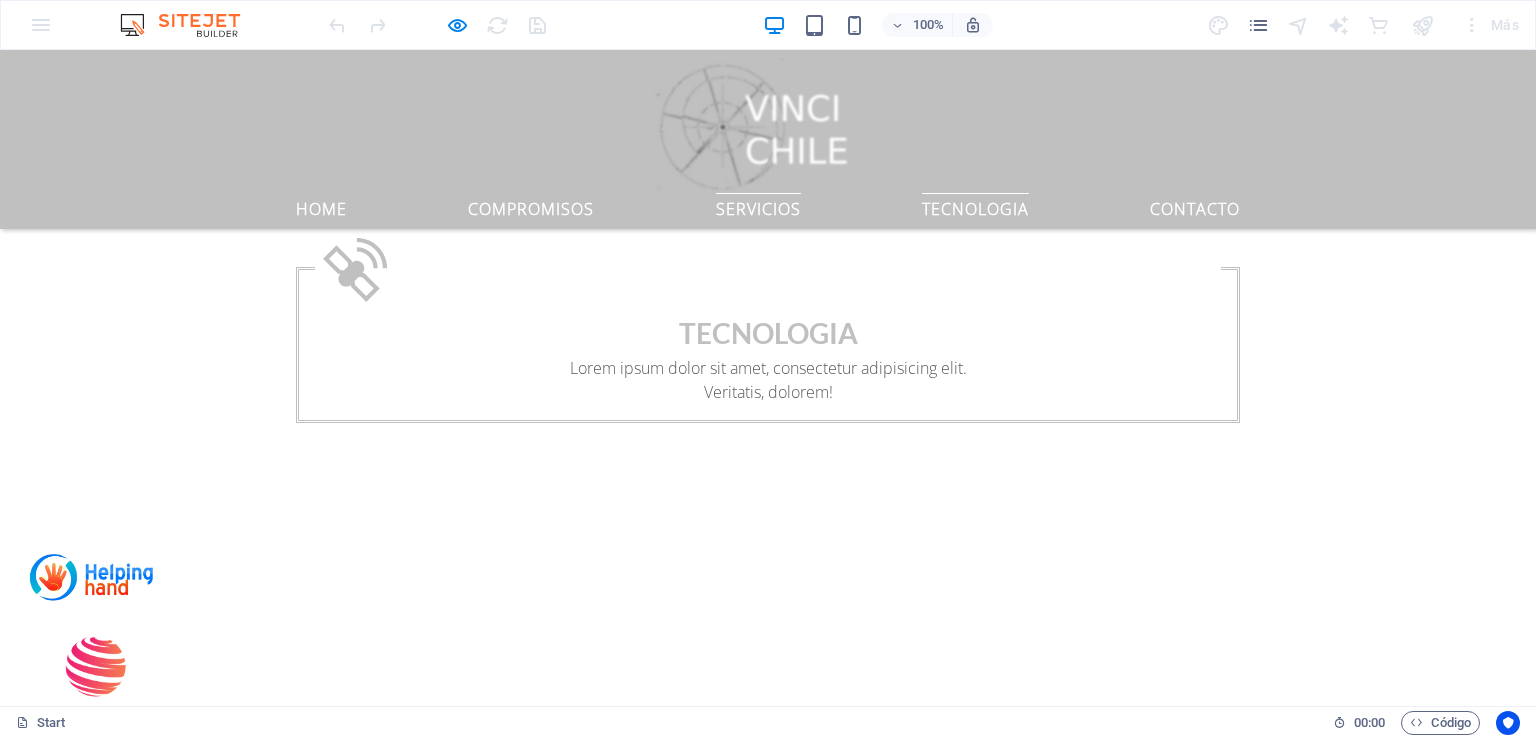 click on "TECNOLOGIA" at bounding box center [975, 205] 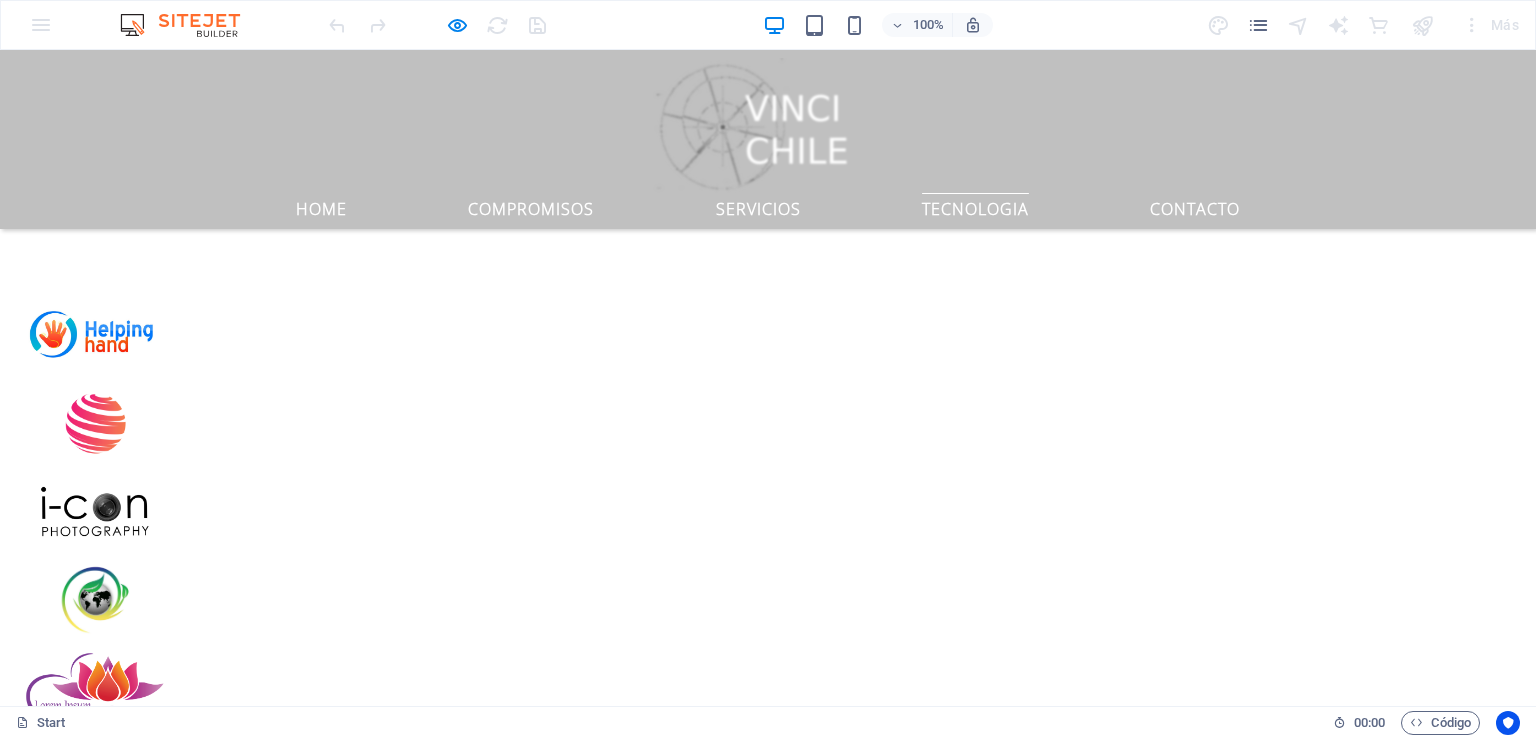 scroll, scrollTop: 2785, scrollLeft: 0, axis: vertical 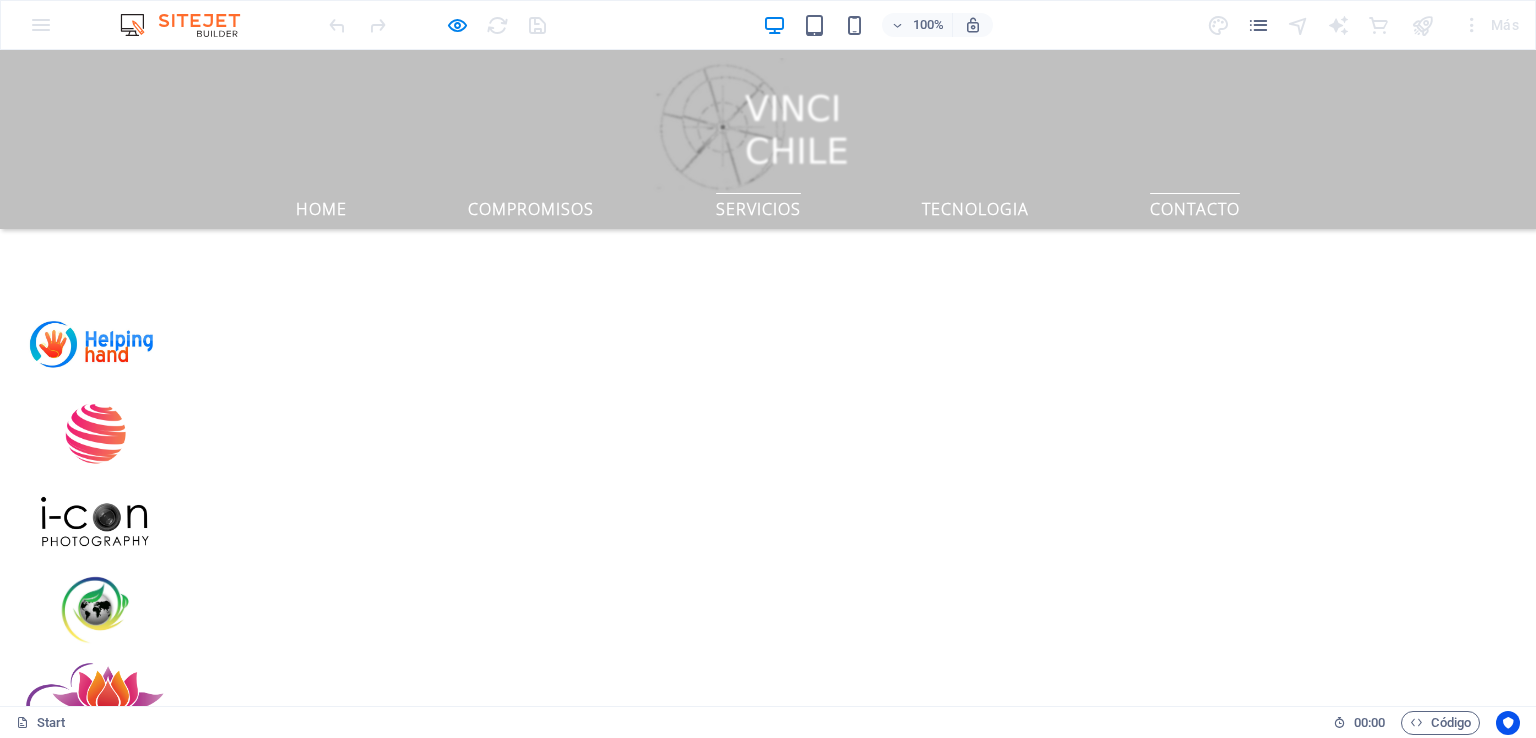 click on "Contacto" at bounding box center (1195, 205) 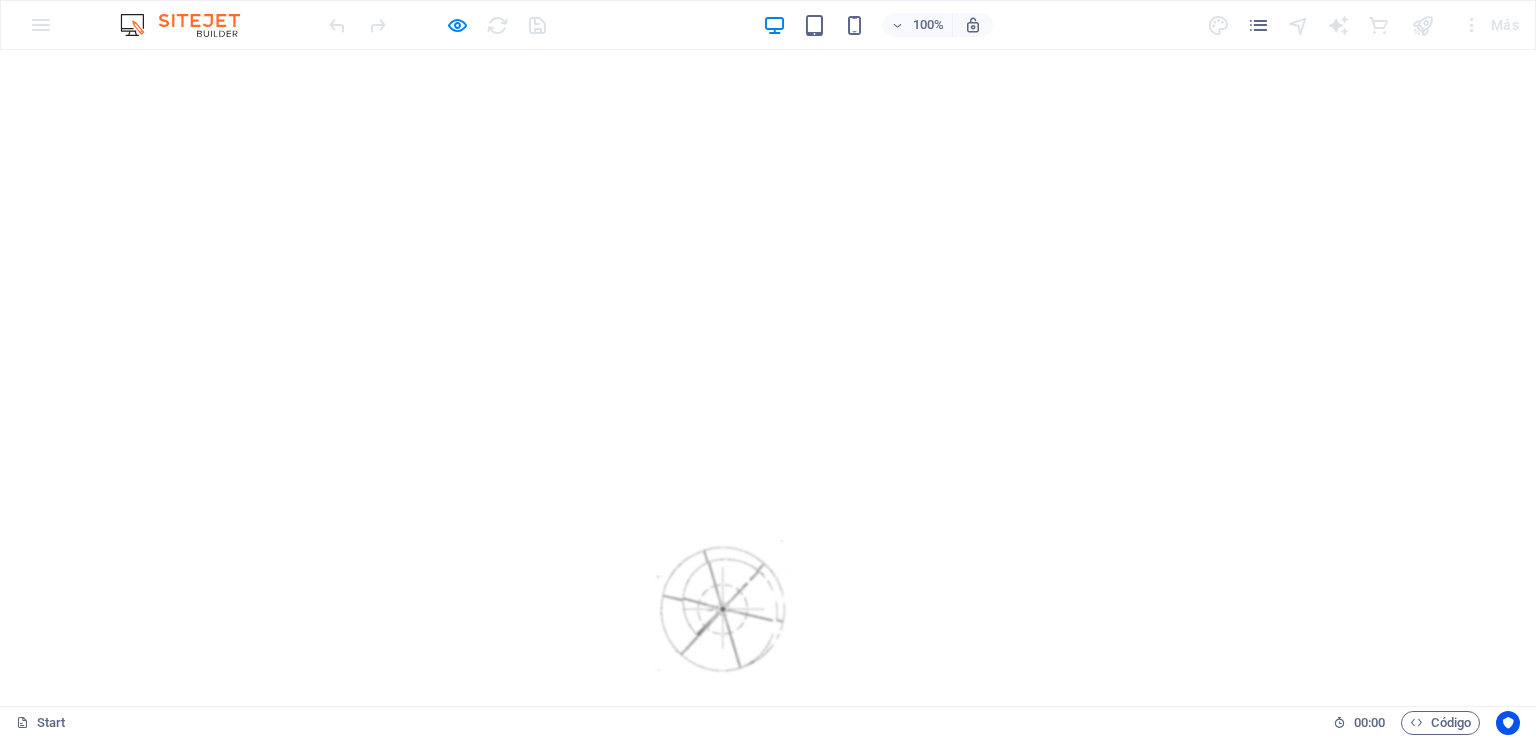 scroll, scrollTop: 133, scrollLeft: 0, axis: vertical 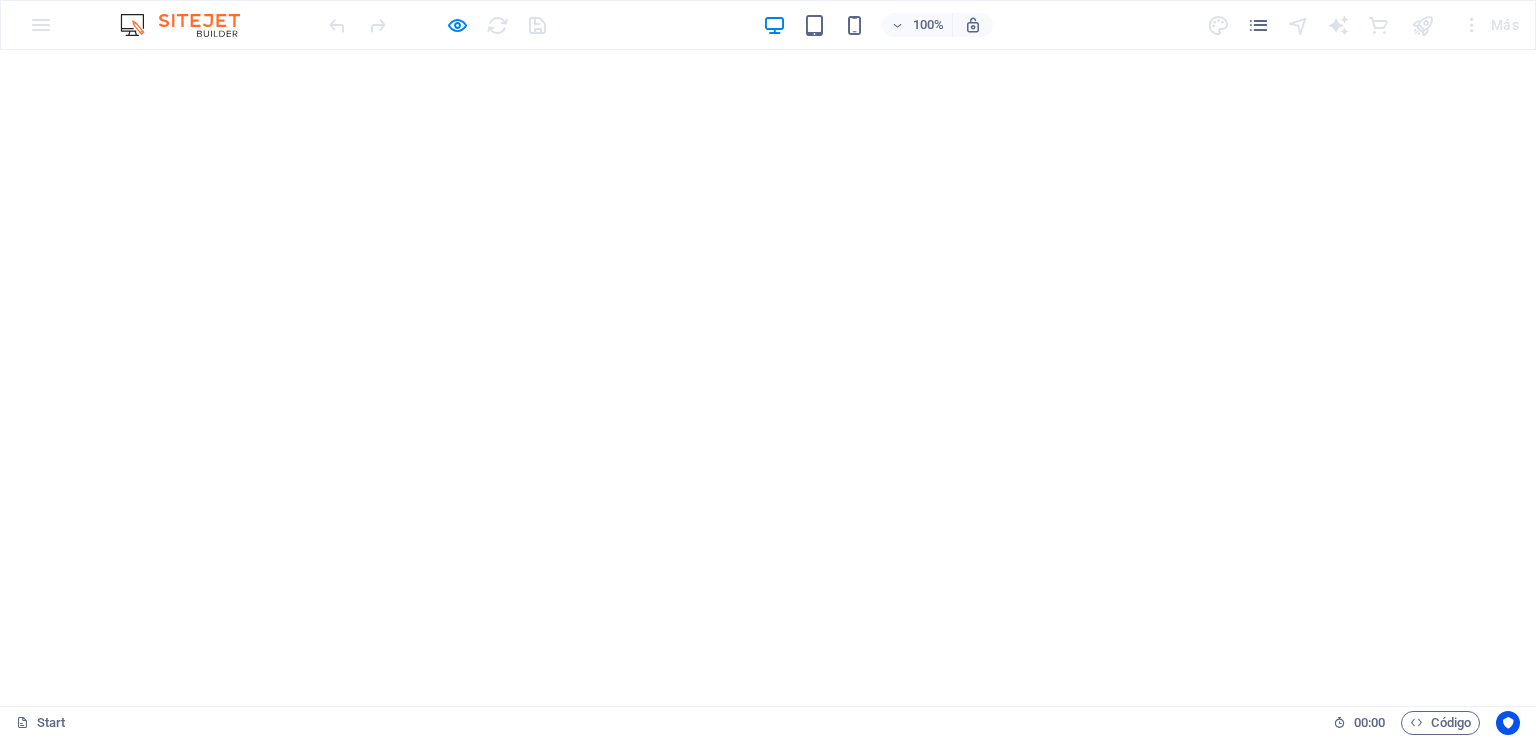 click at bounding box center [190, 25] 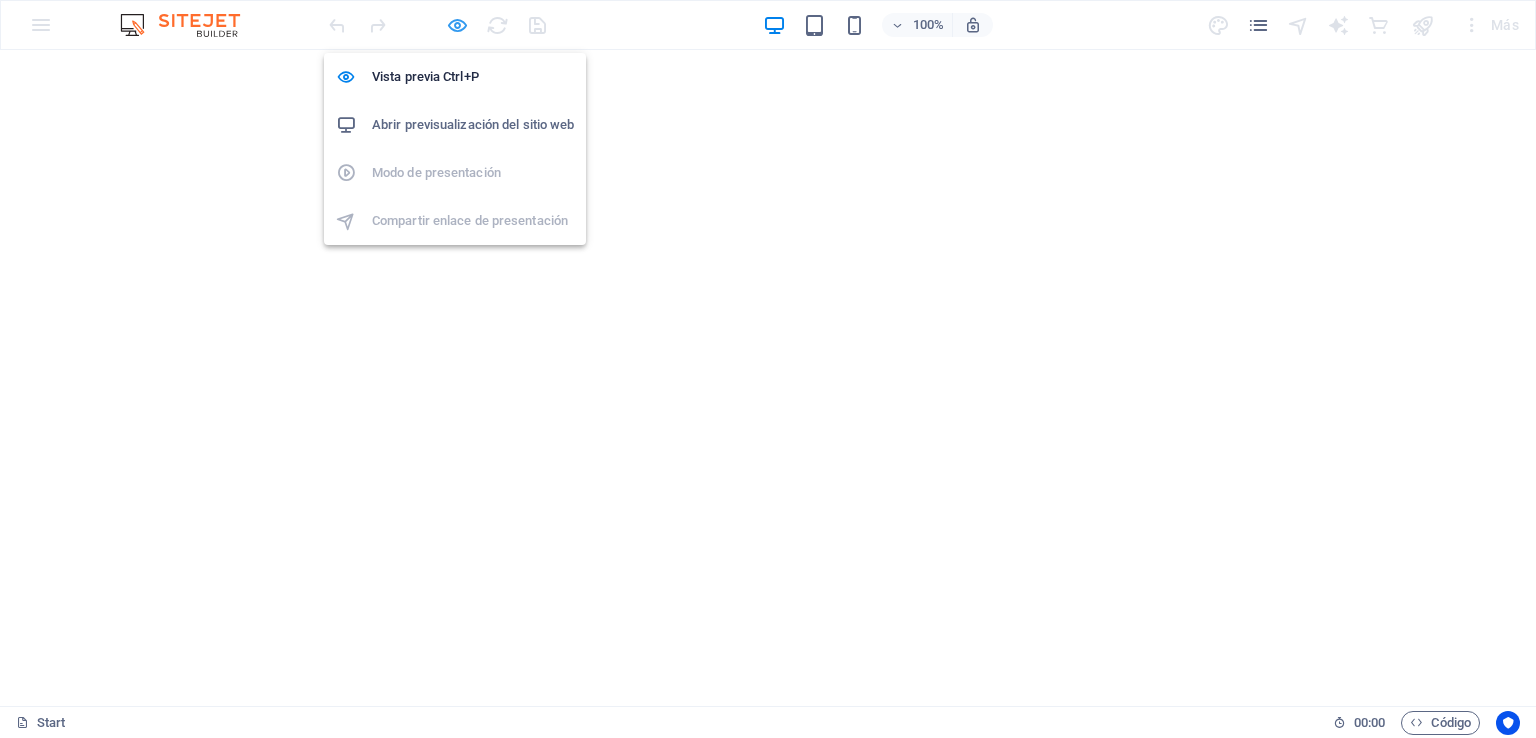 click at bounding box center (457, 25) 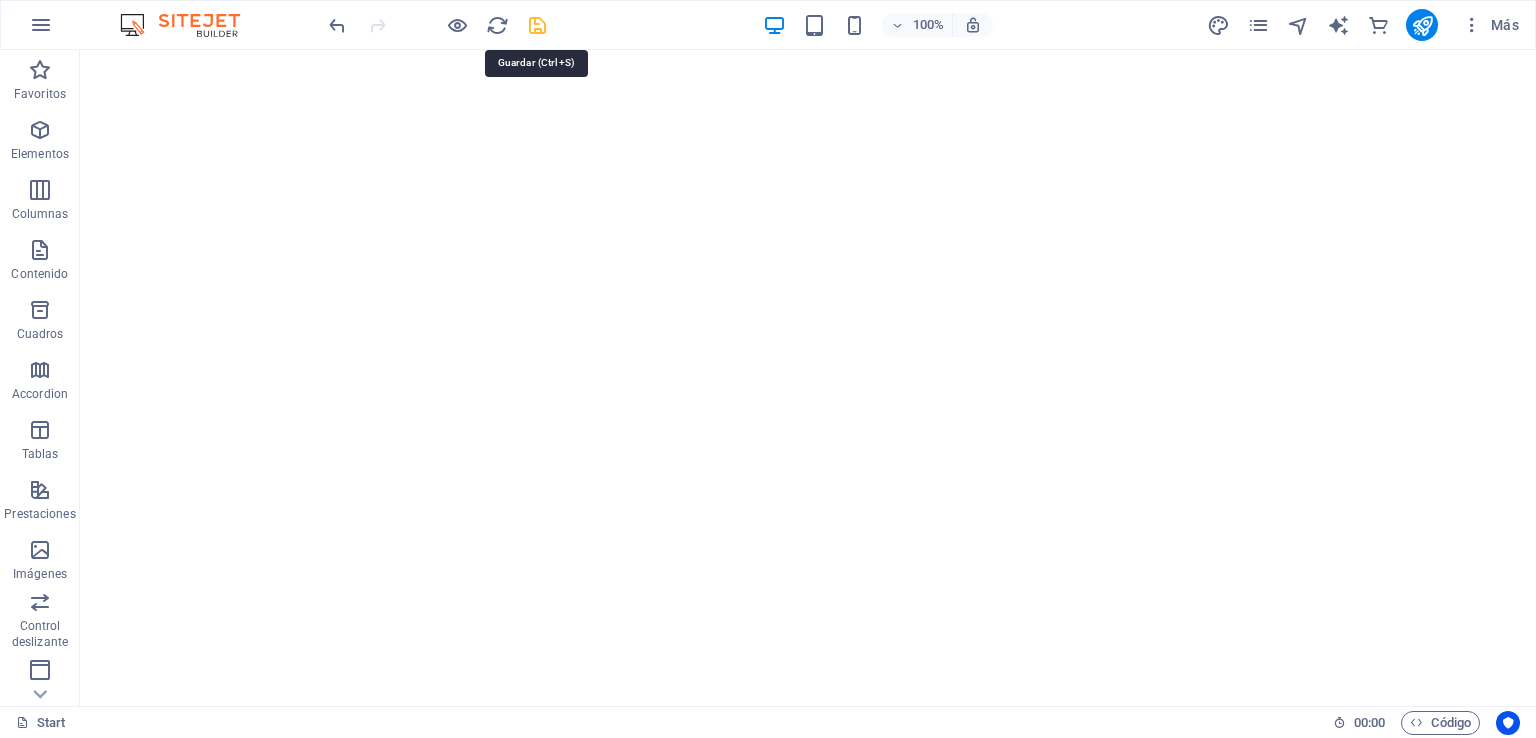 click at bounding box center [537, 25] 